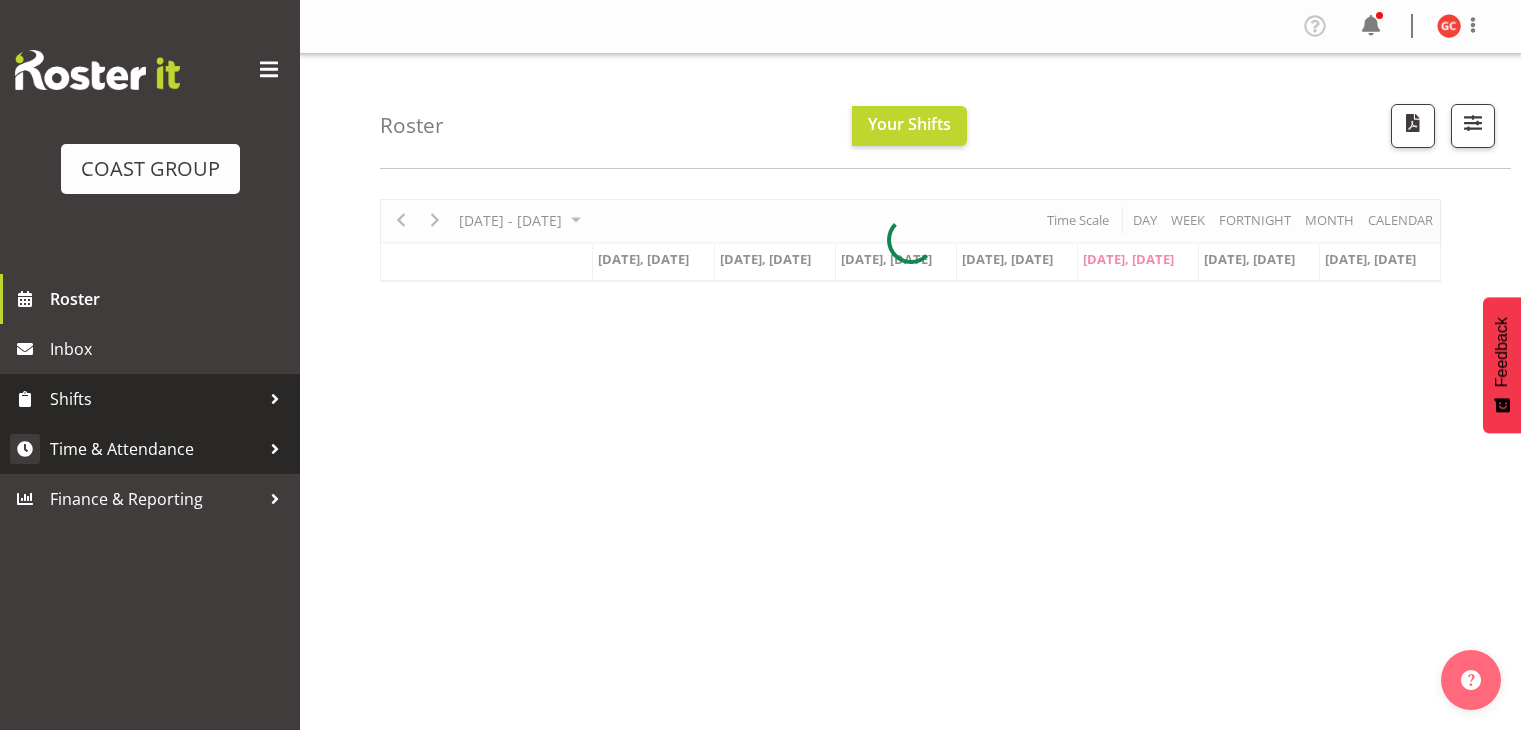 scroll, scrollTop: 0, scrollLeft: 0, axis: both 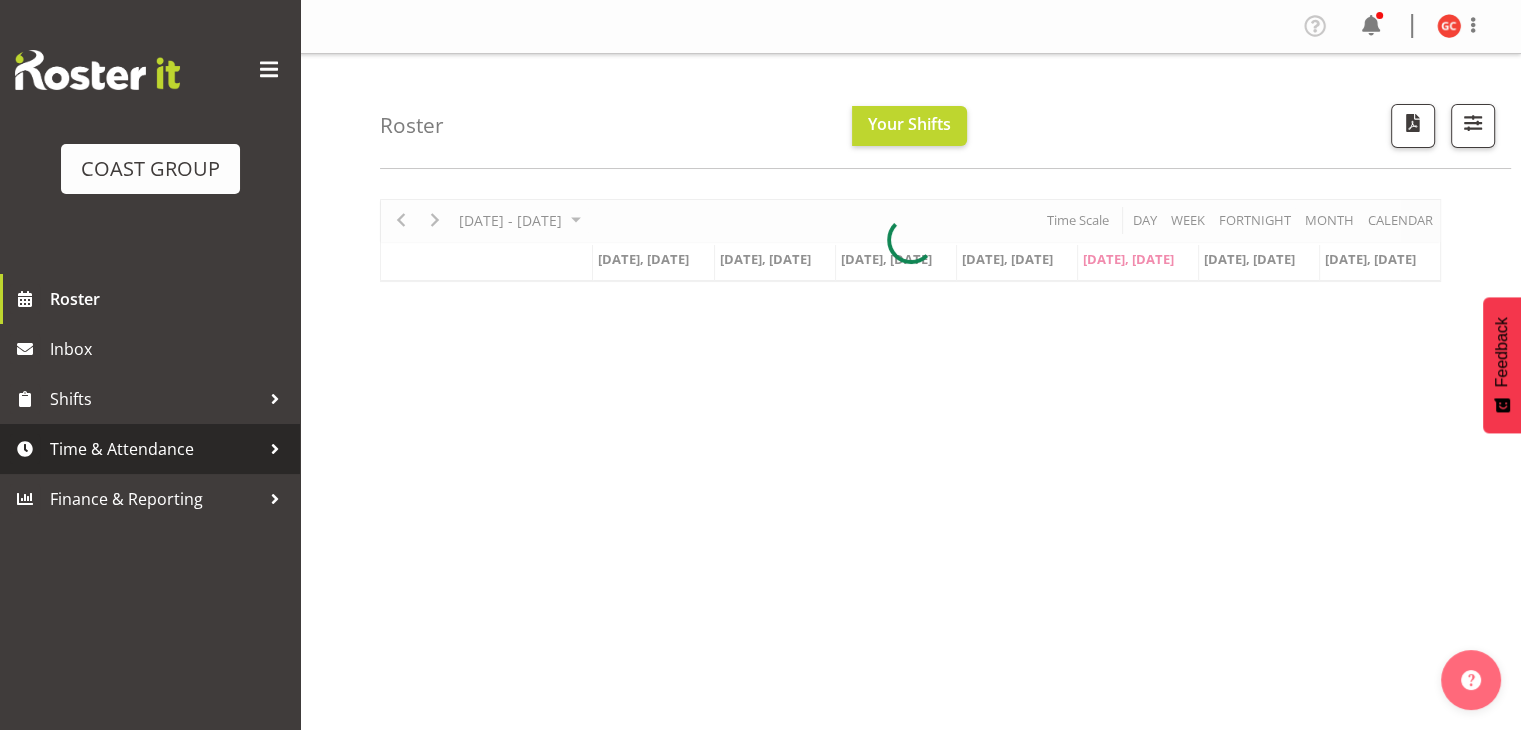click on "Time & Attendance" at bounding box center (155, 449) 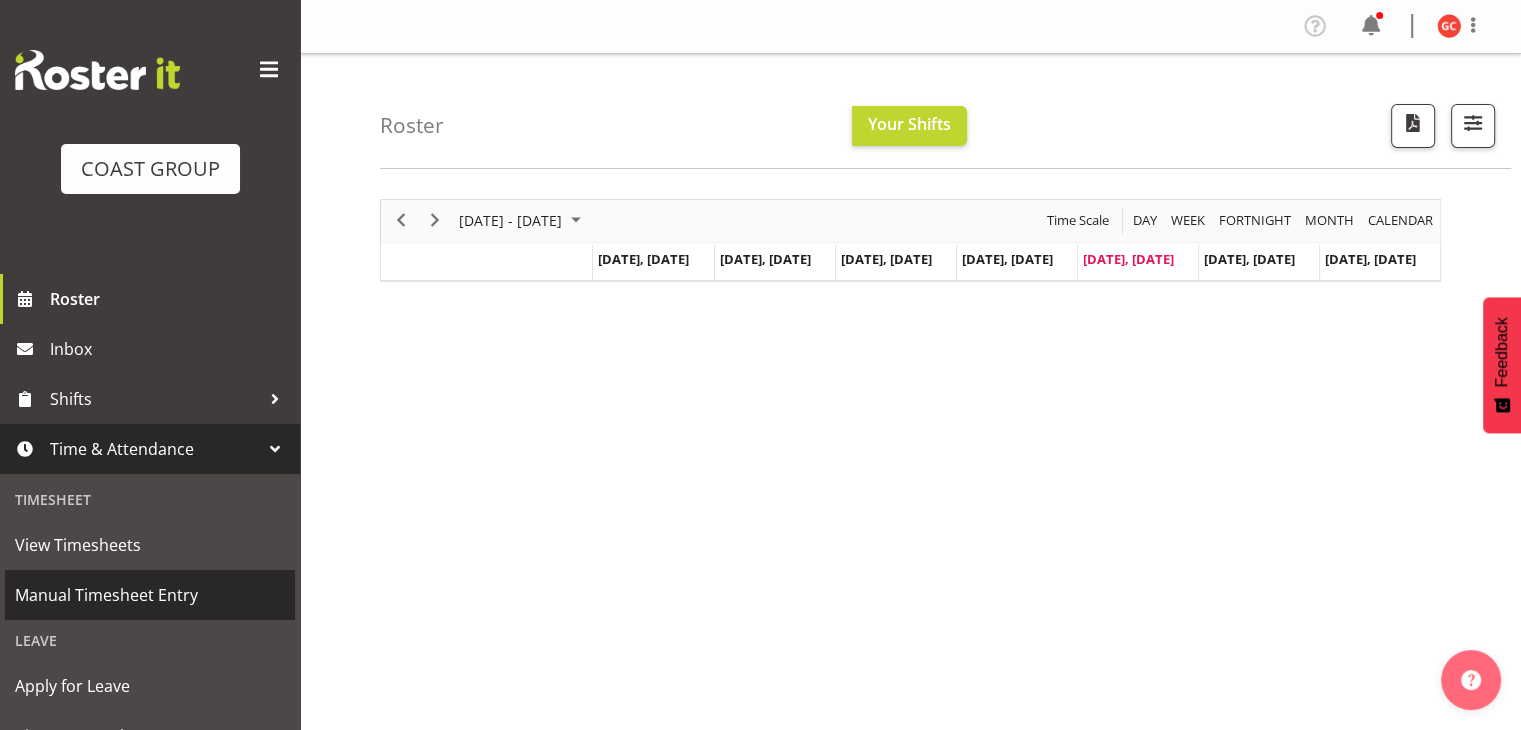 click on "Manual Timesheet Entry" at bounding box center (150, 595) 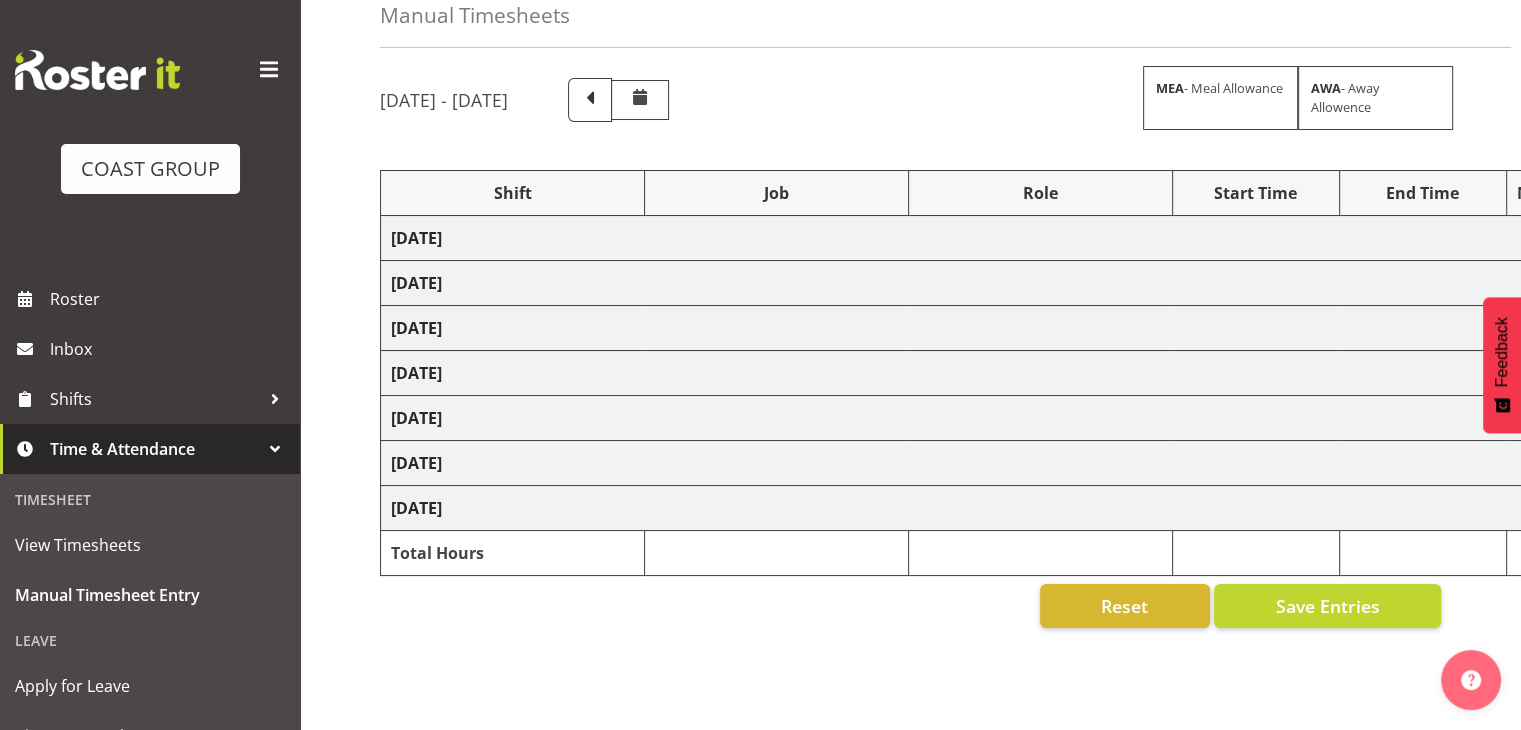 scroll, scrollTop: 200, scrollLeft: 0, axis: vertical 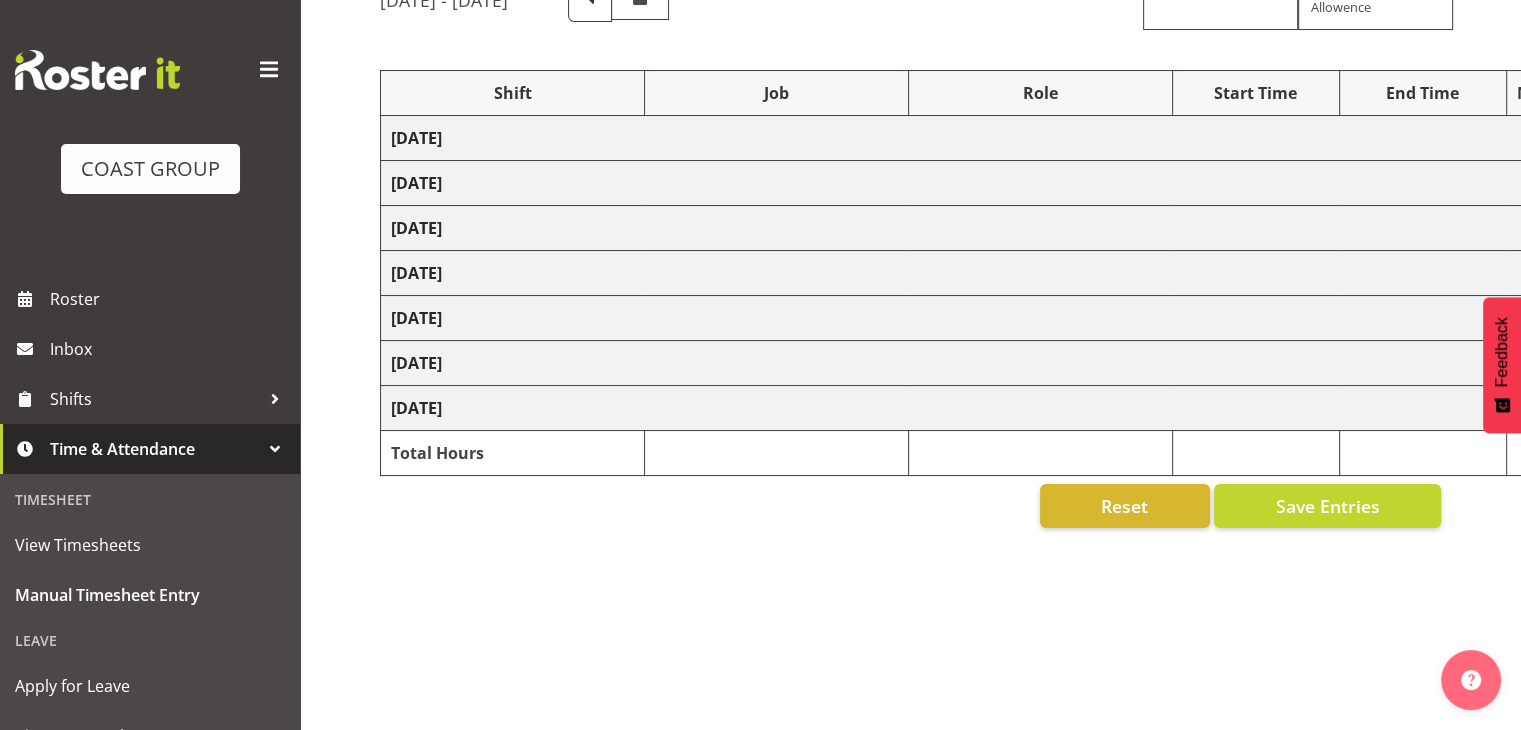 select on "1404" 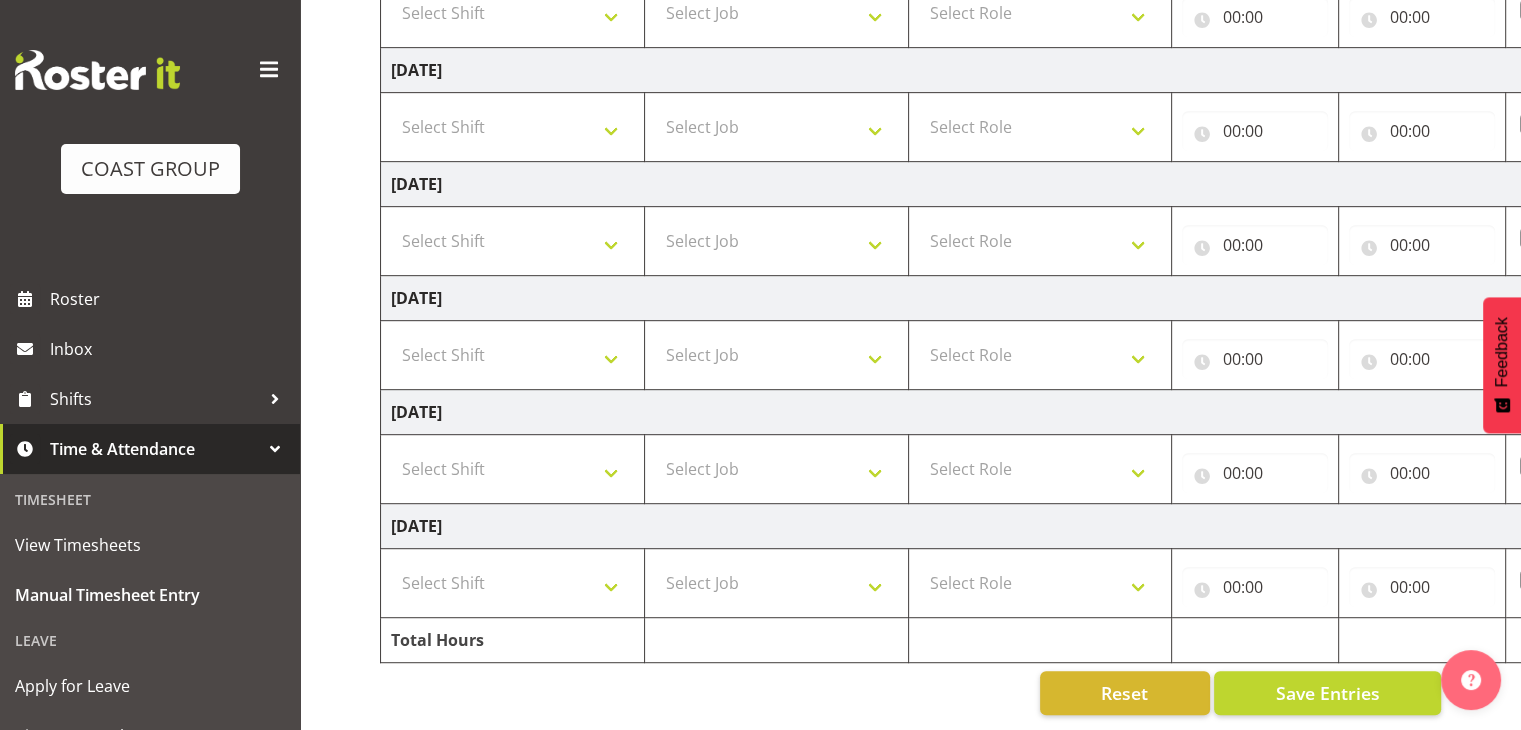 scroll, scrollTop: 789, scrollLeft: 0, axis: vertical 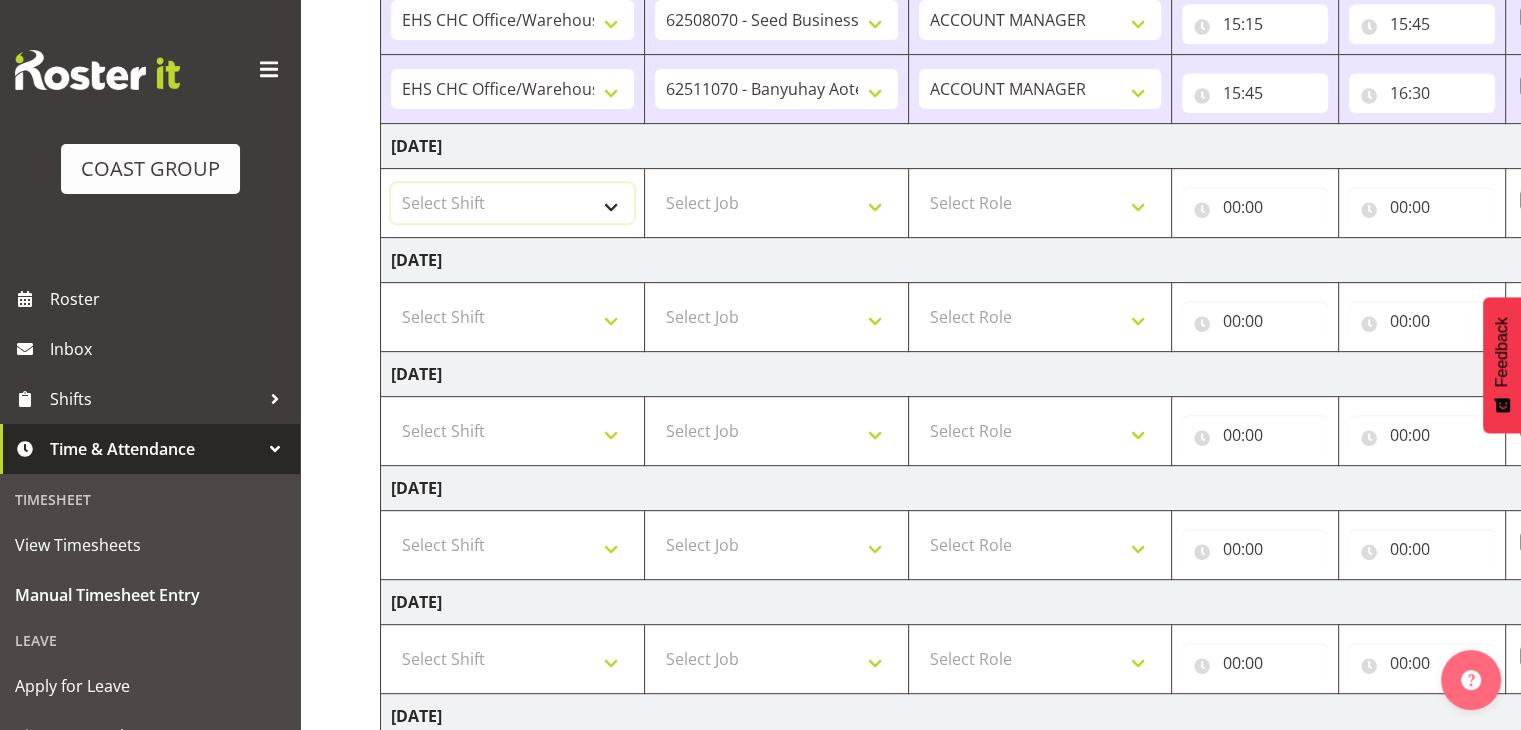 click on "Select Shift  Break ANZICS Break All Blacks casual Break Armageddon Break Art show Break CHCH Food Show Break CHCH Food Show Break CSNZ Break Canterbury Homeshow Break [PERSON_NAME] H/S Backwalls Break Clubs NZ Break Downstream Break Dramfest Break FANZ Break GP25 Break HOY Break HOY Break HOY Fly to CHCH Break Horticulture Break Host tech Break IBD Break LGNZ Break Lawlink Break Marlborough Home show Break NZ Shoulder and Elbow Break NZHS Break NZMCA Break NZMCA Break NZOHA Break NZSBA Break PINZ Break Panels Arena Break QT Homeshow Break [PERSON_NAME] Pinot Noir Break SYA Break Show your ability Break Wedding expo Break back walls of foodshow Break back walls of star homeshow Break brewers Guild Break red meat Break selwyn art show Break south mach Break south mach Break southerbys conference Break southland careerfest Break starhomeshow Build ANZICS Build BOINZ Build Baby Show Build GP25 Build GP25 Build Holiday parks Build Host tech Build LGNZ Build LGNZ Build Lawlink Build [GEOGRAPHIC_DATA] Home show Build NRHC Build NZMCA" at bounding box center [512, 203] 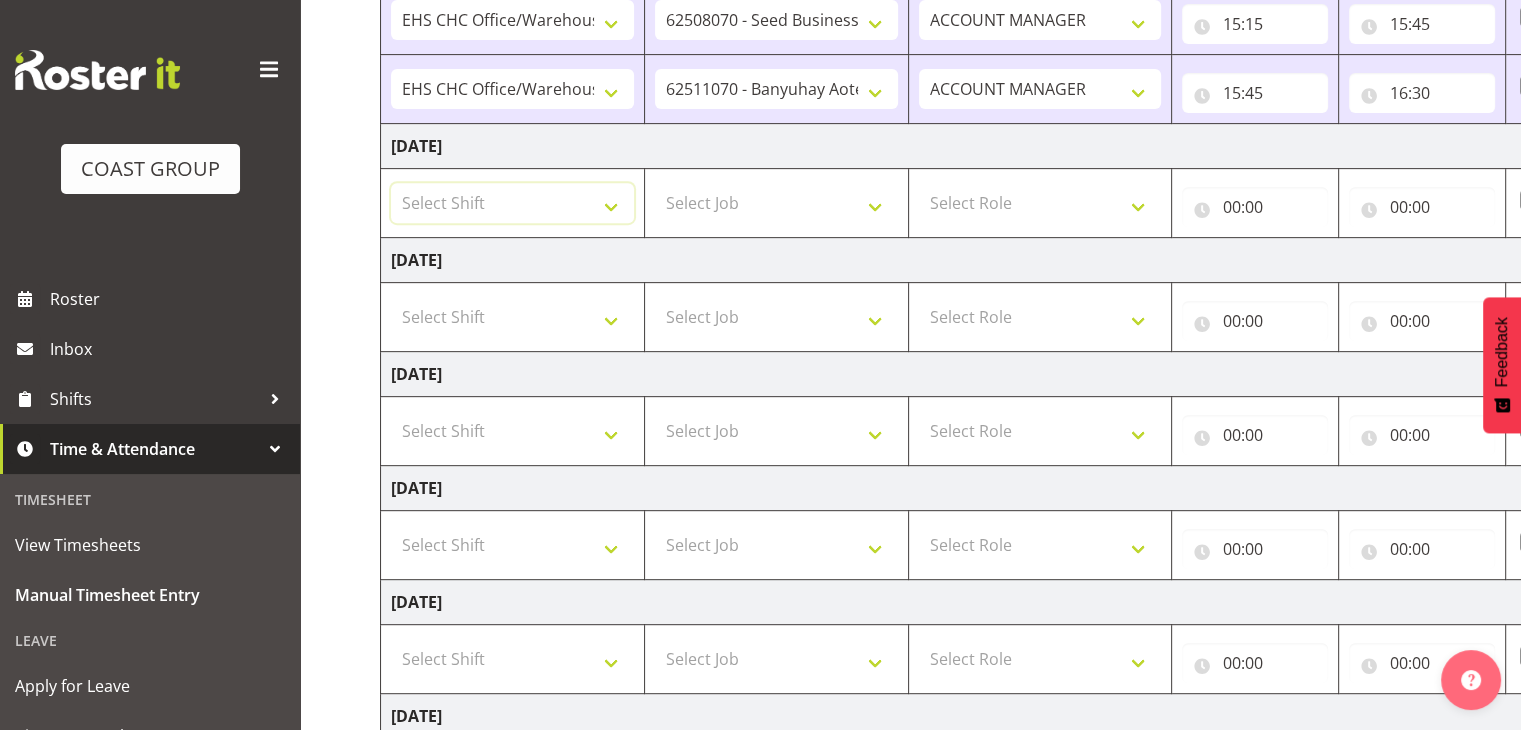 select on "1404" 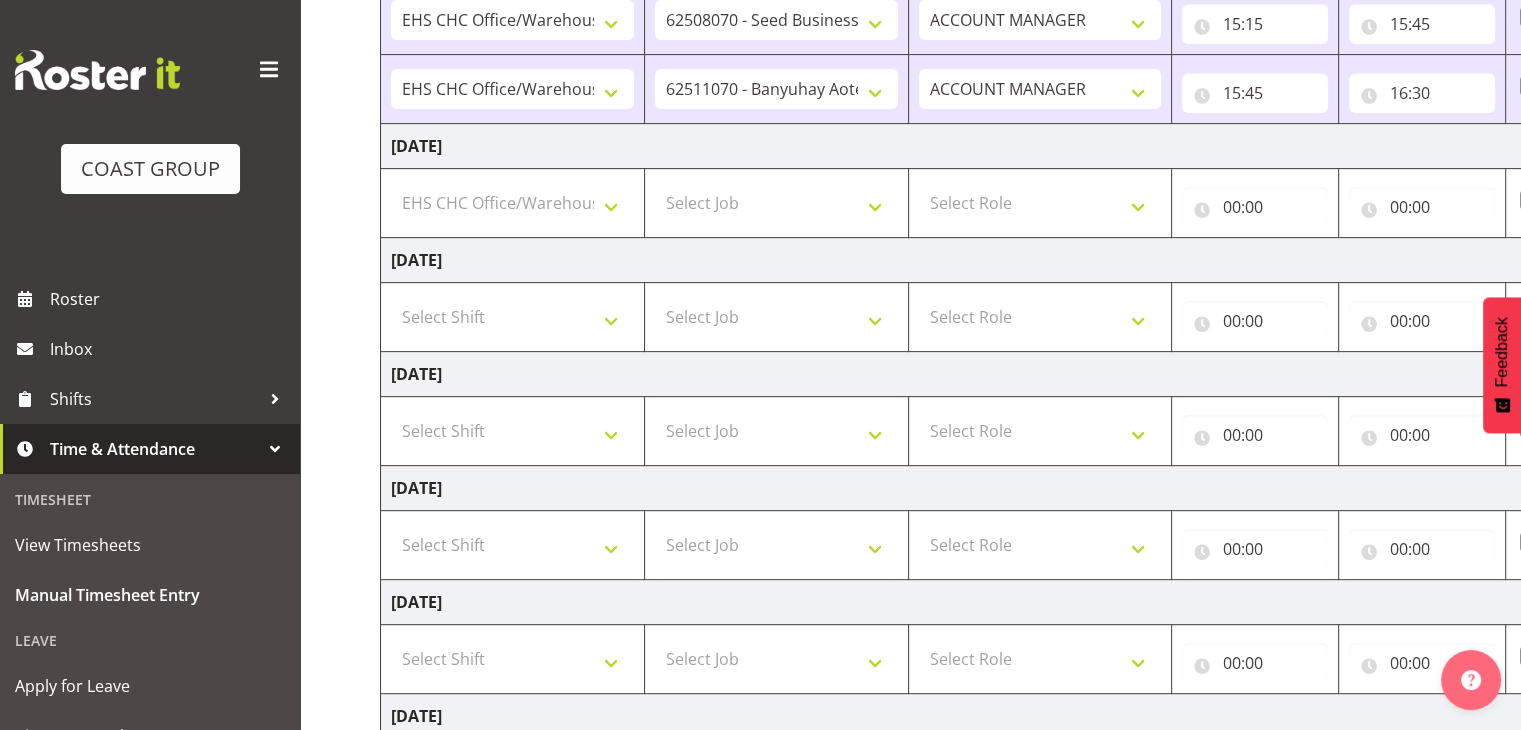 click on "Manual Timesheets   [DATE] - [DATE]         MEA  - Meal Allowance
AWA  - Away Allowence
Shift   Job   Role   Start Time   End Time   MEA AWA    Total
[DATE]
Break ANZICS Break All Blacks casual Break Armageddon Break Art show Break CHCH Food Show Break CHCH Food Show Break CSNZ Break Canterbury Homeshow Break [PERSON_NAME] H/S Backwalls Break Clubs NZ Break Downstream Break Dramfest Break FANZ Break GP25 Break HOY Break HOY Break HOY Fly to CHCH Break Horticulture Break Host tech Break IBD Break LGNZ Break Lawlink Break Marlborough Home show Break NZ Shoulder and Elbow Break NZHS Break NZMCA Break NZMCA Break NZOHA Break NZSBA Break PINZ Break Panels Arena Break QT Homeshow Break [PERSON_NAME] Pinot Noir Break SYA Break Show your ability Break Wedding expo Break back walls of foodshow Break back walls of star homeshow Break brewers Guild Break red meat Build ANZICS" at bounding box center [910, 92] 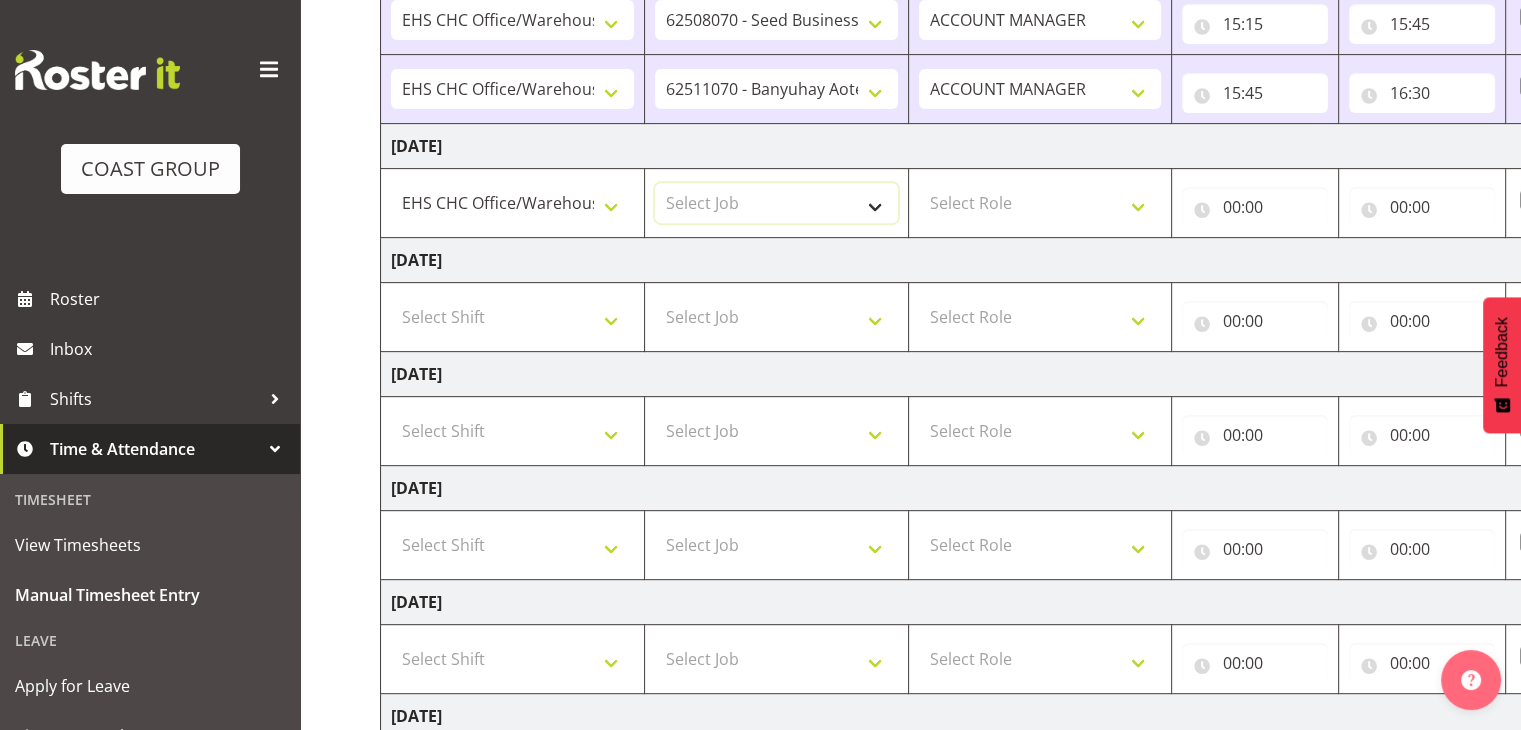 click on "Select Job  1 Carlton Events 1 [PERSON_NAME][GEOGRAPHIC_DATA] 1 [PERSON_NAME][GEOGRAPHIC_DATA] 1 EHS WAREHOUSE/OFFICE 1 GRS 1 SLP Production 1 SLP Tradeshows 12504000 - AKL Casual [DATE] 1250400R - April Casual C&R 2025 12504050 - CDES Engineering and Technology Expo 2025 12504070 - FINZ (National Financial Adviser Conf) 2025 1250407A - Fidelity @ FINZ Conf 2025 1250407B - La Trobe @ FINZ Conf 25 1250407C - Partners Life @ FINZ Conf 25 12504080 - AKL Go Green 2025 12504100 - NZSEE 2025 12504120 - Ester Show 2025 12504150 - Test-[PERSON_NAME]-May 12505000 - AKL Casual [DATE] 1250500R - May Casual C&R 2025 12505020 - Hutchwilco Boat Show 2025 1250502R - [GEOGRAPHIC_DATA] Boat Show 2025 - C&R 12505030 - NZOHS Conference 2025 12505040 - Aotearoa Art Fair 2025 12505060 - Waipa Home Show 2025 12505070 - CAS 2025 1250507A - CAS 2025 - 200 Doors 1250507B - CAS 2025 - Cutera 1250507C - CAS 2025 - Dermocosmetica 12505080 - [GEOGRAPHIC_DATA] Conference 2025 1250508A - Zeiss @ [GEOGRAPHIC_DATA] 25 1250508B - Roche @ [GEOGRAPHIC_DATA] 25 1250508C - Alcon @ [GEOGRAPHIC_DATA] 25 12505130 - Test- [PERSON_NAME] 1" at bounding box center (776, 203) 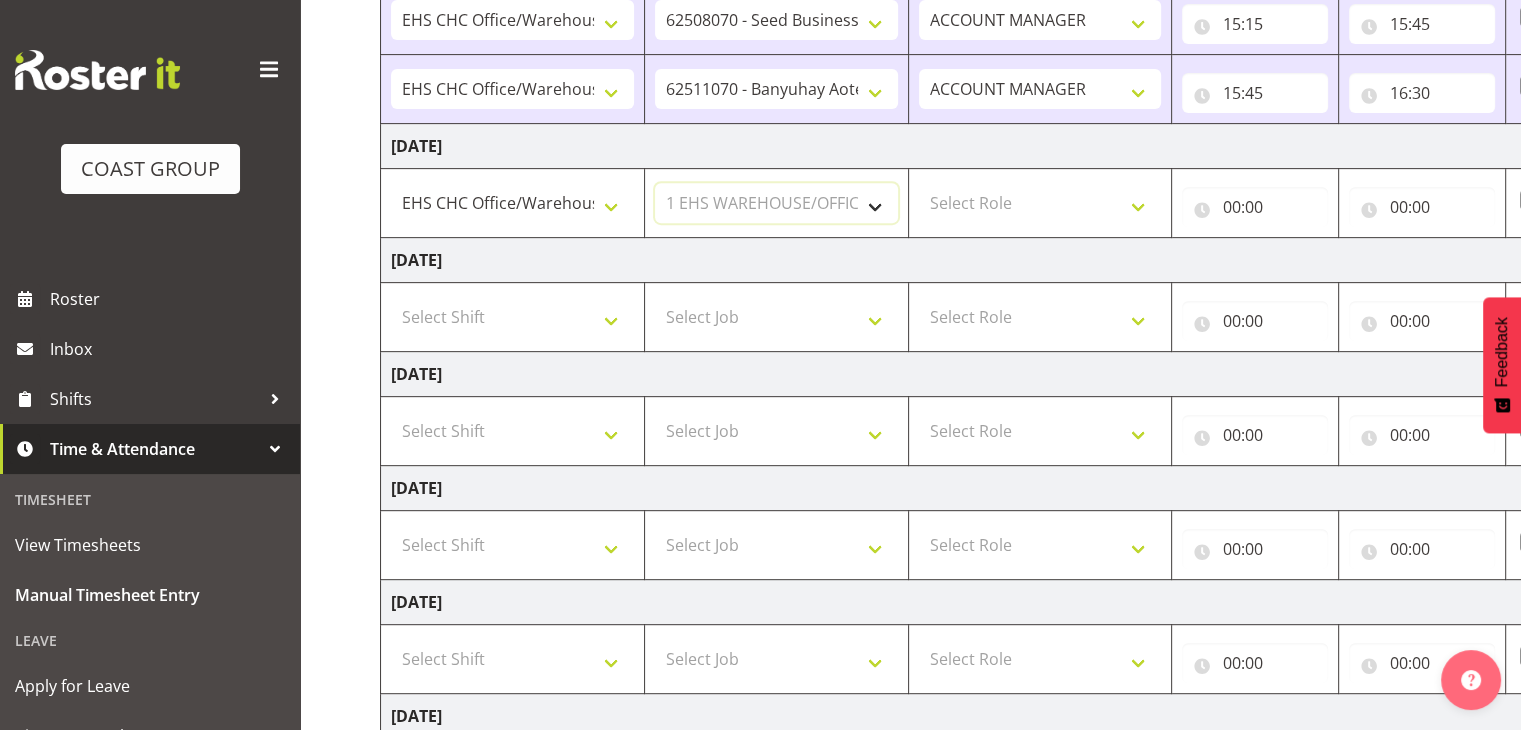 click on "Select Job  1 Carlton Events 1 [PERSON_NAME][GEOGRAPHIC_DATA] 1 [PERSON_NAME][GEOGRAPHIC_DATA] 1 EHS WAREHOUSE/OFFICE 1 GRS 1 SLP Production 1 SLP Tradeshows 12504000 - AKL Casual [DATE] 1250400R - April Casual C&R 2025 12504050 - CDES Engineering and Technology Expo 2025 12504070 - FINZ (National Financial Adviser Conf) 2025 1250407A - Fidelity @ FINZ Conf 2025 1250407B - La Trobe @ FINZ Conf 25 1250407C - Partners Life @ FINZ Conf 25 12504080 - AKL Go Green 2025 12504100 - NZSEE 2025 12504120 - Ester Show 2025 12504150 - Test-[PERSON_NAME]-May 12505000 - AKL Casual [DATE] 1250500R - May Casual C&R 2025 12505020 - Hutchwilco Boat Show 2025 1250502R - [GEOGRAPHIC_DATA] Boat Show 2025 - C&R 12505030 - NZOHS Conference 2025 12505040 - Aotearoa Art Fair 2025 12505060 - Waipa Home Show 2025 12505070 - CAS 2025 1250507A - CAS 2025 - 200 Doors 1250507B - CAS 2025 - Cutera 1250507C - CAS 2025 - Dermocosmetica 12505080 - [GEOGRAPHIC_DATA] Conference 2025 1250508A - Zeiss @ [GEOGRAPHIC_DATA] 25 1250508B - Roche @ [GEOGRAPHIC_DATA] 25 1250508C - Alcon @ [GEOGRAPHIC_DATA] 25 12505130 - Test- [PERSON_NAME] 1" at bounding box center [776, 203] 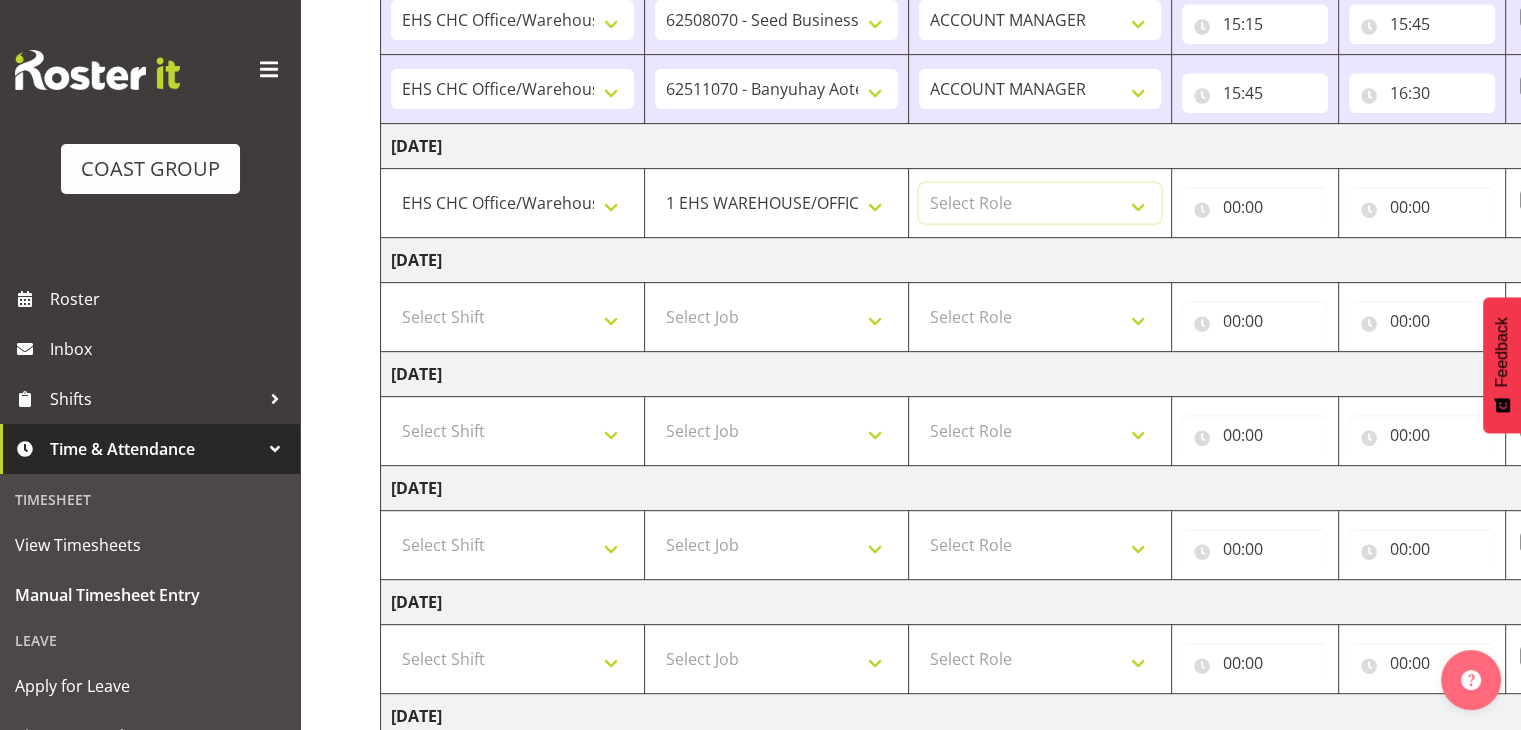 drag, startPoint x: 996, startPoint y: 203, endPoint x: 1003, endPoint y: 261, distance: 58.420887 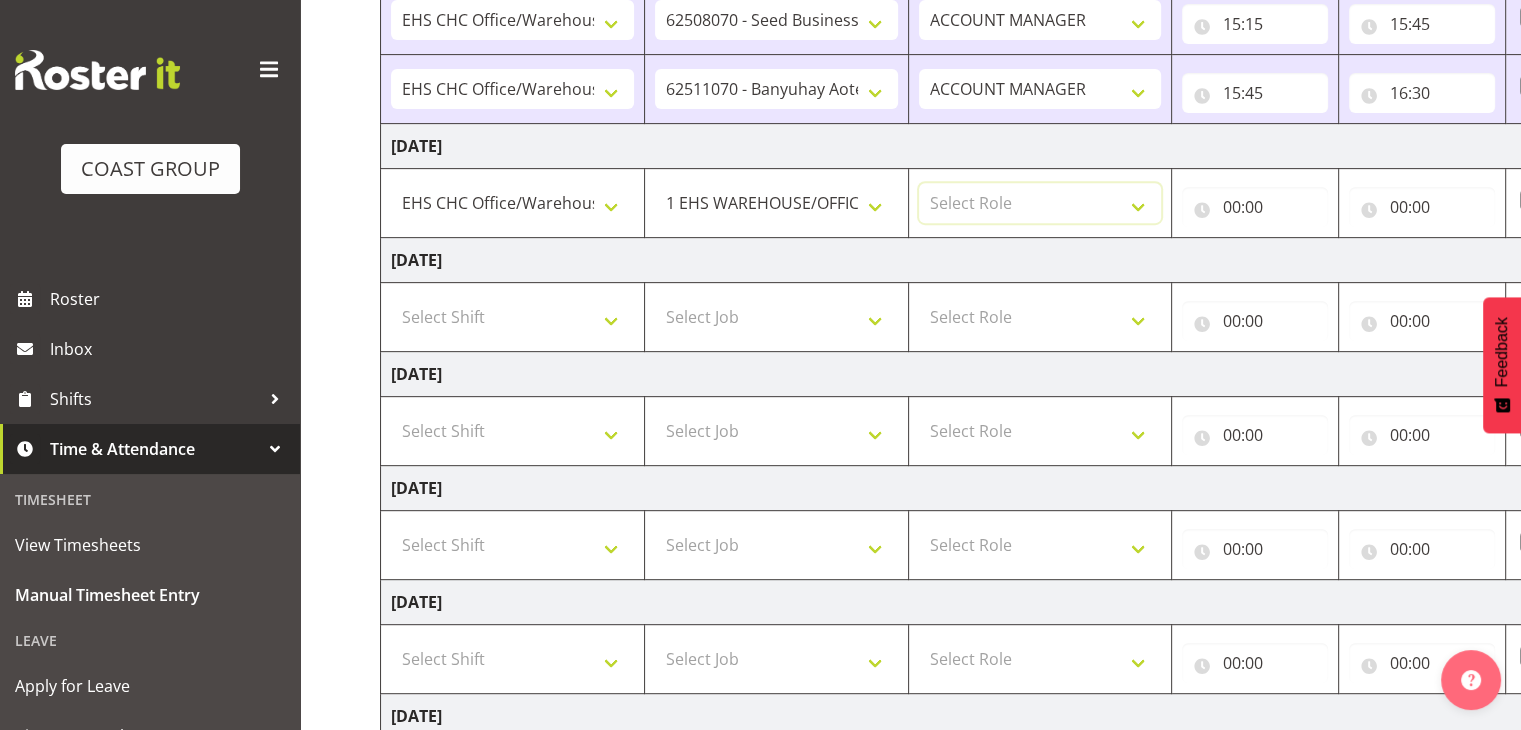 click on "Select Role  ACCOUNT MANAGER" at bounding box center (1040, 203) 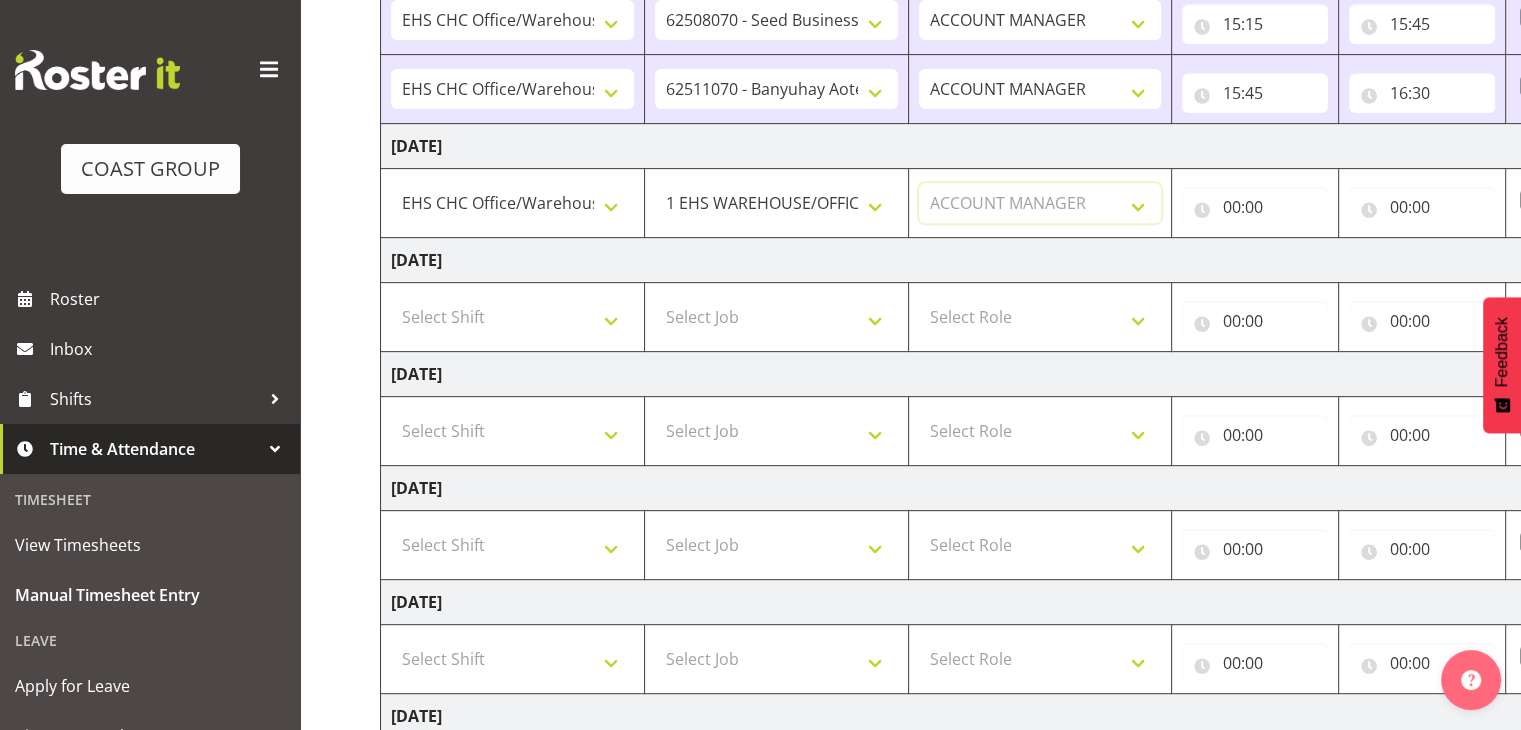 click on "Select Role  ACCOUNT MANAGER" at bounding box center (1040, 203) 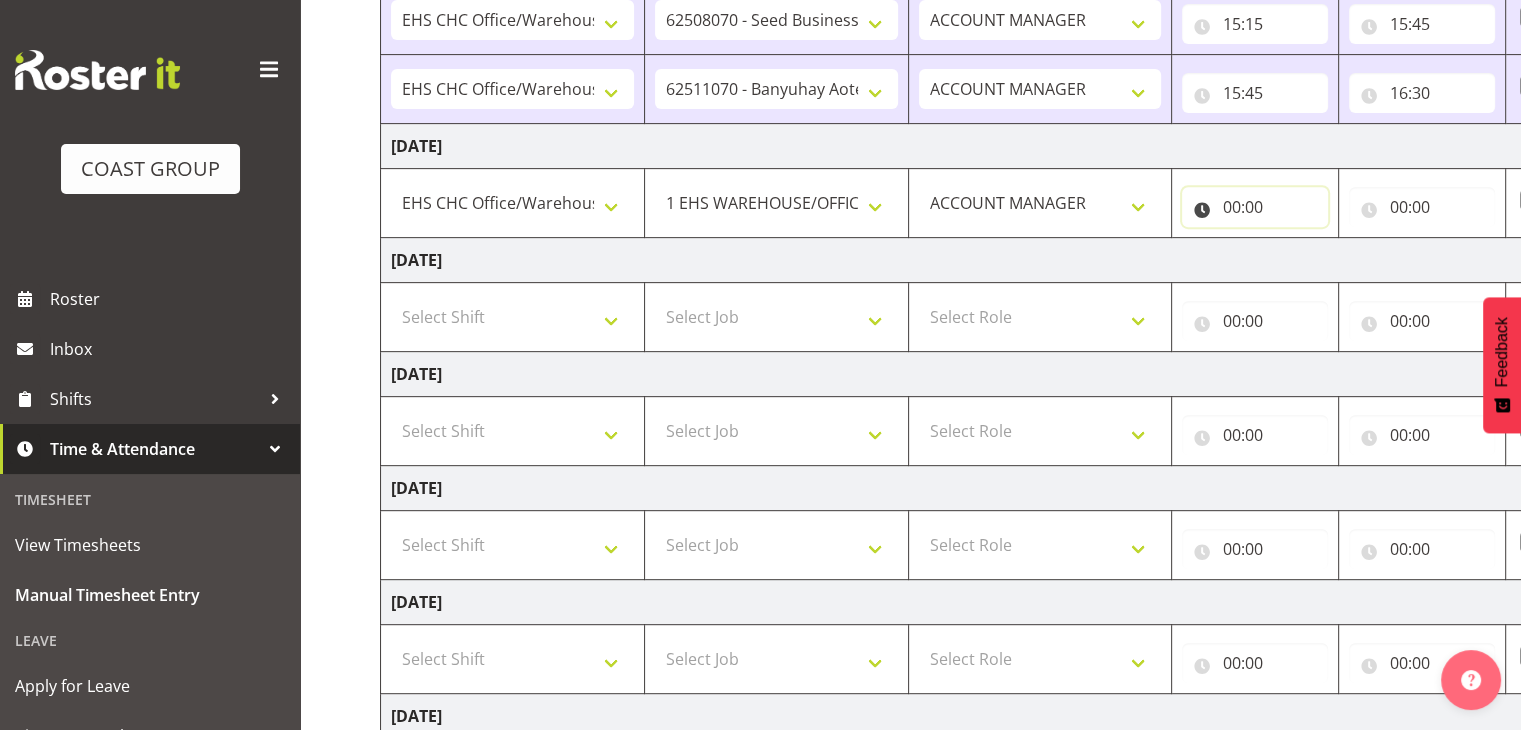 drag, startPoint x: 1260, startPoint y: 200, endPoint x: 1276, endPoint y: 245, distance: 47.759815 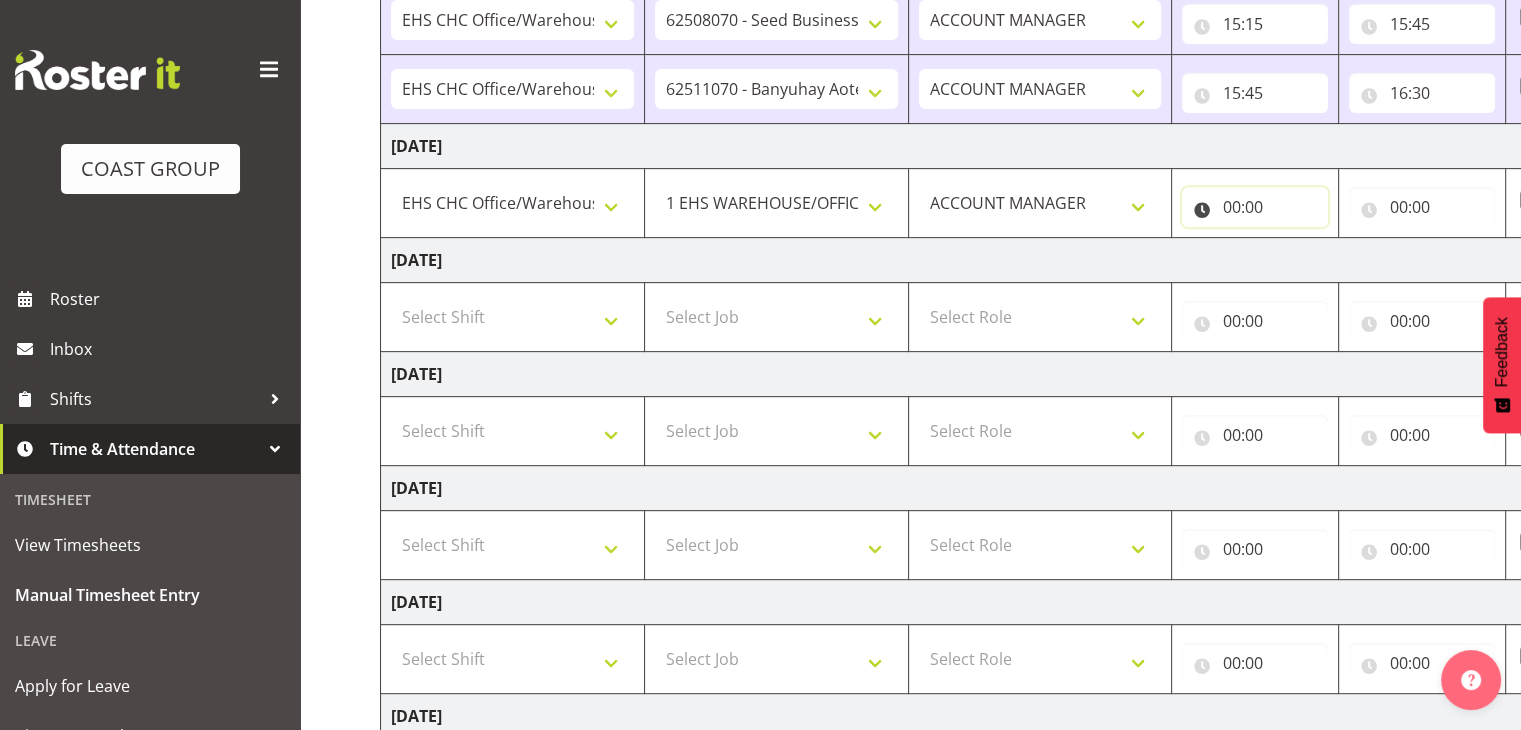 click on "00:00" at bounding box center [1255, 207] 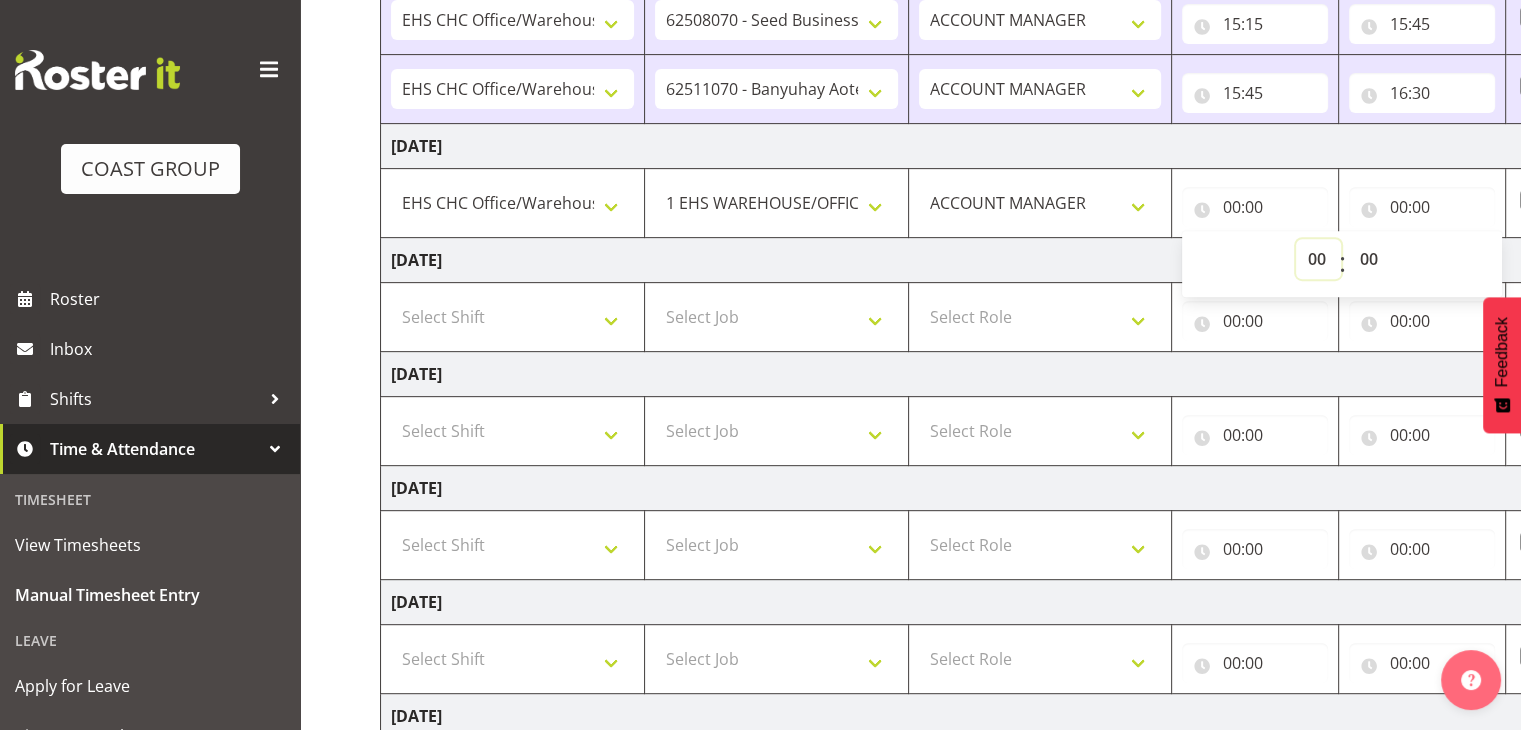 drag, startPoint x: 1316, startPoint y: 251, endPoint x: 1318, endPoint y: 269, distance: 18.110771 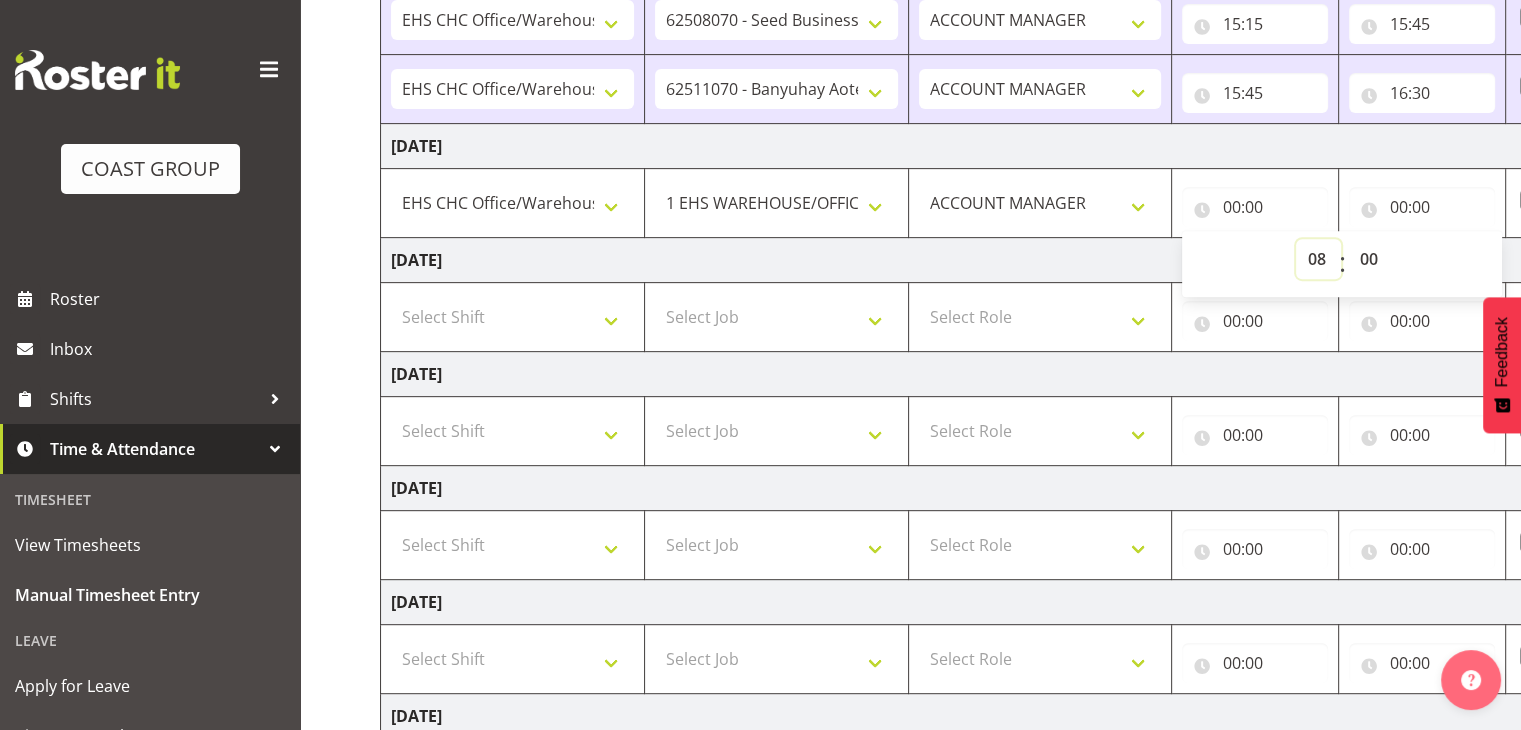 click on "00   01   02   03   04   05   06   07   08   09   10   11   12   13   14   15   16   17   18   19   20   21   22   23" at bounding box center (1318, 259) 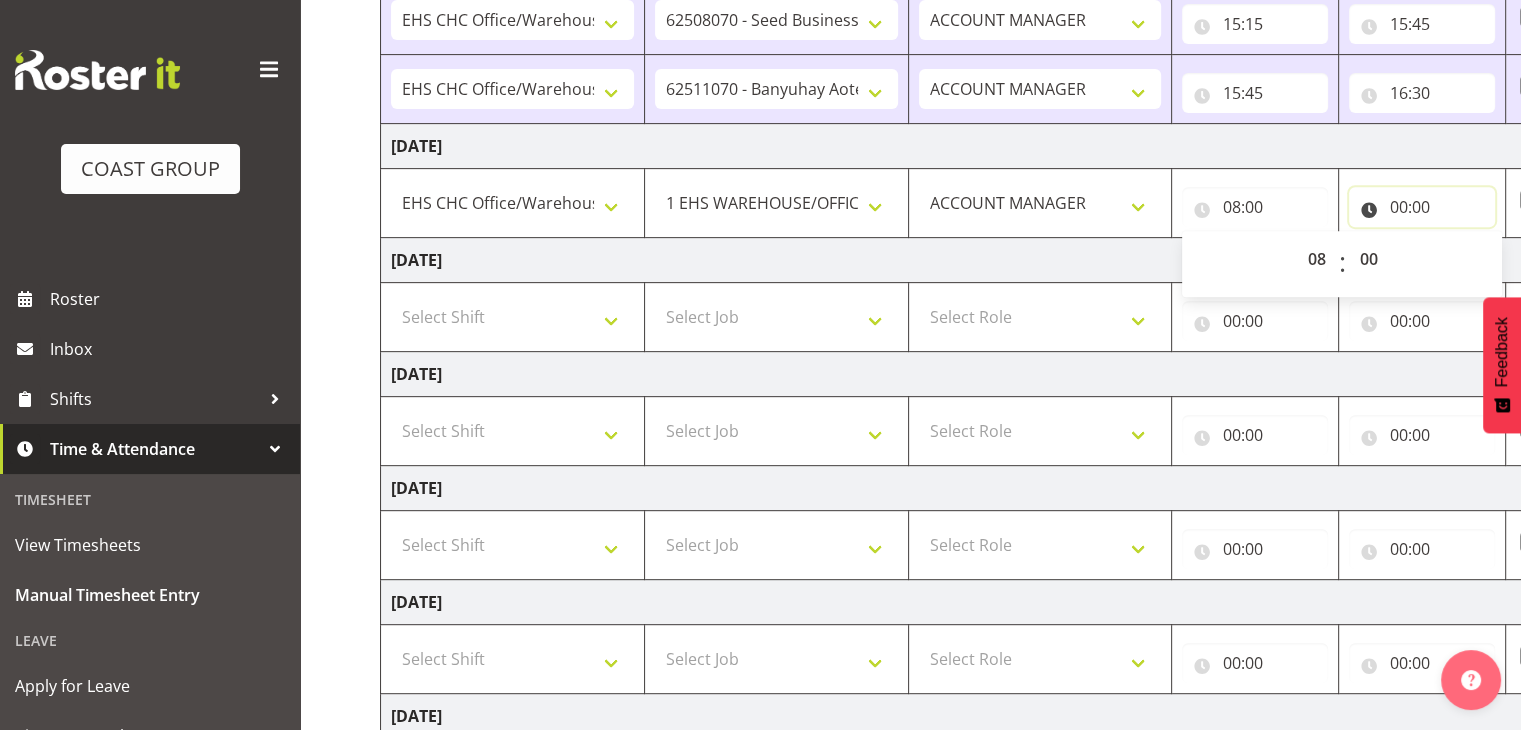 click on "00:00" at bounding box center [1422, 207] 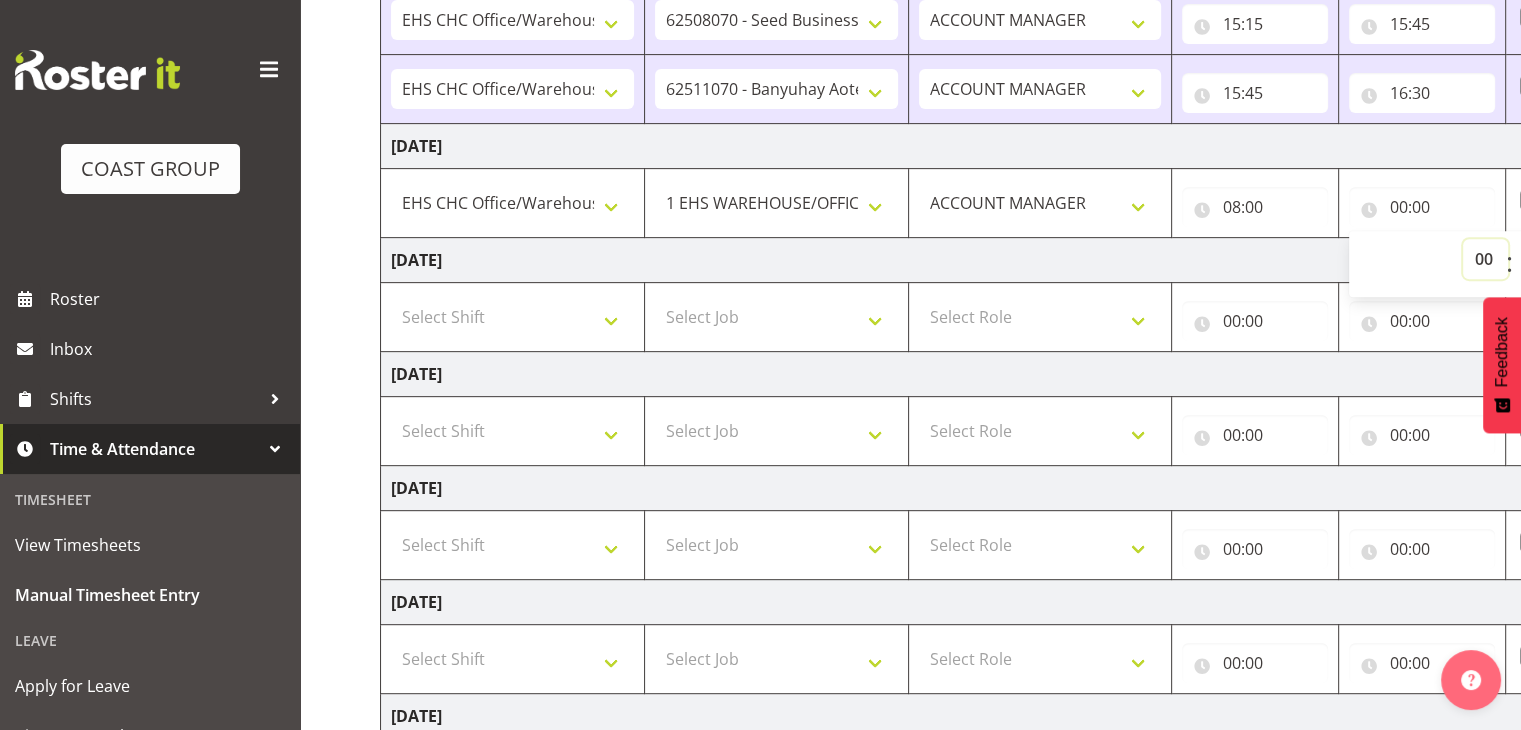drag, startPoint x: 1476, startPoint y: 257, endPoint x: 1477, endPoint y: 274, distance: 17.029387 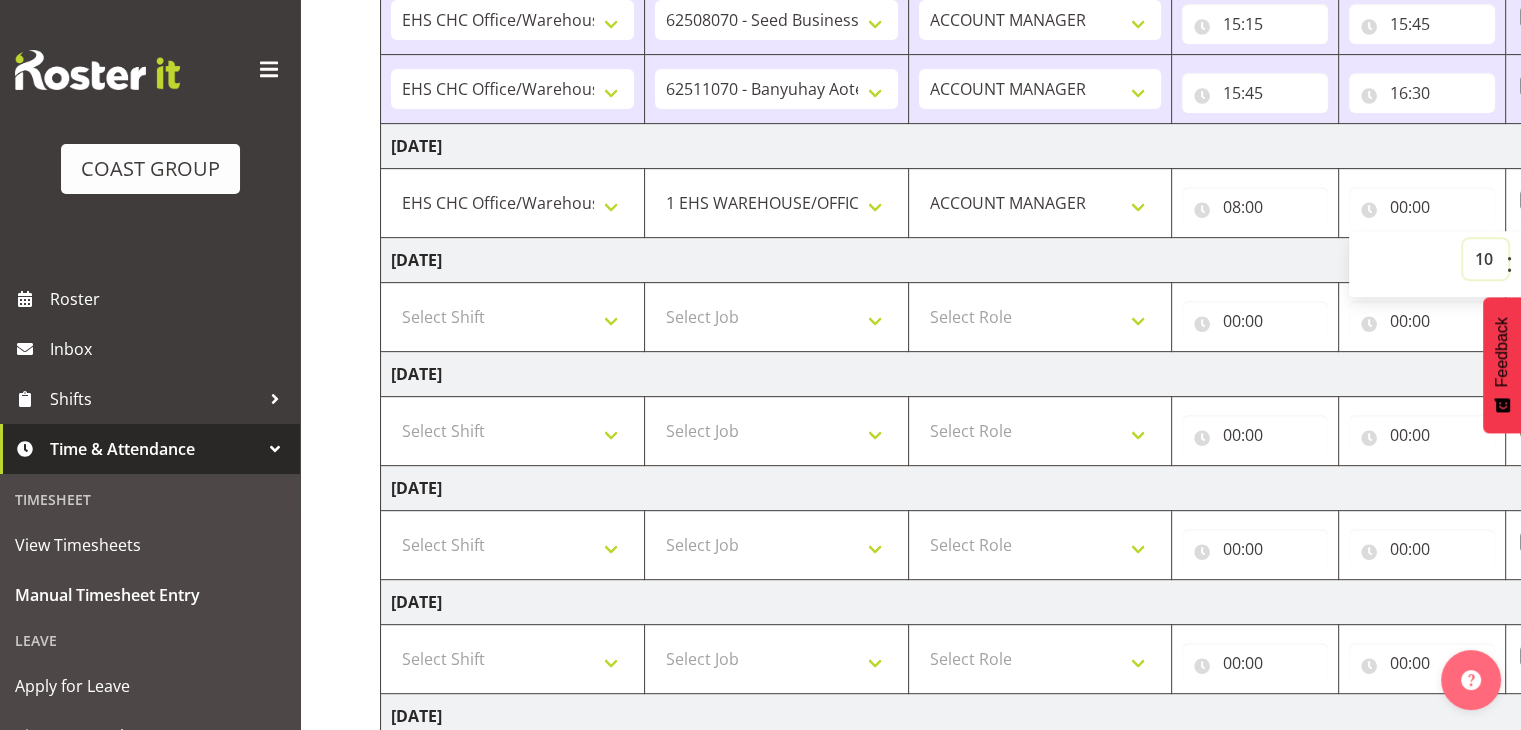 click on "00   01   02   03   04   05   06   07   08   09   10   11   12   13   14   15   16   17   18   19   20   21   22   23" at bounding box center [1485, 259] 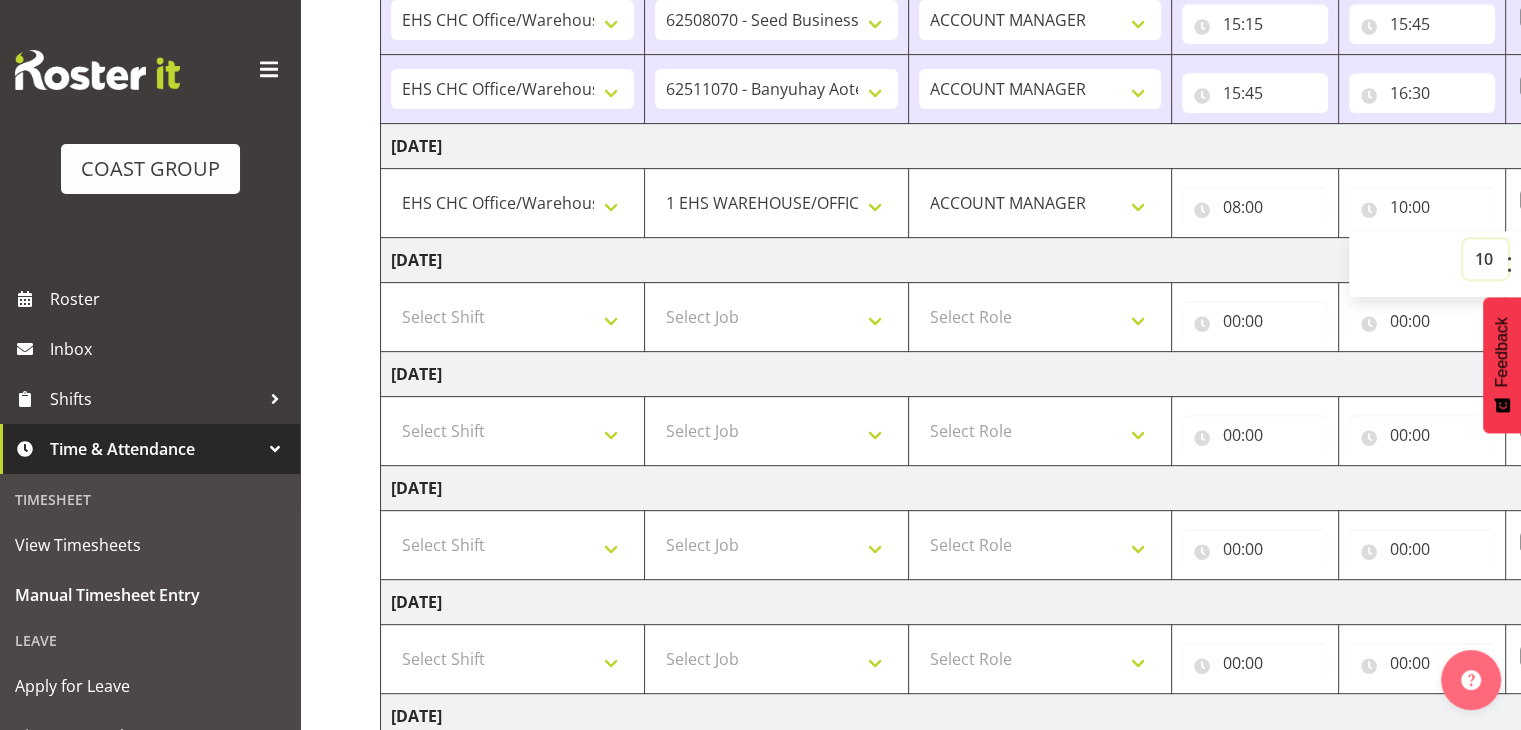 scroll, scrollTop: 989, scrollLeft: 0, axis: vertical 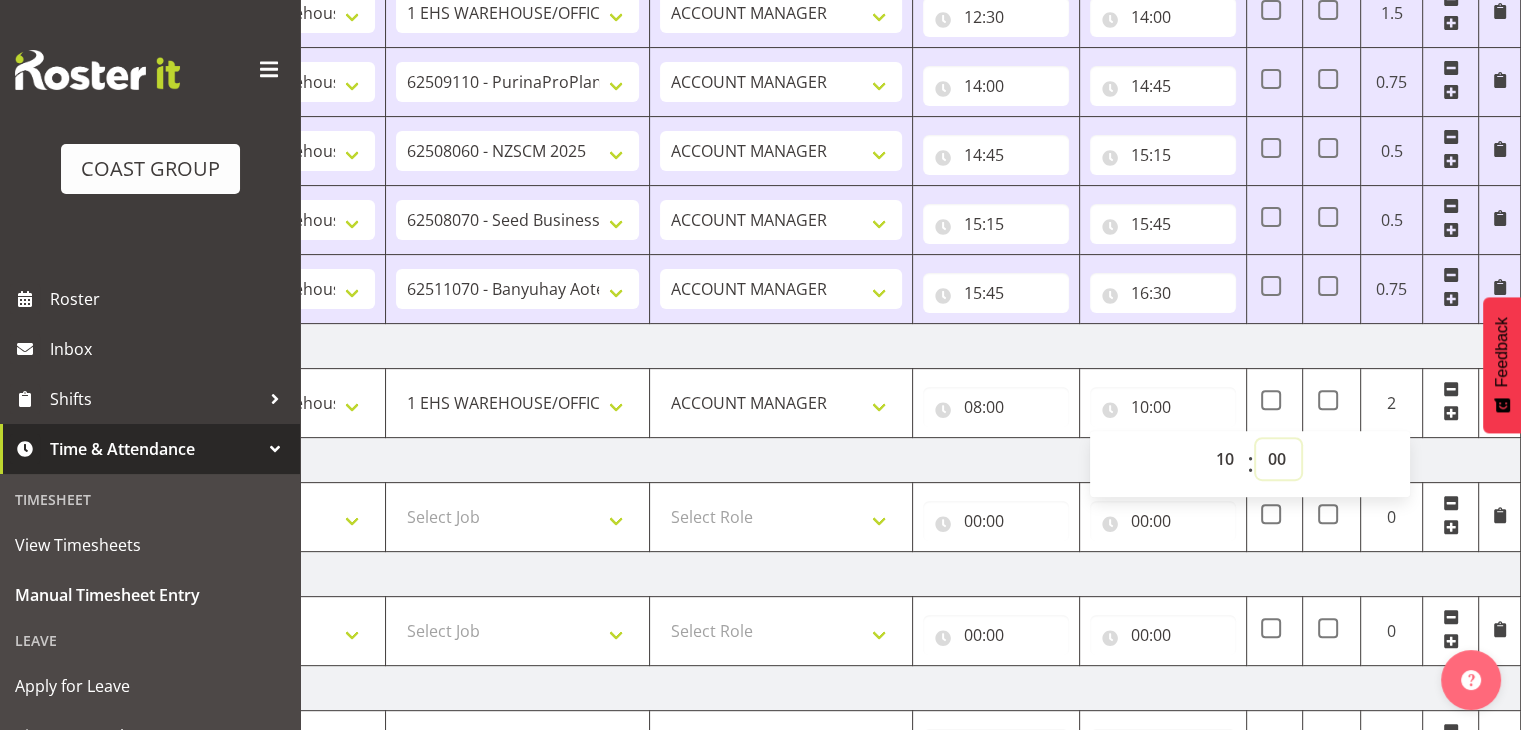 drag, startPoint x: 1268, startPoint y: 445, endPoint x: 1294, endPoint y: 465, distance: 32.80244 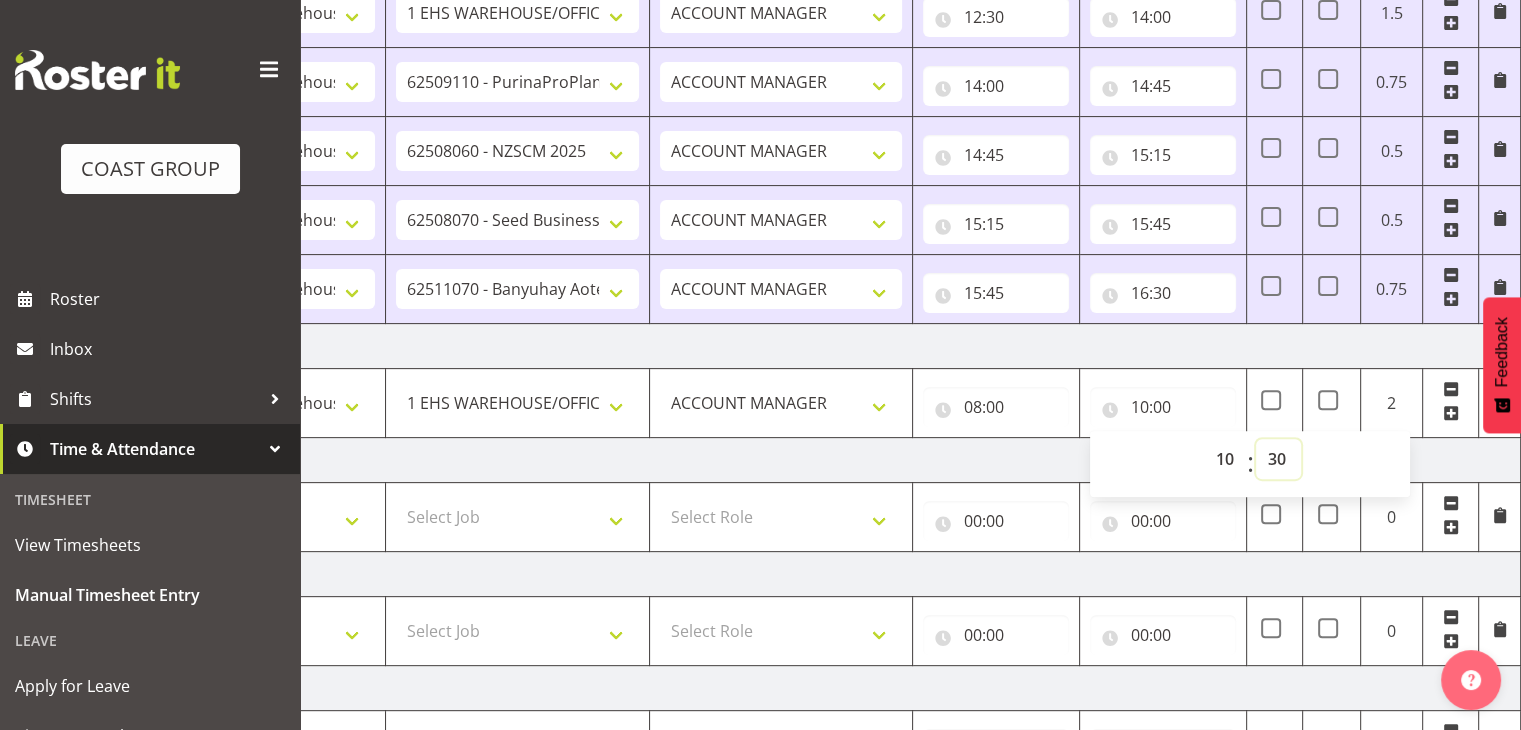 click on "00   01   02   03   04   05   06   07   08   09   10   11   12   13   14   15   16   17   18   19   20   21   22   23   24   25   26   27   28   29   30   31   32   33   34   35   36   37   38   39   40   41   42   43   44   45   46   47   48   49   50   51   52   53   54   55   56   57   58   59" at bounding box center [1278, 459] 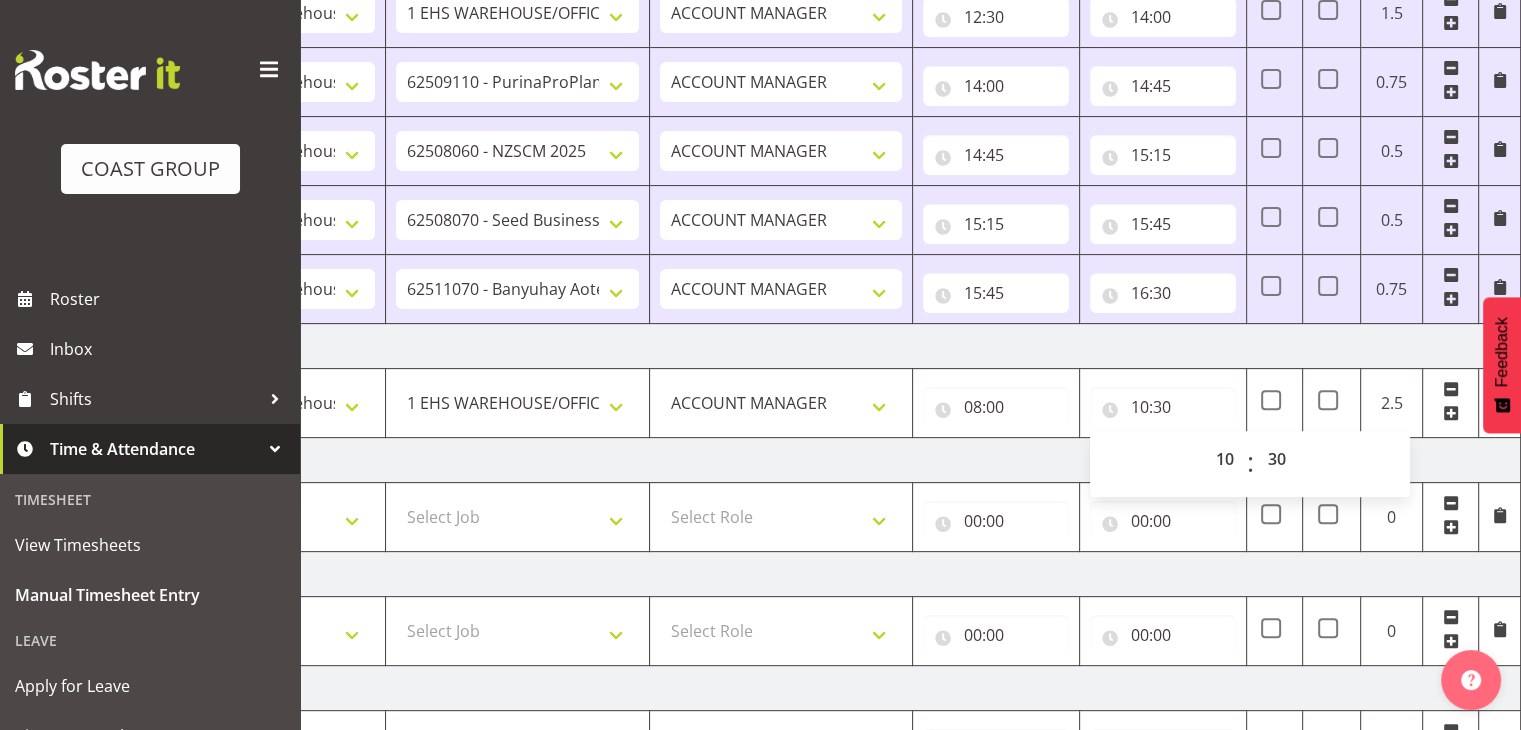 click at bounding box center (1451, 403) 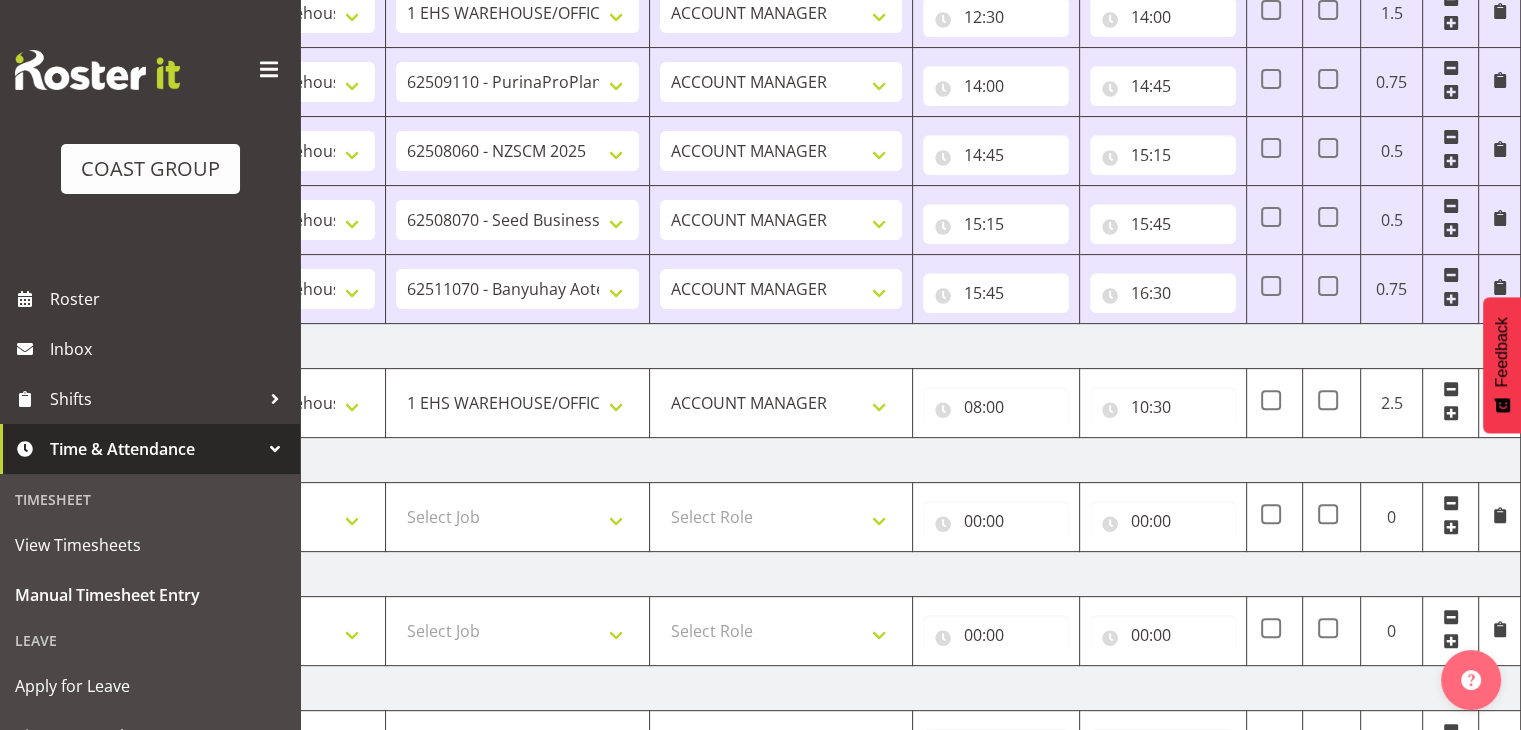 click at bounding box center (1451, 413) 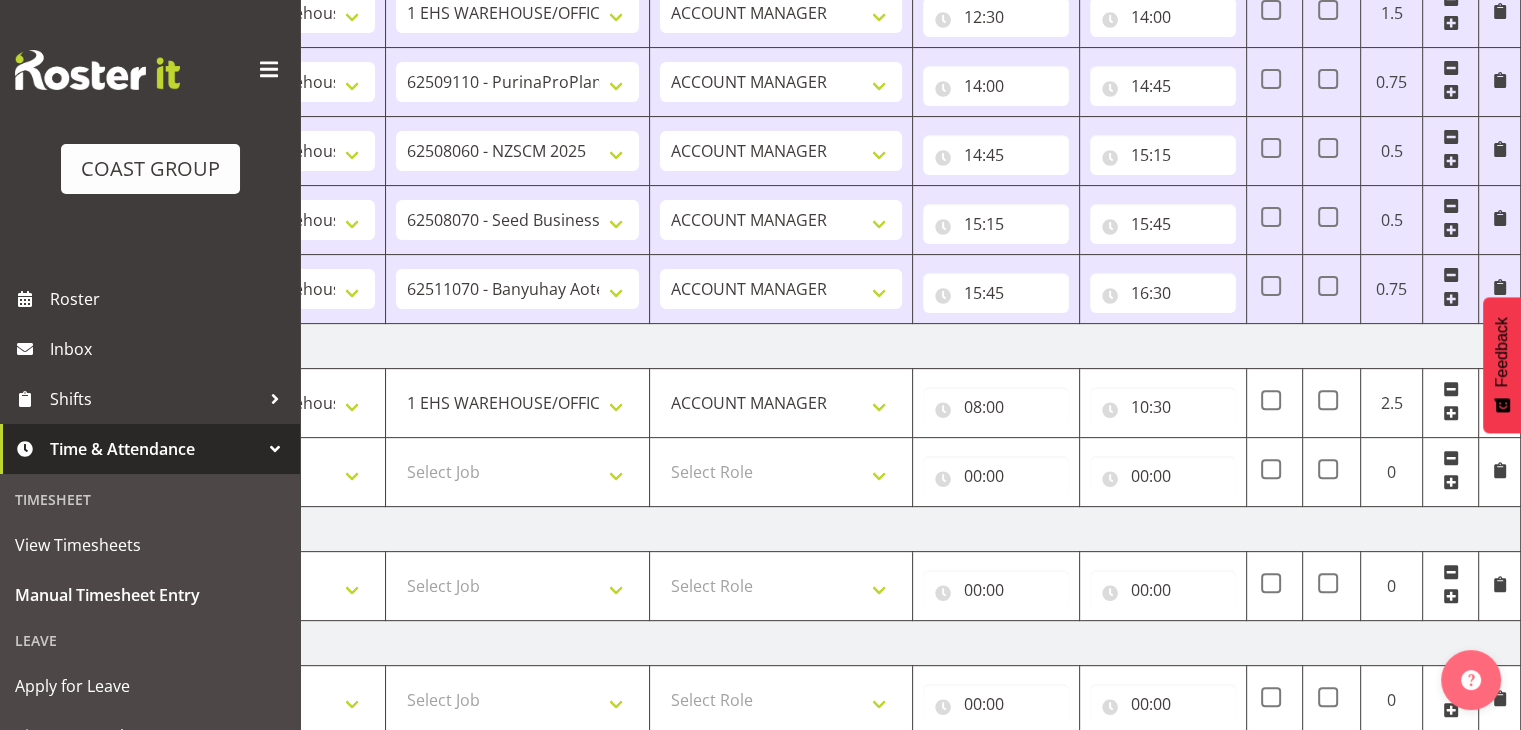 click at bounding box center (1451, 482) 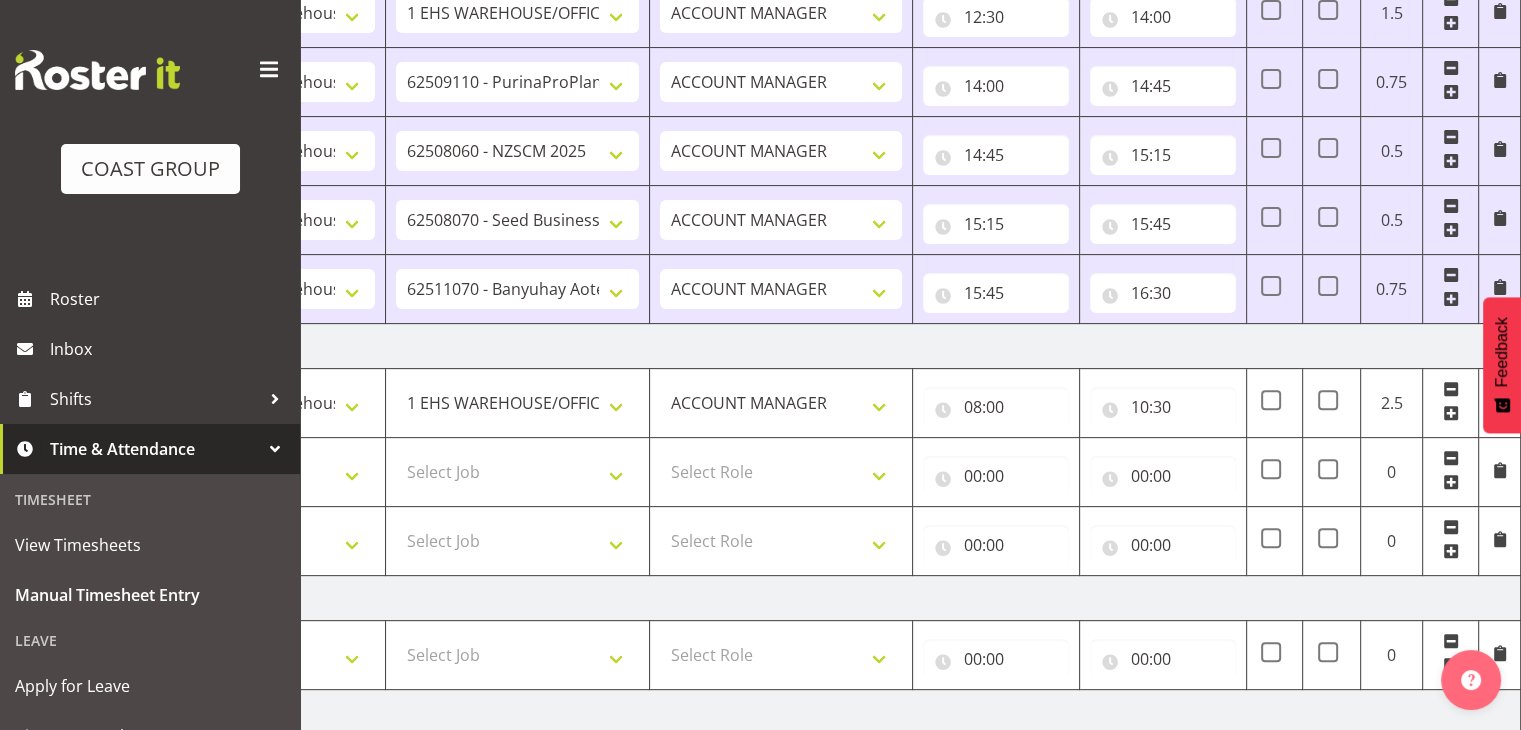scroll, scrollTop: 1127, scrollLeft: 0, axis: vertical 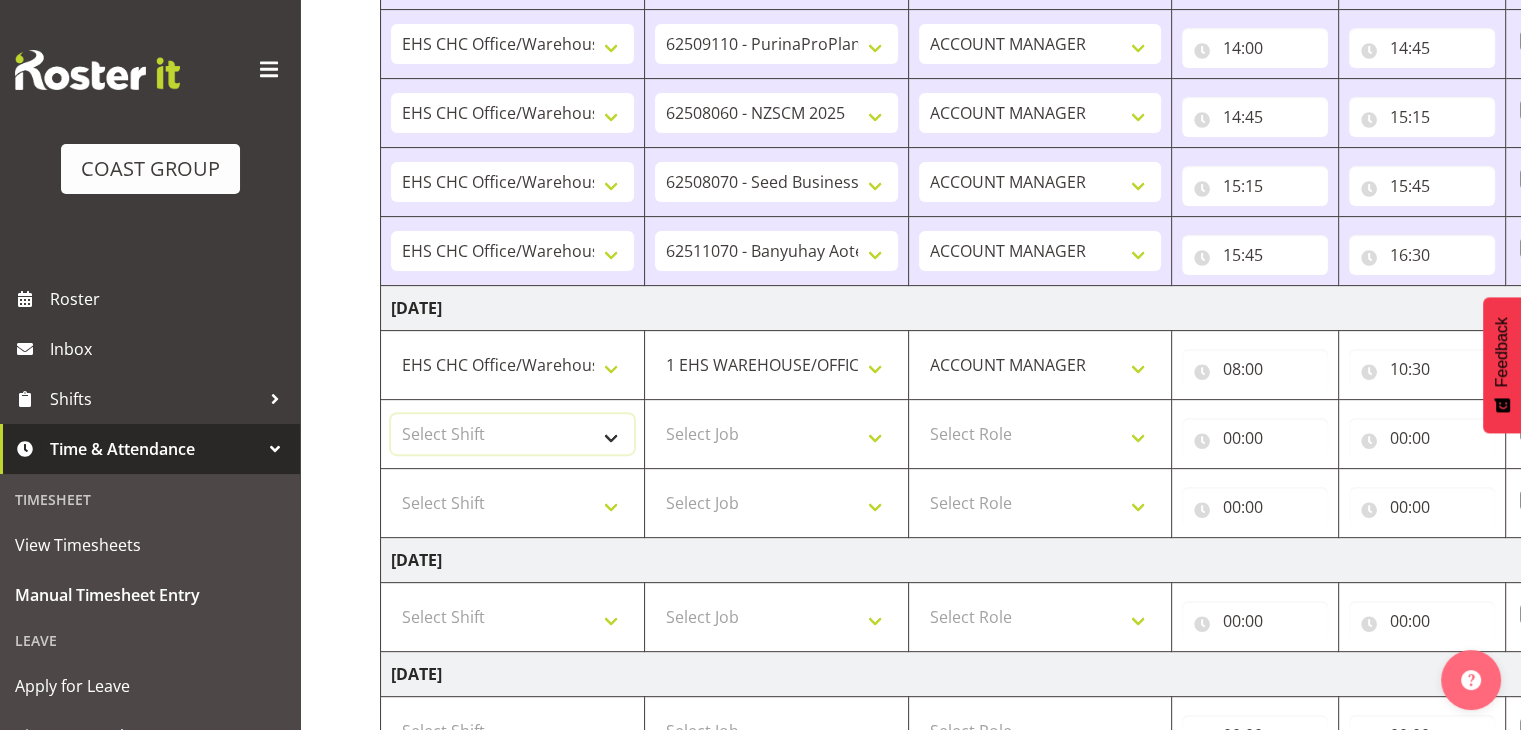 click on "Select Shift  Break ANZICS Break All Blacks casual Break Armageddon Break Art show Break CHCH Food Show Break CHCH Food Show Break CSNZ Break Canterbury Homeshow Break [PERSON_NAME] H/S Backwalls Break Clubs NZ Break Downstream Break Dramfest Break FANZ Break GP25 Break HOY Break HOY Break HOY Fly to CHCH Break Horticulture Break Host tech Break IBD Break LGNZ Break Lawlink Break Marlborough Home show Break NZ Shoulder and Elbow Break NZHS Break NZMCA Break NZMCA Break NZOHA Break NZSBA Break PINZ Break Panels Arena Break QT Homeshow Break [PERSON_NAME] Pinot Noir Break SYA Break Show your ability Break Wedding expo Break back walls of foodshow Break back walls of star homeshow Break brewers Guild Break red meat Break selwyn art show Break south mach Break south mach Break southerbys conference Break southland careerfest Break starhomeshow Build ANZICS Build BOINZ Build Baby Show Build GP25 Build GP25 Build Holiday parks Build Host tech Build LGNZ Build LGNZ Build Lawlink Build [GEOGRAPHIC_DATA] Home show Build NRHC Build NZMCA" at bounding box center (512, 434) 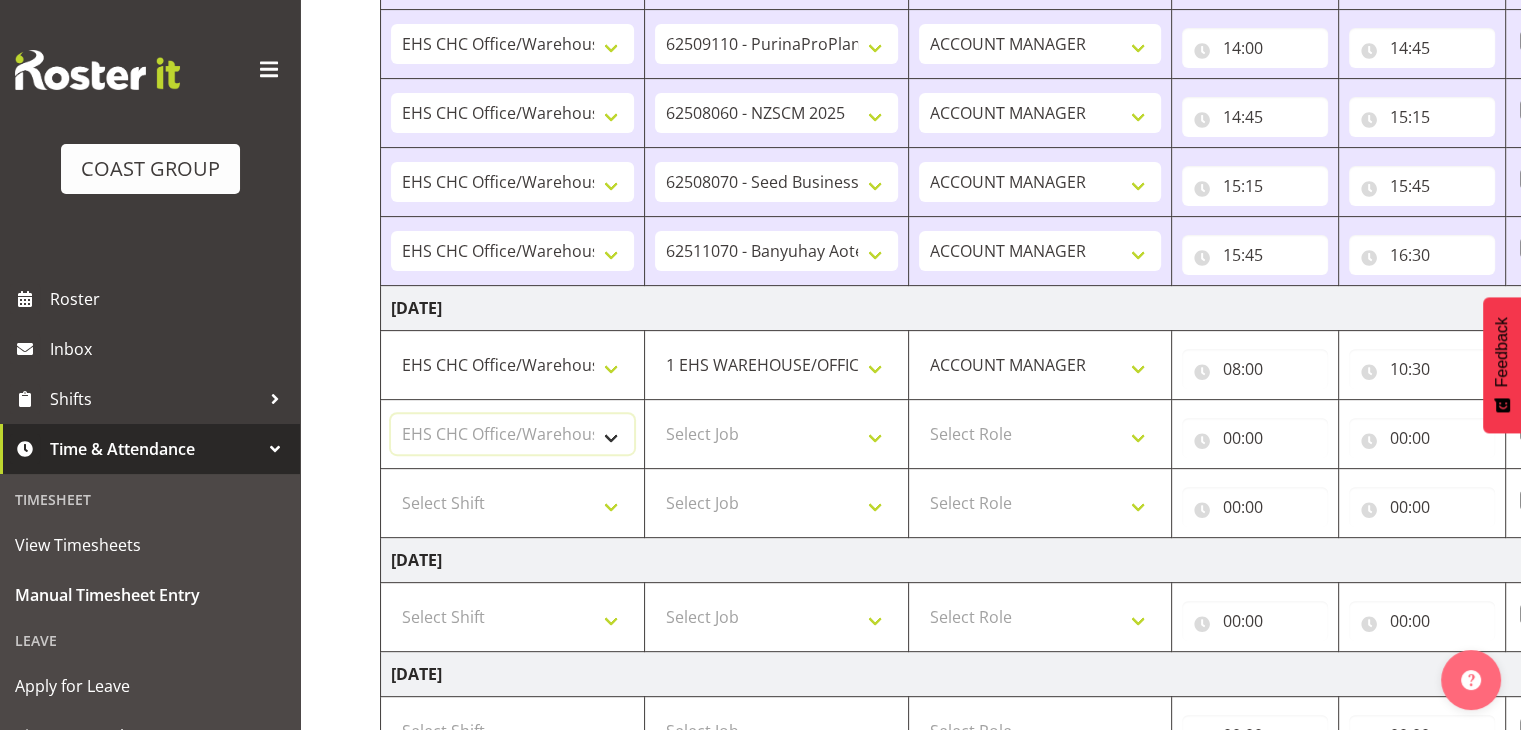 click on "Select Shift  Break ANZICS Break All Blacks casual Break Armageddon Break Art show Break CHCH Food Show Break CHCH Food Show Break CSNZ Break Canterbury Homeshow Break [PERSON_NAME] H/S Backwalls Break Clubs NZ Break Downstream Break Dramfest Break FANZ Break GP25 Break HOY Break HOY Break HOY Fly to CHCH Break Horticulture Break Host tech Break IBD Break LGNZ Break Lawlink Break Marlborough Home show Break NZ Shoulder and Elbow Break NZHS Break NZMCA Break NZMCA Break NZOHA Break NZSBA Break PINZ Break Panels Arena Break QT Homeshow Break [PERSON_NAME] Pinot Noir Break SYA Break Show your ability Break Wedding expo Break back walls of foodshow Break back walls of star homeshow Break brewers Guild Break red meat Break selwyn art show Break south mach Break south mach Break southerbys conference Break southland careerfest Break starhomeshow Build ANZICS Build BOINZ Build Baby Show Build GP25 Build GP25 Build Holiday parks Build Host tech Build LGNZ Build LGNZ Build Lawlink Build [GEOGRAPHIC_DATA] Home show Build NRHC Build NZMCA" at bounding box center (512, 434) 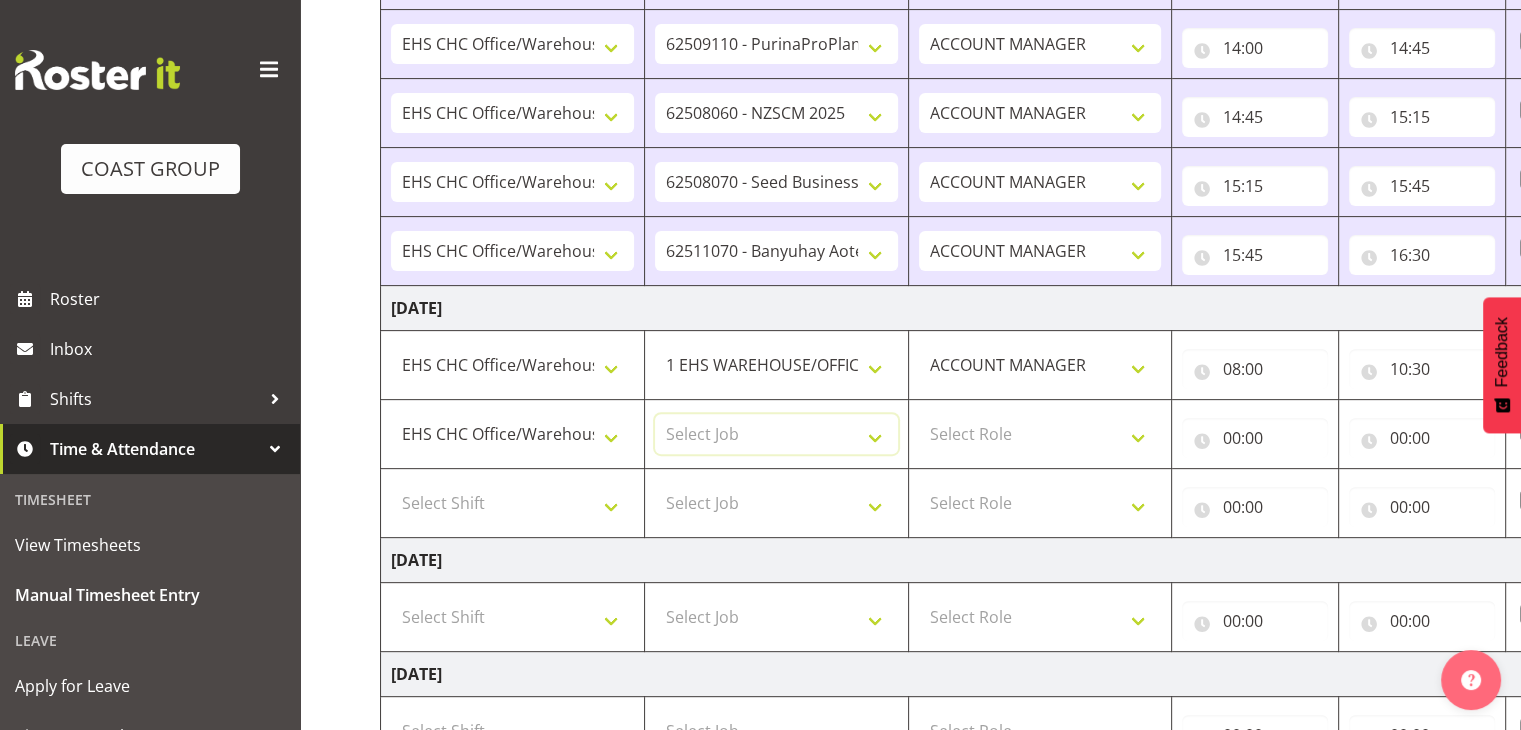 click on "Select Job  1 Carlton Events 1 [PERSON_NAME][GEOGRAPHIC_DATA] 1 [PERSON_NAME][GEOGRAPHIC_DATA] 1 EHS WAREHOUSE/OFFICE 1 GRS 1 SLP Production 1 SLP Tradeshows 12504000 - AKL Casual [DATE] 1250400R - April Casual C&R 2025 12504050 - CDES Engineering and Technology Expo 2025 12504070 - FINZ (National Financial Adviser Conf) 2025 1250407A - Fidelity @ FINZ Conf 2025 1250407B - La Trobe @ FINZ Conf 25 1250407C - Partners Life @ FINZ Conf 25 12504080 - AKL Go Green 2025 12504100 - NZSEE 2025 12504120 - Ester Show 2025 12504150 - Test-[PERSON_NAME]-May 12505000 - AKL Casual [DATE] 1250500R - May Casual C&R 2025 12505020 - Hutchwilco Boat Show 2025 1250502R - [GEOGRAPHIC_DATA] Boat Show 2025 - C&R 12505030 - NZOHS Conference 2025 12505040 - Aotearoa Art Fair 2025 12505060 - Waipa Home Show 2025 12505070 - CAS 2025 1250507A - CAS 2025 - 200 Doors 1250507B - CAS 2025 - Cutera 1250507C - CAS 2025 - Dermocosmetica 12505080 - [GEOGRAPHIC_DATA] Conference 2025 1250508A - Zeiss @ [GEOGRAPHIC_DATA] 25 1250508B - Roche @ [GEOGRAPHIC_DATA] 25 1250508C - Alcon @ [GEOGRAPHIC_DATA] 25 12505130 - Test- [PERSON_NAME] 1" at bounding box center (776, 434) 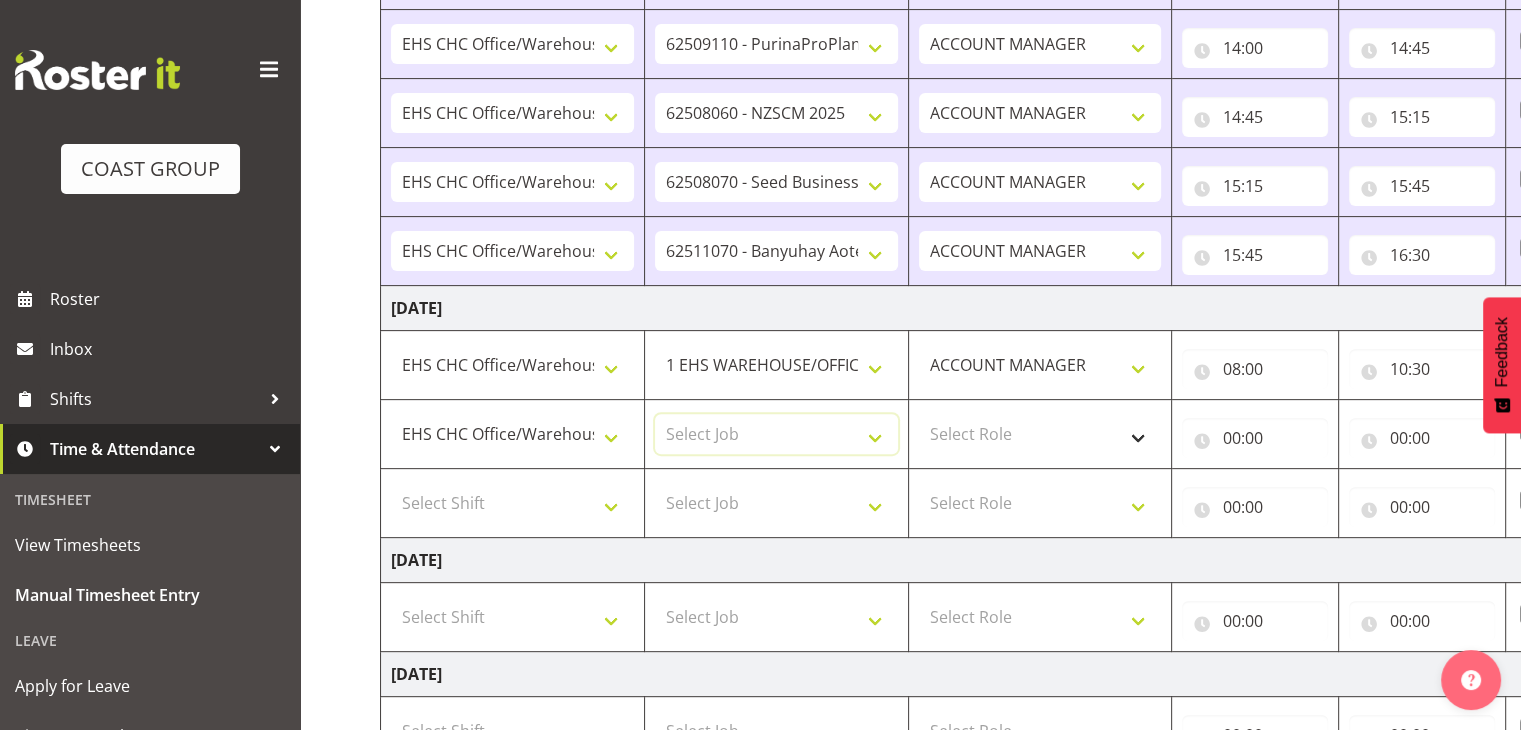 select on "10390" 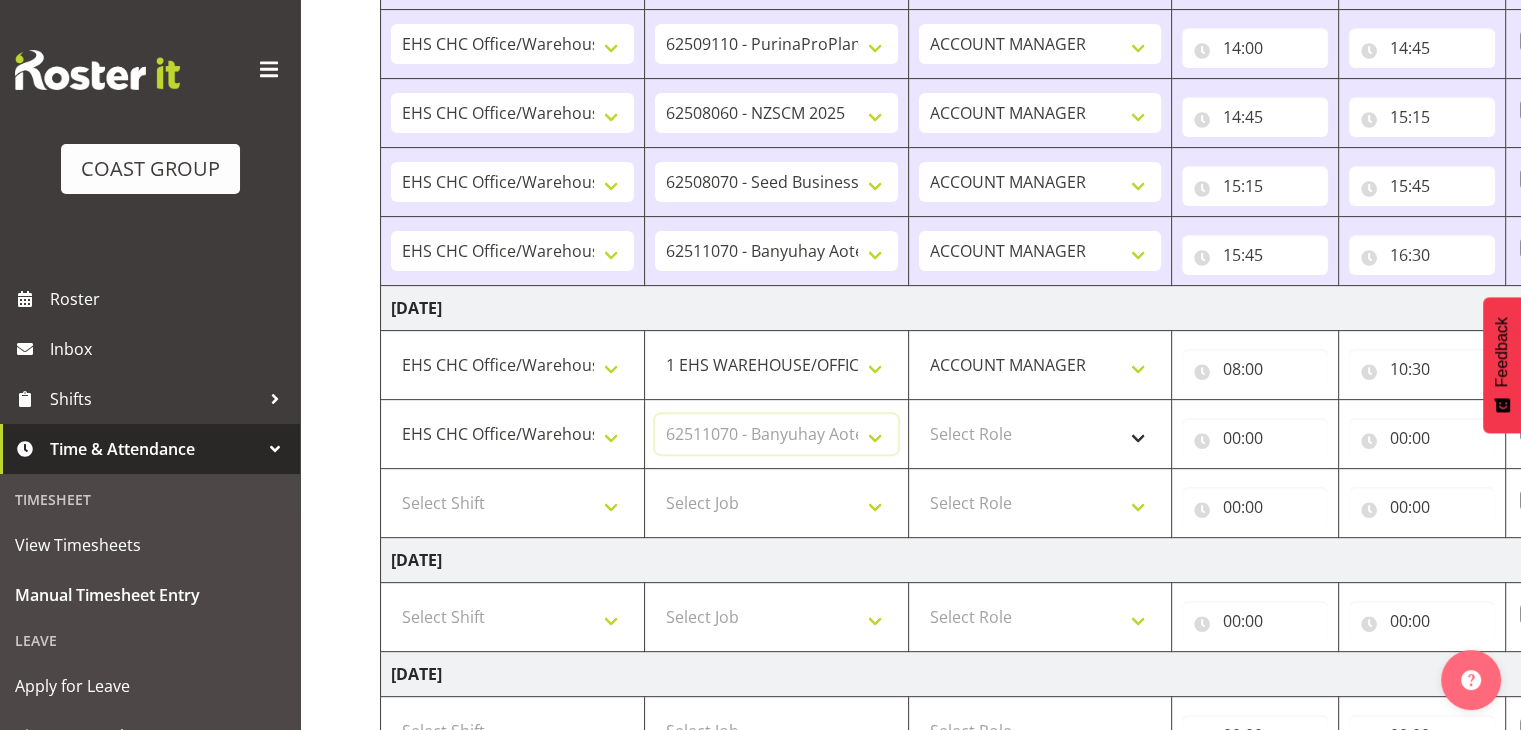 click on "Select Job  1 Carlton Events 1 [PERSON_NAME][GEOGRAPHIC_DATA] 1 [PERSON_NAME][GEOGRAPHIC_DATA] 1 EHS WAREHOUSE/OFFICE 1 GRS 1 SLP Production 1 SLP Tradeshows 12504000 - AKL Casual [DATE] 1250400R - April Casual C&R 2025 12504050 - CDES Engineering and Technology Expo 2025 12504070 - FINZ (National Financial Adviser Conf) 2025 1250407A - Fidelity @ FINZ Conf 2025 1250407B - La Trobe @ FINZ Conf 25 1250407C - Partners Life @ FINZ Conf 25 12504080 - AKL Go Green 2025 12504100 - NZSEE 2025 12504120 - Ester Show 2025 12504150 - Test-[PERSON_NAME]-May 12505000 - AKL Casual [DATE] 1250500R - May Casual C&R 2025 12505020 - Hutchwilco Boat Show 2025 1250502R - [GEOGRAPHIC_DATA] Boat Show 2025 - C&R 12505030 - NZOHS Conference 2025 12505040 - Aotearoa Art Fair 2025 12505060 - Waipa Home Show 2025 12505070 - CAS 2025 1250507A - CAS 2025 - 200 Doors 1250507B - CAS 2025 - Cutera 1250507C - CAS 2025 - Dermocosmetica 12505080 - [GEOGRAPHIC_DATA] Conference 2025 1250508A - Zeiss @ [GEOGRAPHIC_DATA] 25 1250508B - Roche @ [GEOGRAPHIC_DATA] 25 1250508C - Alcon @ [GEOGRAPHIC_DATA] 25 12505130 - Test- [PERSON_NAME] 1" at bounding box center [776, 434] 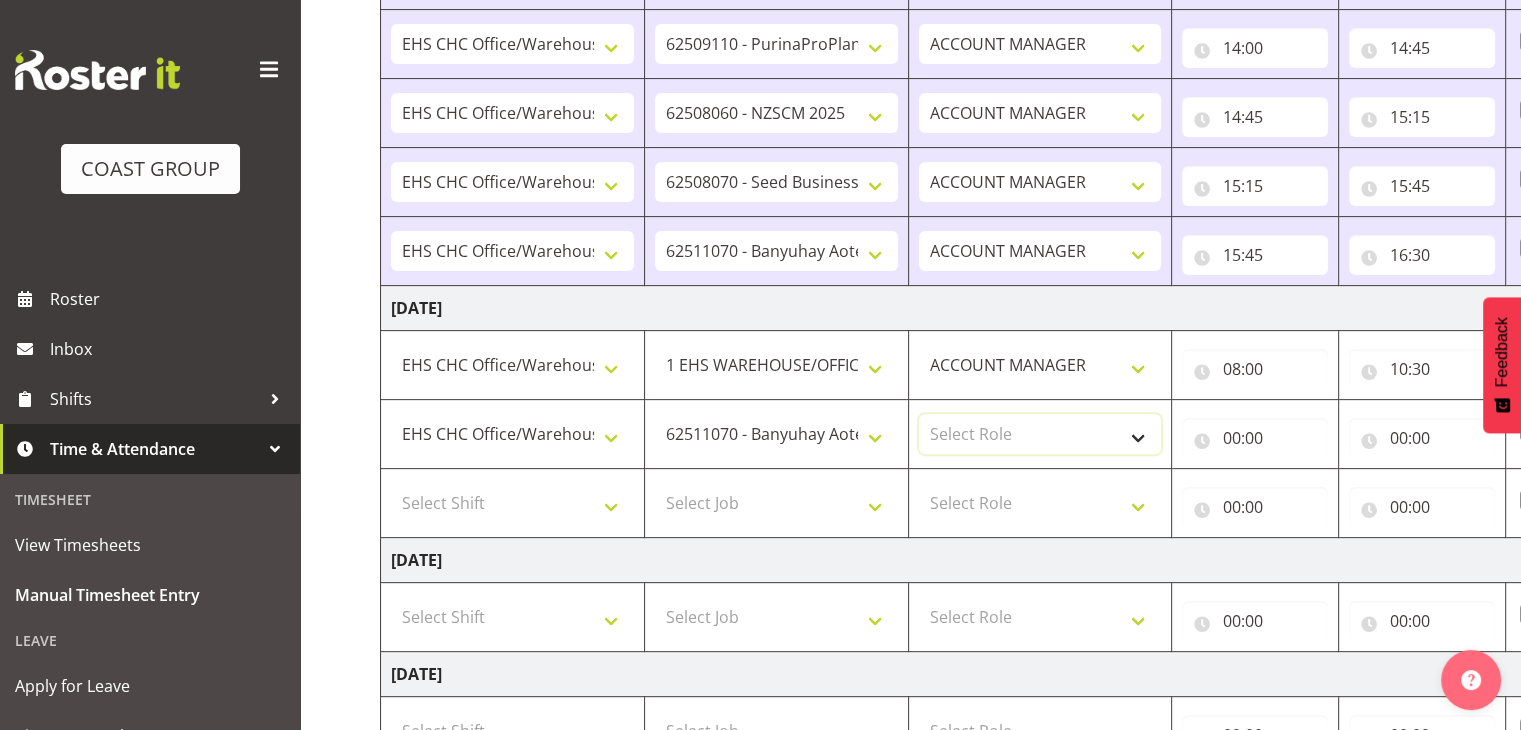click on "Select Role  ACCOUNT MANAGER" at bounding box center [1040, 434] 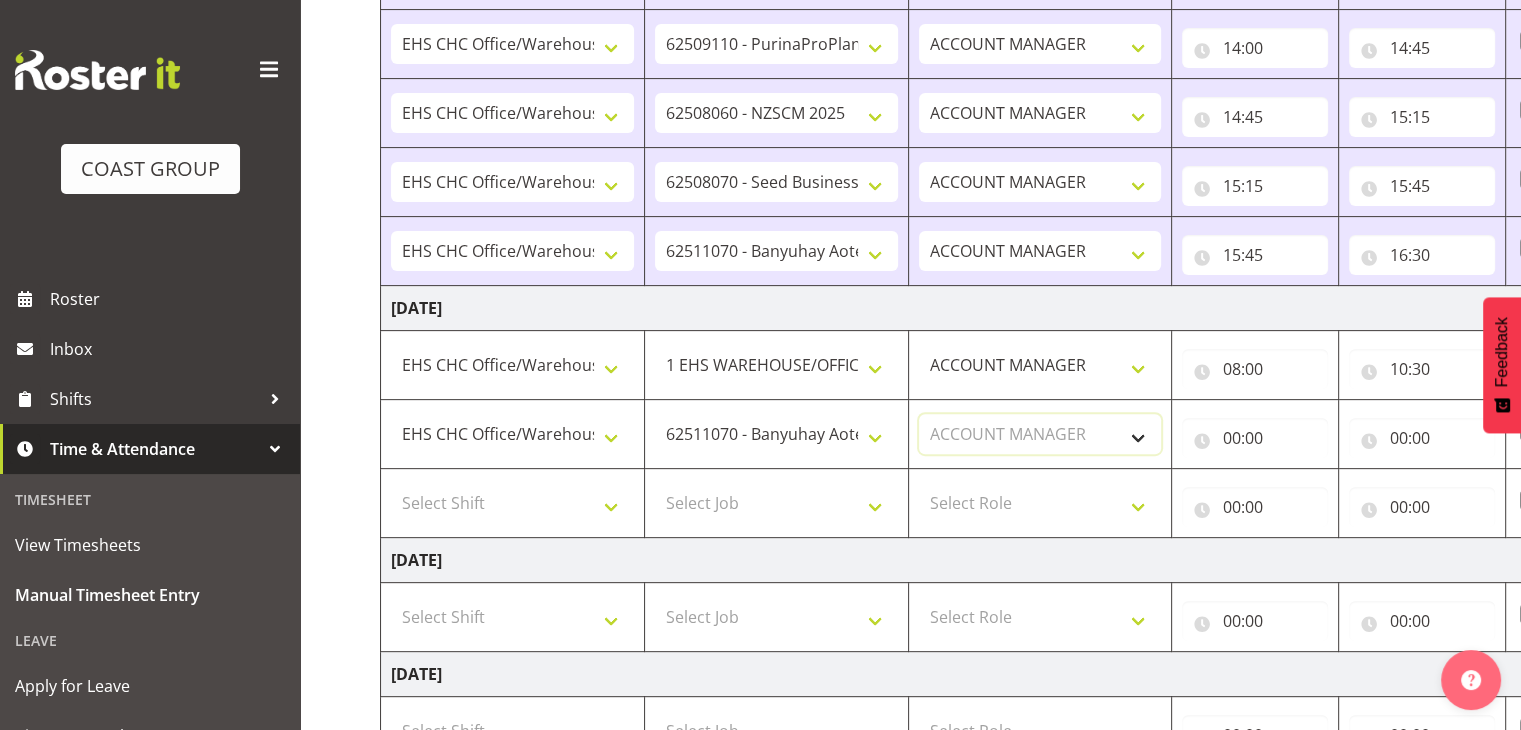 click on "Select Role  ACCOUNT MANAGER" at bounding box center (1040, 434) 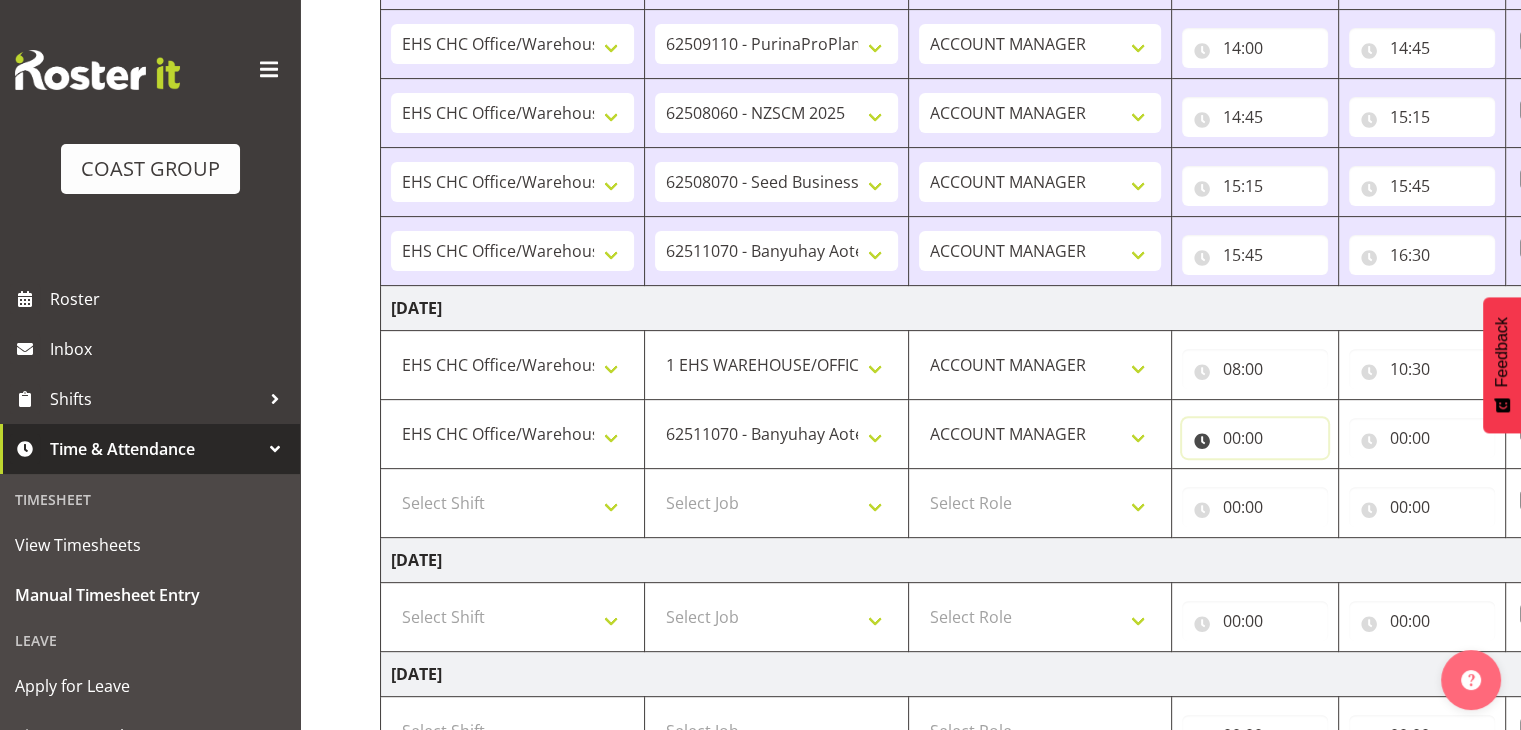 click on "00:00" at bounding box center [1255, 438] 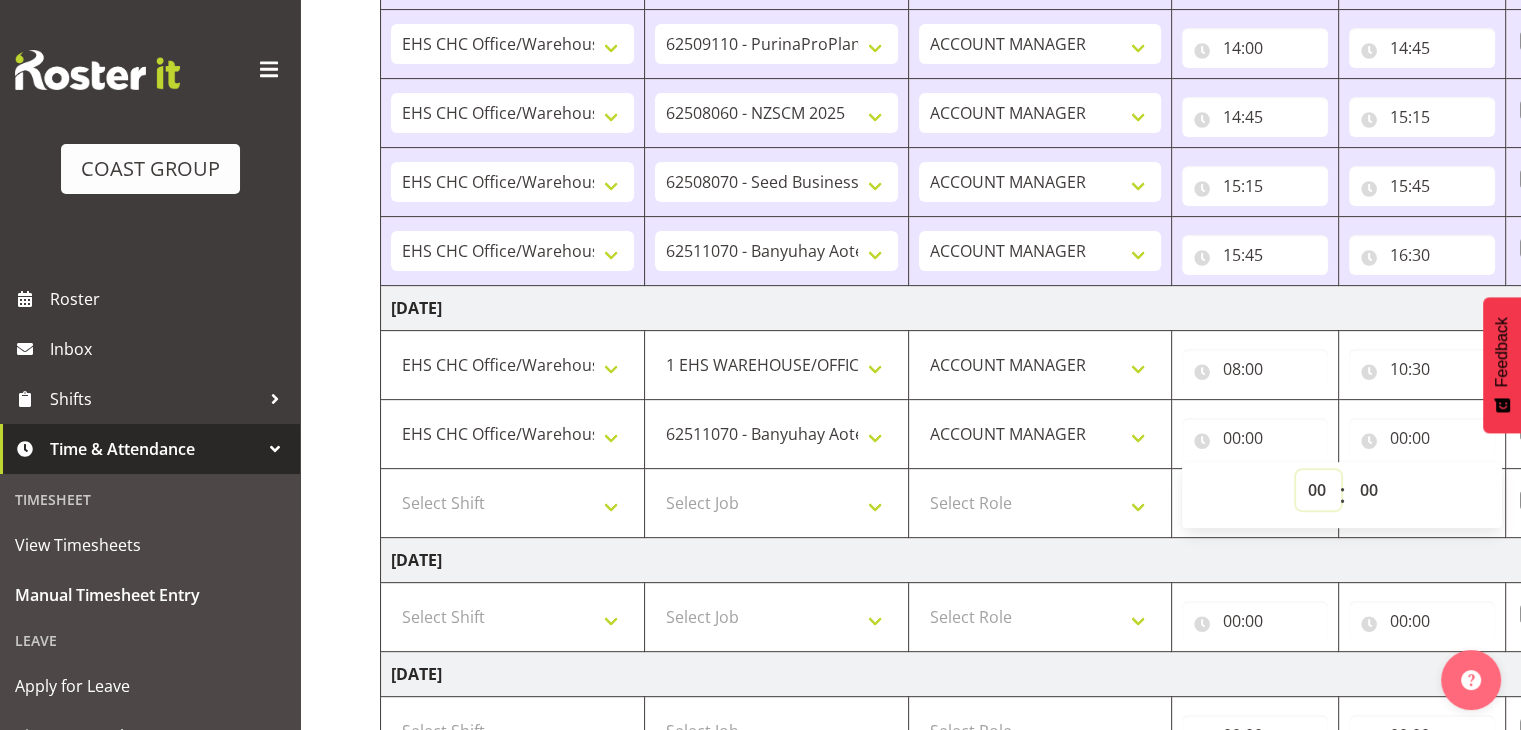 click on "00   01   02   03   04   05   06   07   08   09   10   11   12   13   14   15   16   17   18   19   20   21   22   23" at bounding box center [1318, 490] 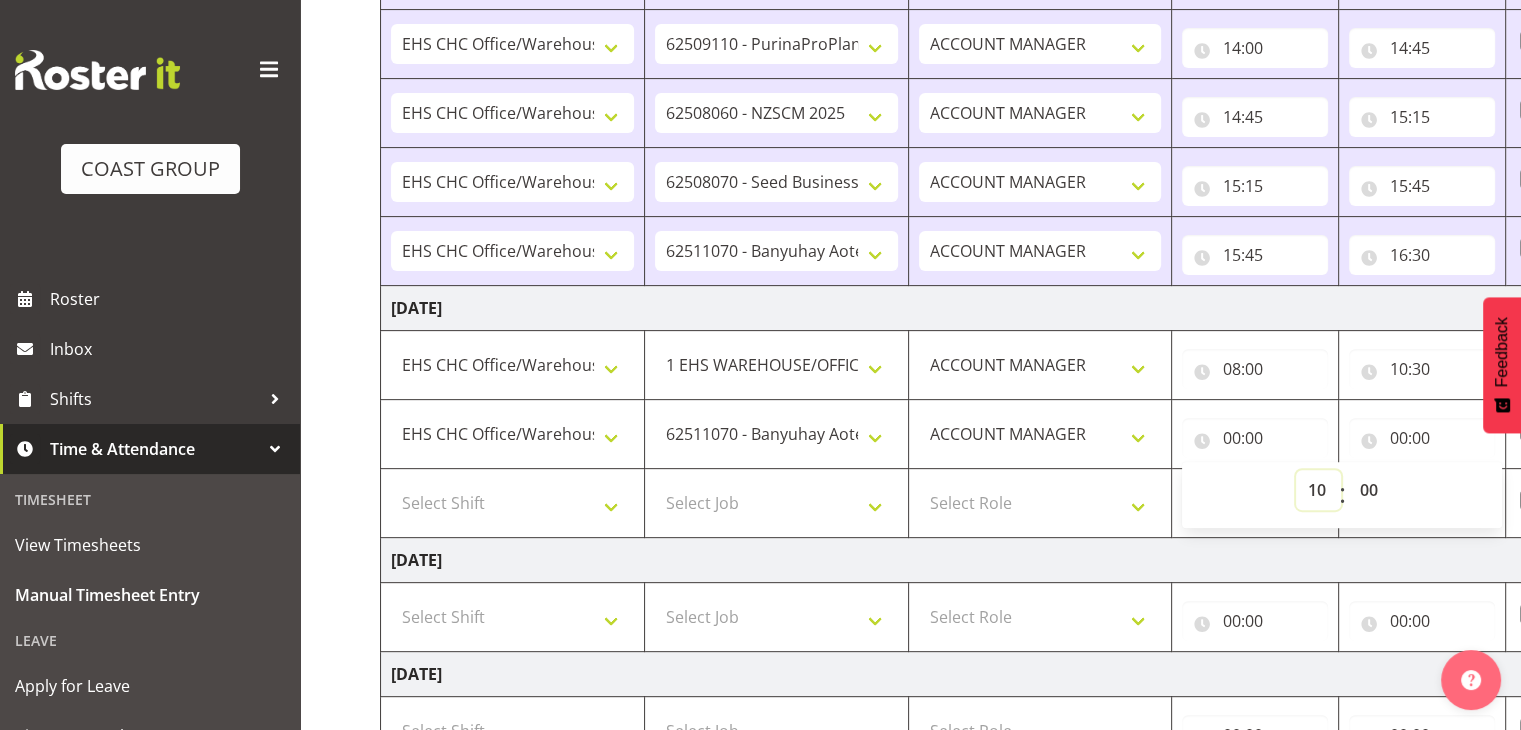 click on "00   01   02   03   04   05   06   07   08   09   10   11   12   13   14   15   16   17   18   19   20   21   22   23" at bounding box center [1318, 490] 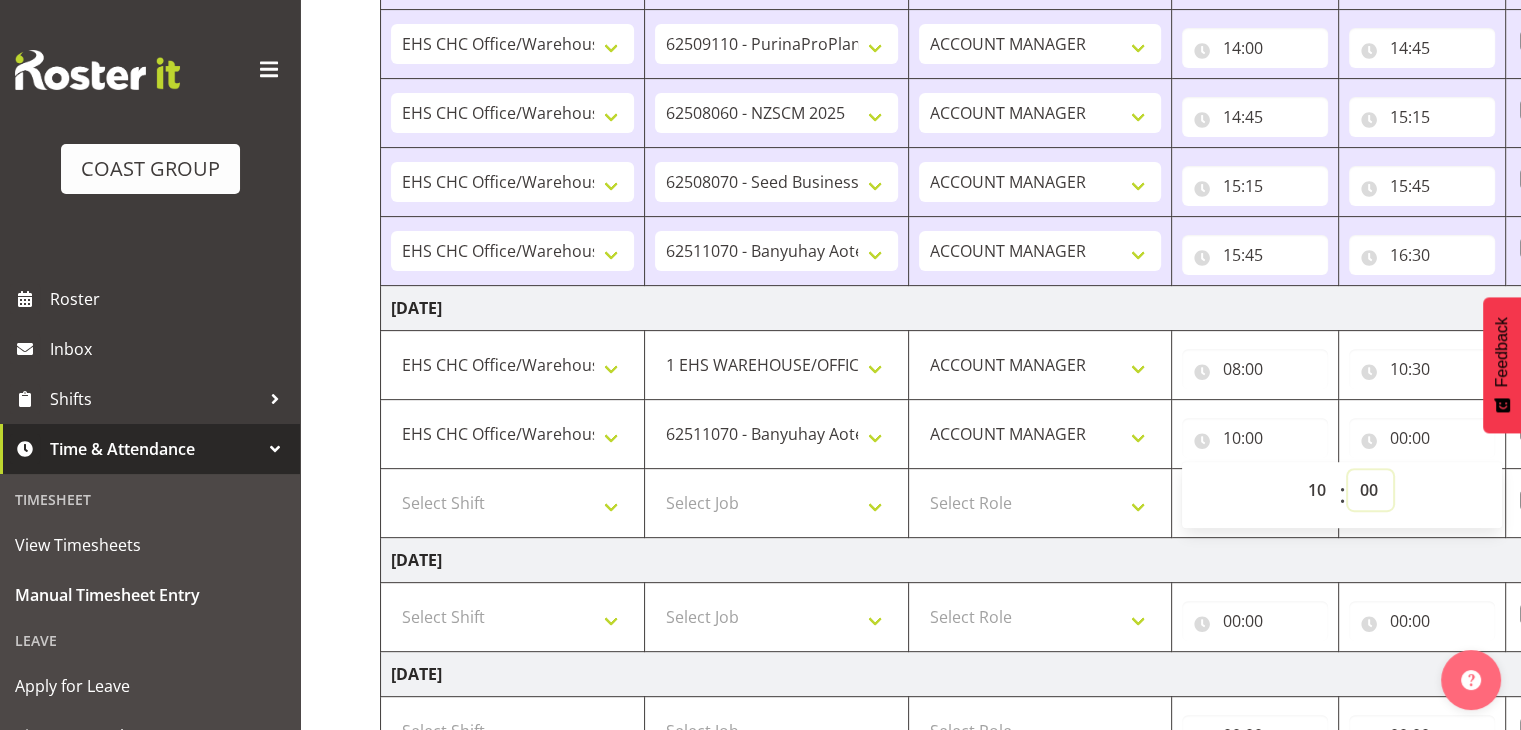 drag, startPoint x: 1367, startPoint y: 495, endPoint x: 1379, endPoint y: 481, distance: 18.439089 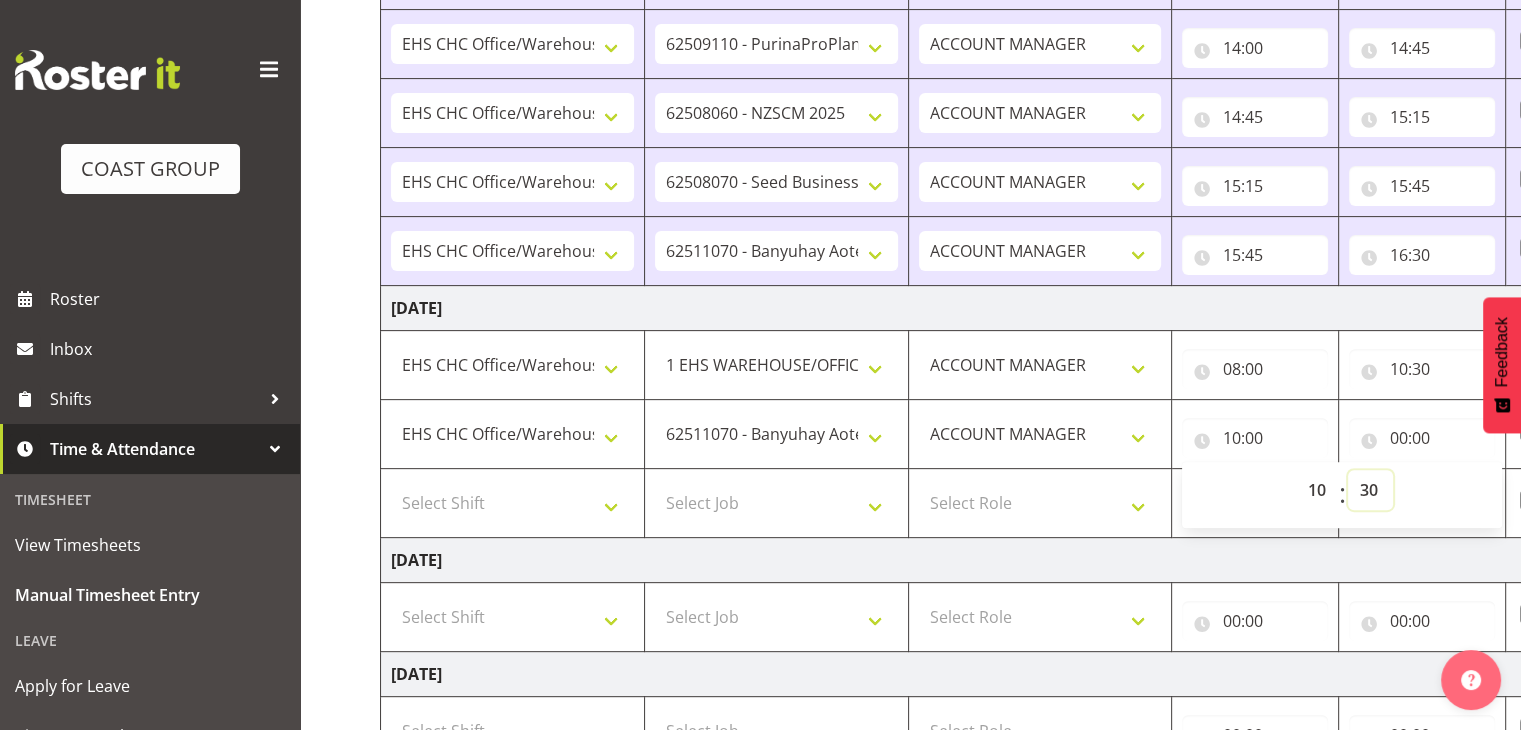 click on "00   01   02   03   04   05   06   07   08   09   10   11   12   13   14   15   16   17   18   19   20   21   22   23   24   25   26   27   28   29   30   31   32   33   34   35   36   37   38   39   40   41   42   43   44   45   46   47   48   49   50   51   52   53   54   55   56   57   58   59" at bounding box center (1370, 490) 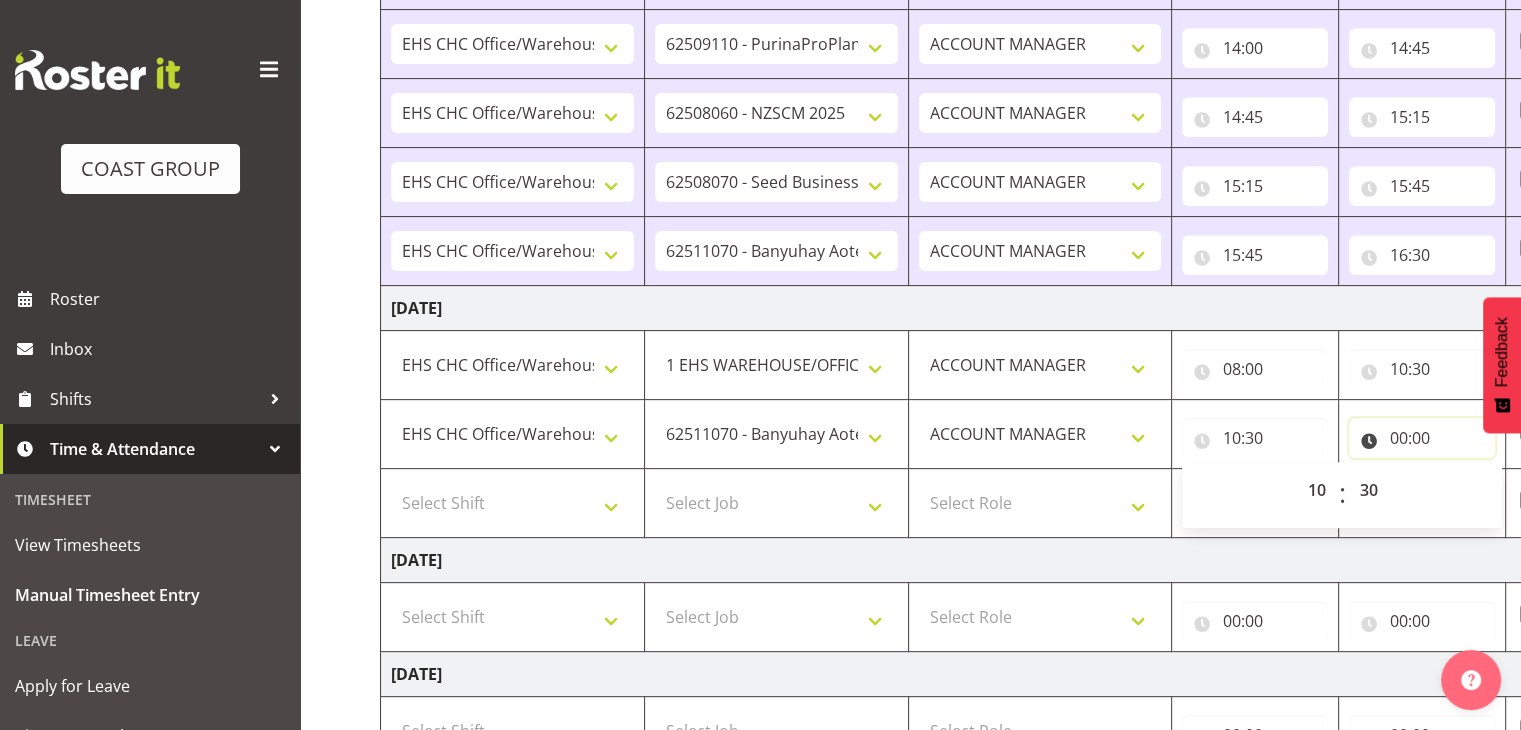 click on "00:00" at bounding box center (1422, 438) 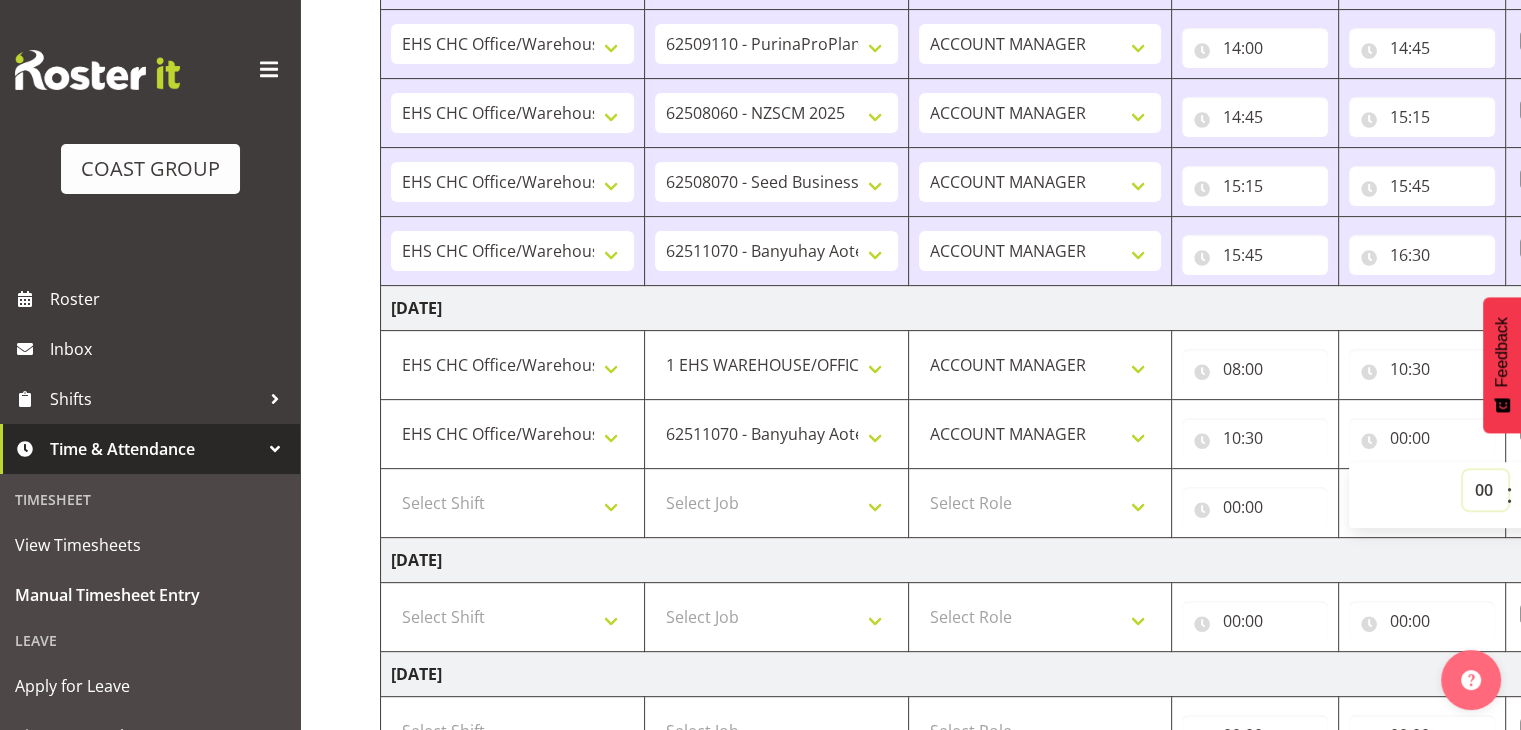 drag, startPoint x: 1488, startPoint y: 490, endPoint x: 1488, endPoint y: 473, distance: 17 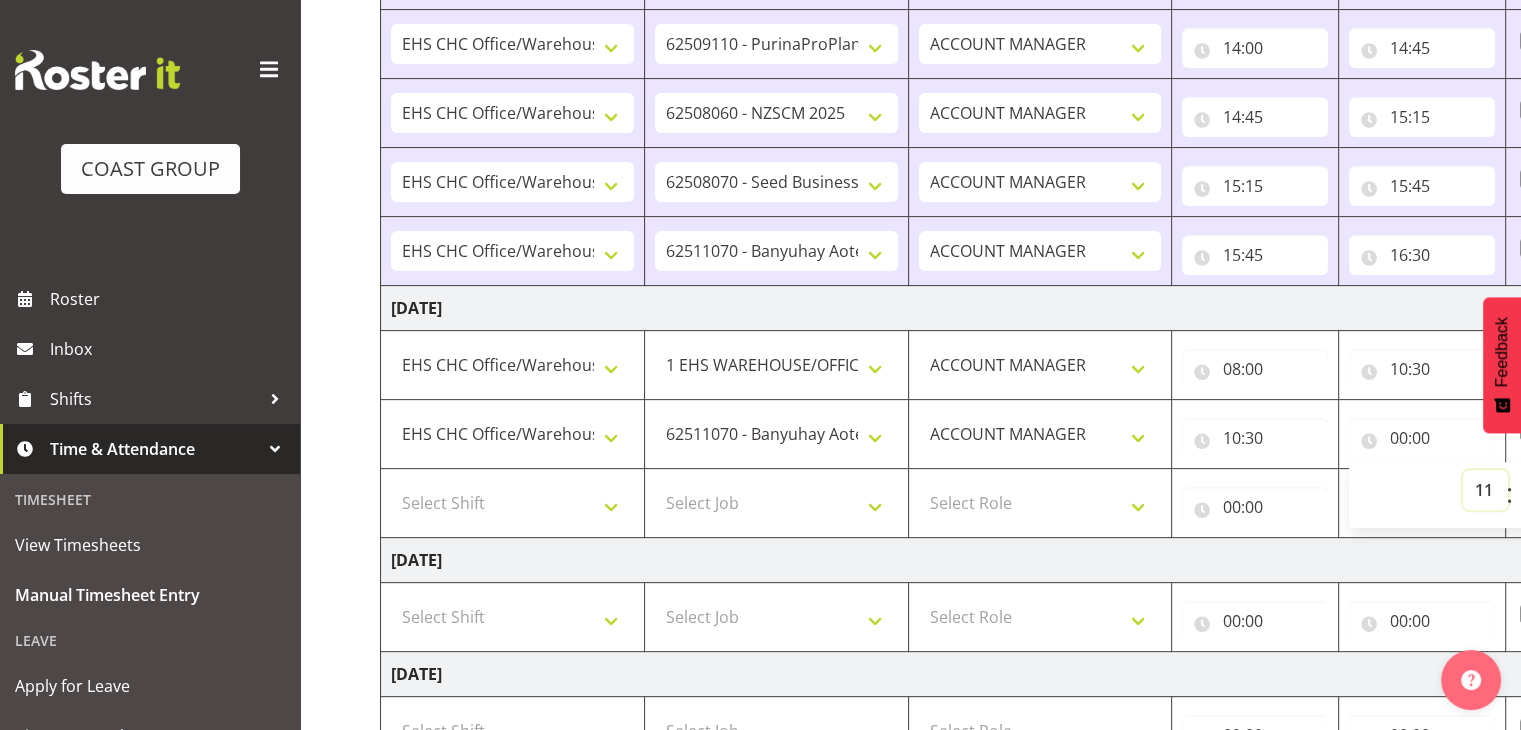 click on "00   01   02   03   04   05   06   07   08   09   10   11   12   13   14   15   16   17   18   19   20   21   22   23" at bounding box center [1485, 490] 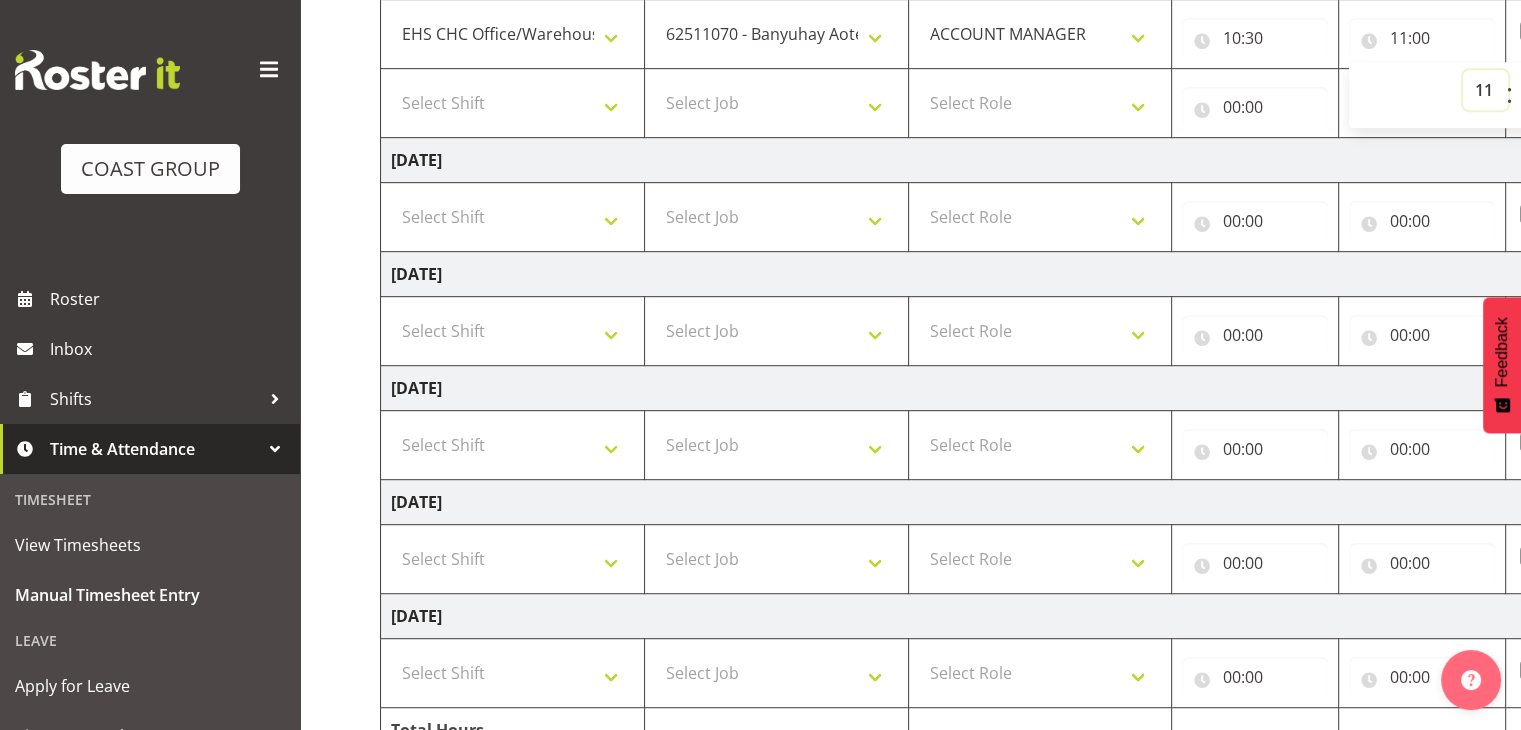 scroll, scrollTop: 1127, scrollLeft: 0, axis: vertical 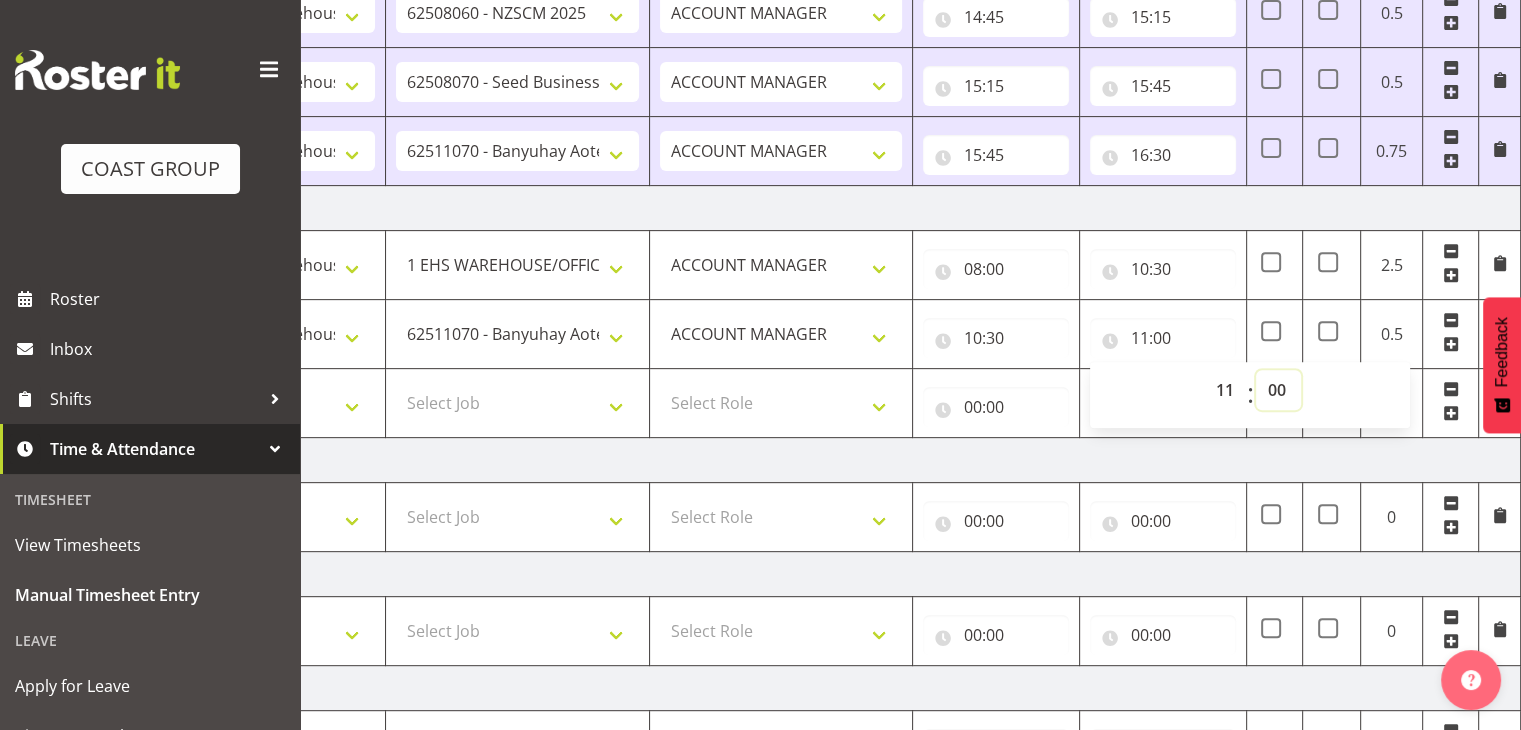 drag, startPoint x: 1276, startPoint y: 381, endPoint x: 1296, endPoint y: 409, distance: 34.4093 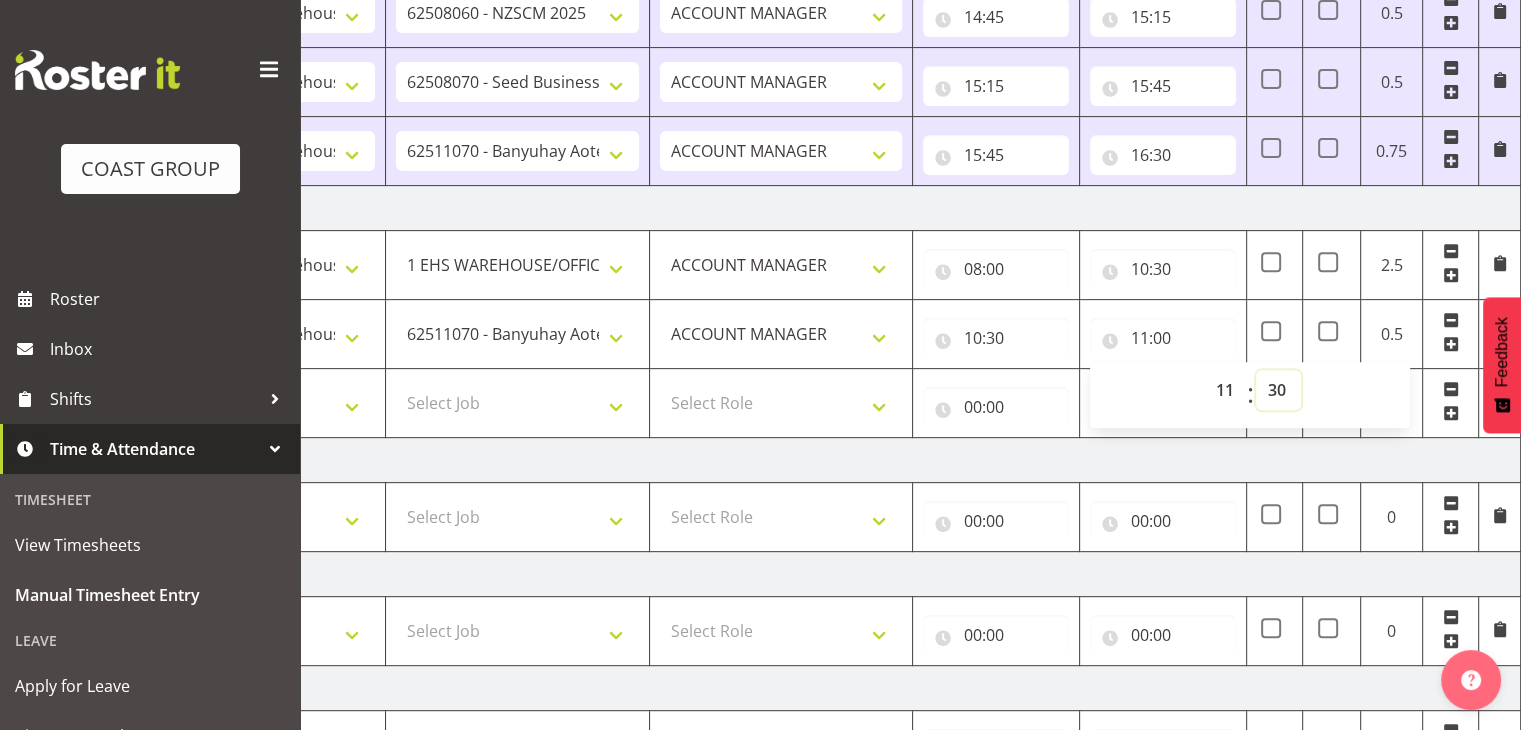 click on "00   01   02   03   04   05   06   07   08   09   10   11   12   13   14   15   16   17   18   19   20   21   22   23   24   25   26   27   28   29   30   31   32   33   34   35   36   37   38   39   40   41   42   43   44   45   46   47   48   49   50   51   52   53   54   55   56   57   58   59" at bounding box center (1278, 390) 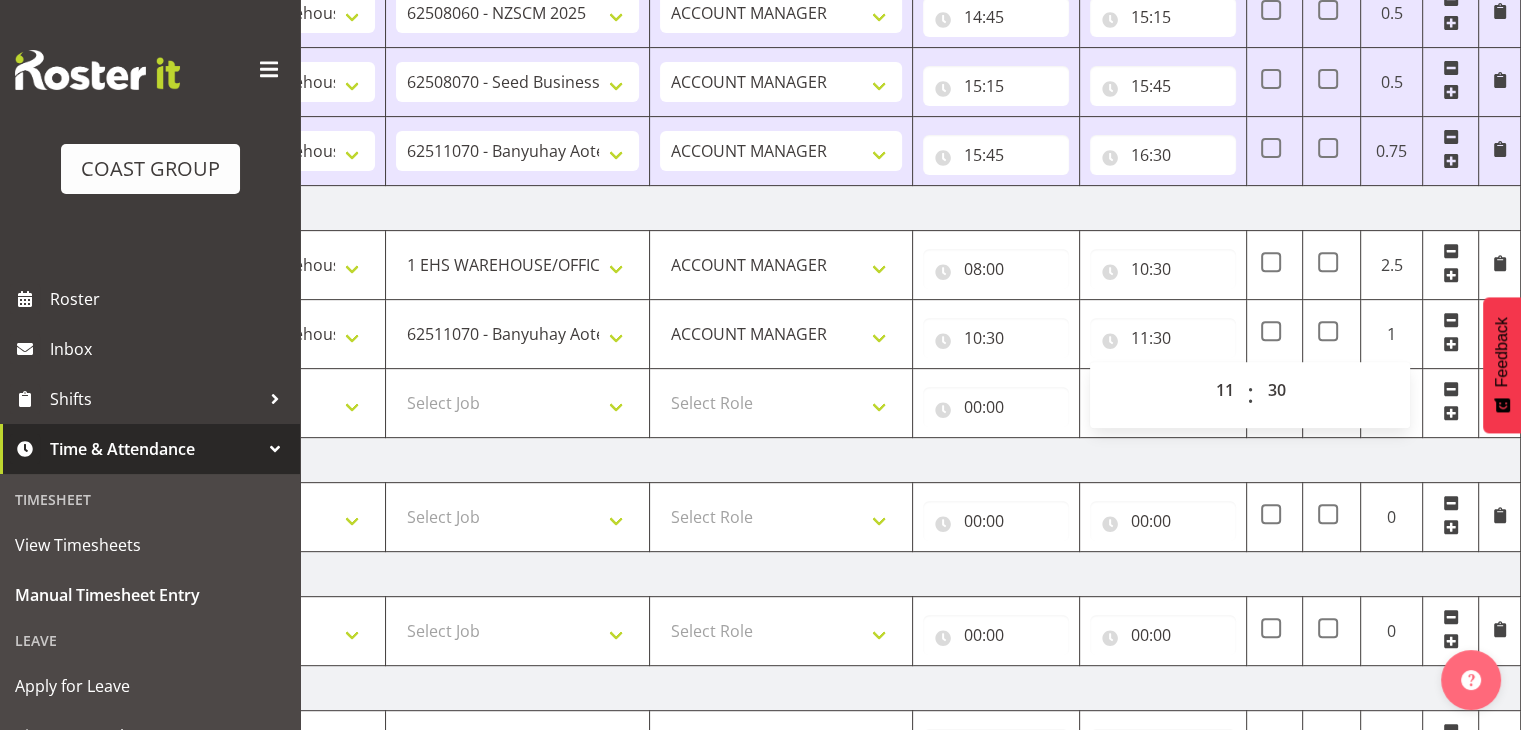 click on "[DATE]" at bounding box center [821, 460] 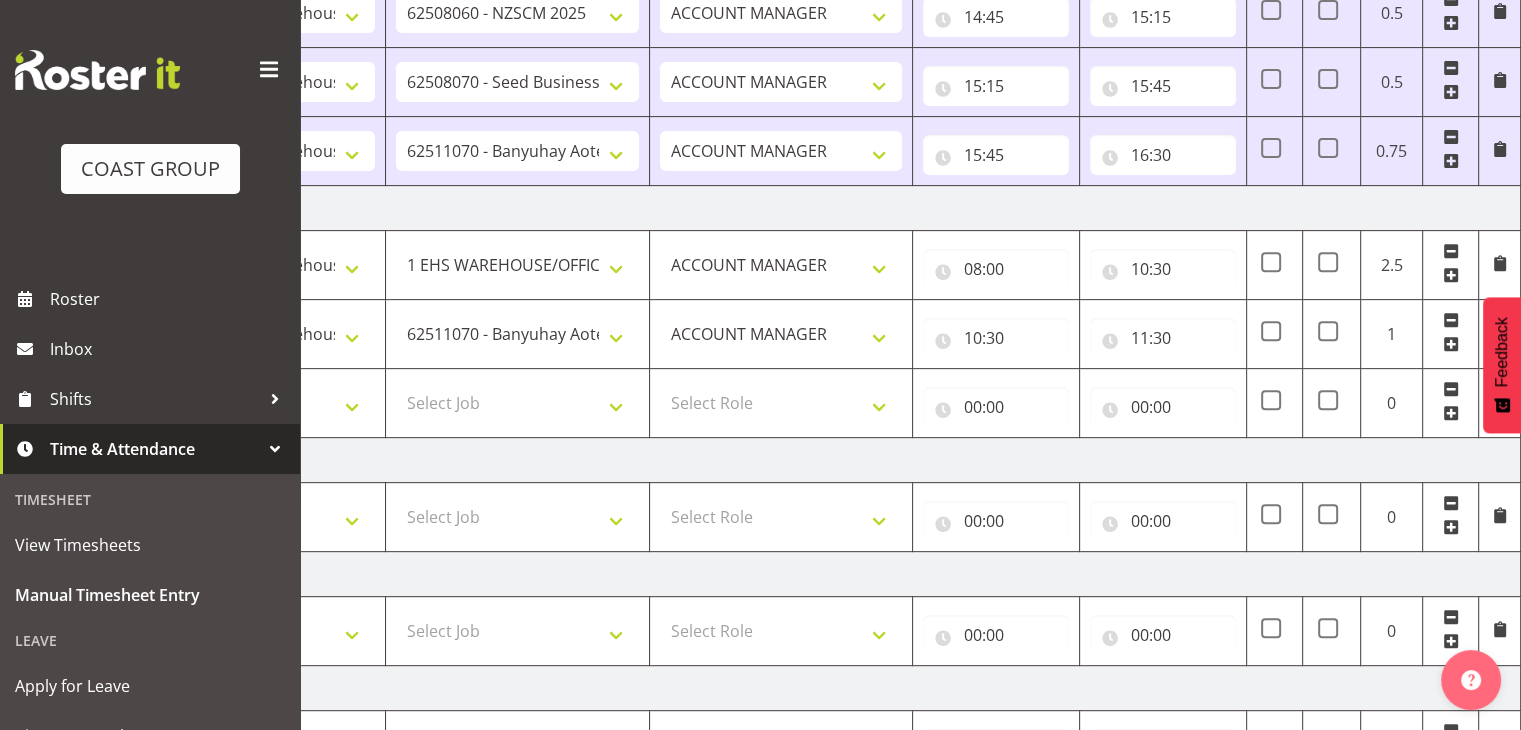 click at bounding box center [1451, 413] 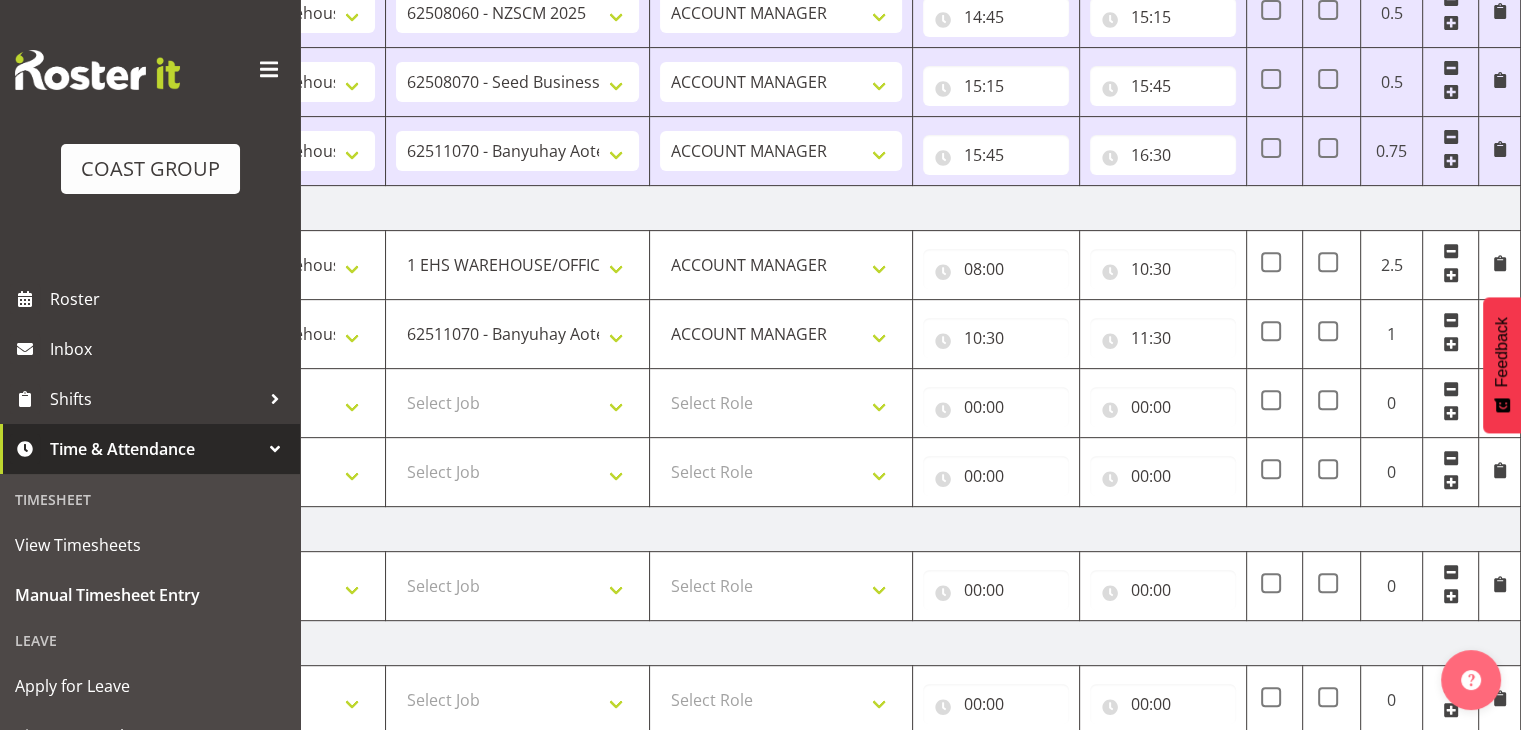 scroll, scrollTop: 1196, scrollLeft: 0, axis: vertical 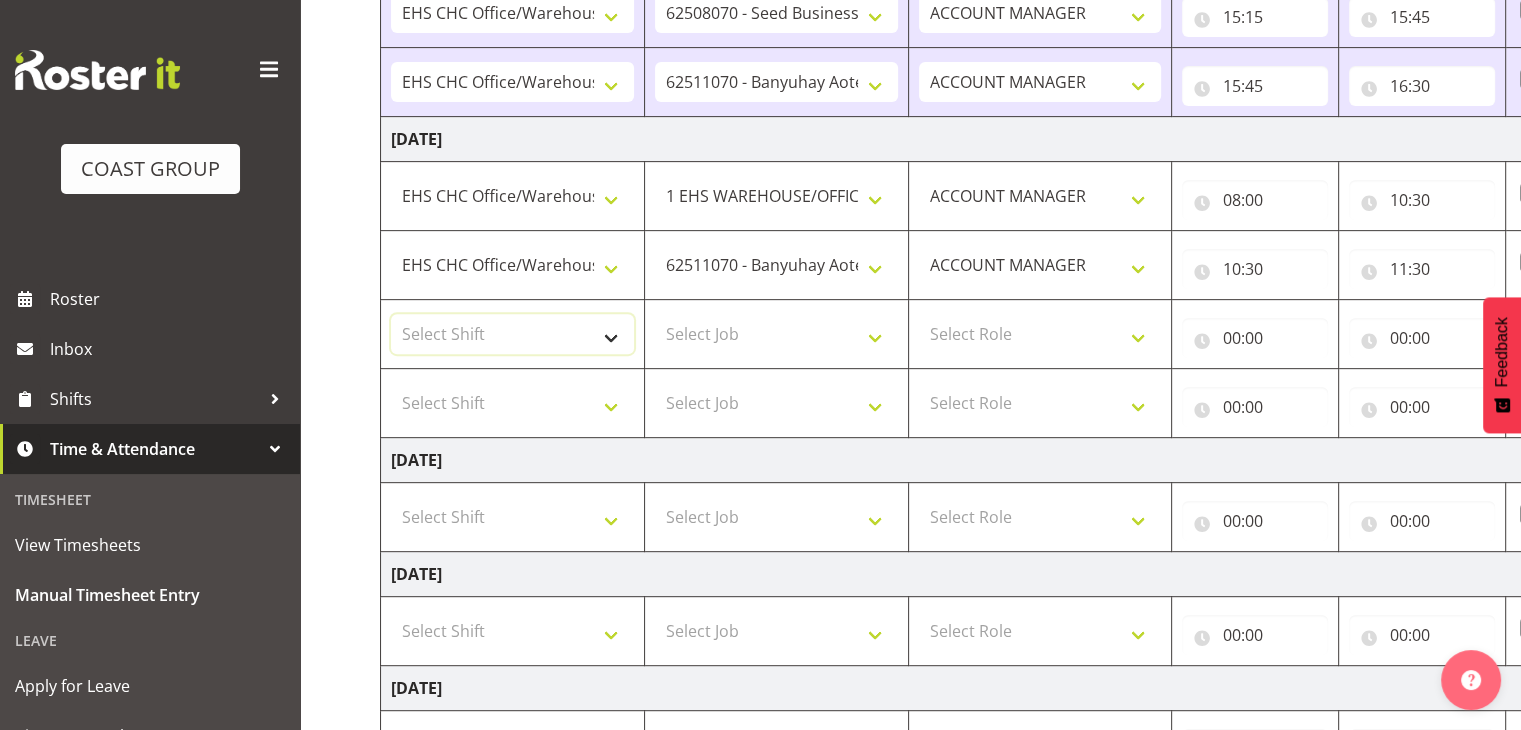 click on "Select Shift  Break ANZICS Break All Blacks casual Break Armageddon Break Art show Break CHCH Food Show Break CHCH Food Show Break CSNZ Break Canterbury Homeshow Break [PERSON_NAME] H/S Backwalls Break Clubs NZ Break Downstream Break Dramfest Break FANZ Break GP25 Break HOY Break HOY Break HOY Fly to CHCH Break Horticulture Break Host tech Break IBD Break LGNZ Break Lawlink Break Marlborough Home show Break NZ Shoulder and Elbow Break NZHS Break NZMCA Break NZMCA Break NZOHA Break NZSBA Break PINZ Break Panels Arena Break QT Homeshow Break [PERSON_NAME] Pinot Noir Break SYA Break Show your ability Break Wedding expo Break back walls of foodshow Break back walls of star homeshow Break brewers Guild Break red meat Break selwyn art show Break south mach Break south mach Break southerbys conference Break southland careerfest Break starhomeshow Build ANZICS Build BOINZ Build Baby Show Build GP25 Build GP25 Build Holiday parks Build Host tech Build LGNZ Build LGNZ Build Lawlink Build [GEOGRAPHIC_DATA] Home show Build NRHC Build NZMCA" at bounding box center (512, 334) 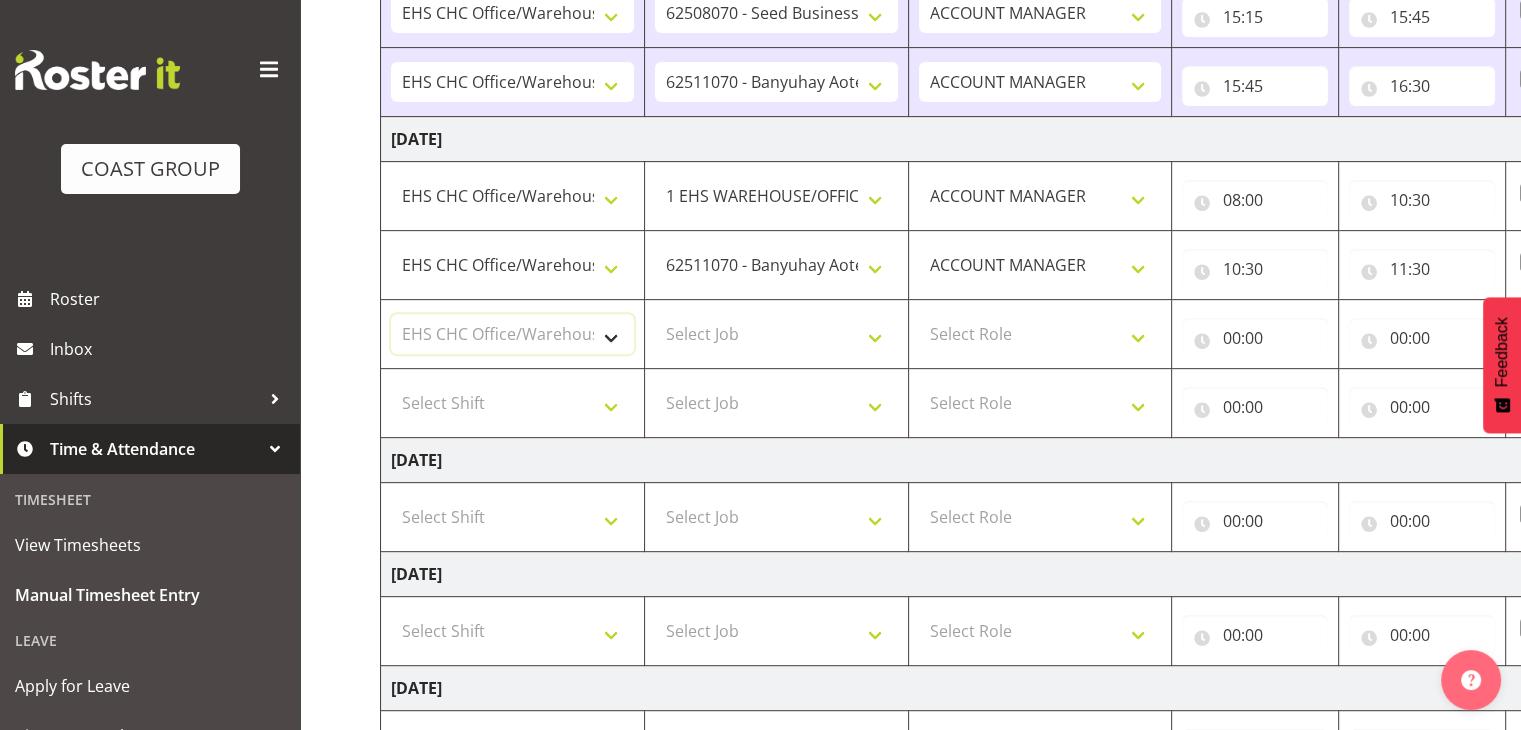 click on "Select Shift  Break ANZICS Break All Blacks casual Break Armageddon Break Art show Break CHCH Food Show Break CHCH Food Show Break CSNZ Break Canterbury Homeshow Break [PERSON_NAME] H/S Backwalls Break Clubs NZ Break Downstream Break Dramfest Break FANZ Break GP25 Break HOY Break HOY Break HOY Fly to CHCH Break Horticulture Break Host tech Break IBD Break LGNZ Break Lawlink Break Marlborough Home show Break NZ Shoulder and Elbow Break NZHS Break NZMCA Break NZMCA Break NZOHA Break NZSBA Break PINZ Break Panels Arena Break QT Homeshow Break [PERSON_NAME] Pinot Noir Break SYA Break Show your ability Break Wedding expo Break back walls of foodshow Break back walls of star homeshow Break brewers Guild Break red meat Break selwyn art show Break south mach Break south mach Break southerbys conference Break southland careerfest Break starhomeshow Build ANZICS Build BOINZ Build Baby Show Build GP25 Build GP25 Build Holiday parks Build Host tech Build LGNZ Build LGNZ Build Lawlink Build [GEOGRAPHIC_DATA] Home show Build NRHC Build NZMCA" at bounding box center [512, 334] 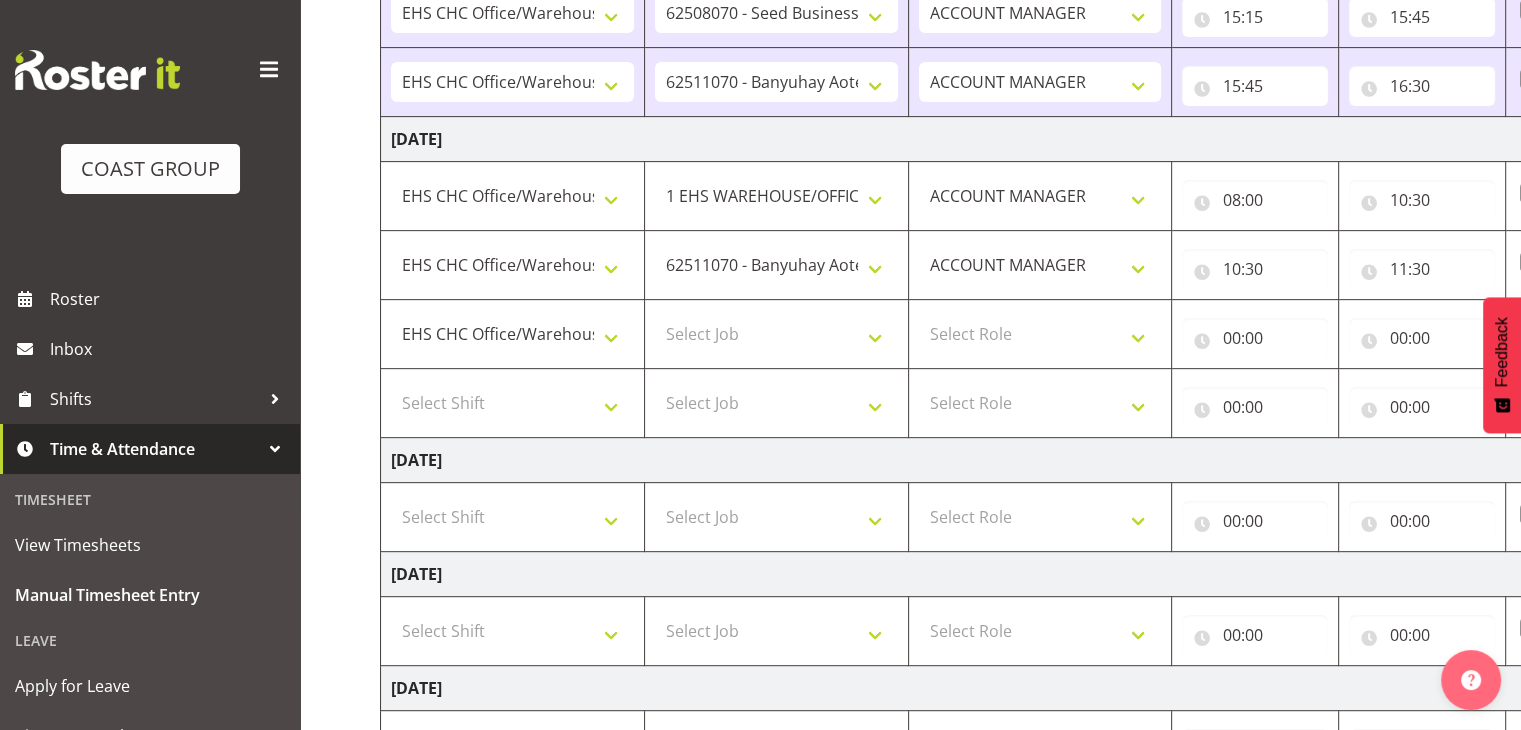 click on "Select Job  1 Carlton Events 1 [PERSON_NAME][GEOGRAPHIC_DATA] 1 [PERSON_NAME][GEOGRAPHIC_DATA] 1 EHS WAREHOUSE/OFFICE 1 GRS 1 SLP Production 1 SLP Tradeshows 12504000 - AKL Casual [DATE] 1250400R - April Casual C&R 2025 12504050 - CDES Engineering and Technology Expo 2025 12504070 - FINZ (National Financial Adviser Conf) 2025 1250407A - Fidelity @ FINZ Conf 2025 1250407B - La Trobe @ FINZ Conf 25 1250407C - Partners Life @ FINZ Conf 25 12504080 - AKL Go Green 2025 12504100 - NZSEE 2025 12504120 - Ester Show 2025 12504150 - Test-[PERSON_NAME]-May 12505000 - AKL Casual [DATE] 1250500R - May Casual C&R 2025 12505020 - Hutchwilco Boat Show 2025 1250502R - [GEOGRAPHIC_DATA] Boat Show 2025 - C&R 12505030 - NZOHS Conference 2025 12505040 - Aotearoa Art Fair 2025 12505060 - Waipa Home Show 2025 12505070 - CAS 2025 1250507A - CAS 2025 - 200 Doors 1250507B - CAS 2025 - Cutera 1250507C - CAS 2025 - Dermocosmetica 12505080 - [GEOGRAPHIC_DATA] Conference 2025 1250508A - Zeiss @ [GEOGRAPHIC_DATA] 25 1250508B - Roche @ [GEOGRAPHIC_DATA] 25 1250508C - Alcon @ [GEOGRAPHIC_DATA] 25 12505130 - Test- [PERSON_NAME] 1" at bounding box center (776, 334) 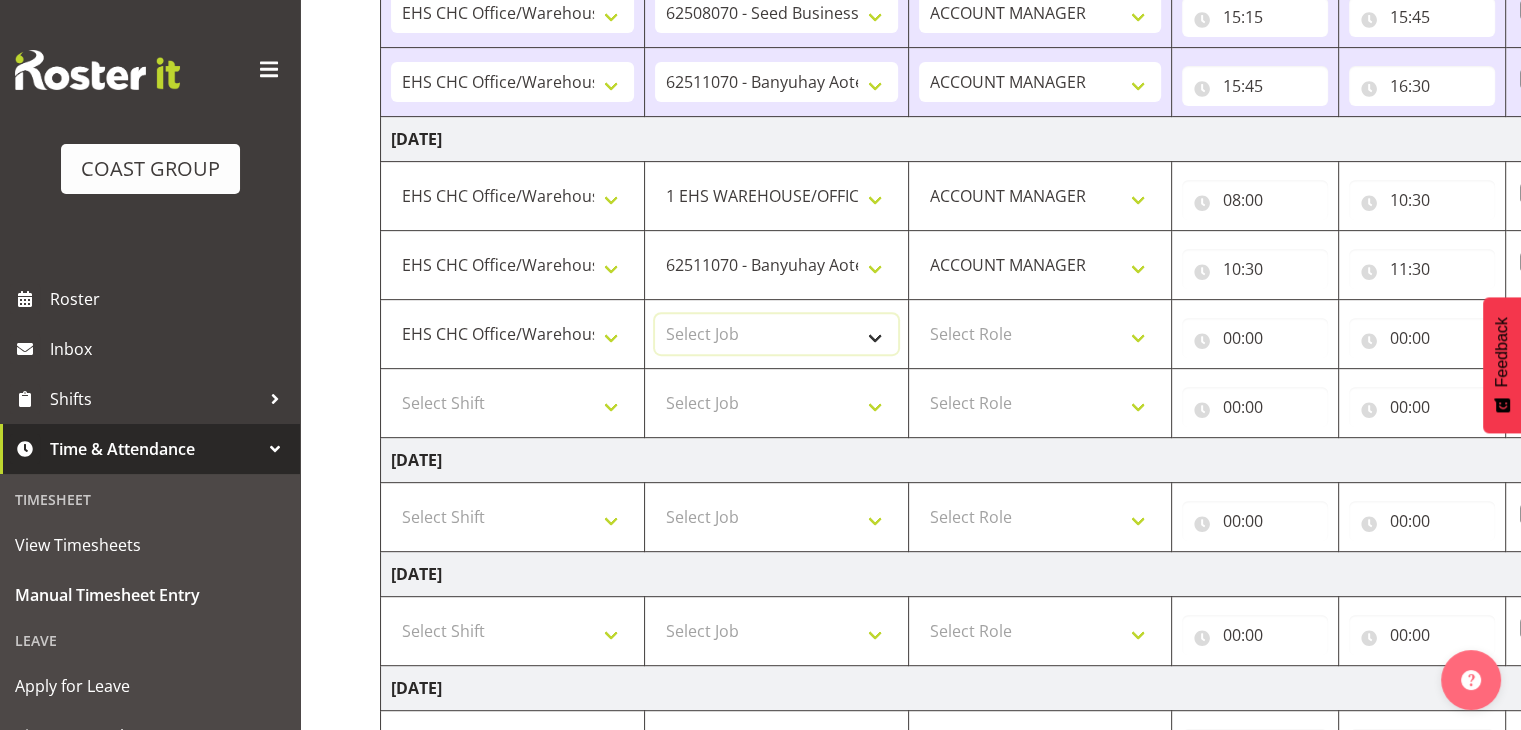 click on "Select Job  1 Carlton Events 1 [PERSON_NAME][GEOGRAPHIC_DATA] 1 [PERSON_NAME][GEOGRAPHIC_DATA] 1 EHS WAREHOUSE/OFFICE 1 GRS 1 SLP Production 1 SLP Tradeshows 12504000 - AKL Casual [DATE] 1250400R - April Casual C&R 2025 12504050 - CDES Engineering and Technology Expo 2025 12504070 - FINZ (National Financial Adviser Conf) 2025 1250407A - Fidelity @ FINZ Conf 2025 1250407B - La Trobe @ FINZ Conf 25 1250407C - Partners Life @ FINZ Conf 25 12504080 - AKL Go Green 2025 12504100 - NZSEE 2025 12504120 - Ester Show 2025 12504150 - Test-[PERSON_NAME]-May 12505000 - AKL Casual [DATE] 1250500R - May Casual C&R 2025 12505020 - Hutchwilco Boat Show 2025 1250502R - [GEOGRAPHIC_DATA] Boat Show 2025 - C&R 12505030 - NZOHS Conference 2025 12505040 - Aotearoa Art Fair 2025 12505060 - Waipa Home Show 2025 12505070 - CAS 2025 1250507A - CAS 2025 - 200 Doors 1250507B - CAS 2025 - Cutera 1250507C - CAS 2025 - Dermocosmetica 12505080 - [GEOGRAPHIC_DATA] Conference 2025 1250508A - Zeiss @ [GEOGRAPHIC_DATA] 25 1250508B - Roche @ [GEOGRAPHIC_DATA] 25 1250508C - Alcon @ [GEOGRAPHIC_DATA] 25 12505130 - Test- [PERSON_NAME] 1" at bounding box center [776, 334] 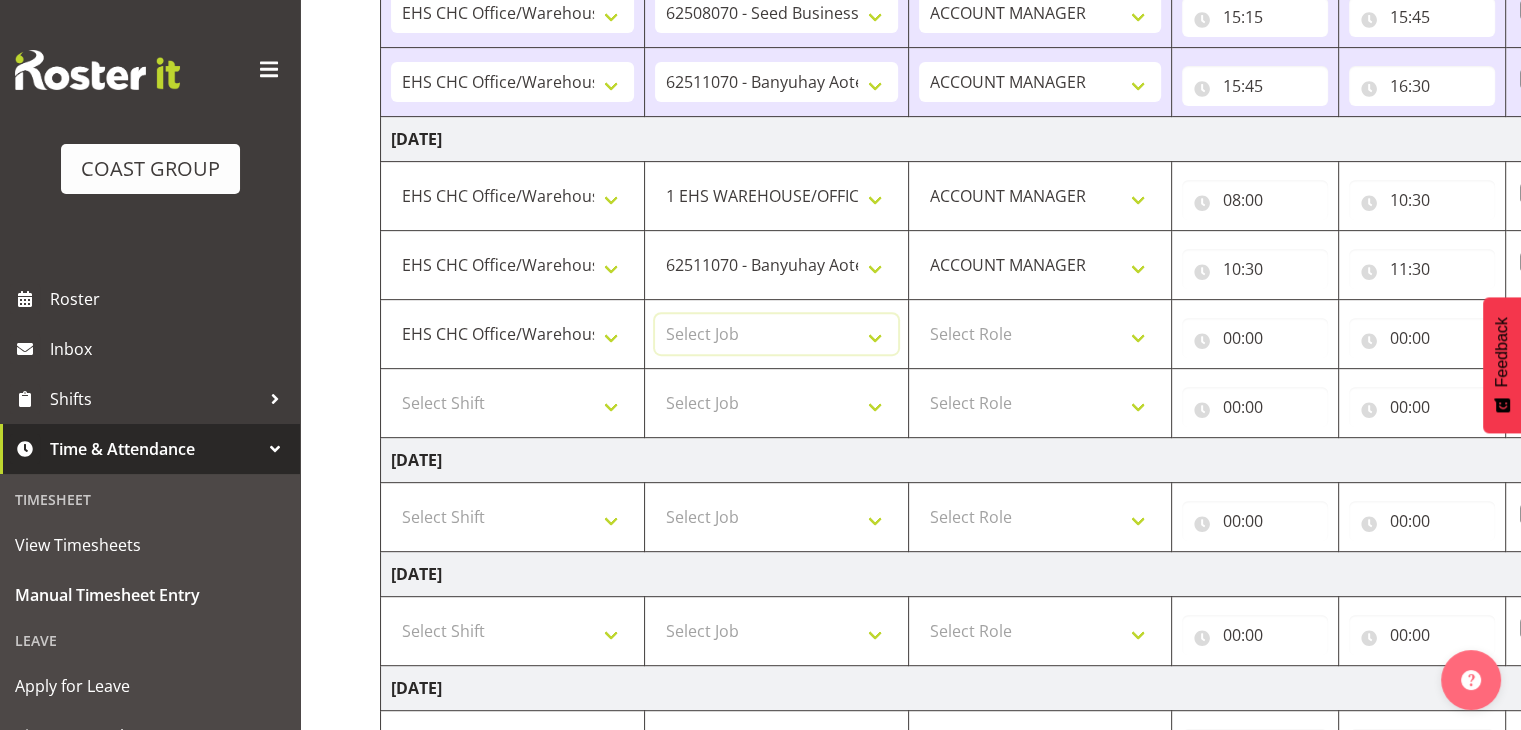 select on "9299" 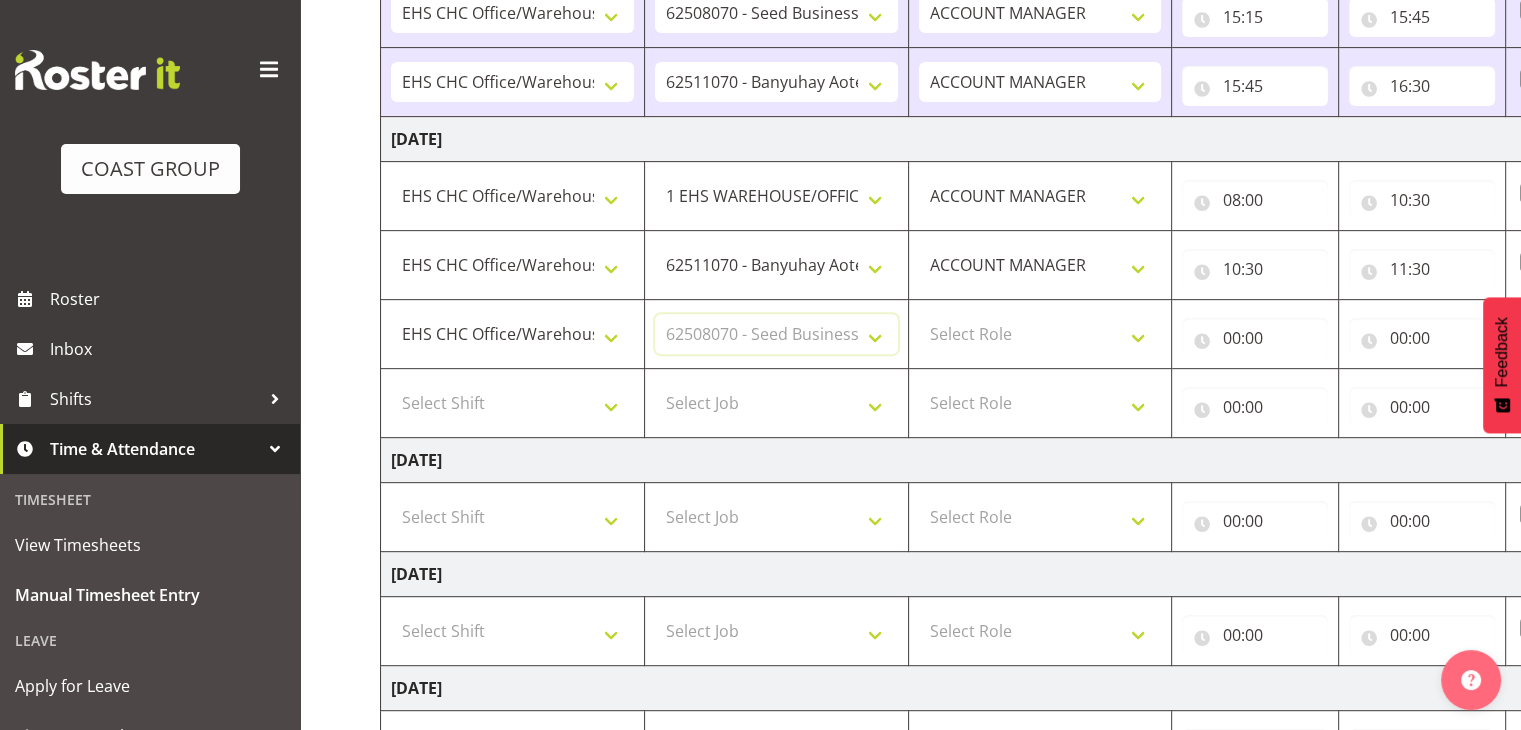 click on "Select Job  1 Carlton Events 1 [PERSON_NAME][GEOGRAPHIC_DATA] 1 [PERSON_NAME][GEOGRAPHIC_DATA] 1 EHS WAREHOUSE/OFFICE 1 GRS 1 SLP Production 1 SLP Tradeshows 12504000 - AKL Casual [DATE] 1250400R - April Casual C&R 2025 12504050 - CDES Engineering and Technology Expo 2025 12504070 - FINZ (National Financial Adviser Conf) 2025 1250407A - Fidelity @ FINZ Conf 2025 1250407B - La Trobe @ FINZ Conf 25 1250407C - Partners Life @ FINZ Conf 25 12504080 - AKL Go Green 2025 12504100 - NZSEE 2025 12504120 - Ester Show 2025 12504150 - Test-[PERSON_NAME]-May 12505000 - AKL Casual [DATE] 1250500R - May Casual C&R 2025 12505020 - Hutchwilco Boat Show 2025 1250502R - [GEOGRAPHIC_DATA] Boat Show 2025 - C&R 12505030 - NZOHS Conference 2025 12505040 - Aotearoa Art Fair 2025 12505060 - Waipa Home Show 2025 12505070 - CAS 2025 1250507A - CAS 2025 - 200 Doors 1250507B - CAS 2025 - Cutera 1250507C - CAS 2025 - Dermocosmetica 12505080 - [GEOGRAPHIC_DATA] Conference 2025 1250508A - Zeiss @ [GEOGRAPHIC_DATA] 25 1250508B - Roche @ [GEOGRAPHIC_DATA] 25 1250508C - Alcon @ [GEOGRAPHIC_DATA] 25 12505130 - Test- [PERSON_NAME] 1" at bounding box center (776, 334) 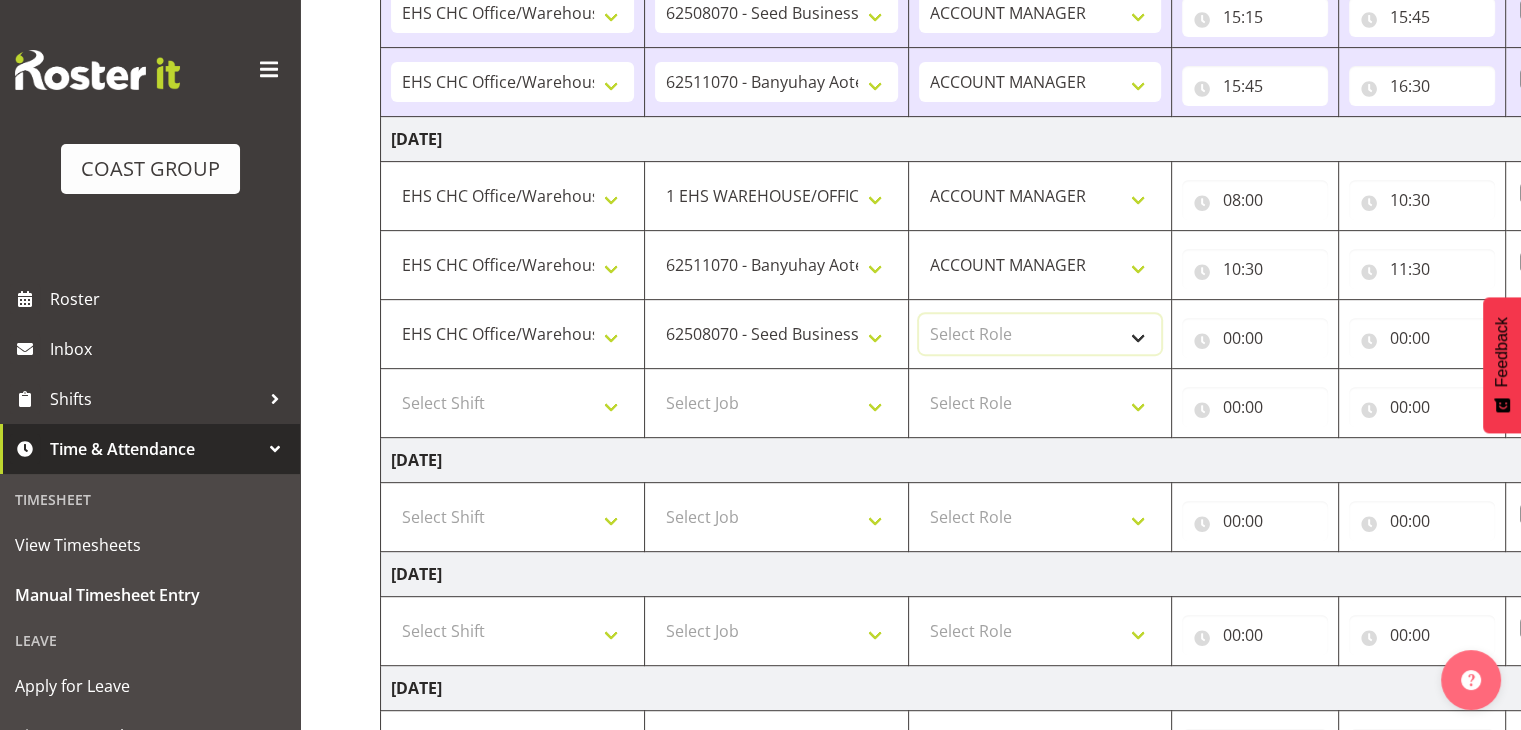 drag, startPoint x: 1033, startPoint y: 315, endPoint x: 1064, endPoint y: 349, distance: 46.010868 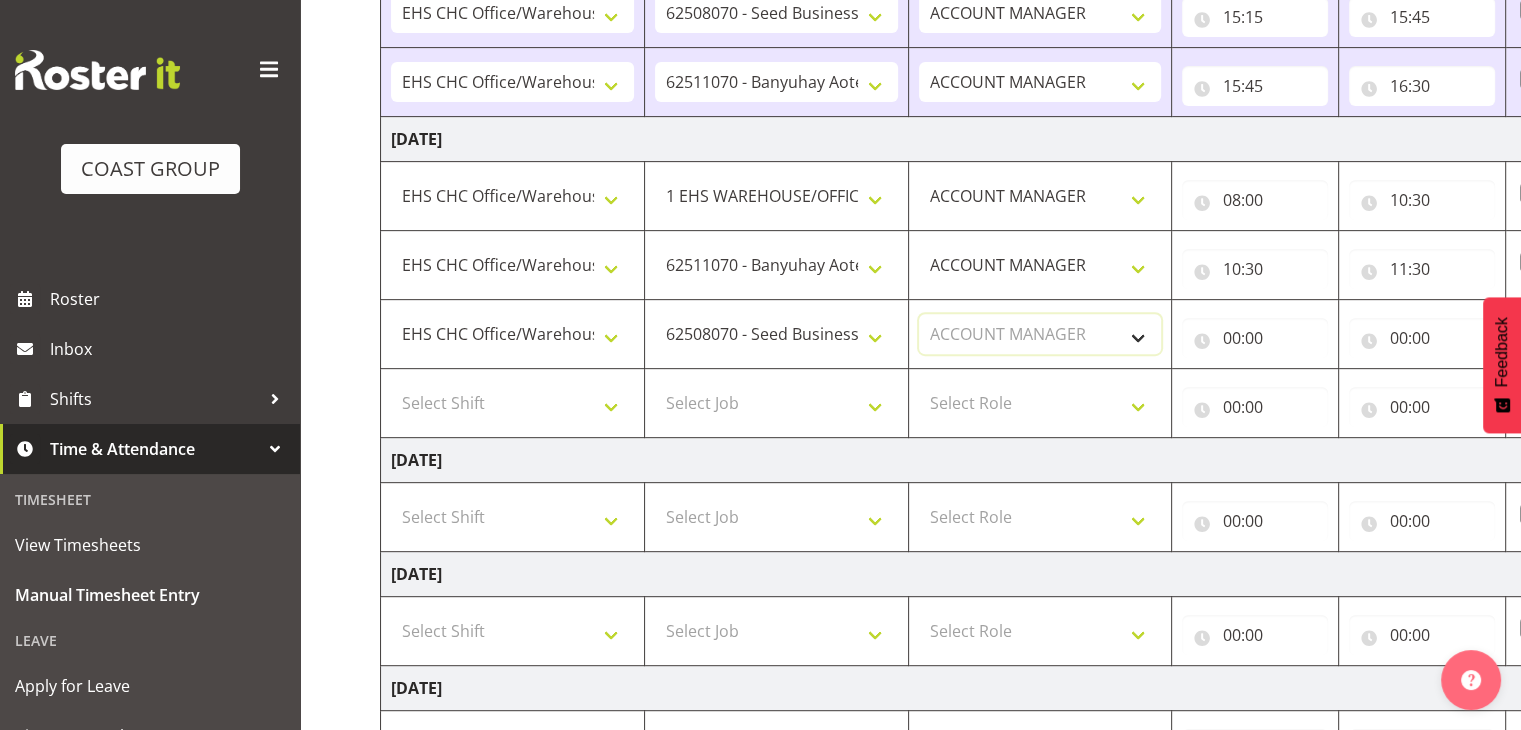 click on "Select Role  ACCOUNT MANAGER" at bounding box center (1040, 334) 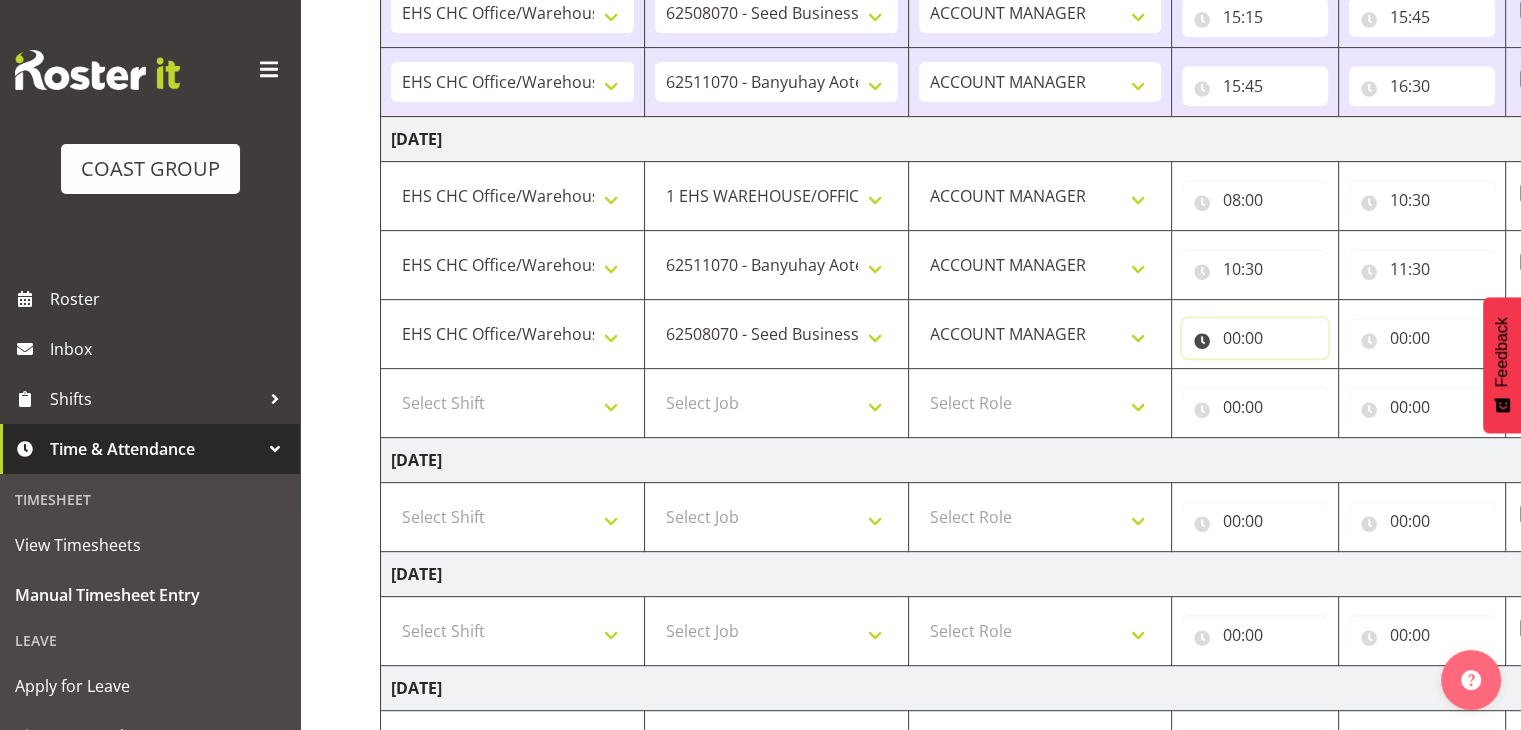 click on "00:00" at bounding box center (1255, 338) 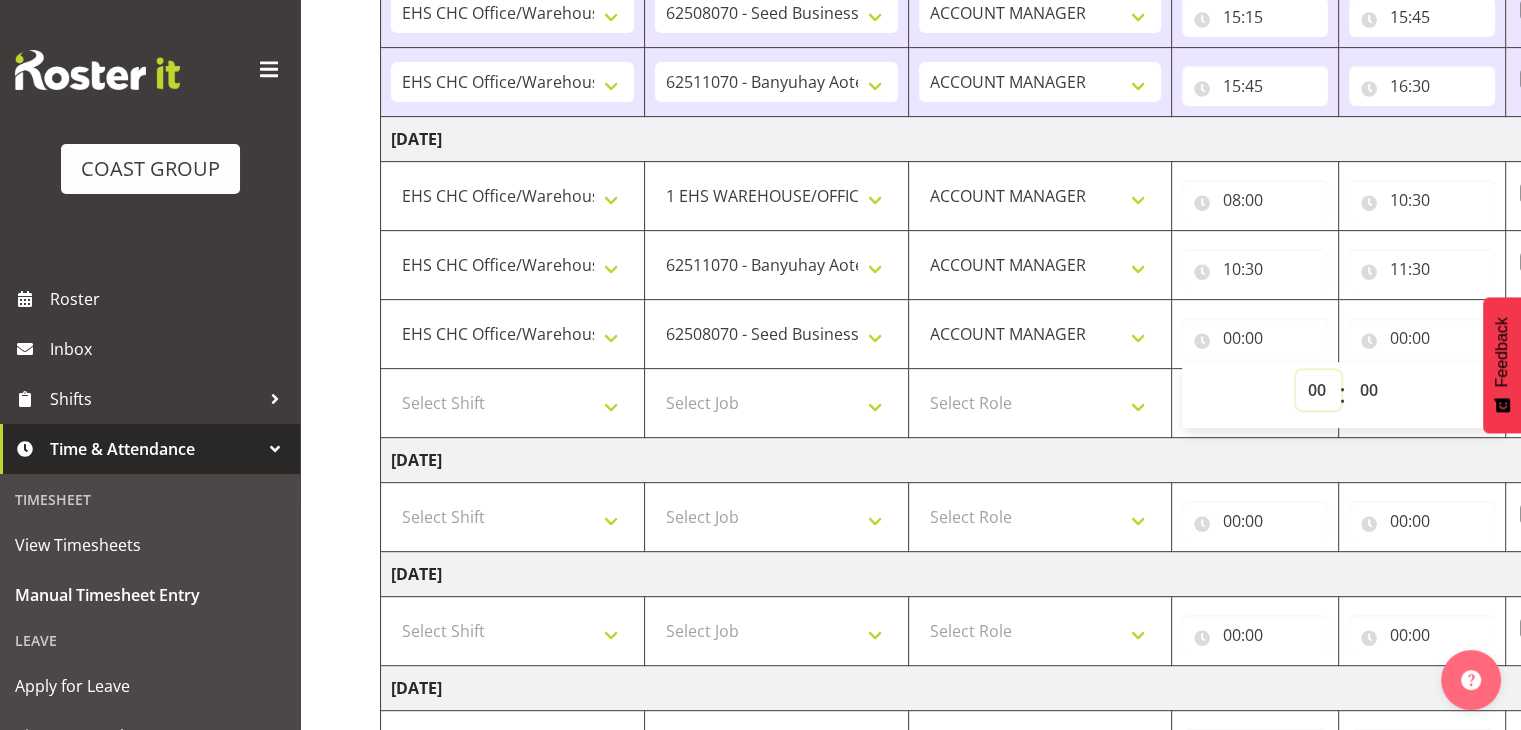 drag, startPoint x: 1317, startPoint y: 387, endPoint x: 1320, endPoint y: 375, distance: 12.369317 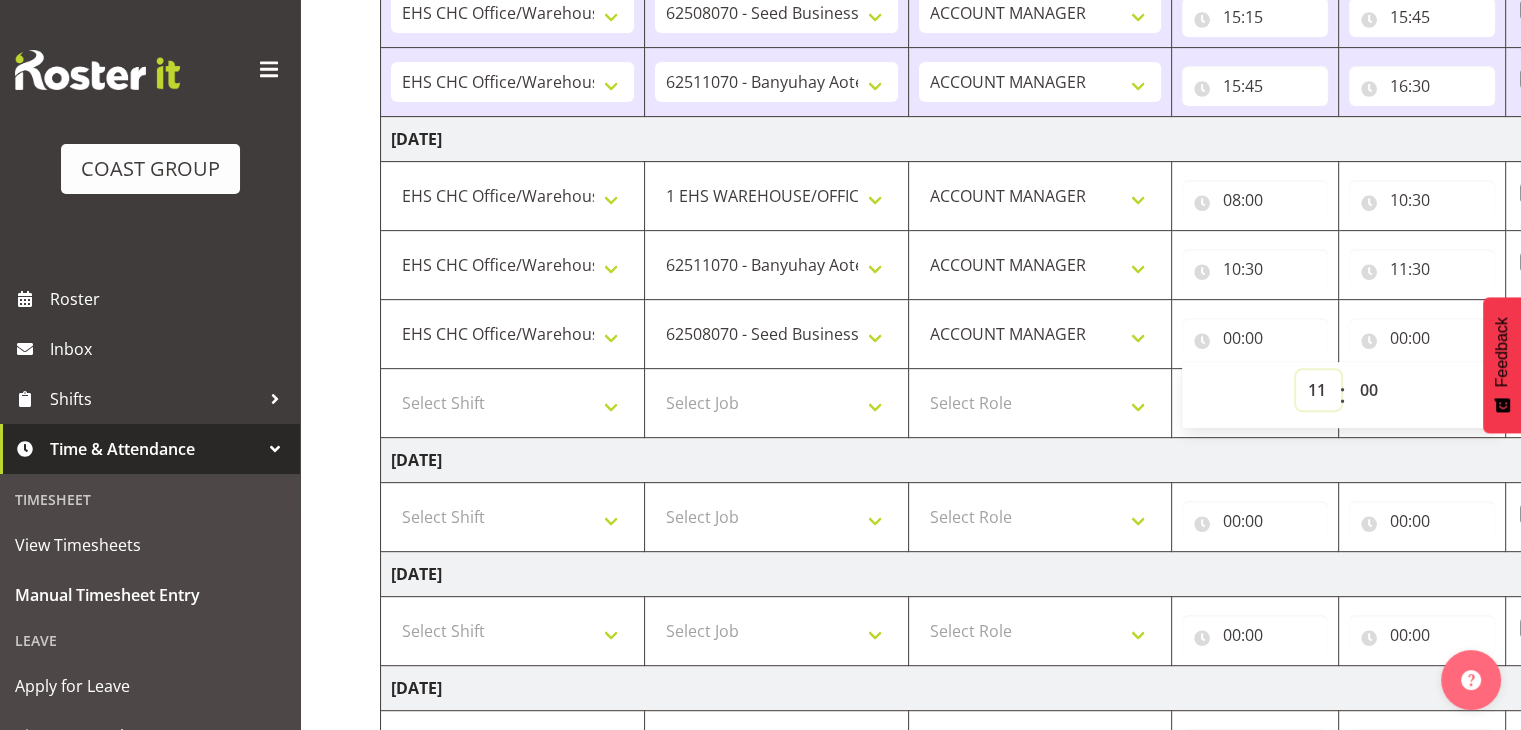 click on "00   01   02   03   04   05   06   07   08   09   10   11   12   13   14   15   16   17   18   19   20   21   22   23" at bounding box center [1318, 390] 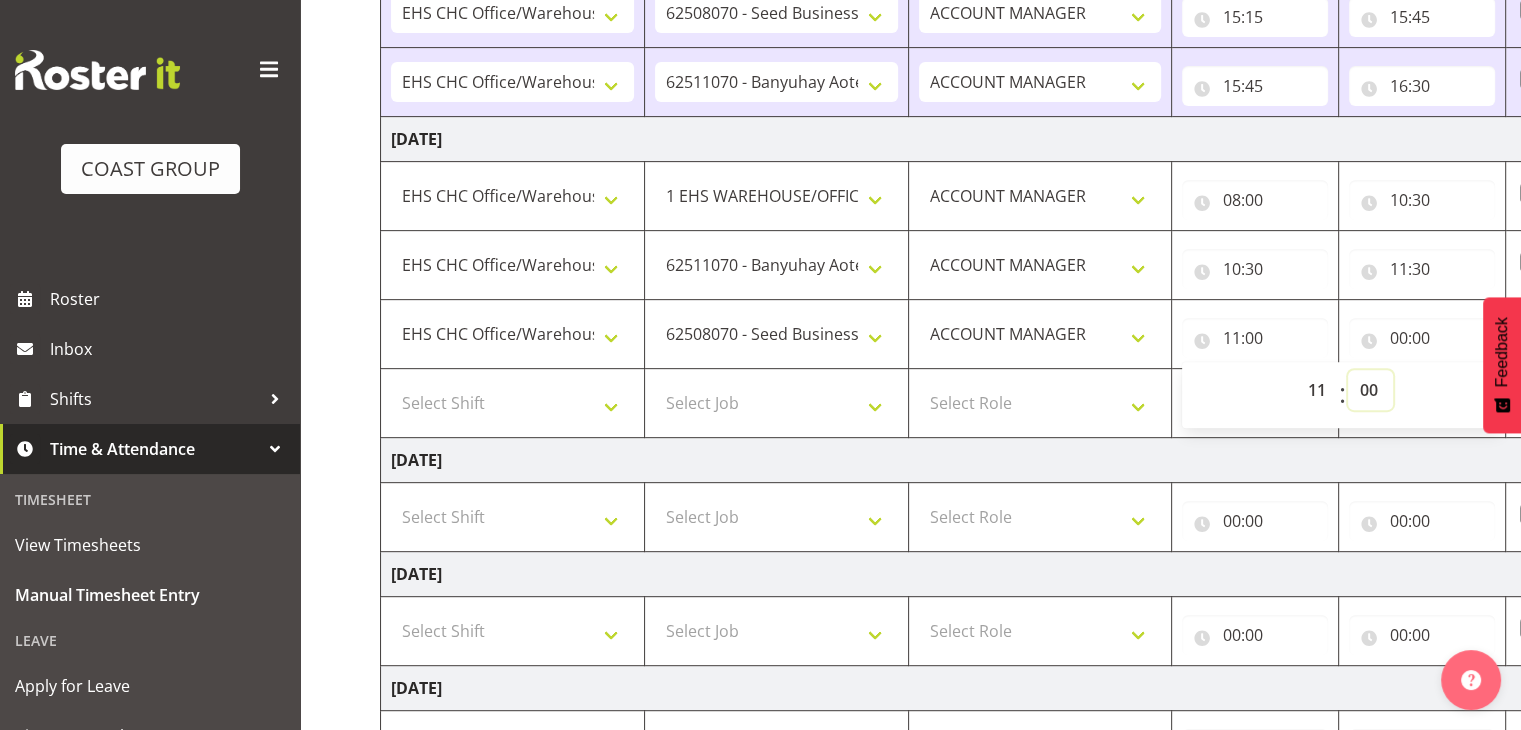 click on "00   01   02   03   04   05   06   07   08   09   10   11   12   13   14   15   16   17   18   19   20   21   22   23   24   25   26   27   28   29   30   31   32   33   34   35   36   37   38   39   40   41   42   43   44   45   46   47   48   49   50   51   52   53   54   55   56   57   58   59" at bounding box center (1370, 390) 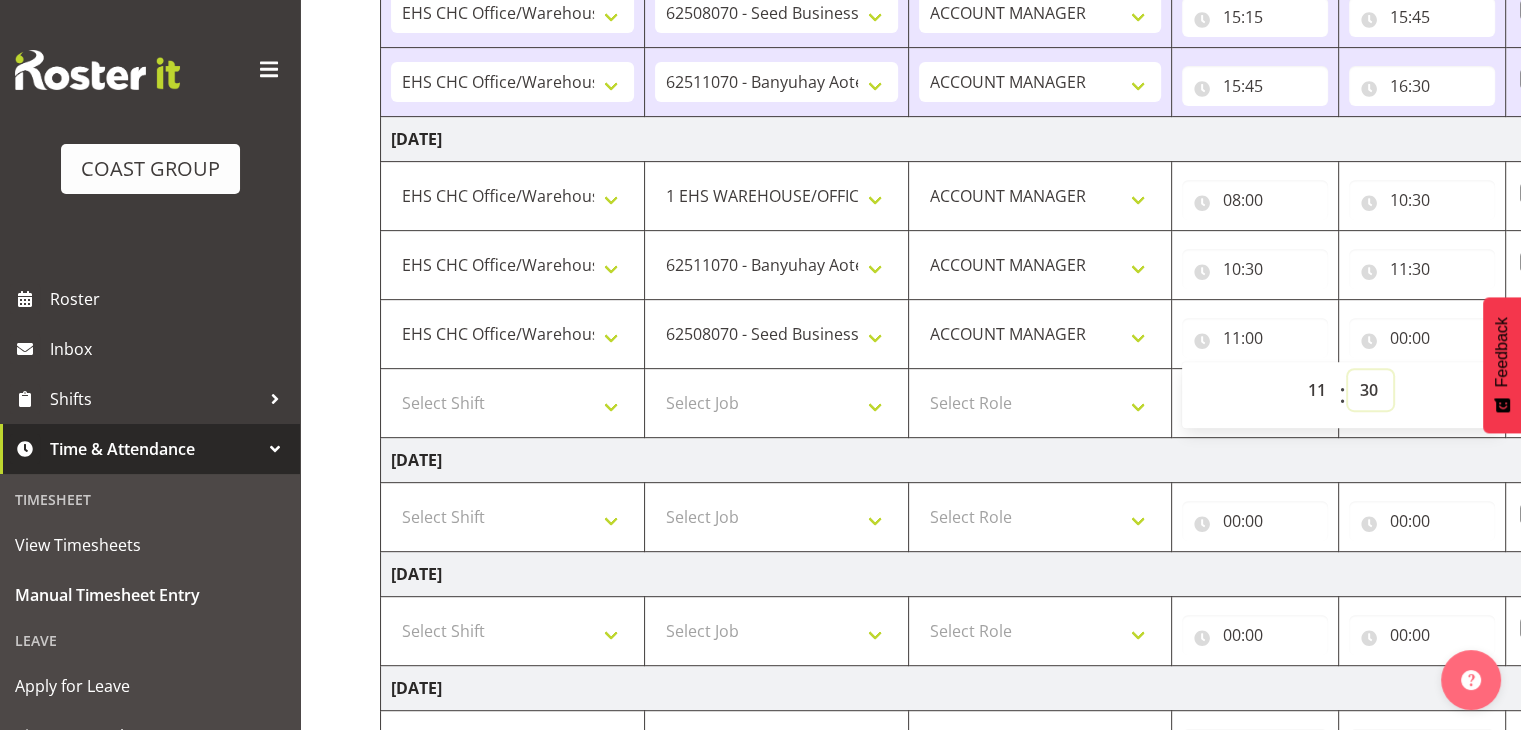 click on "00   01   02   03   04   05   06   07   08   09   10   11   12   13   14   15   16   17   18   19   20   21   22   23   24   25   26   27   28   29   30   31   32   33   34   35   36   37   38   39   40   41   42   43   44   45   46   47   48   49   50   51   52   53   54   55   56   57   58   59" at bounding box center (1370, 390) 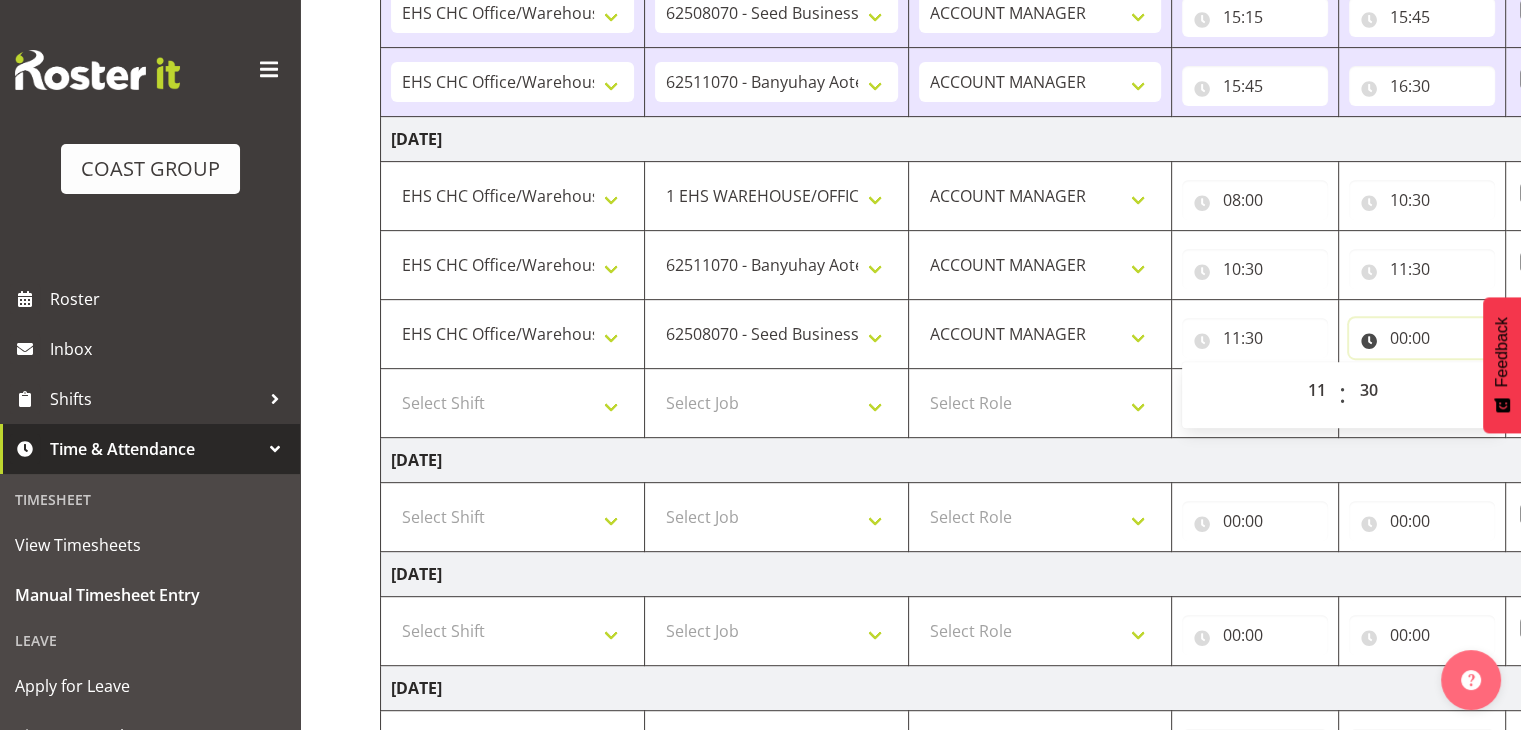 click on "00:00" at bounding box center [1422, 338] 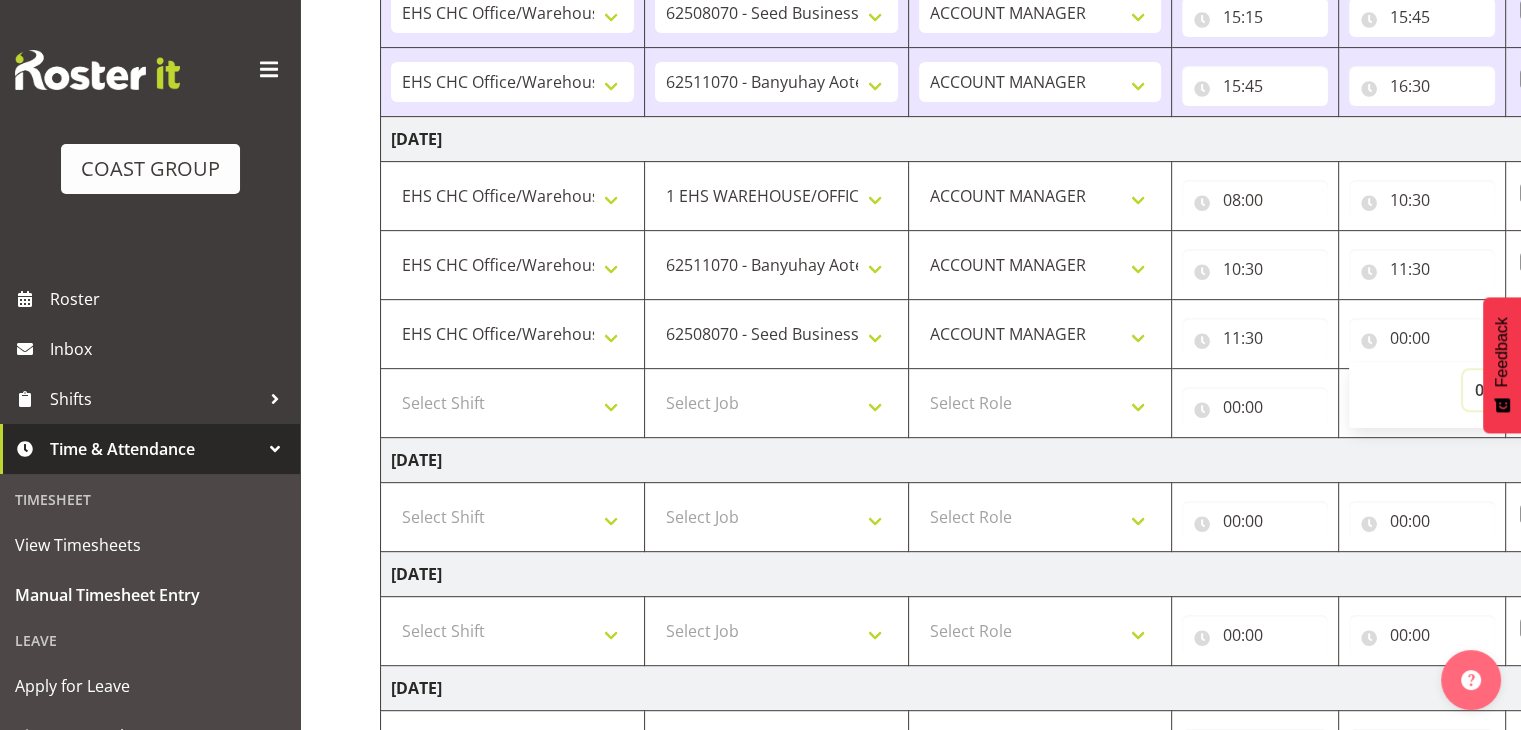 click on "00   01   02   03   04   05   06   07   08   09   10   11   12   13   14   15   16   17   18   19   20   21   22   23" at bounding box center [1485, 390] 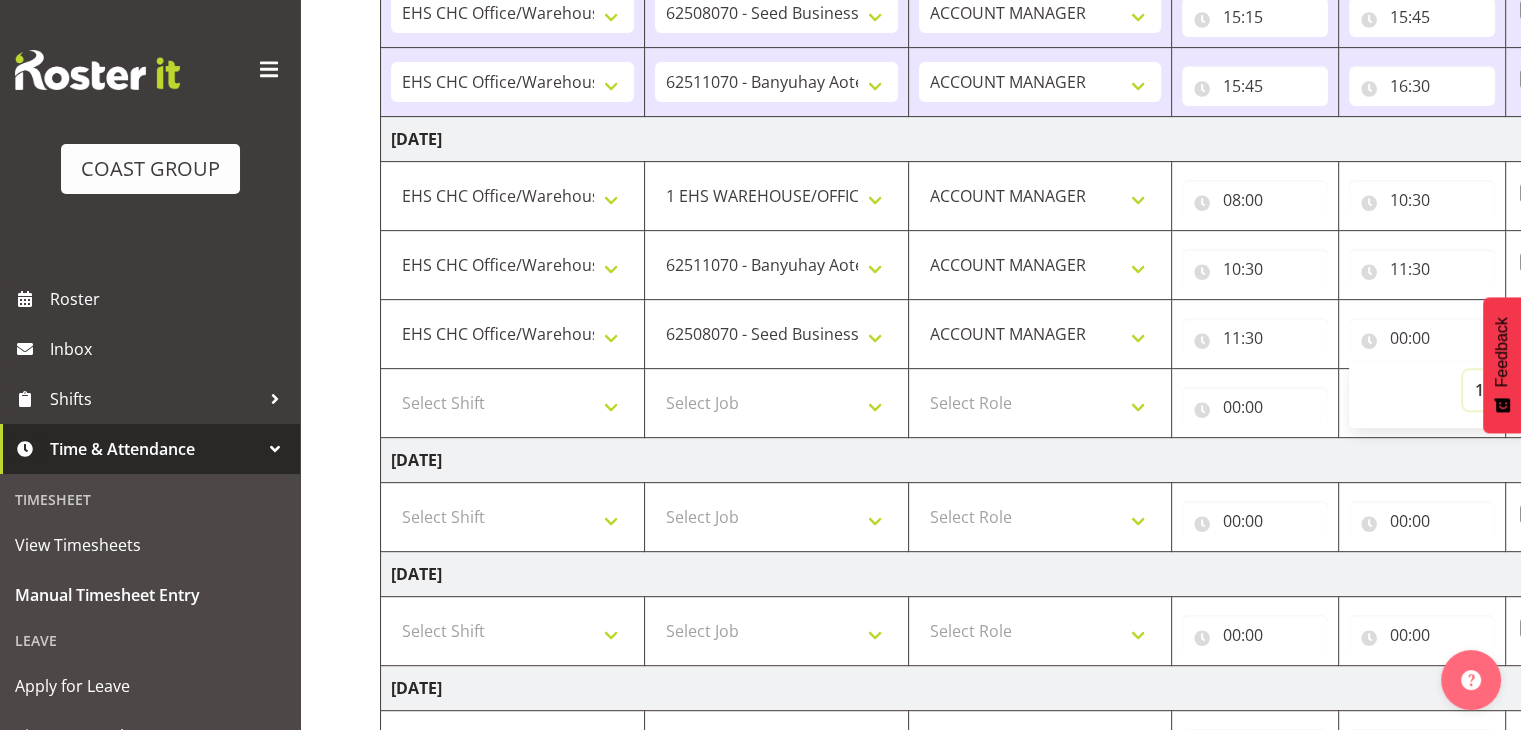 click on "00   01   02   03   04   05   06   07   08   09   10   11   12   13   14   15   16   17   18   19   20   21   22   23" at bounding box center [1485, 390] 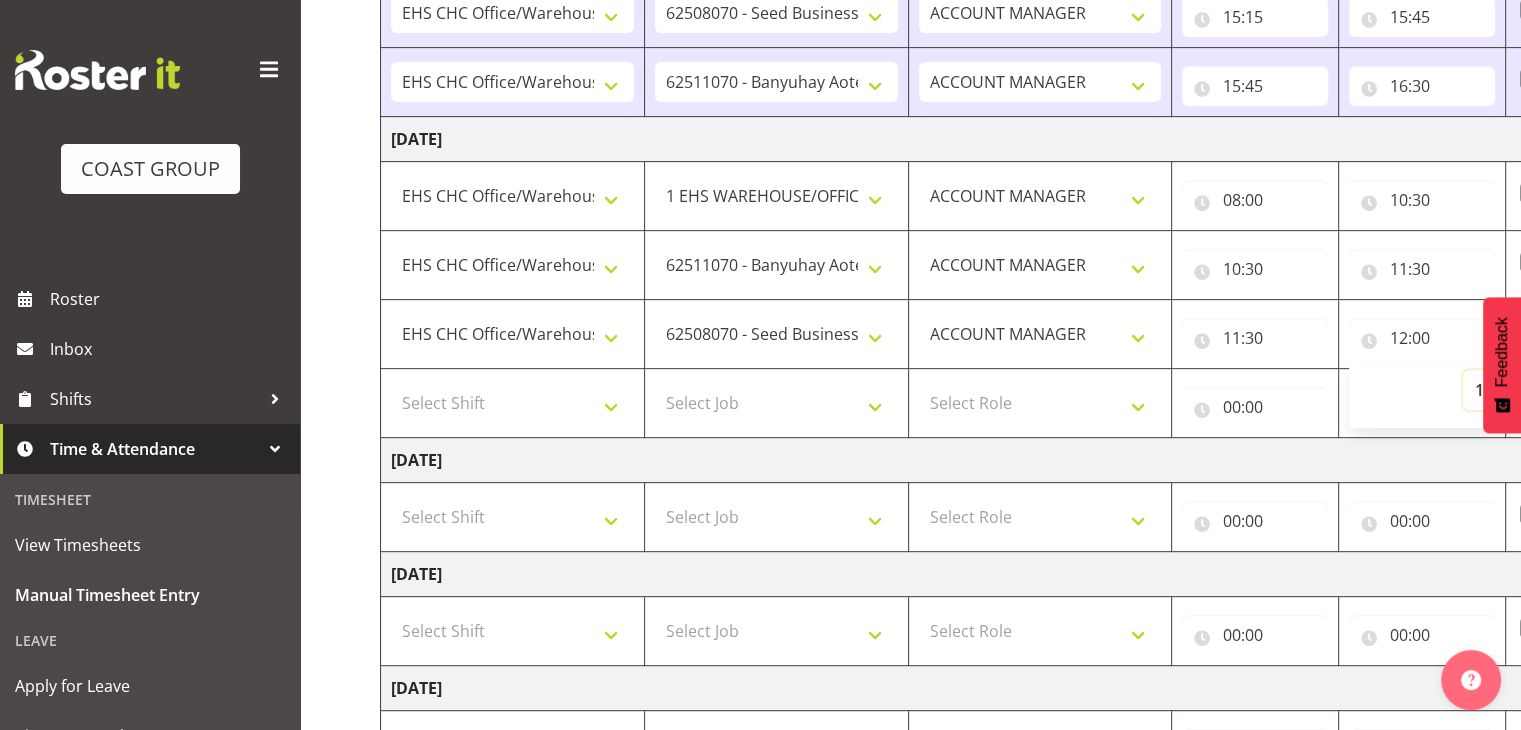 scroll, scrollTop: 1196, scrollLeft: 0, axis: vertical 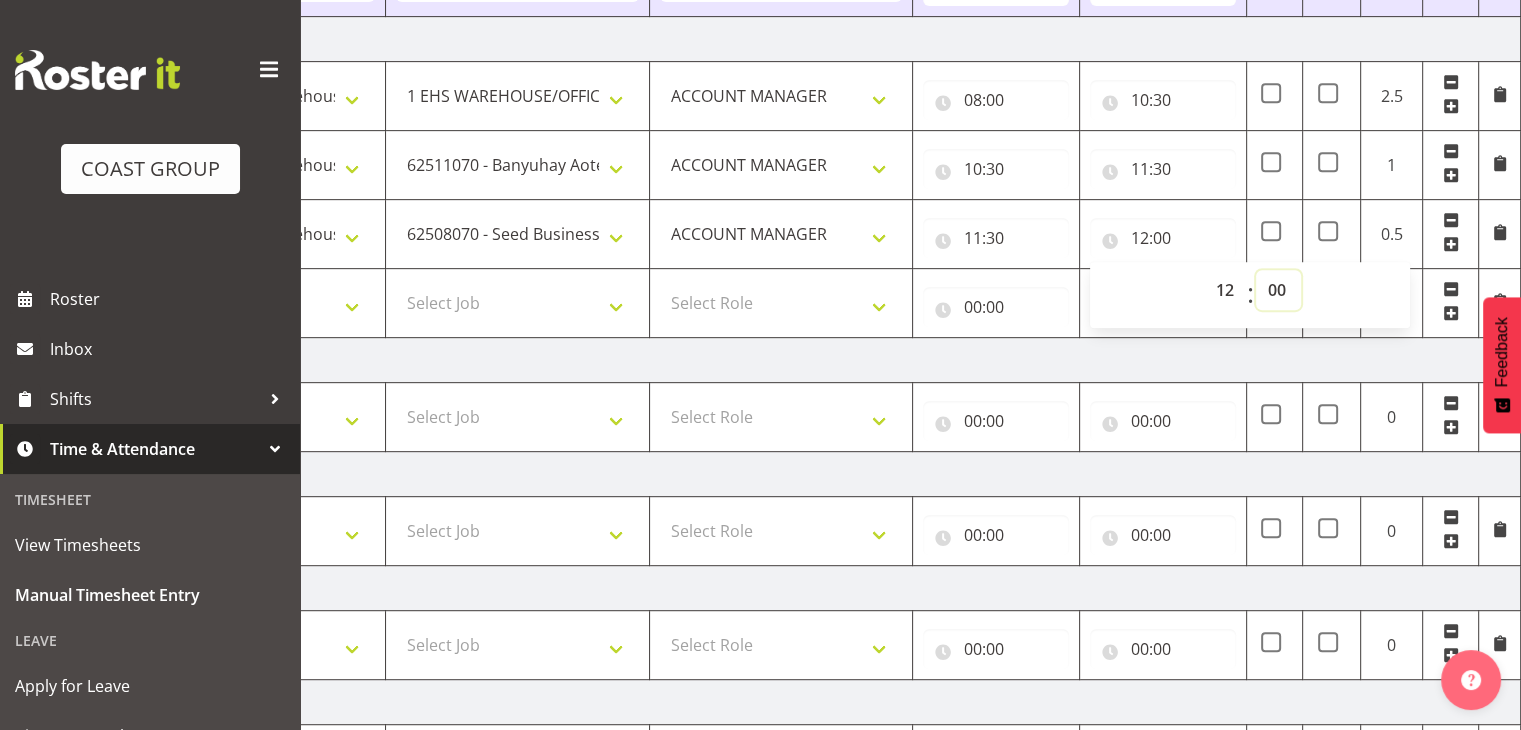 drag, startPoint x: 1282, startPoint y: 284, endPoint x: 1295, endPoint y: 301, distance: 21.400934 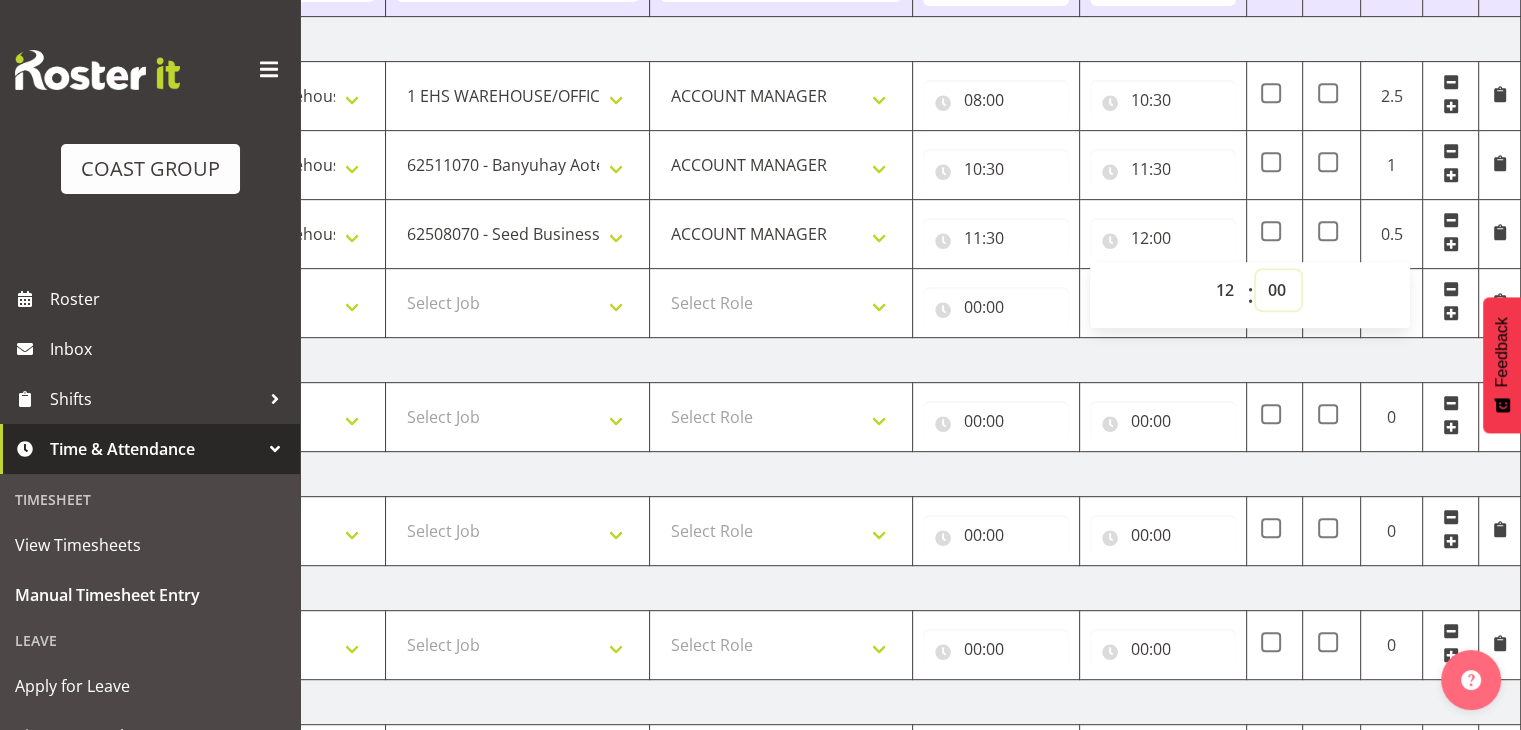 select on "45" 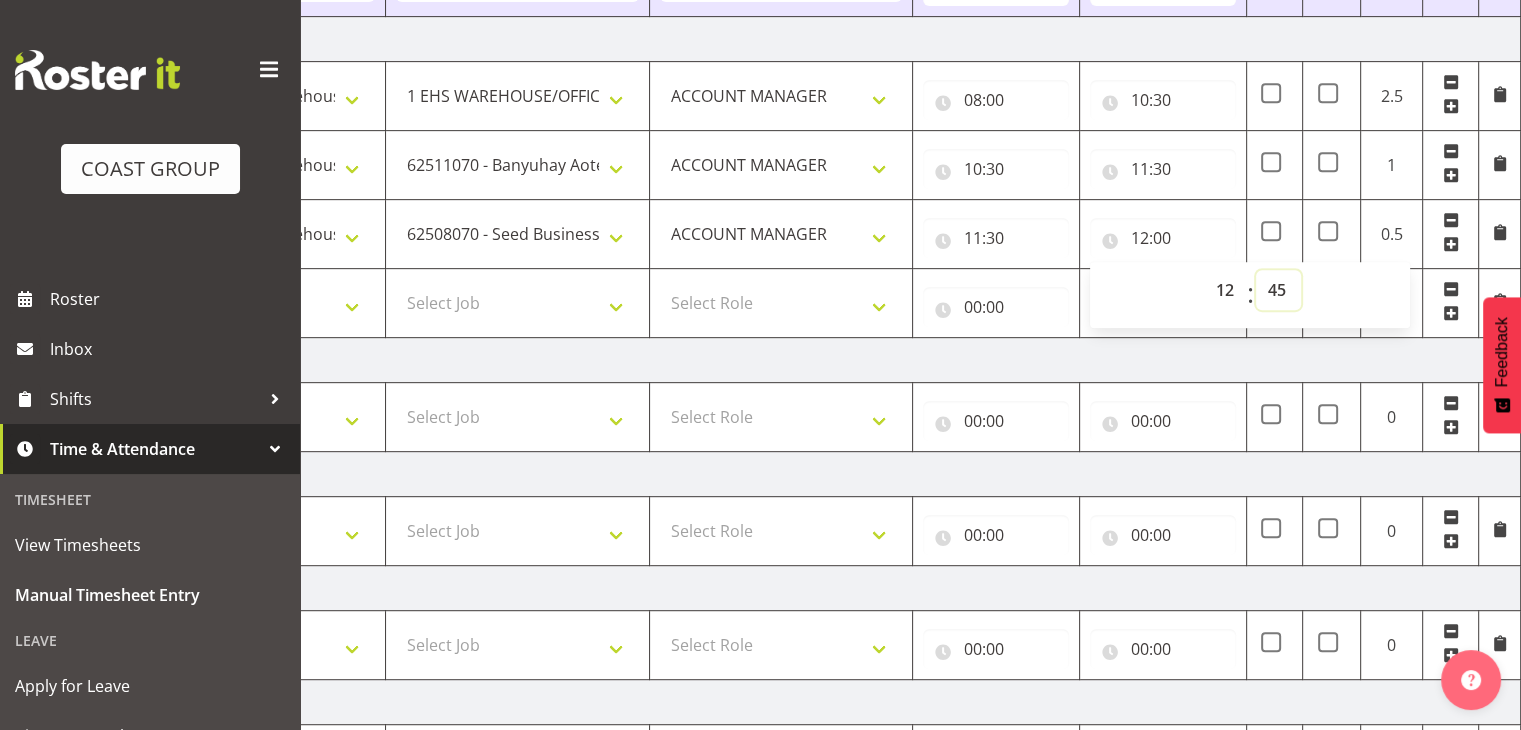 click on "00   01   02   03   04   05   06   07   08   09   10   11   12   13   14   15   16   17   18   19   20   21   22   23   24   25   26   27   28   29   30   31   32   33   34   35   36   37   38   39   40   41   42   43   44   45   46   47   48   49   50   51   52   53   54   55   56   57   58   59" at bounding box center (1278, 290) 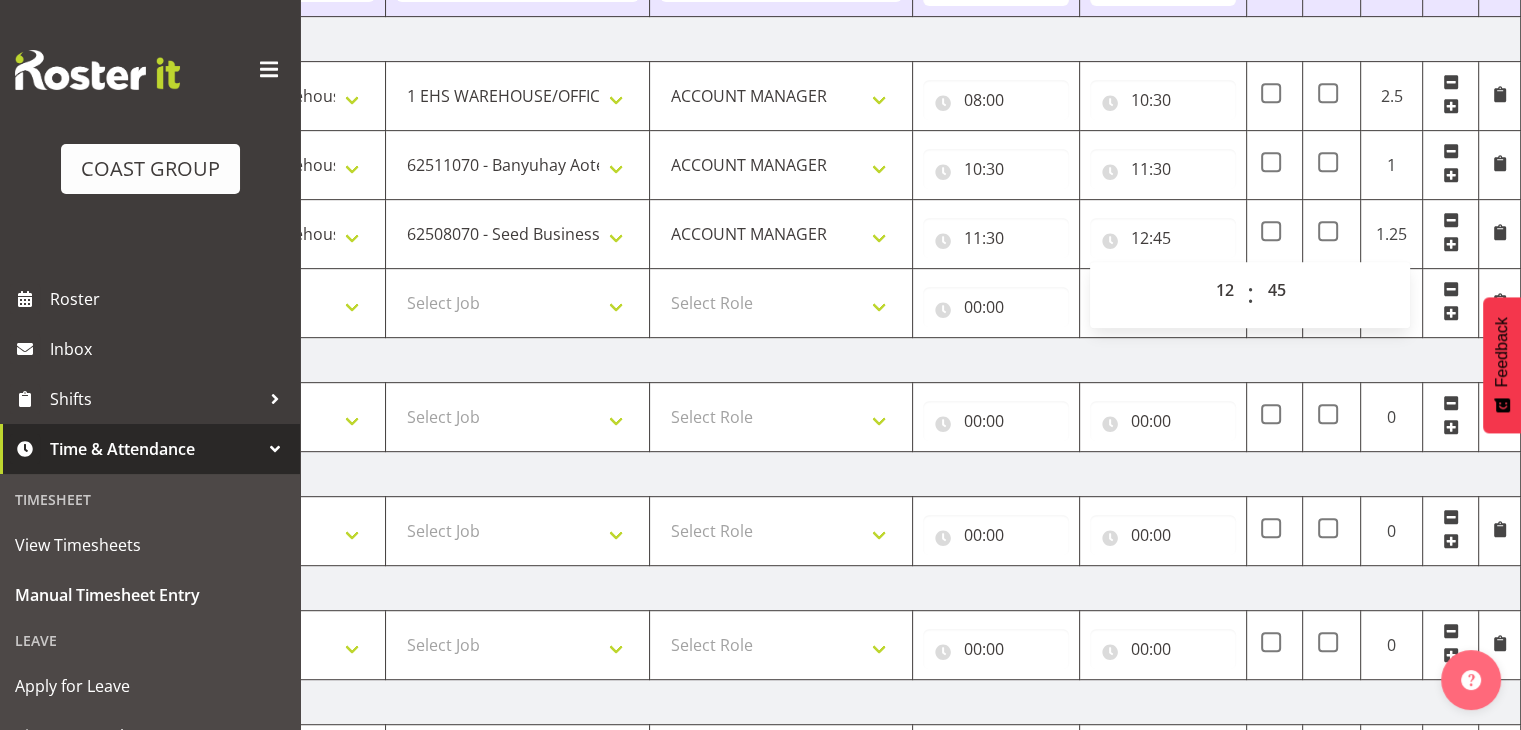 click on "[DATE]" at bounding box center [821, 360] 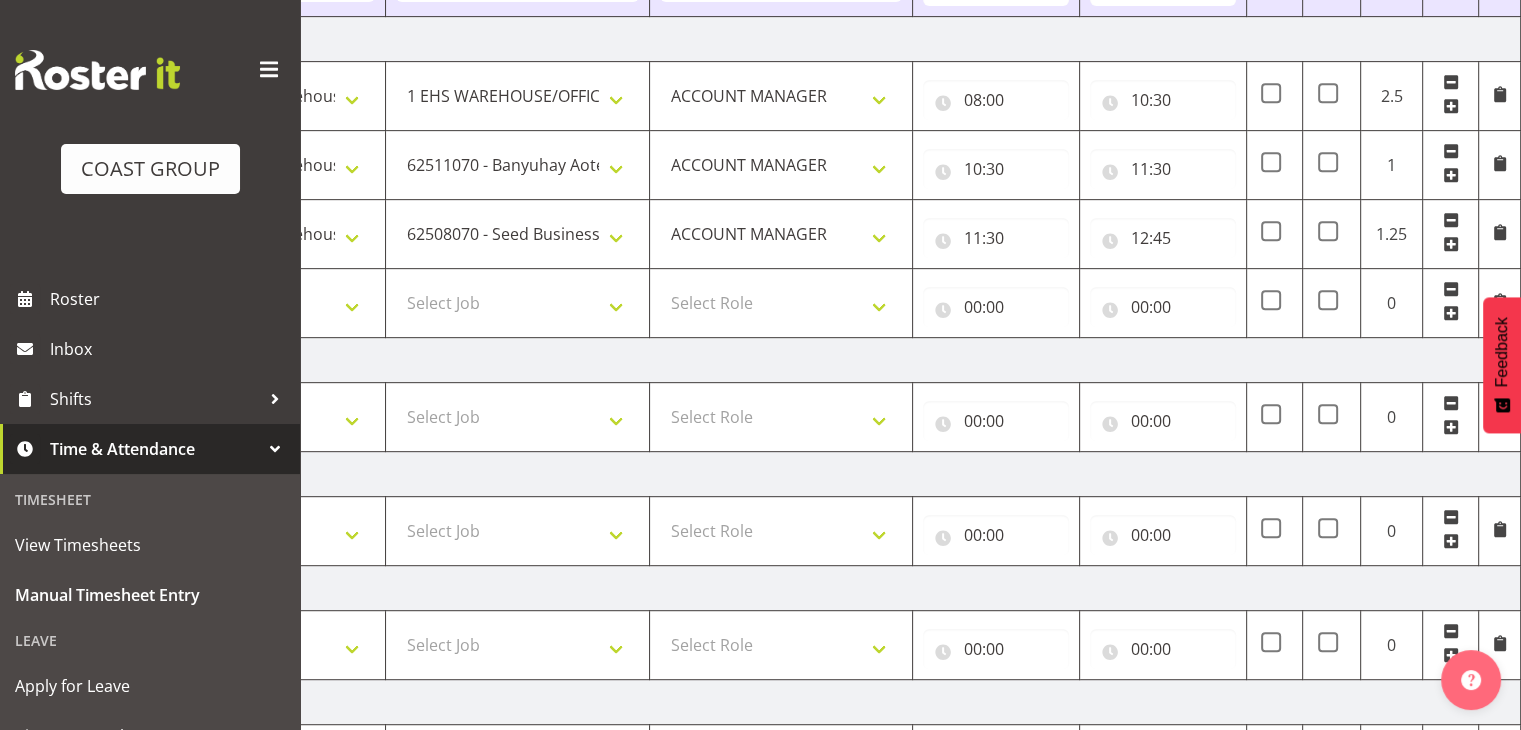click at bounding box center [1451, 313] 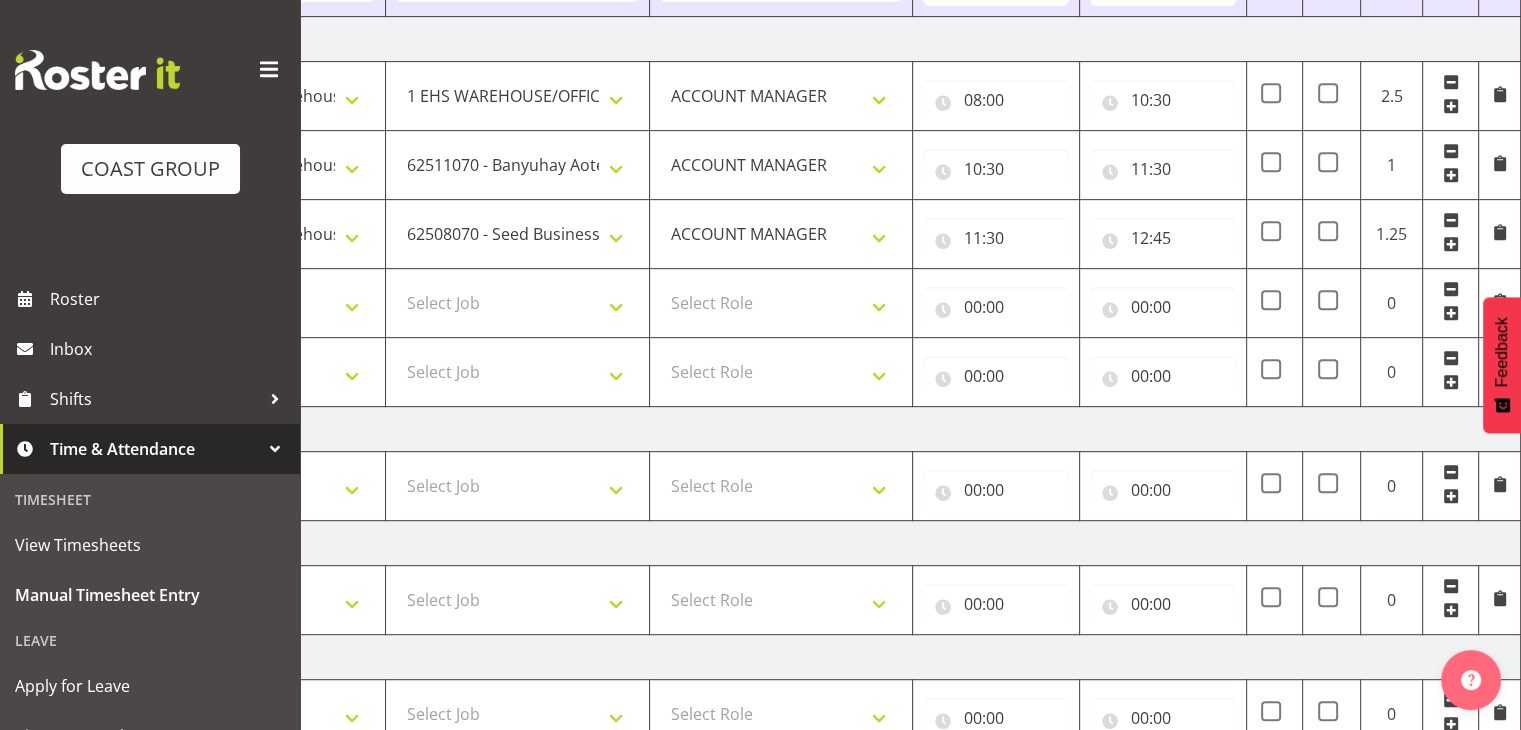 click at bounding box center [1451, 382] 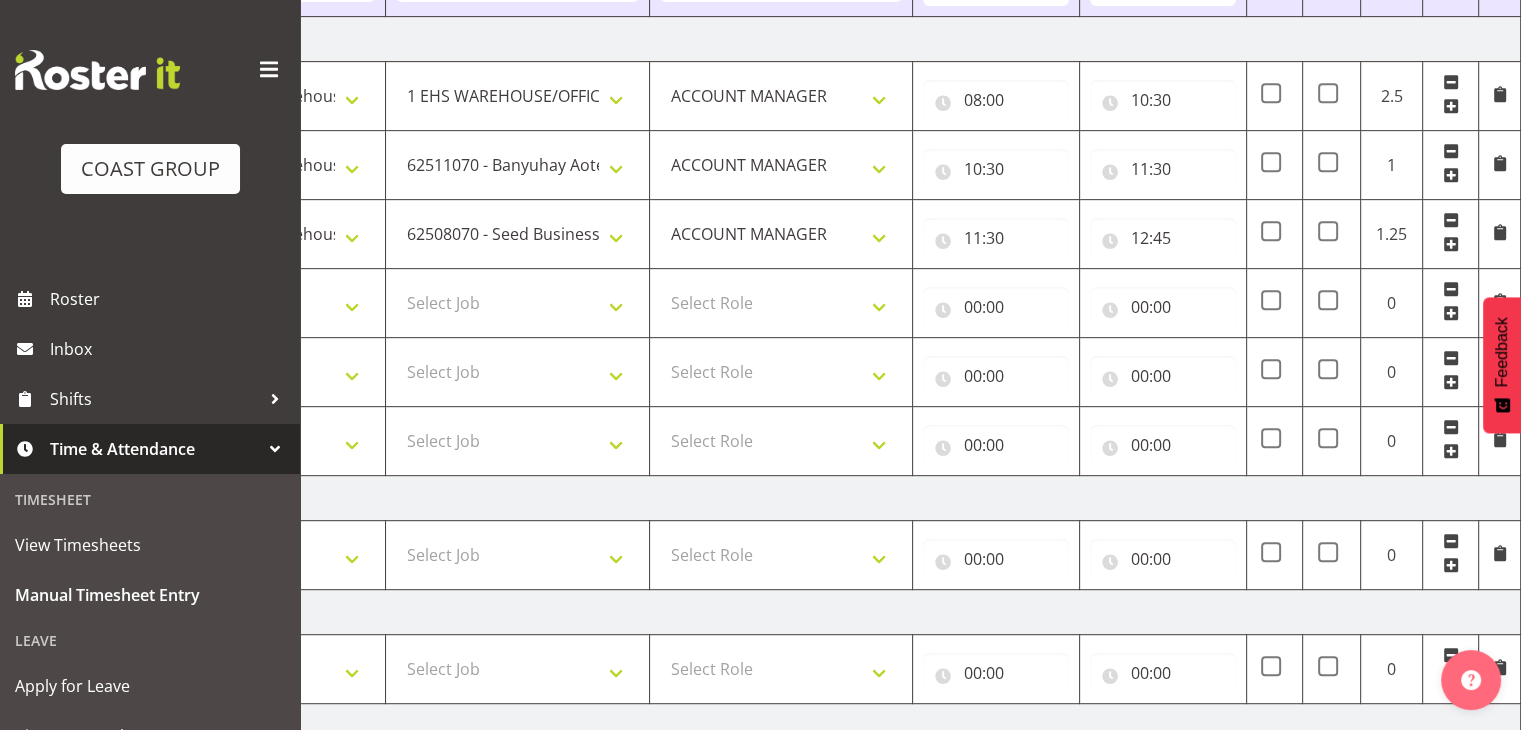 scroll, scrollTop: 1333, scrollLeft: 0, axis: vertical 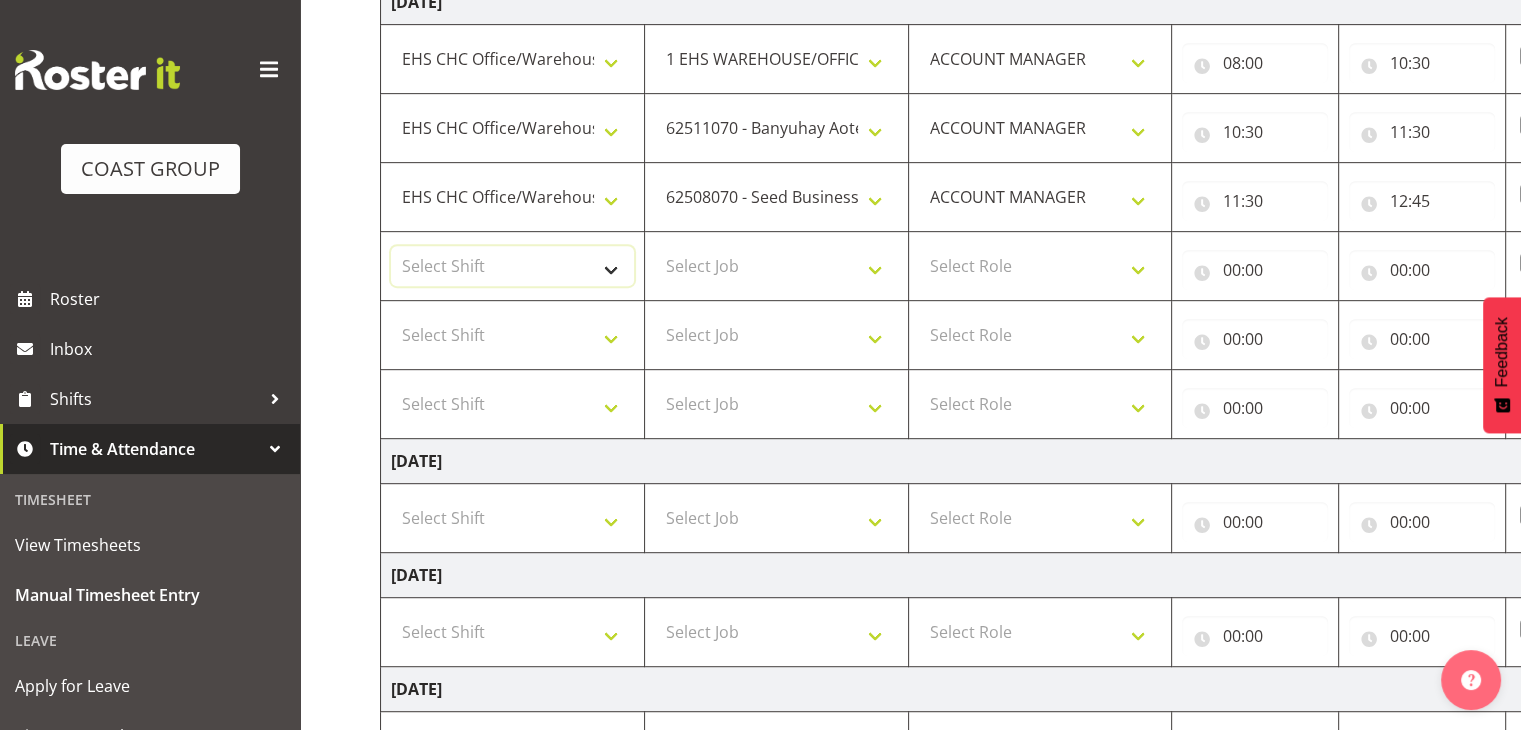click on "Select Shift  Break ANZICS Break All Blacks casual Break Armageddon Break Art show Break CHCH Food Show Break CHCH Food Show Break CSNZ Break Canterbury Homeshow Break [PERSON_NAME] H/S Backwalls Break Clubs NZ Break Downstream Break Dramfest Break FANZ Break GP25 Break HOY Break HOY Break HOY Fly to CHCH Break Horticulture Break Host tech Break IBD Break LGNZ Break Lawlink Break Marlborough Home show Break NZ Shoulder and Elbow Break NZHS Break NZMCA Break NZMCA Break NZOHA Break NZSBA Break PINZ Break Panels Arena Break QT Homeshow Break [PERSON_NAME] Pinot Noir Break SYA Break Show your ability Break Wedding expo Break back walls of foodshow Break back walls of star homeshow Break brewers Guild Break red meat Break selwyn art show Break south mach Break south mach Break southerbys conference Break southland careerfest Break starhomeshow Build ANZICS Build BOINZ Build Baby Show Build GP25 Build GP25 Build Holiday parks Build Host tech Build LGNZ Build LGNZ Build Lawlink Build [GEOGRAPHIC_DATA] Home show Build NRHC Build NZMCA" at bounding box center (512, 266) 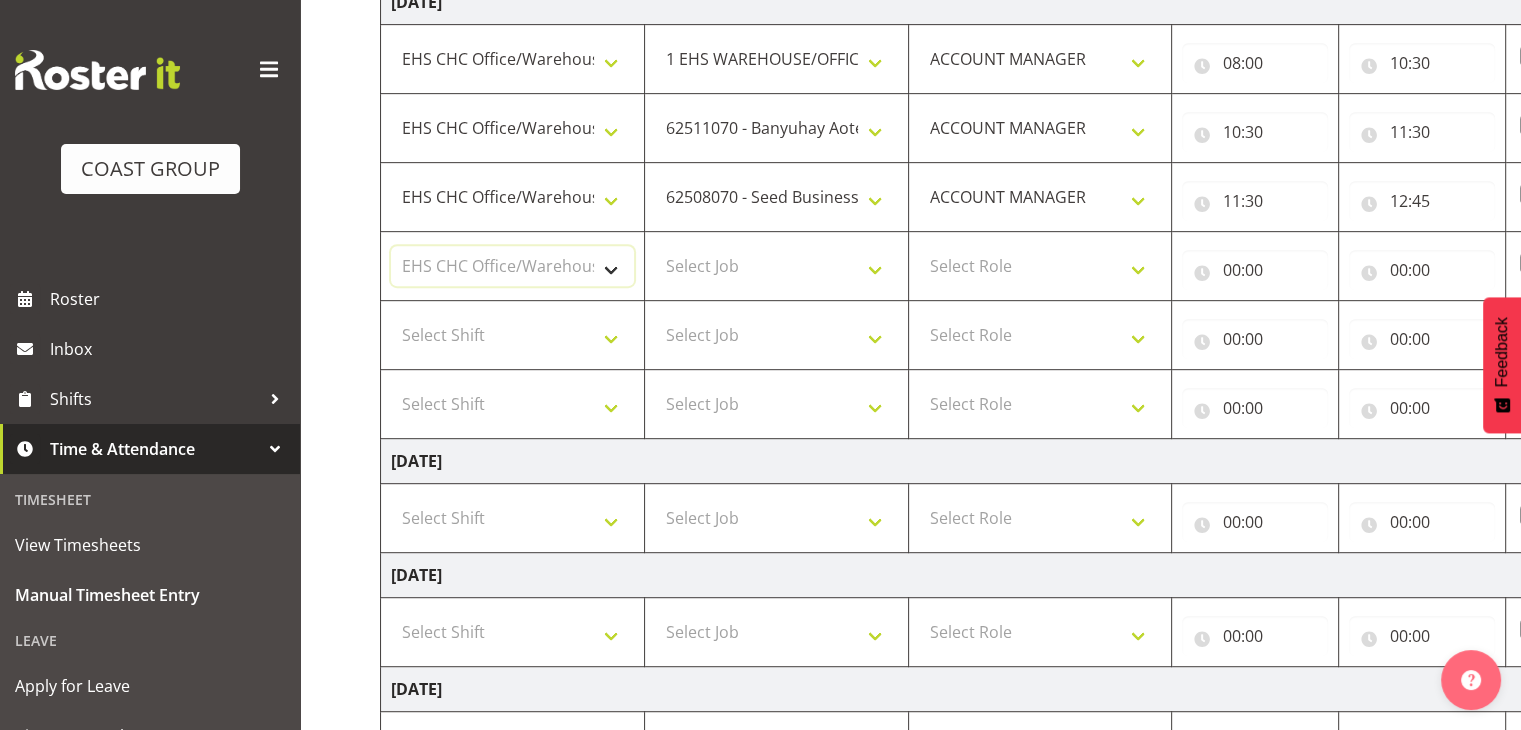 click on "Select Shift  Break ANZICS Break All Blacks casual Break Armageddon Break Art show Break CHCH Food Show Break CHCH Food Show Break CSNZ Break Canterbury Homeshow Break [PERSON_NAME] H/S Backwalls Break Clubs NZ Break Downstream Break Dramfest Break FANZ Break GP25 Break HOY Break HOY Break HOY Fly to CHCH Break Horticulture Break Host tech Break IBD Break LGNZ Break Lawlink Break Marlborough Home show Break NZ Shoulder and Elbow Break NZHS Break NZMCA Break NZMCA Break NZOHA Break NZSBA Break PINZ Break Panels Arena Break QT Homeshow Break [PERSON_NAME] Pinot Noir Break SYA Break Show your ability Break Wedding expo Break back walls of foodshow Break back walls of star homeshow Break brewers Guild Break red meat Break selwyn art show Break south mach Break south mach Break southerbys conference Break southland careerfest Break starhomeshow Build ANZICS Build BOINZ Build Baby Show Build GP25 Build GP25 Build Holiday parks Build Host tech Build LGNZ Build LGNZ Build Lawlink Build [GEOGRAPHIC_DATA] Home show Build NRHC Build NZMCA" at bounding box center [512, 266] 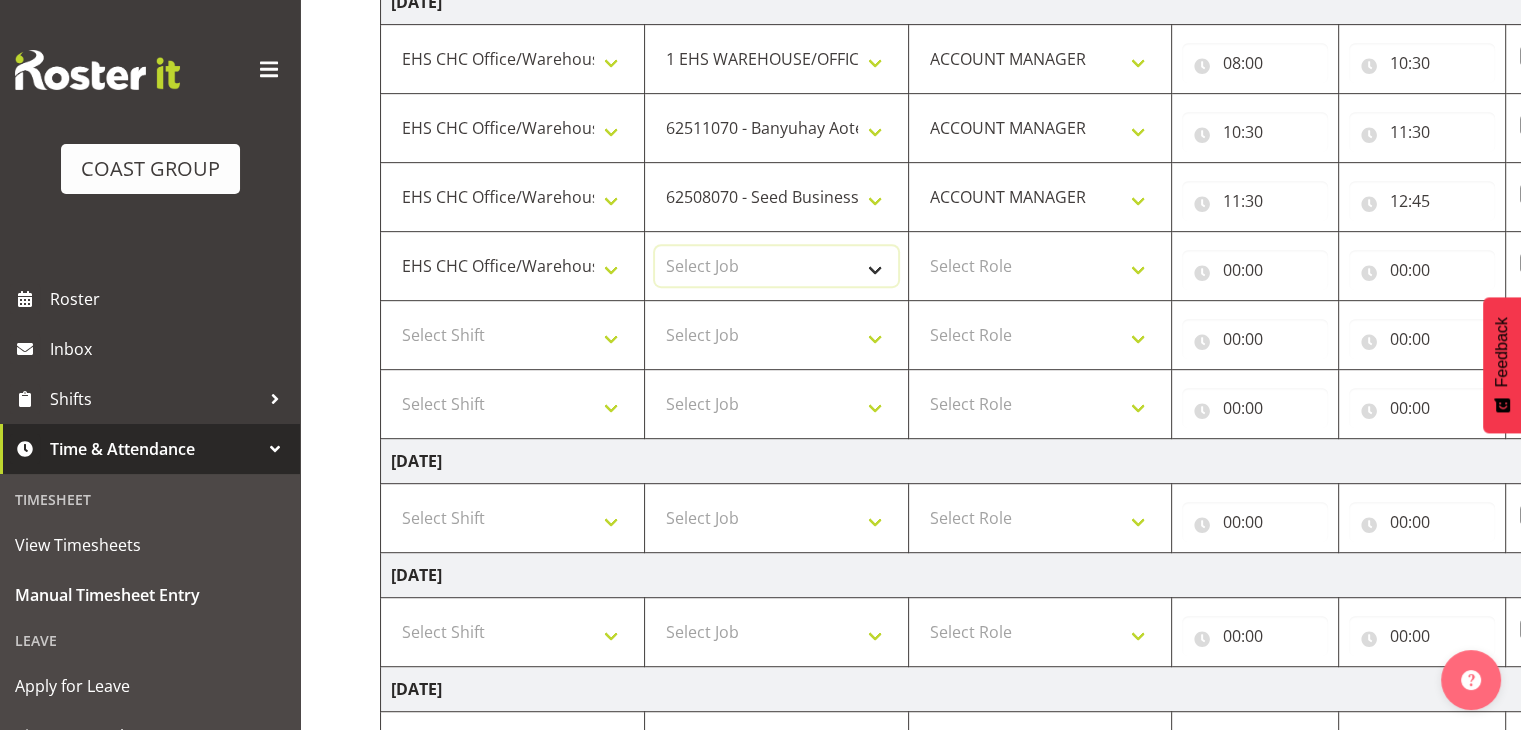 click on "Select Job  1 Carlton Events 1 [PERSON_NAME][GEOGRAPHIC_DATA] 1 [PERSON_NAME][GEOGRAPHIC_DATA] 1 EHS WAREHOUSE/OFFICE 1 GRS 1 SLP Production 1 SLP Tradeshows 12504000 - AKL Casual [DATE] 1250400R - April Casual C&R 2025 12504050 - CDES Engineering and Technology Expo 2025 12504070 - FINZ (National Financial Adviser Conf) 2025 1250407A - Fidelity @ FINZ Conf 2025 1250407B - La Trobe @ FINZ Conf 25 1250407C - Partners Life @ FINZ Conf 25 12504080 - AKL Go Green 2025 12504100 - NZSEE 2025 12504120 - Ester Show 2025 12504150 - Test-[PERSON_NAME]-May 12505000 - AKL Casual [DATE] 1250500R - May Casual C&R 2025 12505020 - Hutchwilco Boat Show 2025 1250502R - [GEOGRAPHIC_DATA] Boat Show 2025 - C&R 12505030 - NZOHS Conference 2025 12505040 - Aotearoa Art Fair 2025 12505060 - Waipa Home Show 2025 12505070 - CAS 2025 1250507A - CAS 2025 - 200 Doors 1250507B - CAS 2025 - Cutera 1250507C - CAS 2025 - Dermocosmetica 12505080 - [GEOGRAPHIC_DATA] Conference 2025 1250508A - Zeiss @ [GEOGRAPHIC_DATA] 25 1250508B - Roche @ [GEOGRAPHIC_DATA] 25 1250508C - Alcon @ [GEOGRAPHIC_DATA] 25 12505130 - Test- [PERSON_NAME] 1" at bounding box center [776, 266] 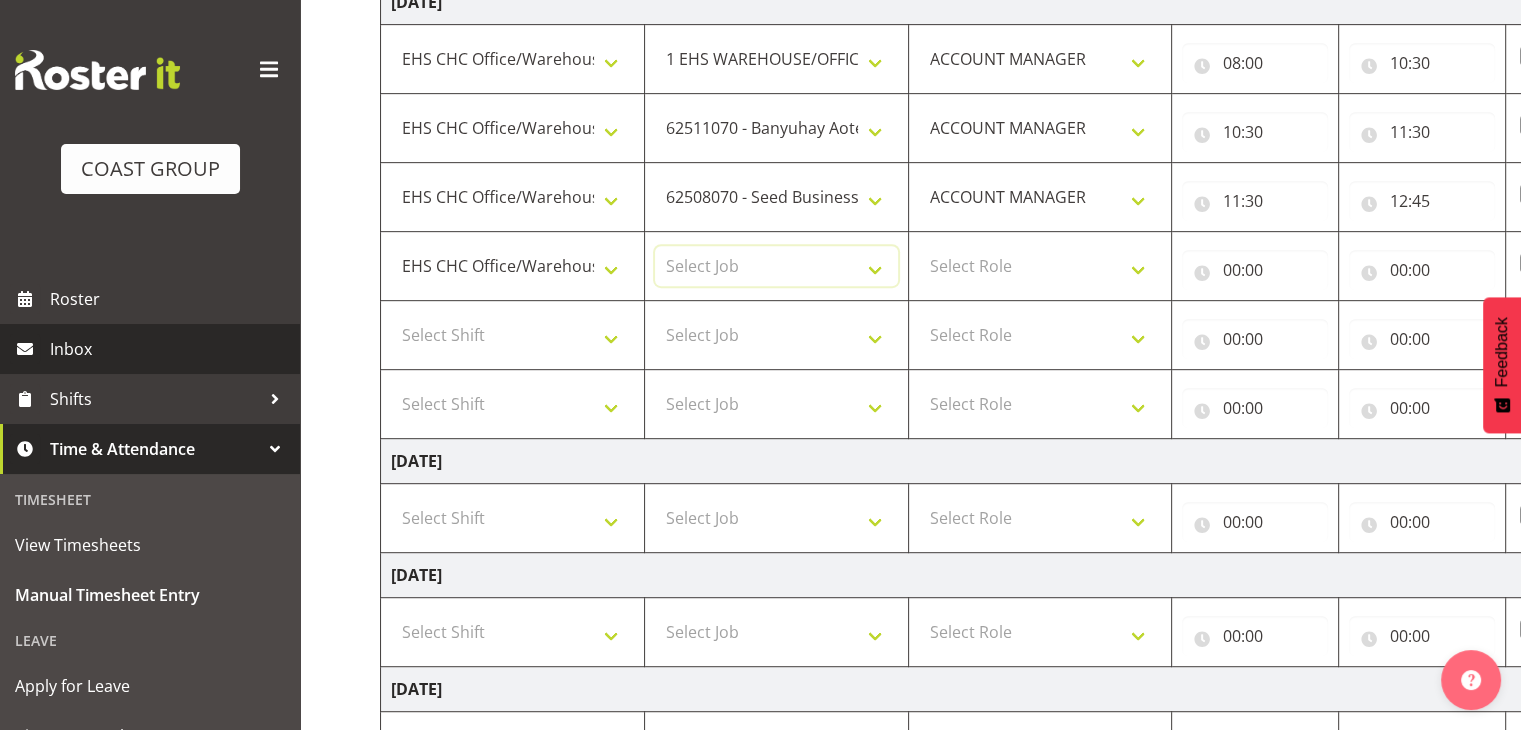 select on "4127" 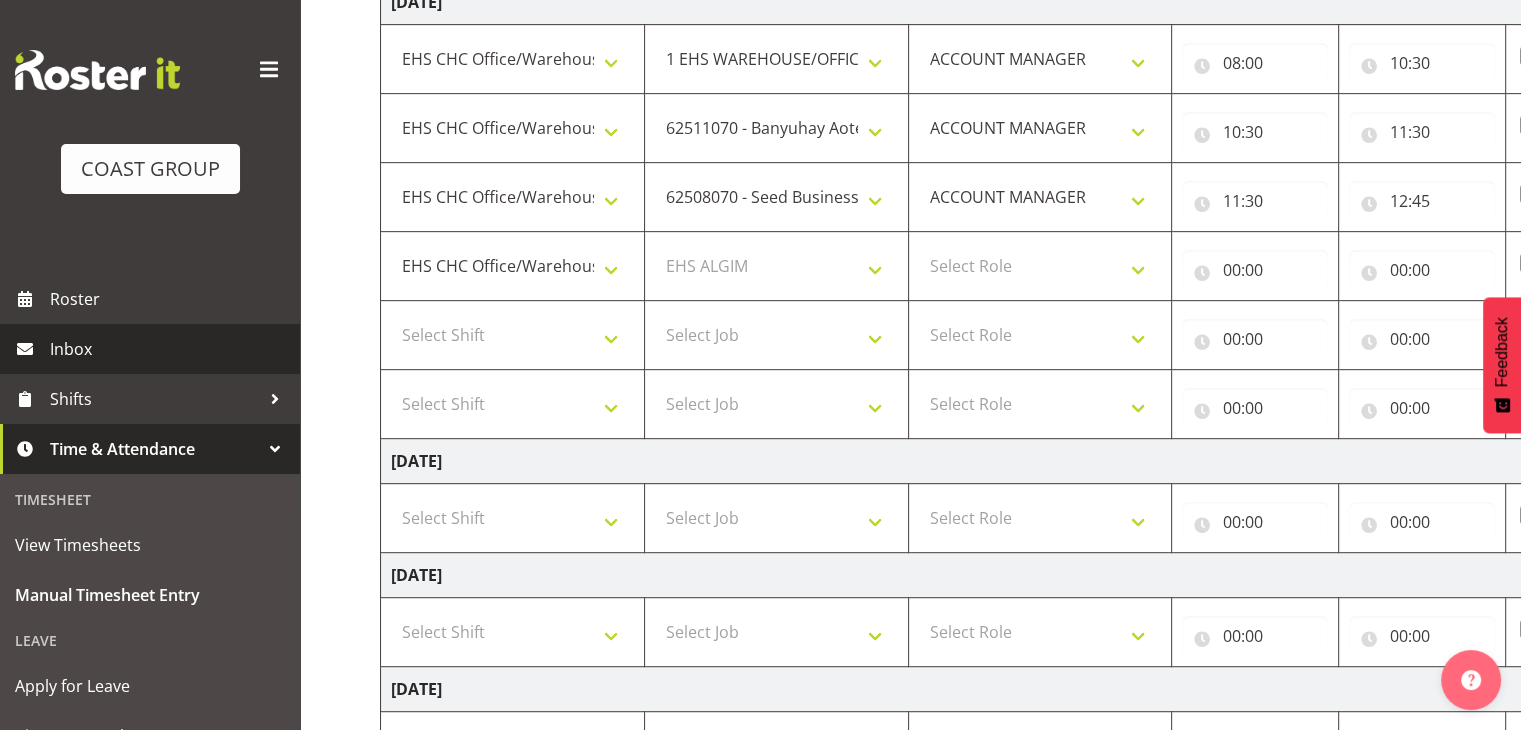 drag, startPoint x: 272, startPoint y: 354, endPoint x: 337, endPoint y: 336, distance: 67.44627 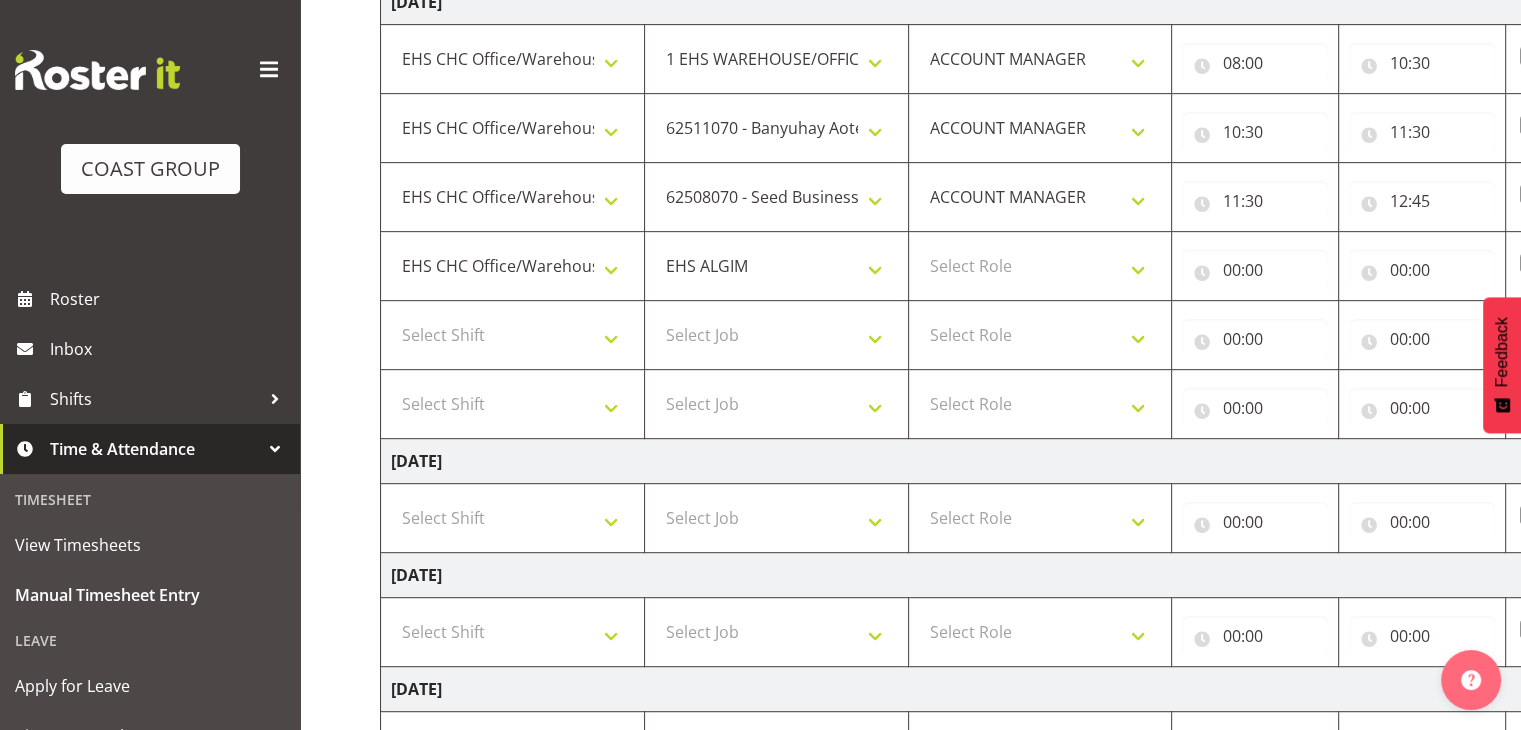 click on "Manual Timesheets   [DATE] - [DATE]         MEA  - Meal Allowance
AWA  - Away Allowence
Shift   Job   Role   Start Time   End Time   MEA AWA    Total
[DATE]
Break ANZICS Break All Blacks casual Break Armageddon Break Art show Break CHCH Food Show Break CHCH Food Show Break CSNZ Break Canterbury Homeshow Break [PERSON_NAME] H/S Backwalls Break Clubs NZ Break Downstream Break Dramfest Break FANZ Break GP25 Break HOY Break HOY Break HOY Fly to CHCH Break Horticulture Break Host tech Break IBD Break LGNZ Break Lawlink Break Marlborough Home show Break NZ Shoulder and Elbow Break NZHS Break NZMCA Break NZMCA Break NZOHA Break NZSBA Break PINZ Break Panels Arena Break QT Homeshow Break [PERSON_NAME] Pinot Noir Break SYA Break Show your ability Break Wedding expo Break back walls of foodshow Break back walls of star homeshow Break brewers Guild Break red meat Build ANZICS" at bounding box center (910, 121) 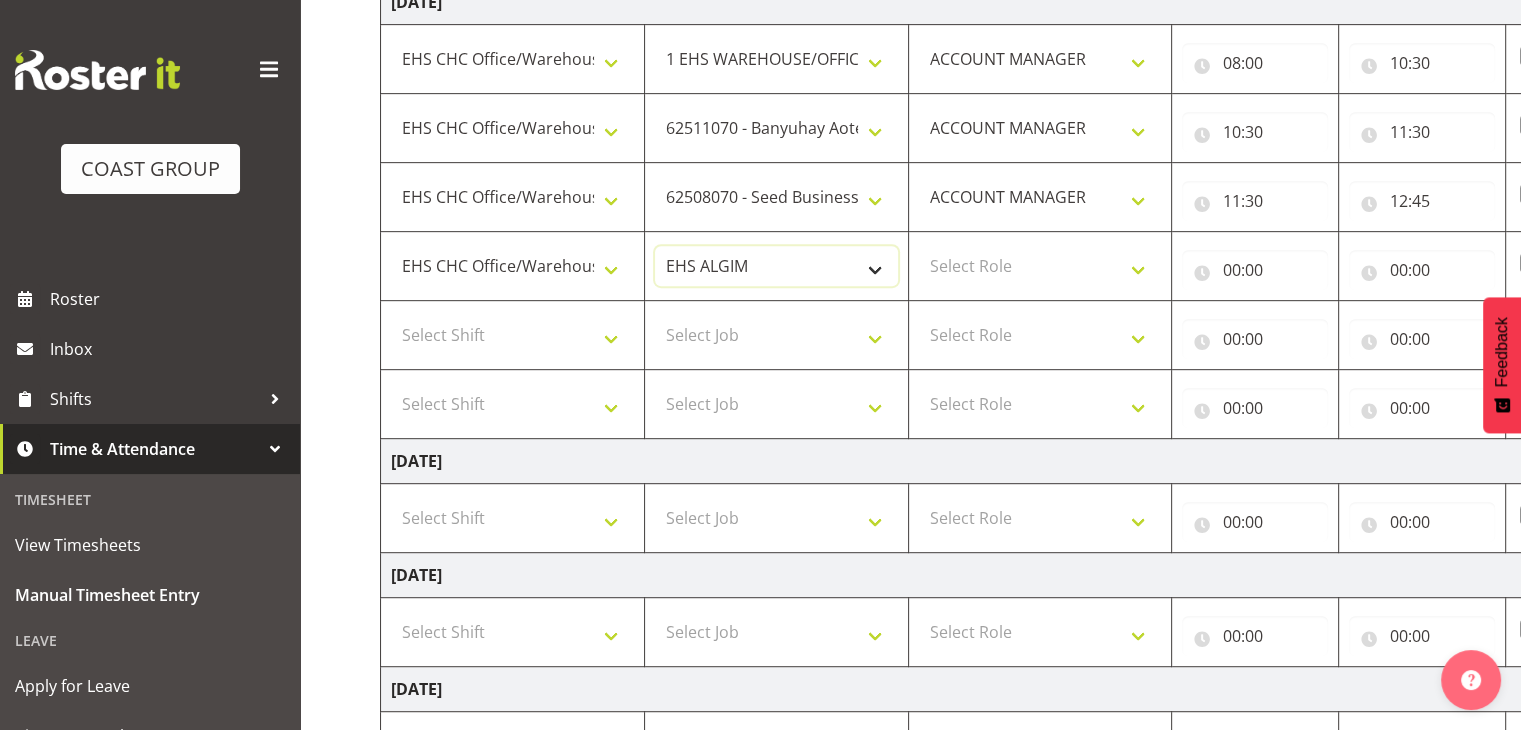 click on "1 Carlton Events 1 [PERSON_NAME] 1 [PERSON_NAME][GEOGRAPHIC_DATA] 1 EHS WAREHOUSE/OFFICE 1 GRS 1 SLP Production 1 SLP Tradeshows 12504000 - AKL Casual [DATE] 1250400R - April Casual C&R 2025 12504050 - CDES Engineering and Technology Expo 2025 12504070 - FINZ (National Financial Adviser Conf) 2025 1250407A - Fidelity @ FINZ Conf 2025 1250407B - La Trobe @ FINZ Conf 25 1250407C - Partners Life @ FINZ Conf 25 12504080 - AKL Go Green 2025 12504100 - NZSEE 2025 12504120 - Ester Show 2025 12504150 - Test-[PERSON_NAME]-May 12505000 - AKL Casual [DATE] 1250500R - May Casual C&R 2025 12505020 - Hutchwilco Boat Show 2025 1250502R - [GEOGRAPHIC_DATA] Boat Show 2025 - C&R 12505030 - NZOHS Conference 2025 12505040 - [GEOGRAPHIC_DATA] Art Fair 2025 12505060 - Waipa Home Show 2025 12505070 - CAS 2025 1250507A - CAS 2025 - 200 Doors 1250507B - CAS 2025 - Cutera 1250507C - CAS 2025 - Dermocosmetica 12505080 - [GEOGRAPHIC_DATA] Conference 2025 1250508A - Zeiss @ [GEOGRAPHIC_DATA] 25 1250508B - Roche @ [GEOGRAPHIC_DATA] 25 1250508C - Alcon @ [GEOGRAPHIC_DATA] 25 12505090 - BuildLink Trade Show 2025" at bounding box center (776, 266) 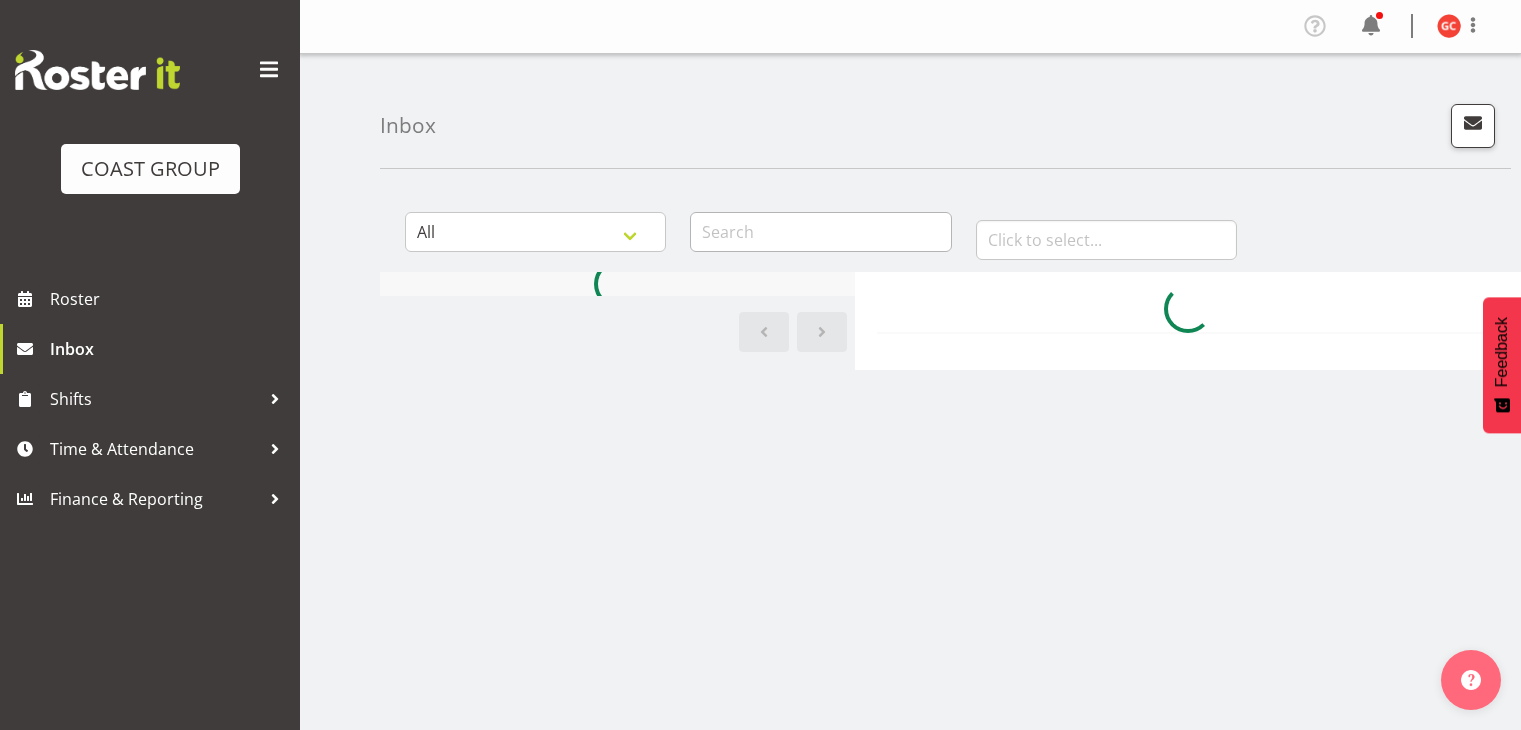 scroll, scrollTop: 0, scrollLeft: 0, axis: both 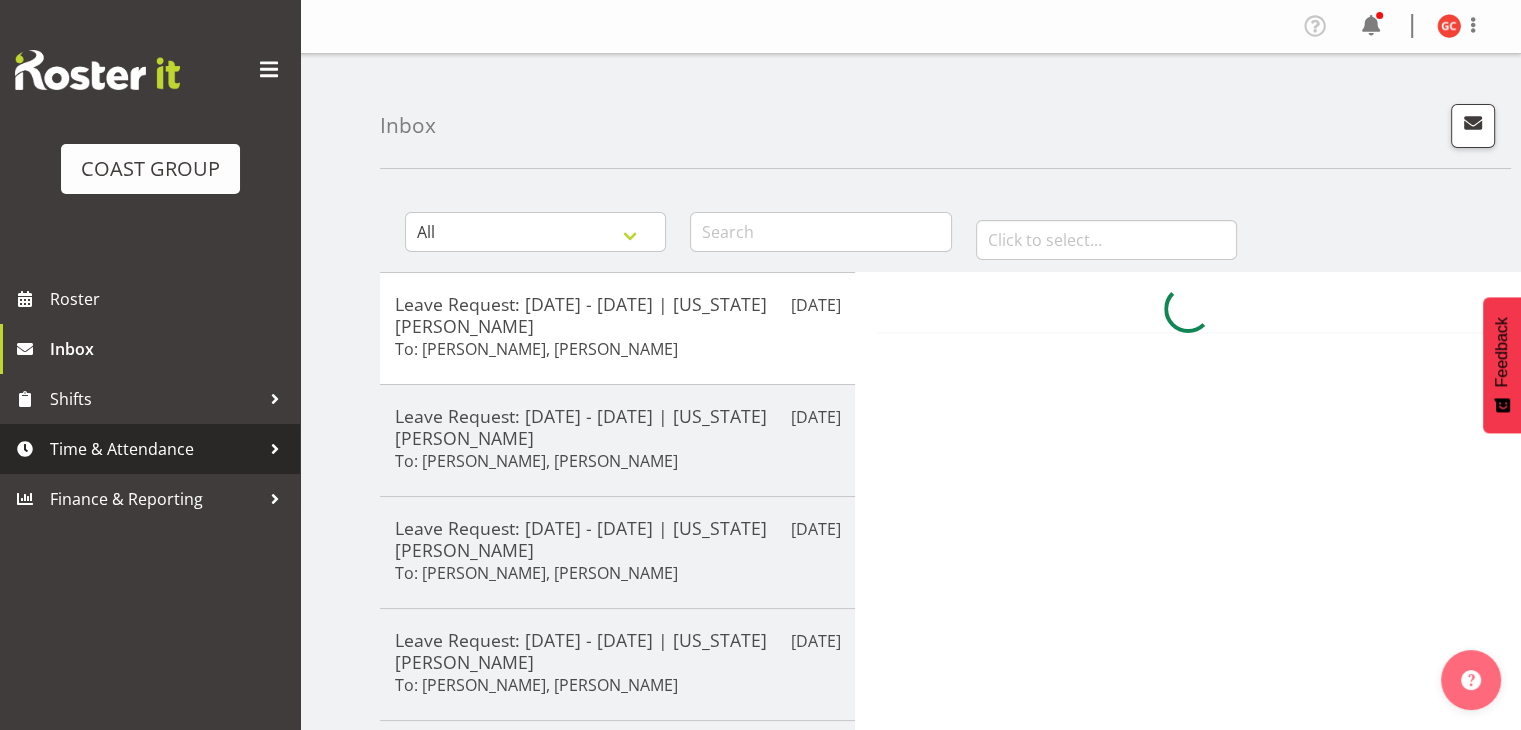 click on "Time & Attendance" at bounding box center [155, 449] 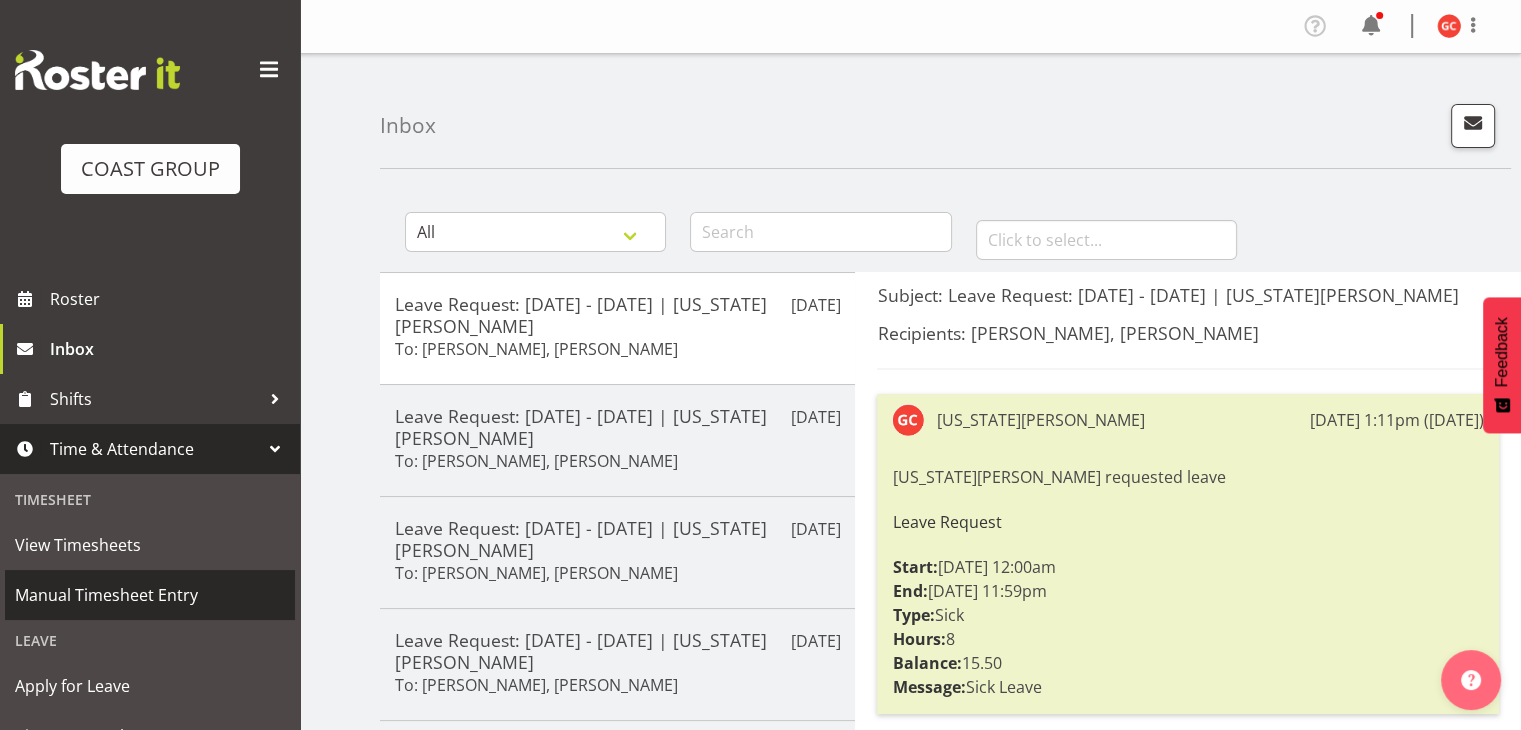 click on "Manual Timesheet Entry" at bounding box center [150, 595] 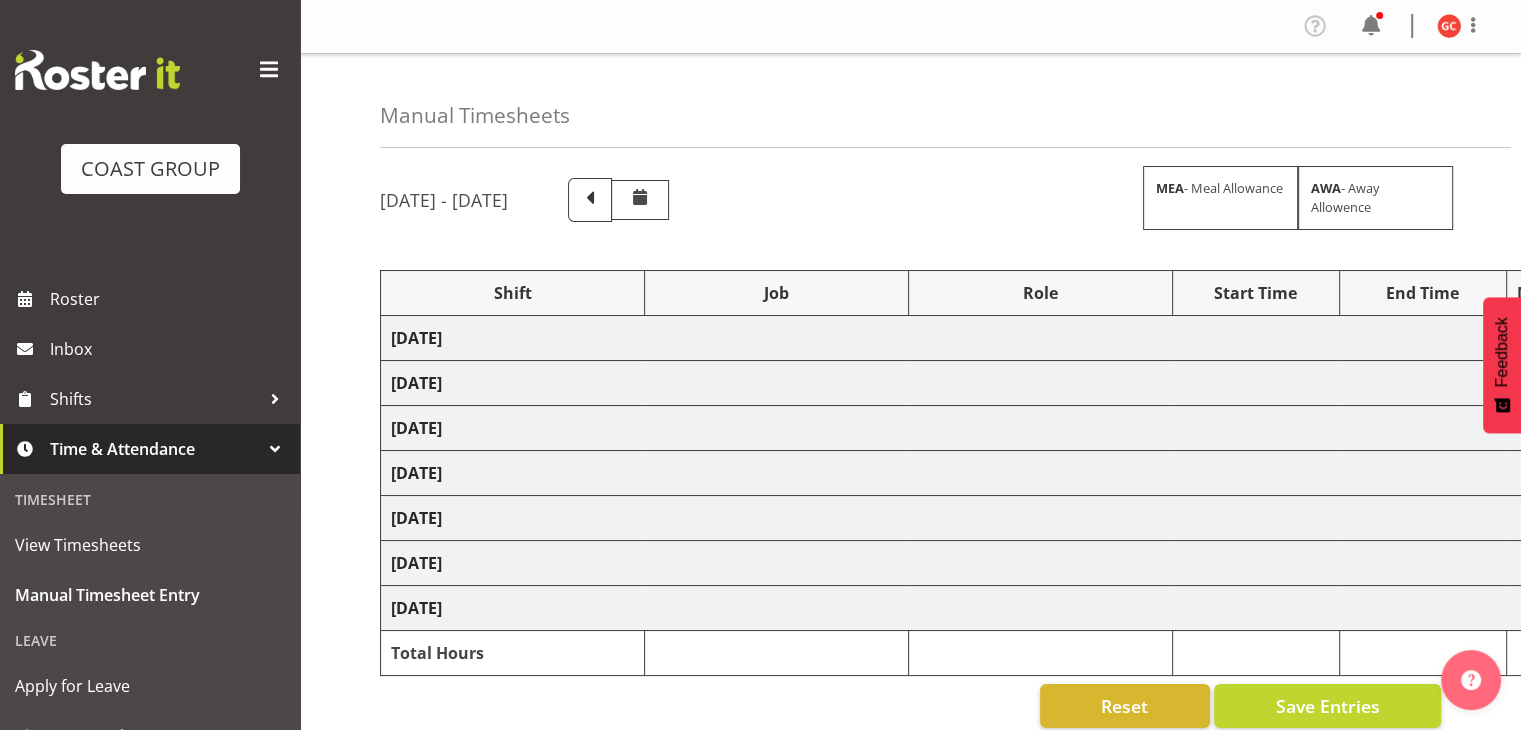 scroll, scrollTop: 248, scrollLeft: 0, axis: vertical 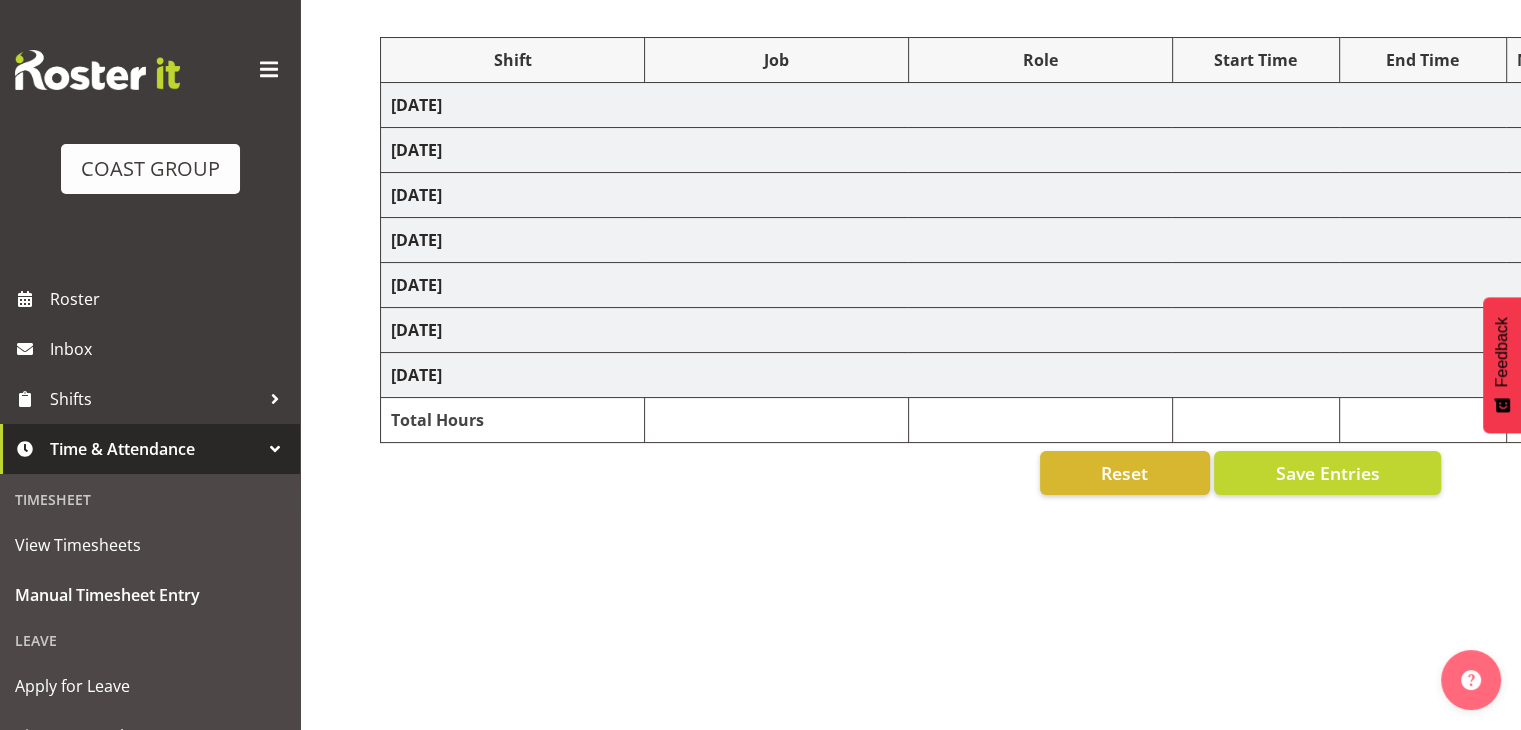 select on "1404" 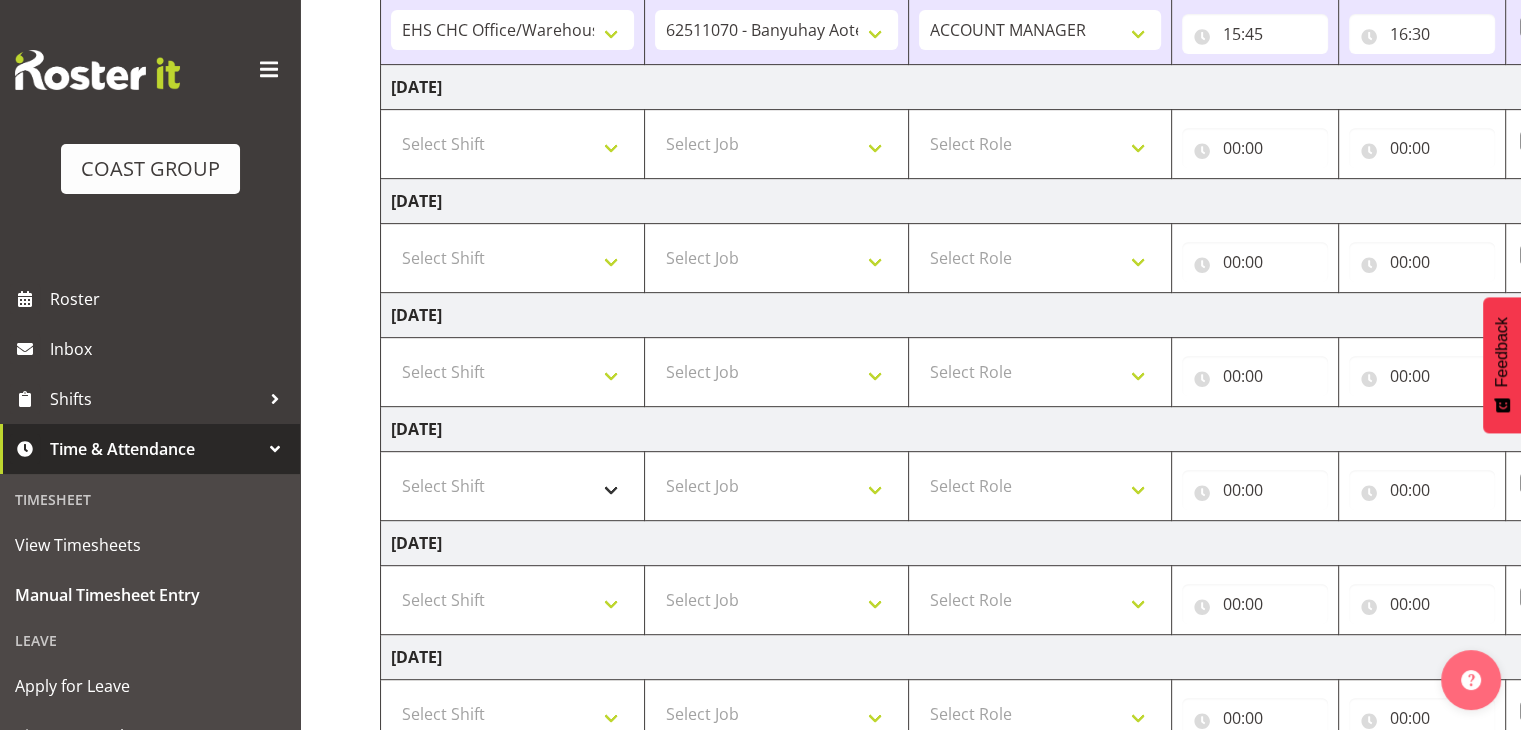 scroll, scrollTop: 748, scrollLeft: 0, axis: vertical 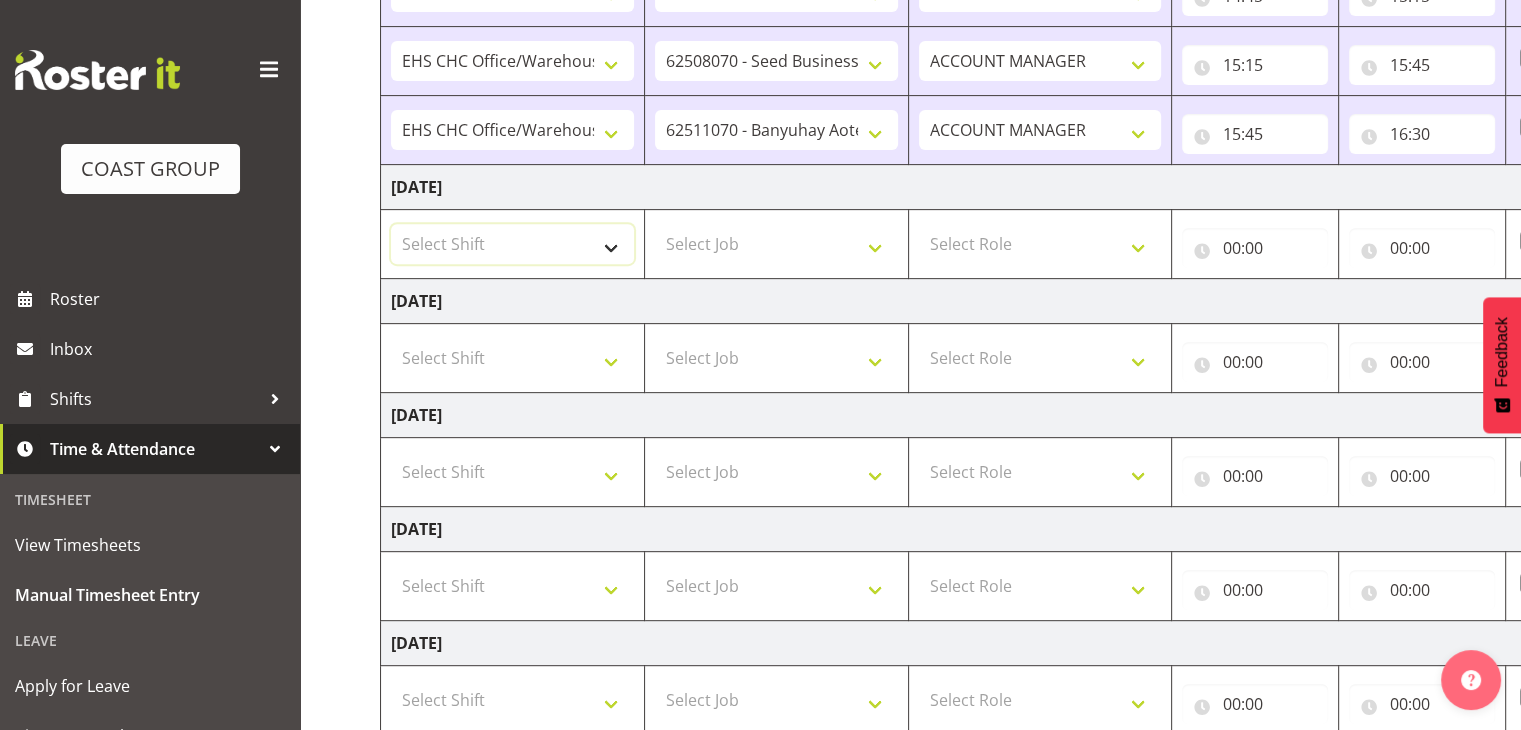 click on "Select Shift  Break ANZICS Break All Blacks casual Break Armageddon Break Art show Break CHCH Food Show Break CHCH Food Show Break CSNZ Break Canterbury Homeshow Break [PERSON_NAME] H/S Backwalls Break Clubs NZ Break Downstream Break Dramfest Break FANZ Break GP25 Break HOY Break HOY Break HOY Fly to CHCH Break Horticulture Break Host tech Break IBD Break LGNZ Break Lawlink Break Marlborough Home show Break NZ Shoulder and Elbow Break NZHS Break NZMCA Break NZMCA Break NZOHA Break NZSBA Break PINZ Break Panels Arena Break QT Homeshow Break [PERSON_NAME] Pinot Noir Break SYA Break Show your ability Break Wedding expo Break back walls of foodshow Break back walls of star homeshow Break brewers Guild Break red meat Break selwyn art show Break south mach Break south mach Break southerbys conference Break southland careerfest Break starhomeshow Build ANZICS Build BOINZ Build Baby Show Build GP25 Build GP25 Build Holiday parks Build Host tech Build LGNZ Build LGNZ Build Lawlink Build [GEOGRAPHIC_DATA] Home show Build NRHC Build NZMCA" at bounding box center (512, 244) 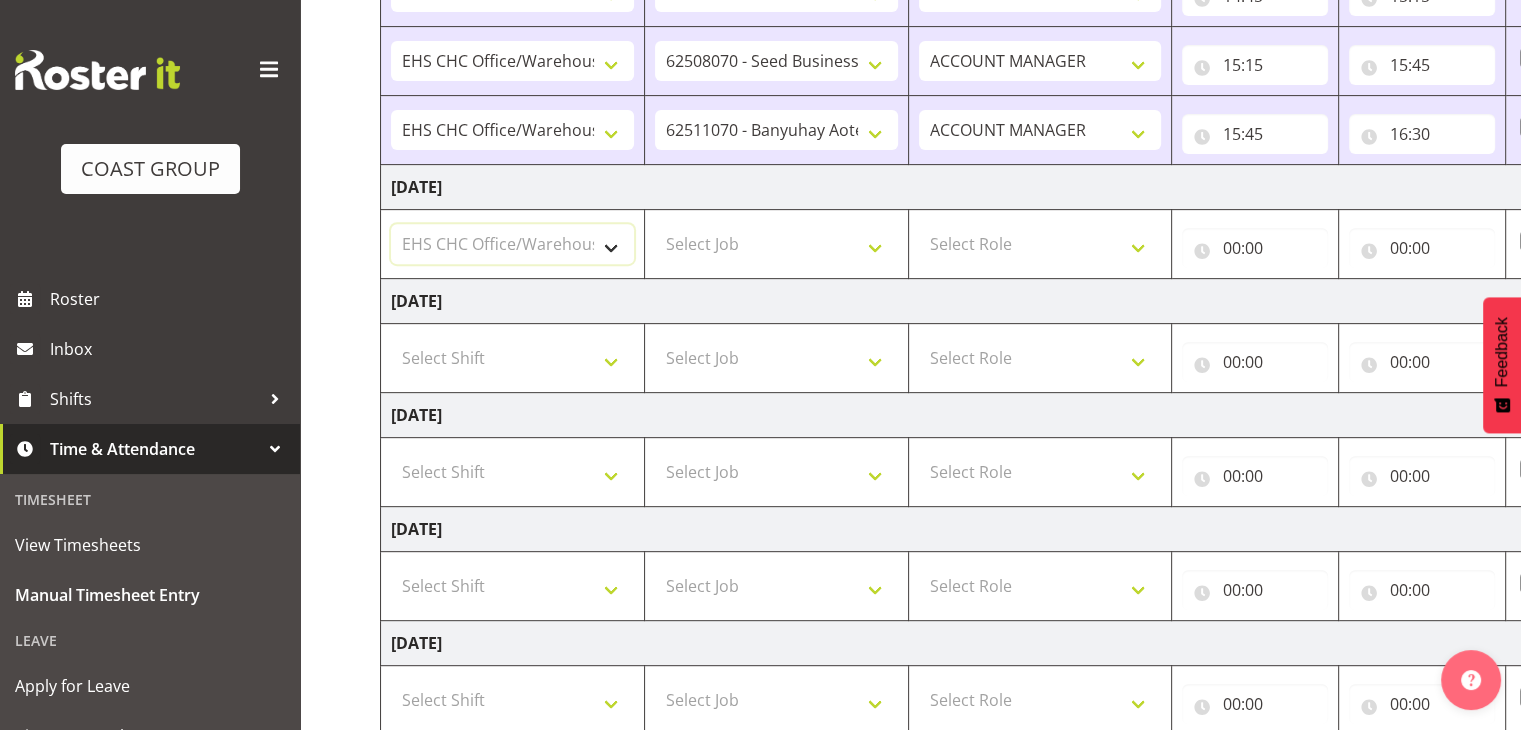 click on "Select Shift  Break ANZICS Break All Blacks casual Break Armageddon Break Art show Break CHCH Food Show Break CHCH Food Show Break CSNZ Break Canterbury Homeshow Break [PERSON_NAME] H/S Backwalls Break Clubs NZ Break Downstream Break Dramfest Break FANZ Break GP25 Break HOY Break HOY Break HOY Fly to CHCH Break Horticulture Break Host tech Break IBD Break LGNZ Break Lawlink Break Marlborough Home show Break NZ Shoulder and Elbow Break NZHS Break NZMCA Break NZMCA Break NZOHA Break NZSBA Break PINZ Break Panels Arena Break QT Homeshow Break [PERSON_NAME] Pinot Noir Break SYA Break Show your ability Break Wedding expo Break back walls of foodshow Break back walls of star homeshow Break brewers Guild Break red meat Break selwyn art show Break south mach Break south mach Break southerbys conference Break southland careerfest Break starhomeshow Build ANZICS Build BOINZ Build Baby Show Build GP25 Build GP25 Build Holiday parks Build Host tech Build LGNZ Build LGNZ Build Lawlink Build [GEOGRAPHIC_DATA] Home show Build NRHC Build NZMCA" at bounding box center [512, 244] 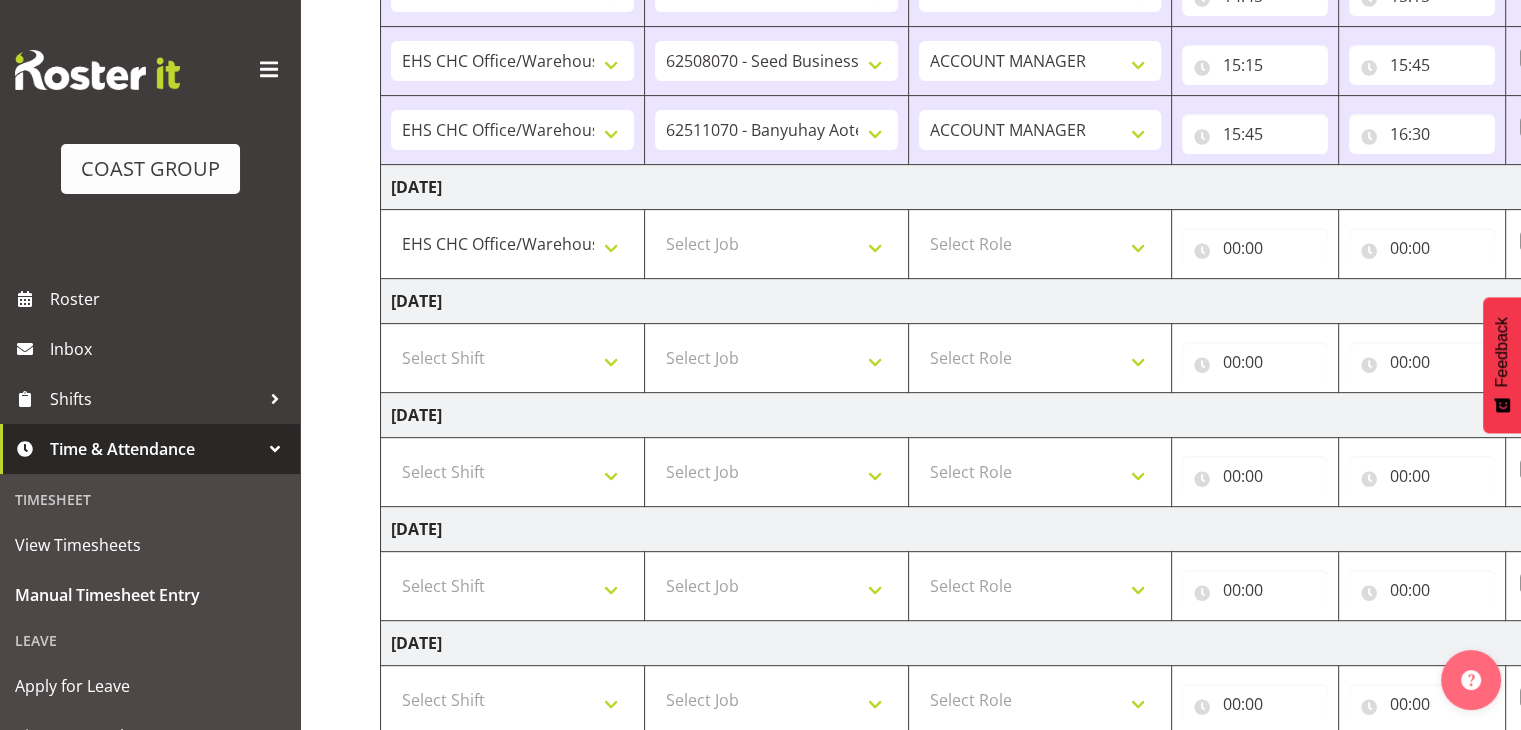 click on "Select Job  1 Carlton Events 1 [PERSON_NAME][GEOGRAPHIC_DATA] 1 [PERSON_NAME][GEOGRAPHIC_DATA] 1 EHS WAREHOUSE/OFFICE 1 GRS 1 SLP Production 1 SLP Tradeshows 12504000 - AKL Casual [DATE] 1250400R - April Casual C&R 2025 12504050 - CDES Engineering and Technology Expo 2025 12504070 - FINZ (National Financial Adviser Conf) 2025 1250407A - Fidelity @ FINZ Conf 2025 1250407B - La Trobe @ FINZ Conf 25 1250407C - Partners Life @ FINZ Conf 25 12504080 - AKL Go Green 2025 12504100 - NZSEE 2025 12504120 - Ester Show 2025 12504150 - Test-[PERSON_NAME]-May 12505000 - AKL Casual [DATE] 1250500R - May Casual C&R 2025 12505020 - Hutchwilco Boat Show 2025 1250502R - [GEOGRAPHIC_DATA] Boat Show 2025 - C&R 12505030 - NZOHS Conference 2025 12505040 - Aotearoa Art Fair 2025 12505060 - Waipa Home Show 2025 12505070 - CAS 2025 1250507A - CAS 2025 - 200 Doors 1250507B - CAS 2025 - Cutera 1250507C - CAS 2025 - Dermocosmetica 12505080 - [GEOGRAPHIC_DATA] Conference 2025 1250508A - Zeiss @ [GEOGRAPHIC_DATA] 25 1250508B - Roche @ [GEOGRAPHIC_DATA] 25 1250508C - Alcon @ [GEOGRAPHIC_DATA] 25 12505130 - Test- [PERSON_NAME] 1" at bounding box center (776, 244) 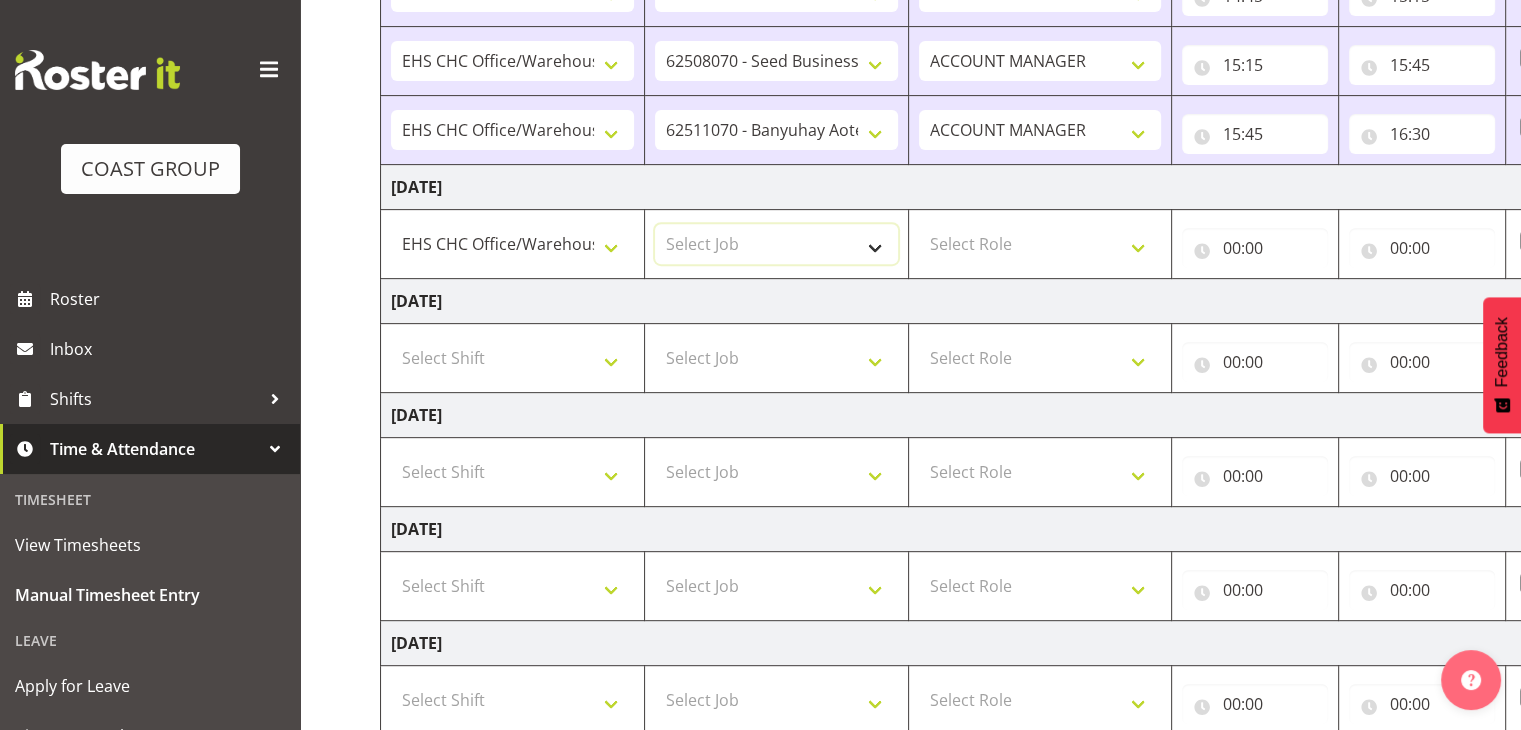 click on "Select Job  1 Carlton Events 1 [PERSON_NAME][GEOGRAPHIC_DATA] 1 [PERSON_NAME][GEOGRAPHIC_DATA] 1 EHS WAREHOUSE/OFFICE 1 GRS 1 SLP Production 1 SLP Tradeshows 12504000 - AKL Casual [DATE] 1250400R - April Casual C&R 2025 12504050 - CDES Engineering and Technology Expo 2025 12504070 - FINZ (National Financial Adviser Conf) 2025 1250407A - Fidelity @ FINZ Conf 2025 1250407B - La Trobe @ FINZ Conf 25 1250407C - Partners Life @ FINZ Conf 25 12504080 - AKL Go Green 2025 12504100 - NZSEE 2025 12504120 - Ester Show 2025 12504150 - Test-[PERSON_NAME]-May 12505000 - AKL Casual [DATE] 1250500R - May Casual C&R 2025 12505020 - Hutchwilco Boat Show 2025 1250502R - [GEOGRAPHIC_DATA] Boat Show 2025 - C&R 12505030 - NZOHS Conference 2025 12505040 - Aotearoa Art Fair 2025 12505060 - Waipa Home Show 2025 12505070 - CAS 2025 1250507A - CAS 2025 - 200 Doors 1250507B - CAS 2025 - Cutera 1250507C - CAS 2025 - Dermocosmetica 12505080 - [GEOGRAPHIC_DATA] Conference 2025 1250508A - Zeiss @ [GEOGRAPHIC_DATA] 25 1250508B - Roche @ [GEOGRAPHIC_DATA] 25 1250508C - Alcon @ [GEOGRAPHIC_DATA] 25 12505130 - Test- [PERSON_NAME] 1" at bounding box center [776, 244] 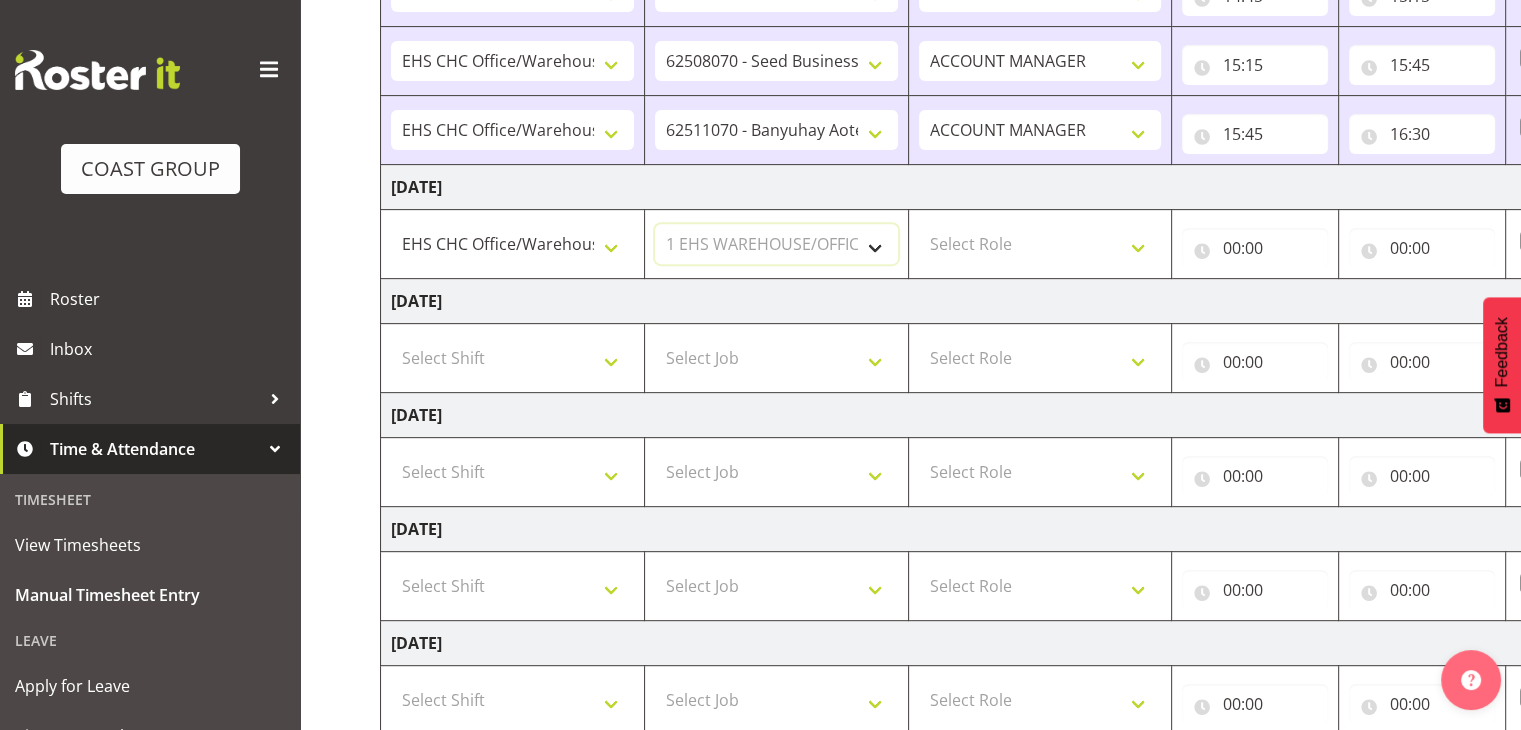 click on "Select Job  1 Carlton Events 1 [PERSON_NAME][GEOGRAPHIC_DATA] 1 [PERSON_NAME][GEOGRAPHIC_DATA] 1 EHS WAREHOUSE/OFFICE 1 GRS 1 SLP Production 1 SLP Tradeshows 12504000 - AKL Casual [DATE] 1250400R - April Casual C&R 2025 12504050 - CDES Engineering and Technology Expo 2025 12504070 - FINZ (National Financial Adviser Conf) 2025 1250407A - Fidelity @ FINZ Conf 2025 1250407B - La Trobe @ FINZ Conf 25 1250407C - Partners Life @ FINZ Conf 25 12504080 - AKL Go Green 2025 12504100 - NZSEE 2025 12504120 - Ester Show 2025 12504150 - Test-[PERSON_NAME]-May 12505000 - AKL Casual [DATE] 1250500R - May Casual C&R 2025 12505020 - Hutchwilco Boat Show 2025 1250502R - [GEOGRAPHIC_DATA] Boat Show 2025 - C&R 12505030 - NZOHS Conference 2025 12505040 - Aotearoa Art Fair 2025 12505060 - Waipa Home Show 2025 12505070 - CAS 2025 1250507A - CAS 2025 - 200 Doors 1250507B - CAS 2025 - Cutera 1250507C - CAS 2025 - Dermocosmetica 12505080 - [GEOGRAPHIC_DATA] Conference 2025 1250508A - Zeiss @ [GEOGRAPHIC_DATA] 25 1250508B - Roche @ [GEOGRAPHIC_DATA] 25 1250508C - Alcon @ [GEOGRAPHIC_DATA] 25 12505130 - Test- [PERSON_NAME] 1" at bounding box center [776, 244] 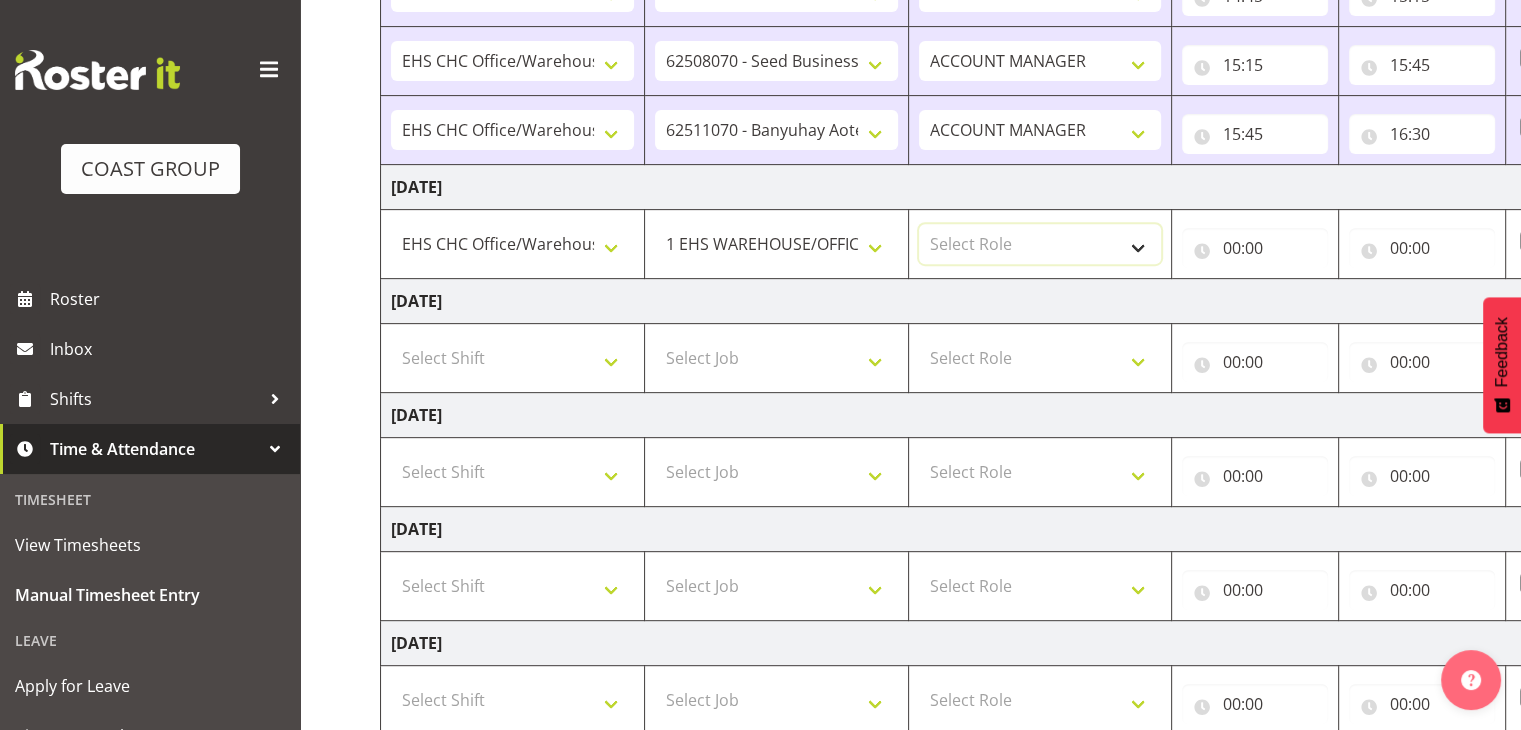 drag, startPoint x: 1012, startPoint y: 233, endPoint x: 1018, endPoint y: 254, distance: 21.84033 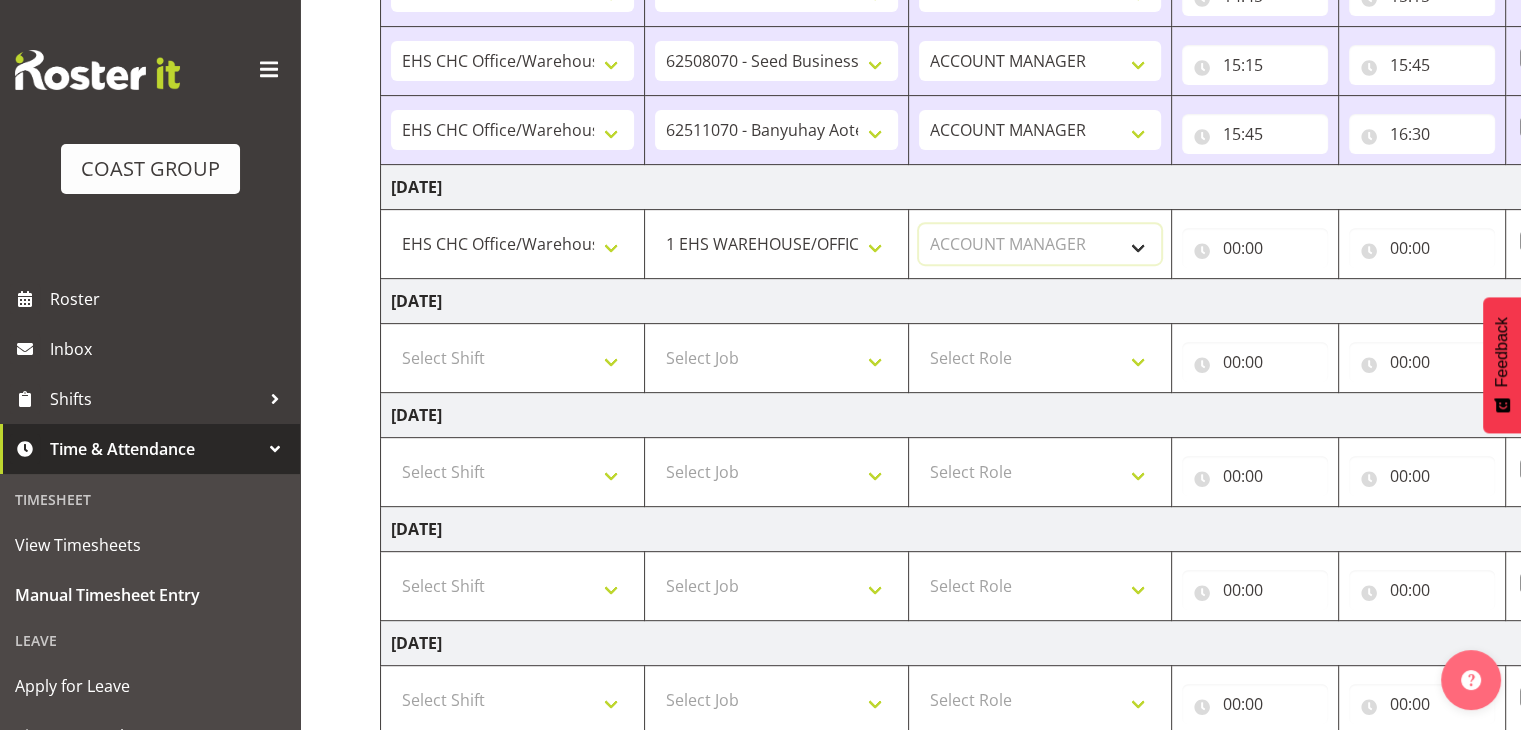 click on "Select Role  ACCOUNT MANAGER" at bounding box center [1040, 244] 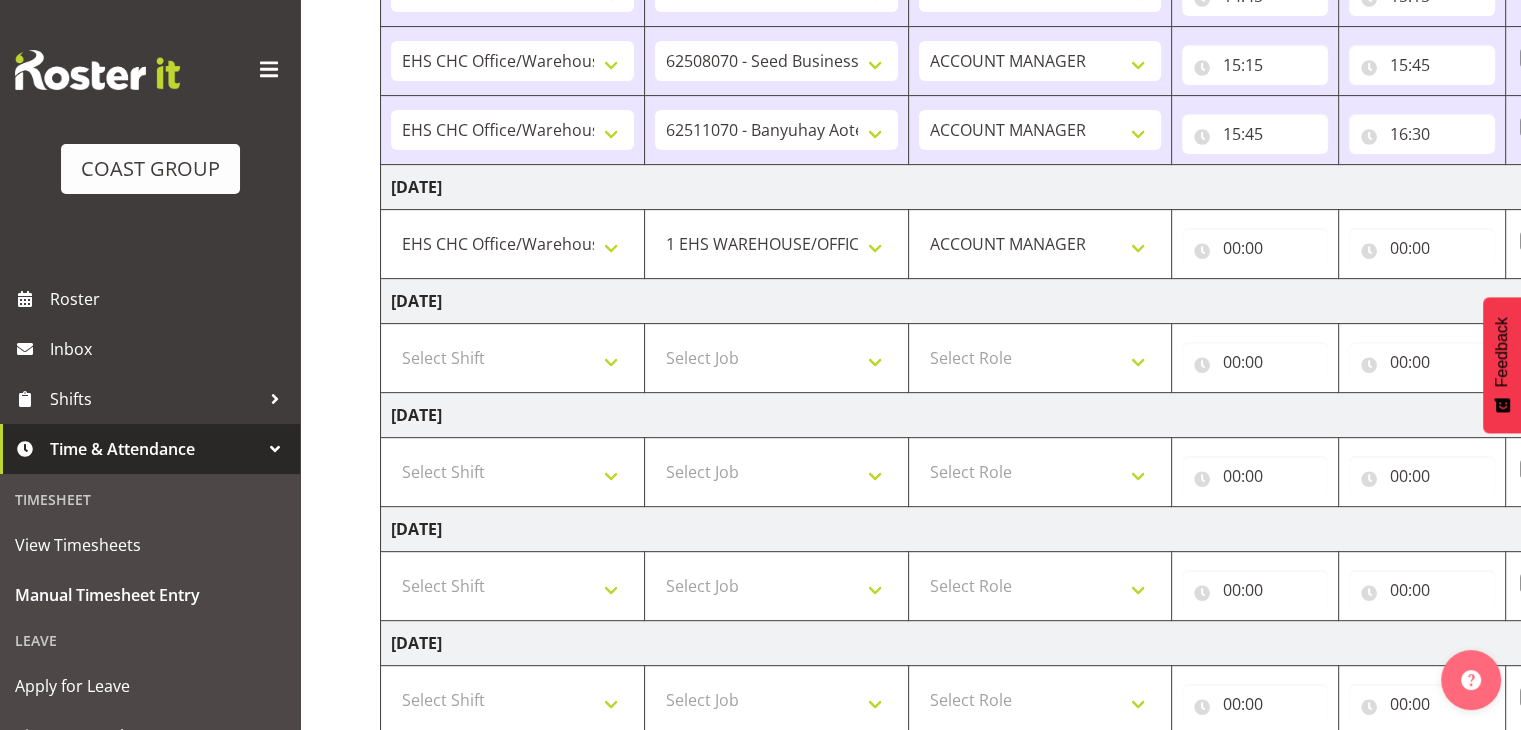 click on "00:00  00   01   02   03   04   05   06   07   08   09   10   11   12   13   14   15   16   17   18   19   20   21   22   23  :  00   01   02   03   04   05   06   07   08   09   10   11   12   13   14   15   16   17   18   19   20   21   22   23   24   25   26   27   28   29   30   31   32   33   34   35   36   37   38   39   40   41   42   43   44   45   46   47   48   49   50   51   52   53   54   55   56   57   58   59" at bounding box center (1255, 244) 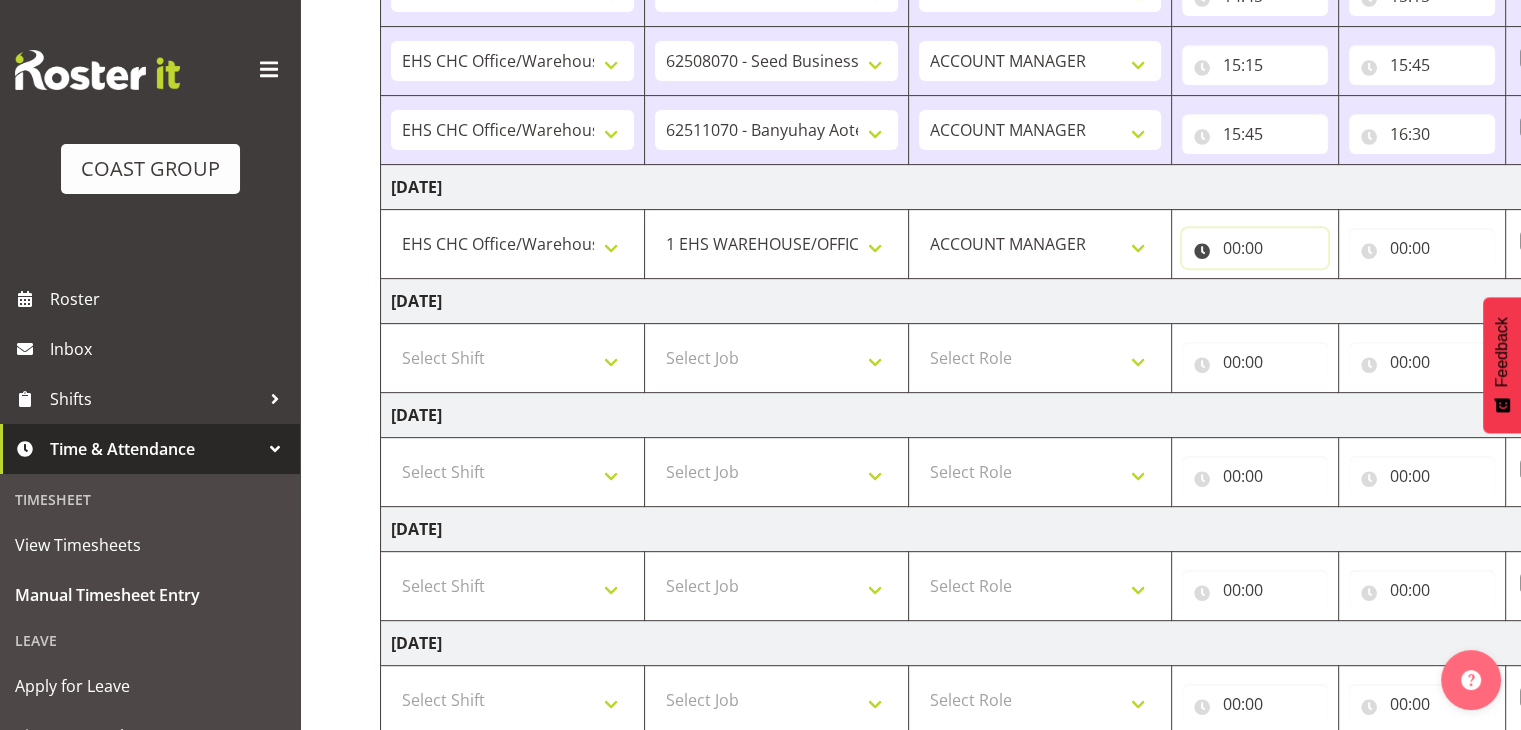 click on "00:00" at bounding box center (1255, 248) 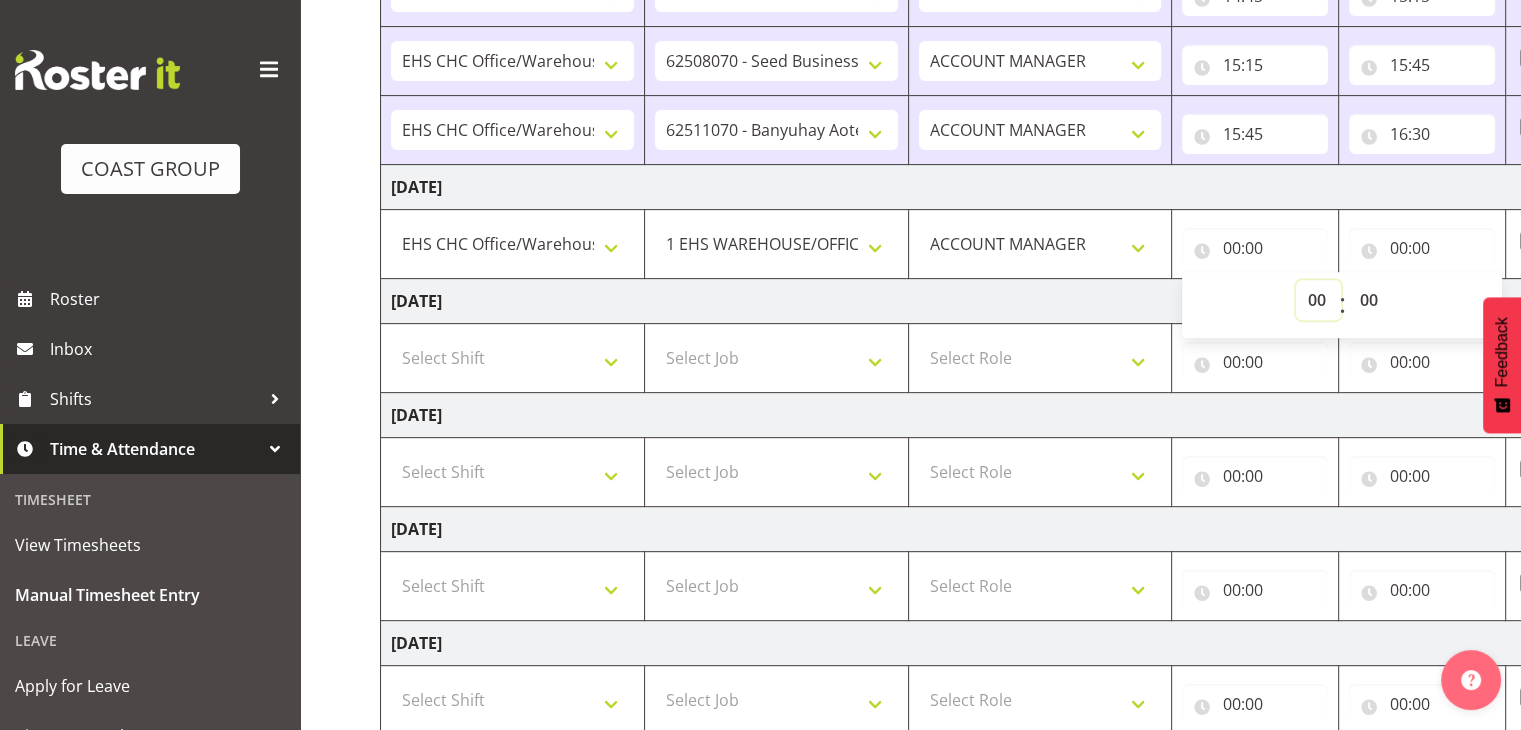 click on "00   01   02   03   04   05   06   07   08   09   10   11   12   13   14   15   16   17   18   19   20   21   22   23" at bounding box center (1318, 300) 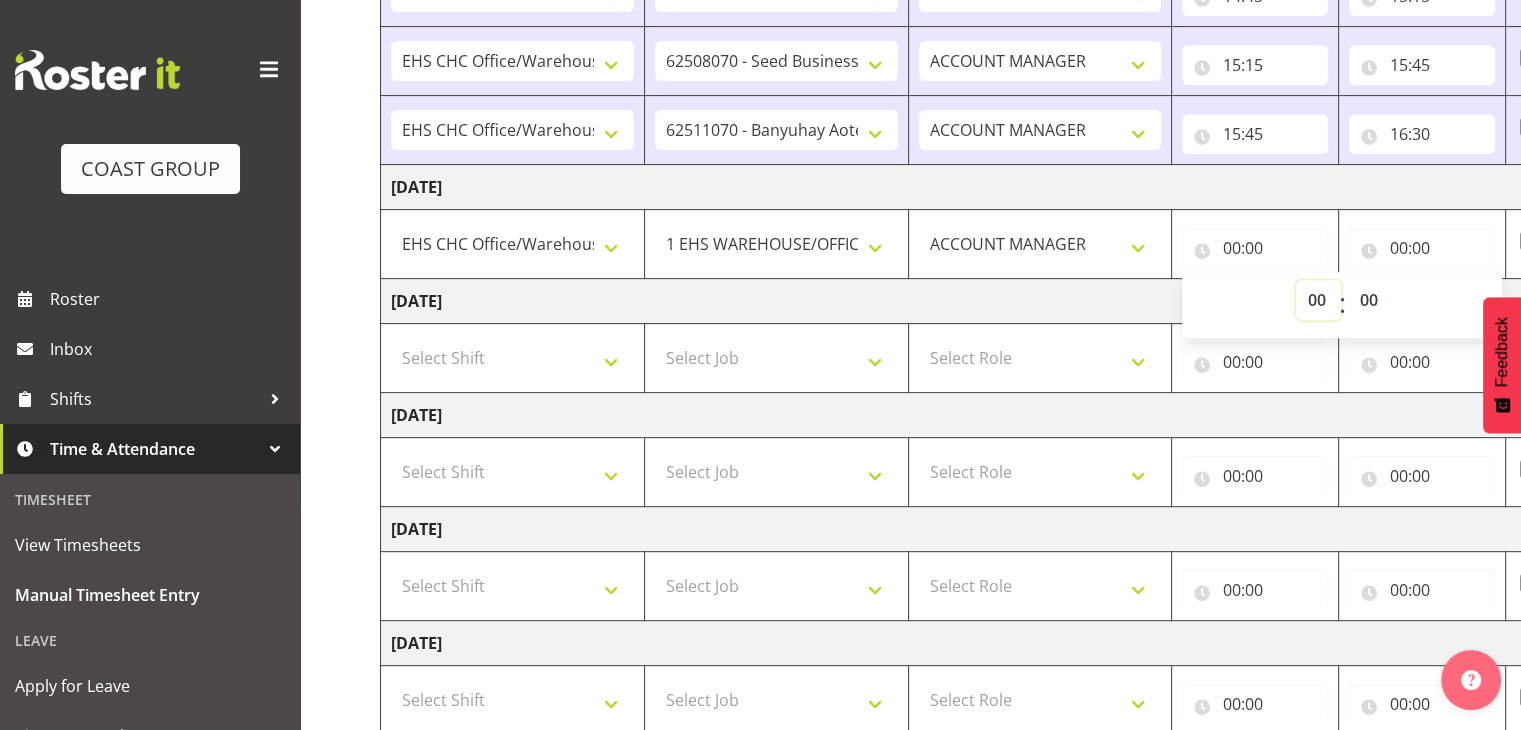 select on "8" 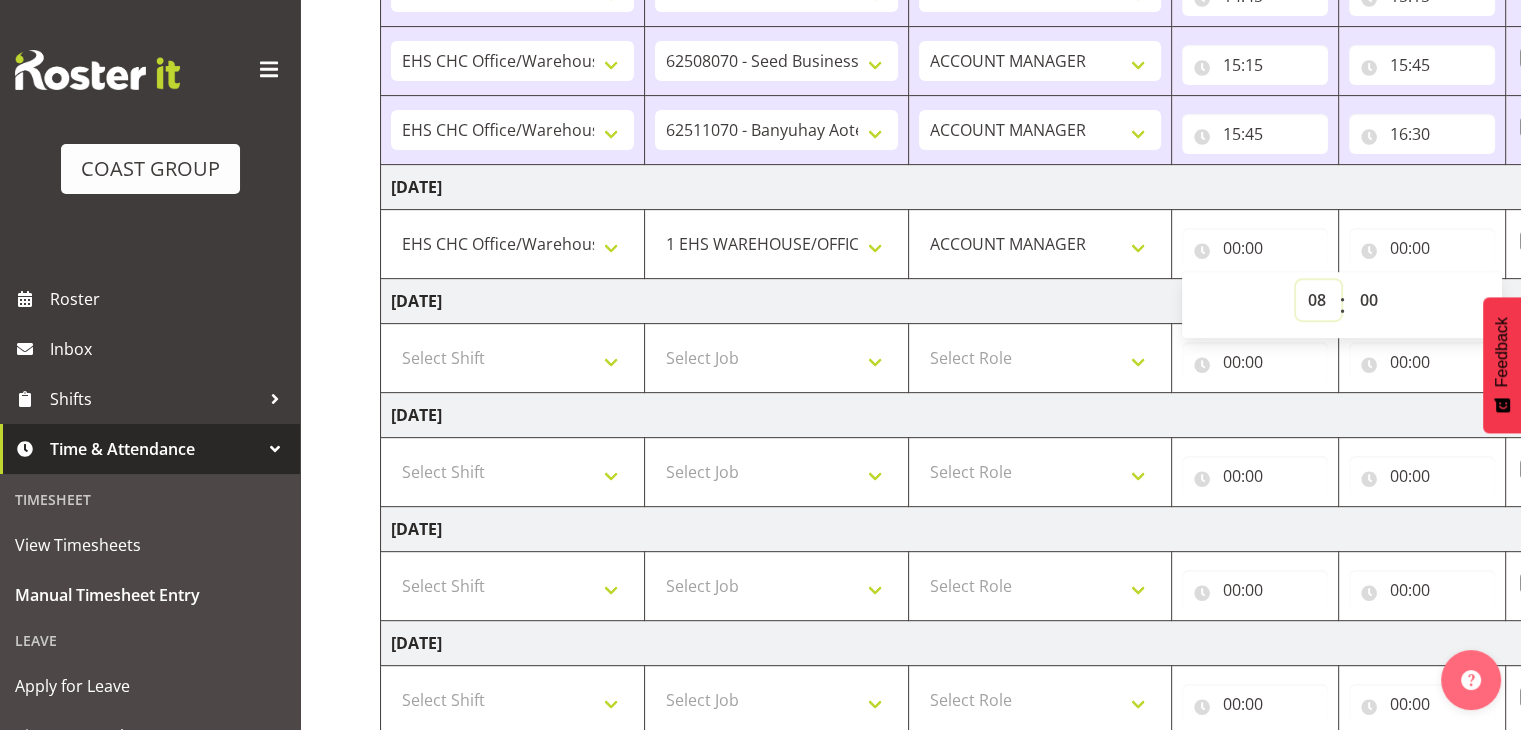 click on "00   01   02   03   04   05   06   07   08   09   10   11   12   13   14   15   16   17   18   19   20   21   22   23" at bounding box center [1318, 300] 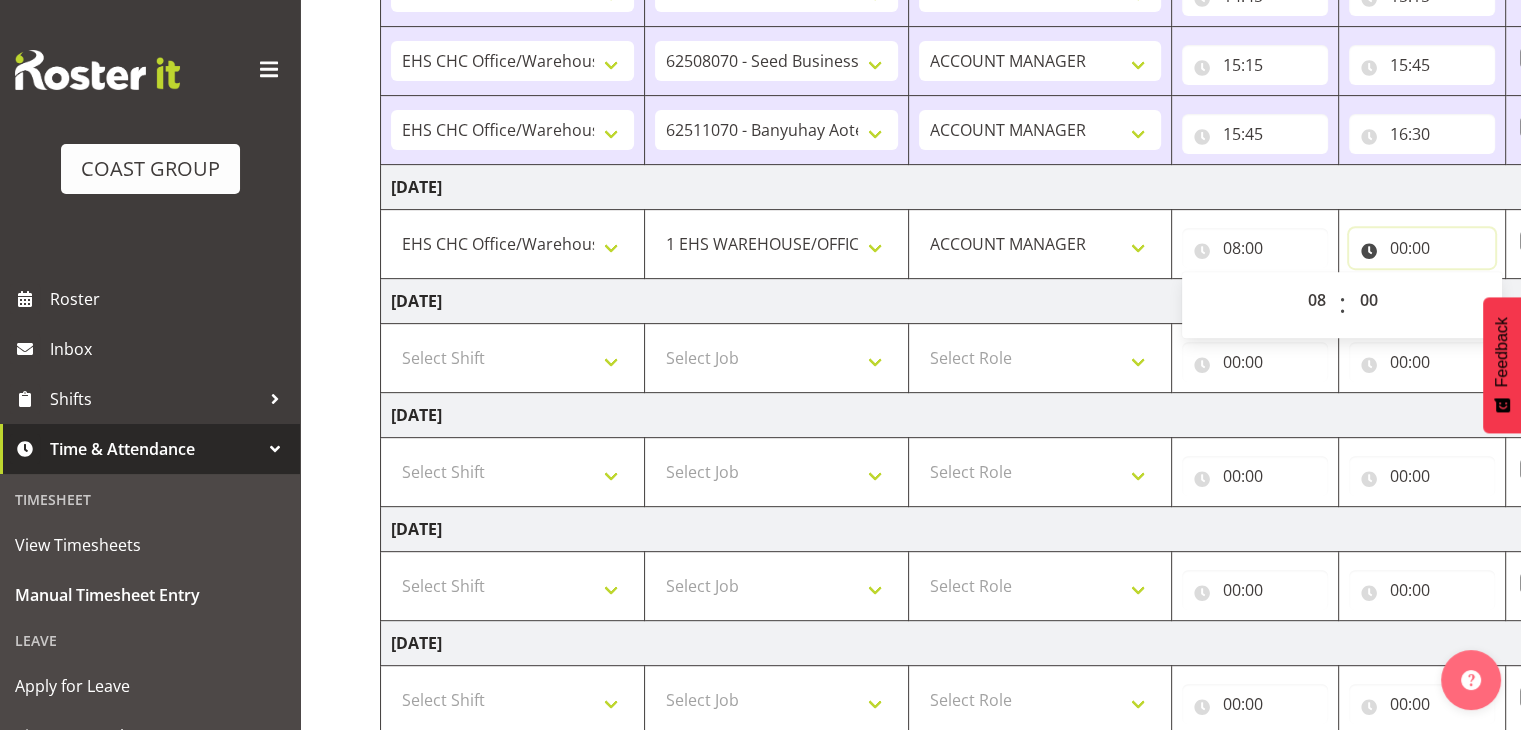 click on "00:00" at bounding box center [1422, 248] 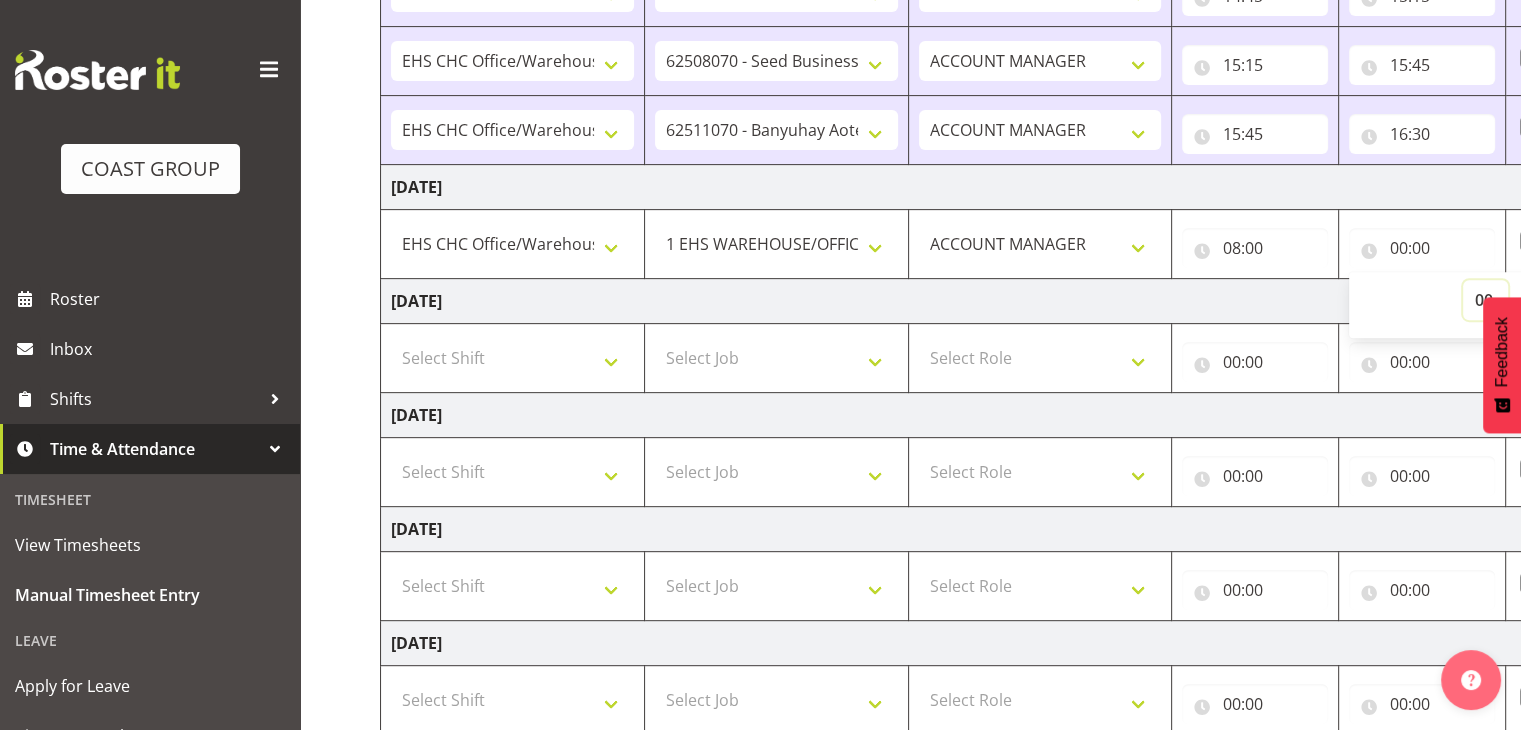 click on "00   01   02   03   04   05   06   07   08   09   10   11   12   13   14   15   16   17   18   19   20   21   22   23" at bounding box center (1485, 300) 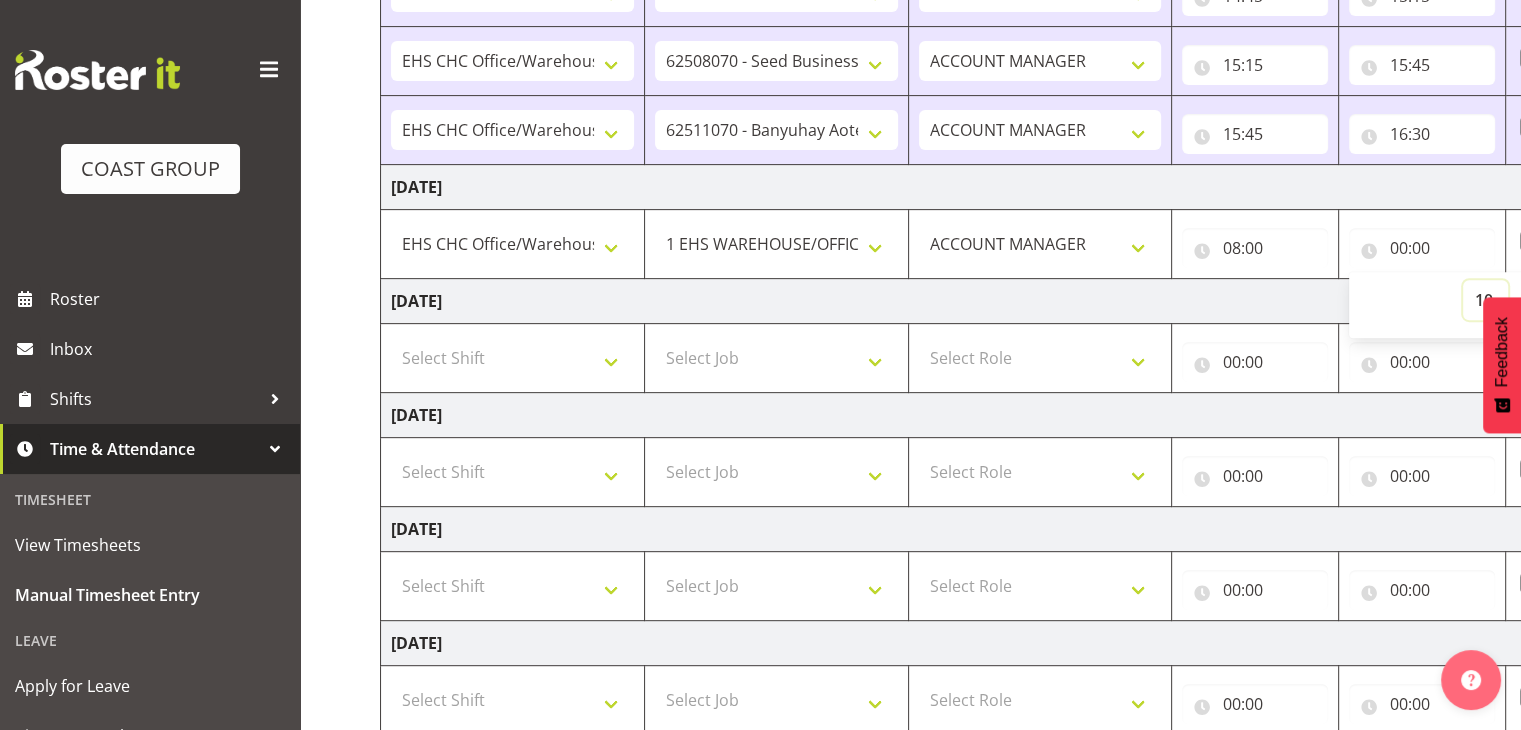 click on "00   01   02   03   04   05   06   07   08   09   10   11   12   13   14   15   16   17   18   19   20   21   22   23" at bounding box center [1485, 300] 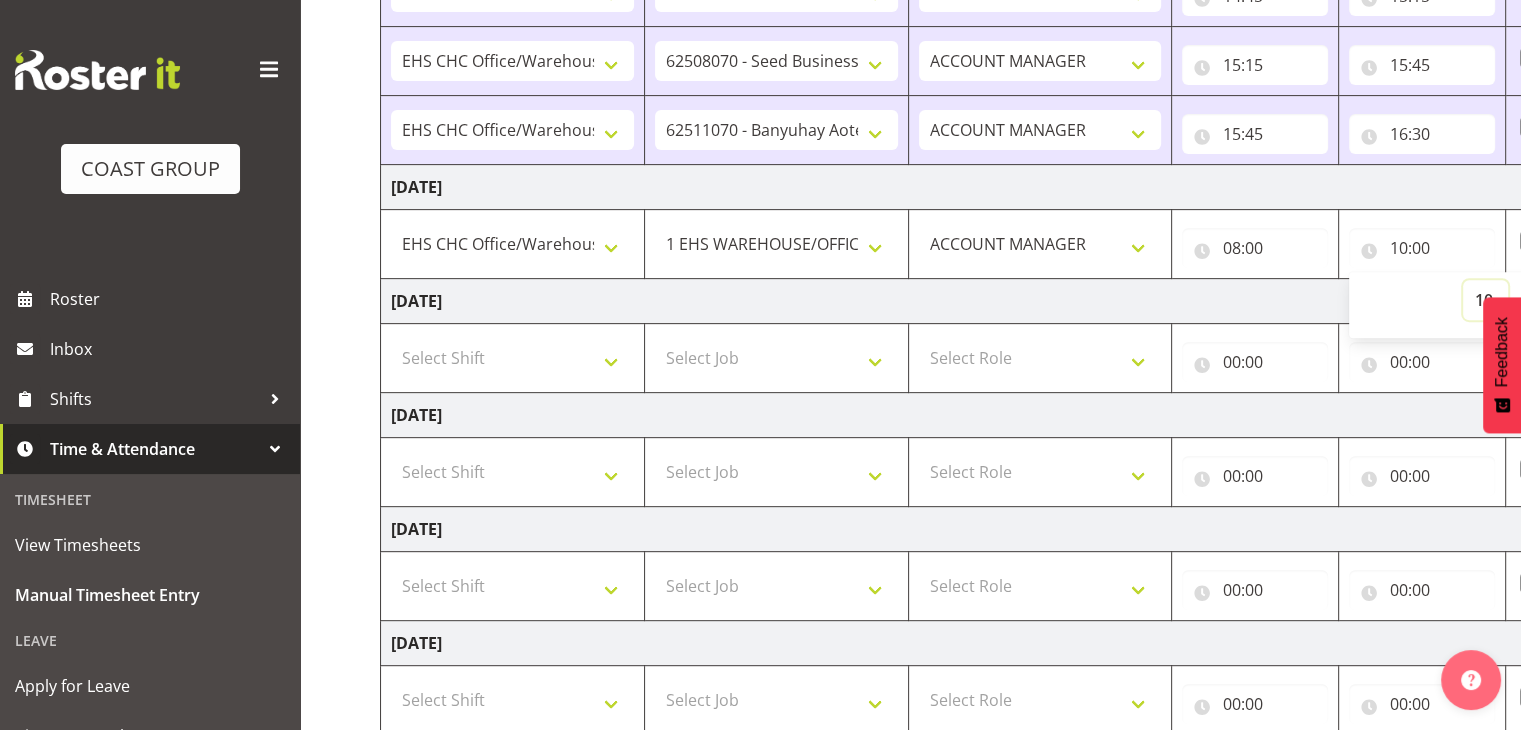 scroll, scrollTop: 989, scrollLeft: 0, axis: vertical 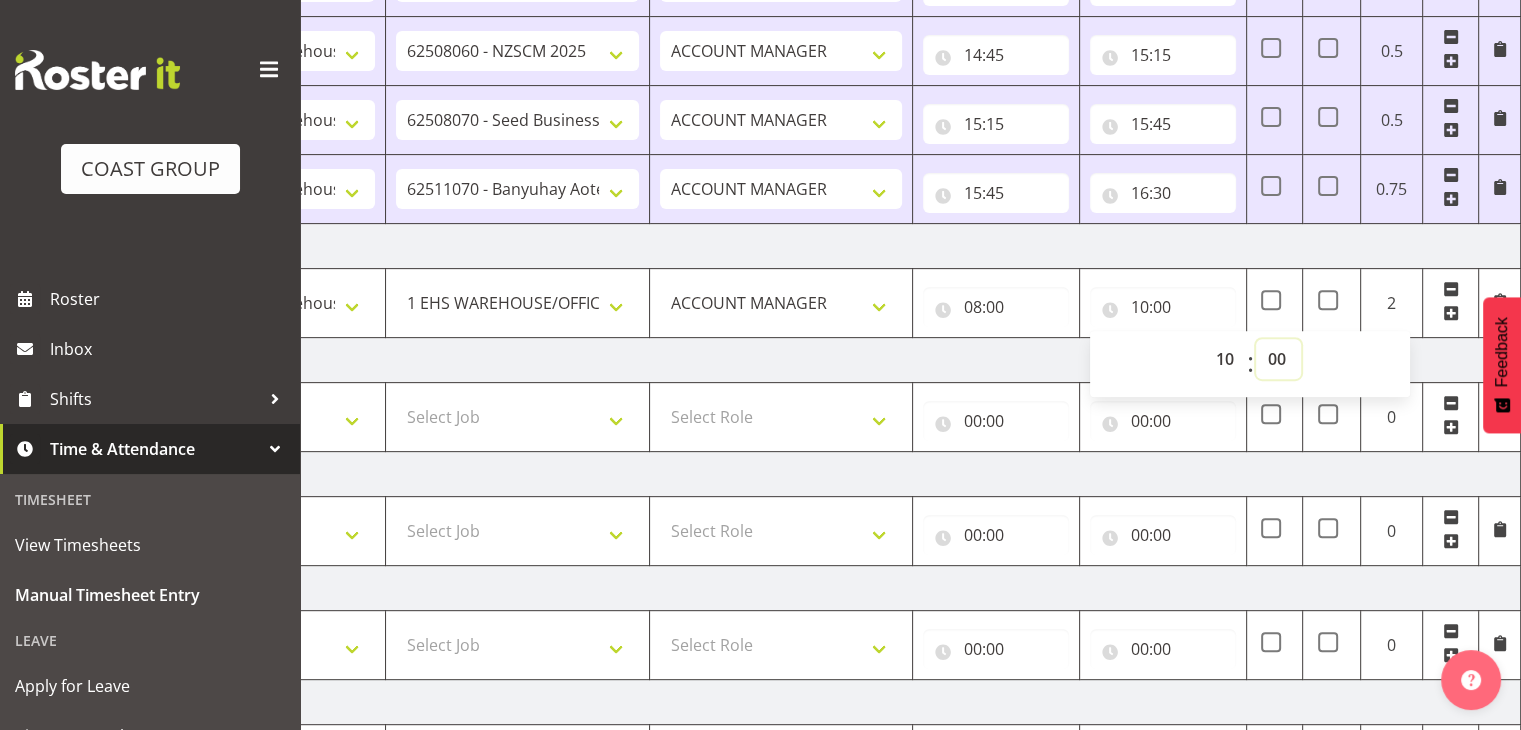 click on "00   01   02   03   04   05   06   07   08   09   10   11   12   13   14   15   16   17   18   19   20   21   22   23   24   25   26   27   28   29   30   31   32   33   34   35   36   37   38   39   40   41   42   43   44   45   46   47   48   49   50   51   52   53   54   55   56   57   58   59" at bounding box center (1278, 359) 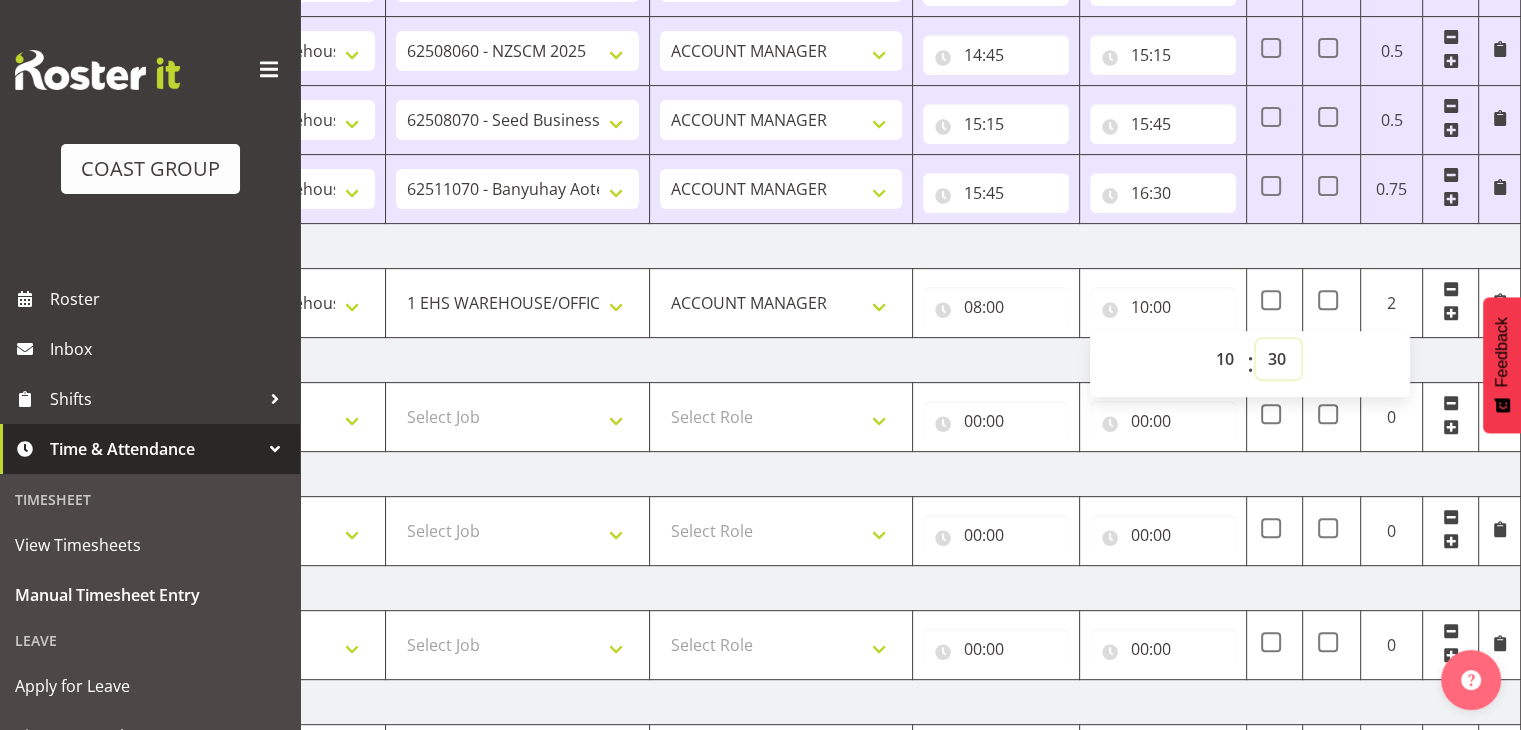 click on "00   01   02   03   04   05   06   07   08   09   10   11   12   13   14   15   16   17   18   19   20   21   22   23   24   25   26   27   28   29   30   31   32   33   34   35   36   37   38   39   40   41   42   43   44   45   46   47   48   49   50   51   52   53   54   55   56   57   58   59" at bounding box center [1278, 359] 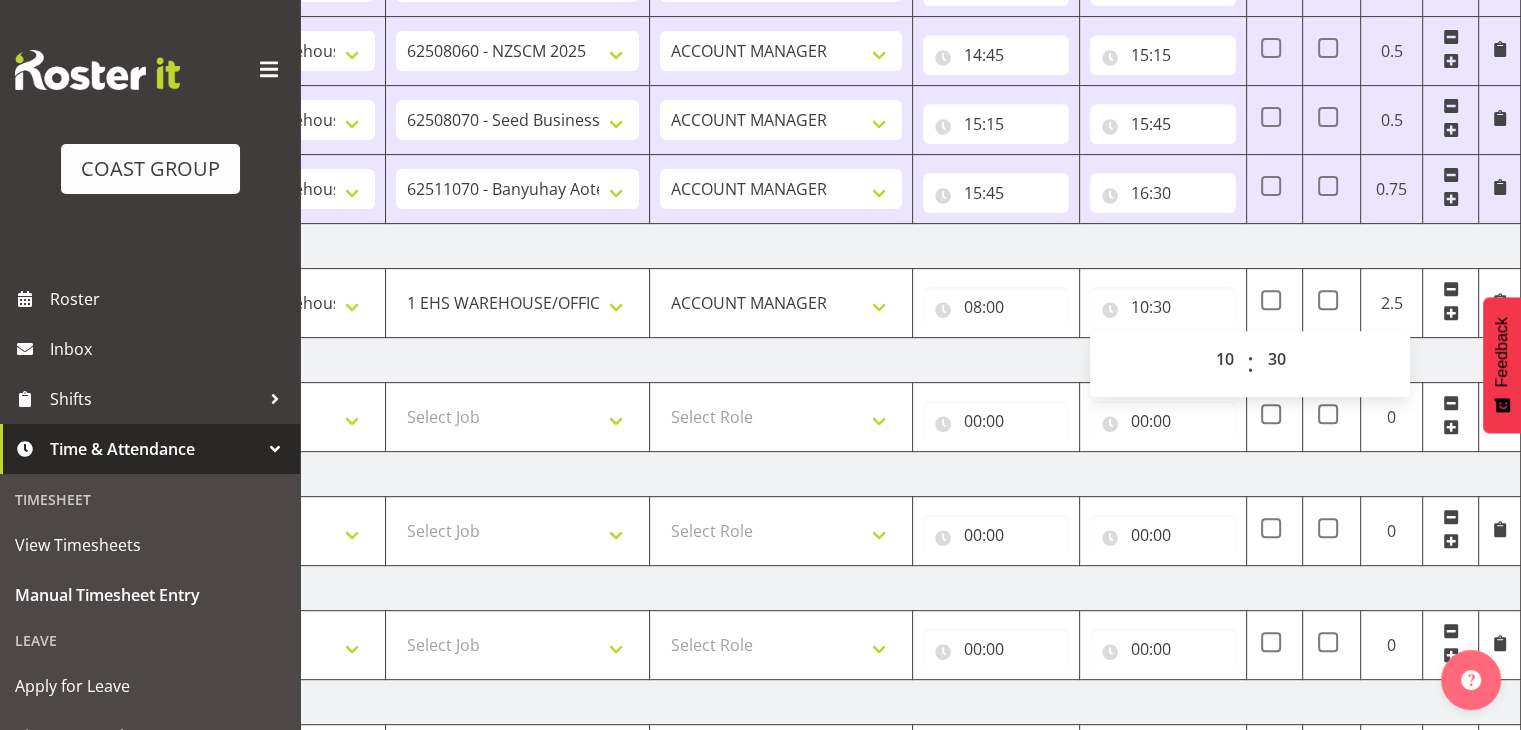 click at bounding box center [1451, 313] 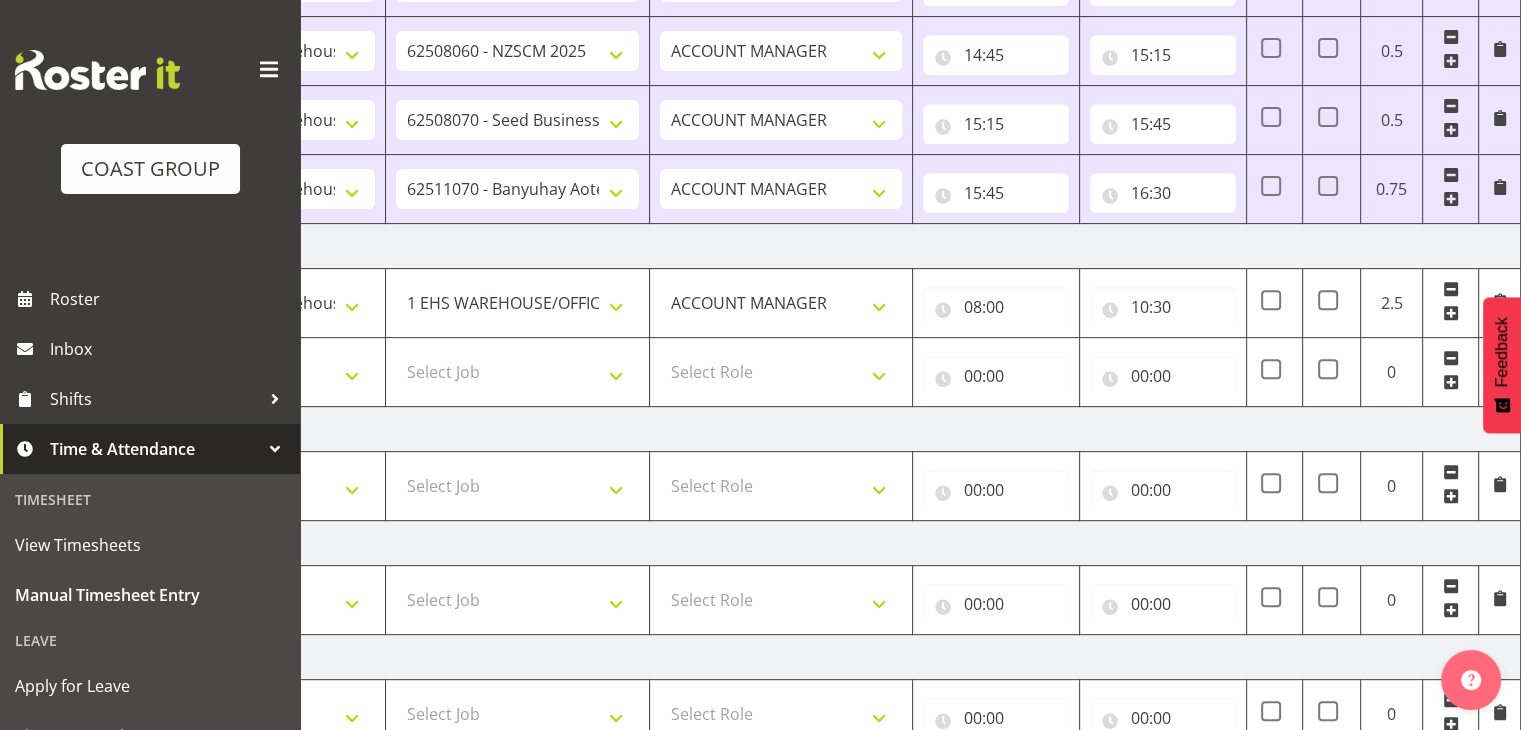 click at bounding box center (1451, 382) 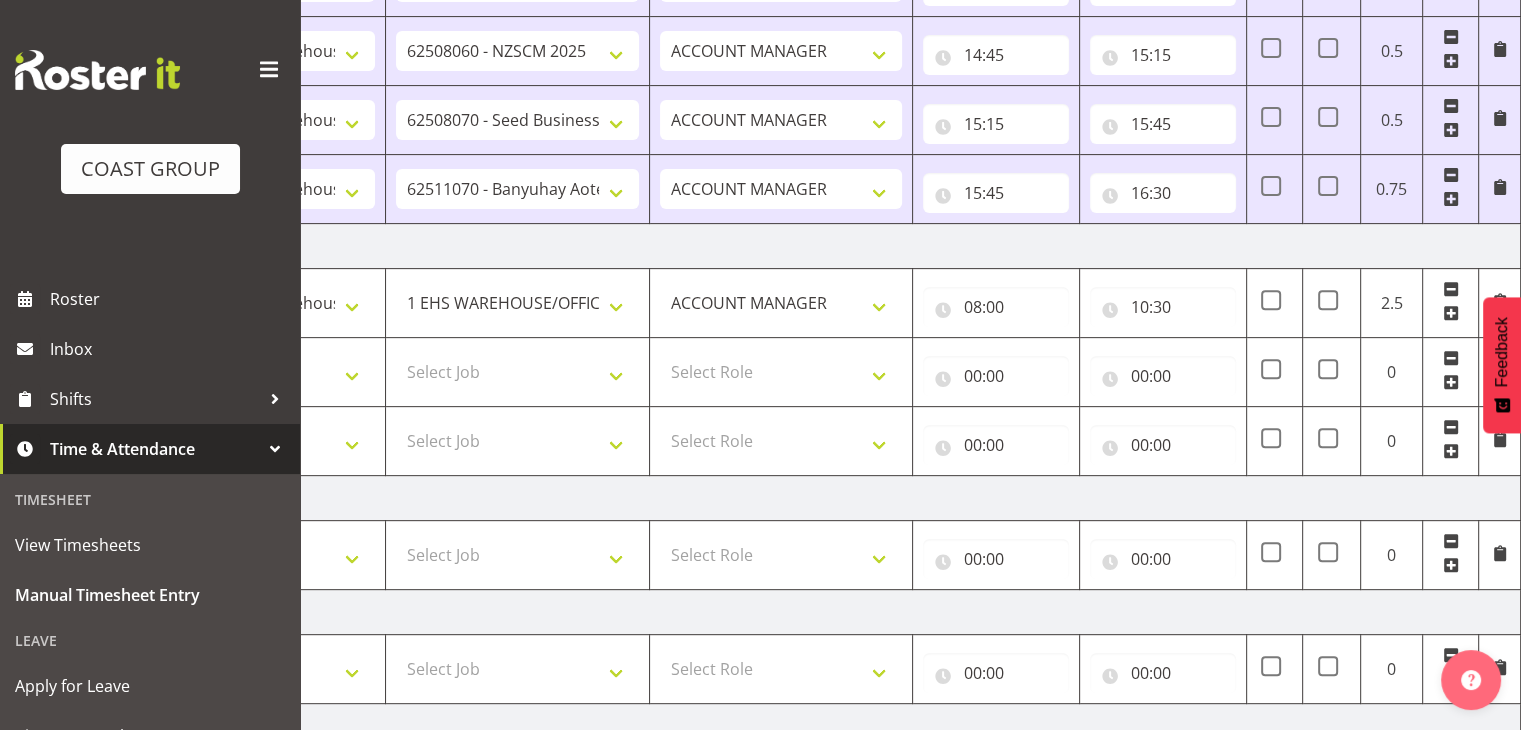 scroll, scrollTop: 1127, scrollLeft: 0, axis: vertical 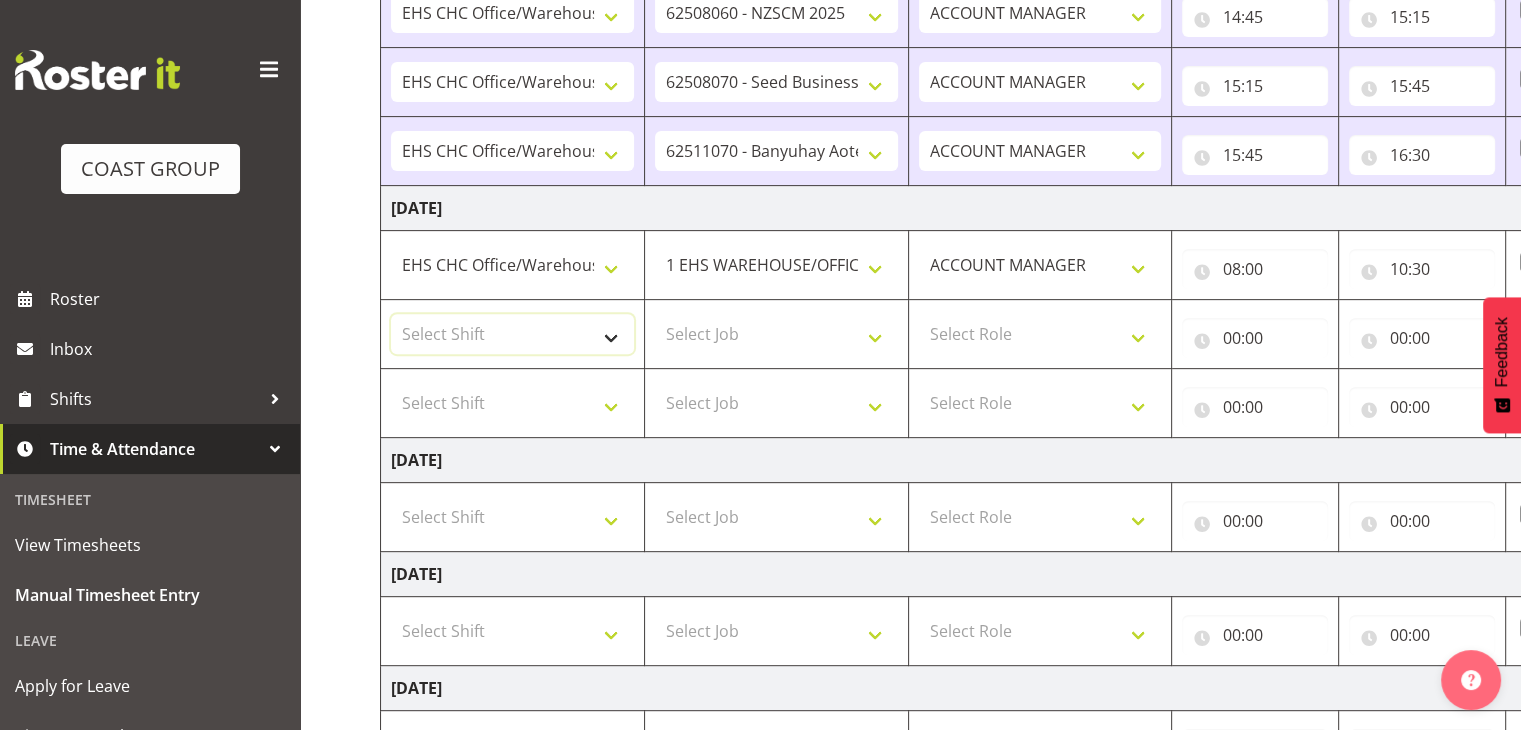 click on "Select Shift  Break ANZICS Break All Blacks casual Break Armageddon Break Art show Break CHCH Food Show Break CHCH Food Show Break CSNZ Break Canterbury Homeshow Break [PERSON_NAME] H/S Backwalls Break Clubs NZ Break Downstream Break Dramfest Break FANZ Break GP25 Break HOY Break HOY Break HOY Fly to CHCH Break Horticulture Break Host tech Break IBD Break LGNZ Break Lawlink Break Marlborough Home show Break NZ Shoulder and Elbow Break NZHS Break NZMCA Break NZMCA Break NZOHA Break NZSBA Break PINZ Break Panels Arena Break QT Homeshow Break [PERSON_NAME] Pinot Noir Break SYA Break Show your ability Break Wedding expo Break back walls of foodshow Break back walls of star homeshow Break brewers Guild Break red meat Break selwyn art show Break south mach Break south mach Break southerbys conference Break southland careerfest Break starhomeshow Build ANZICS Build BOINZ Build Baby Show Build GP25 Build GP25 Build Holiday parks Build Host tech Build LGNZ Build LGNZ Build Lawlink Build [GEOGRAPHIC_DATA] Home show Build NRHC Build NZMCA" at bounding box center [512, 334] 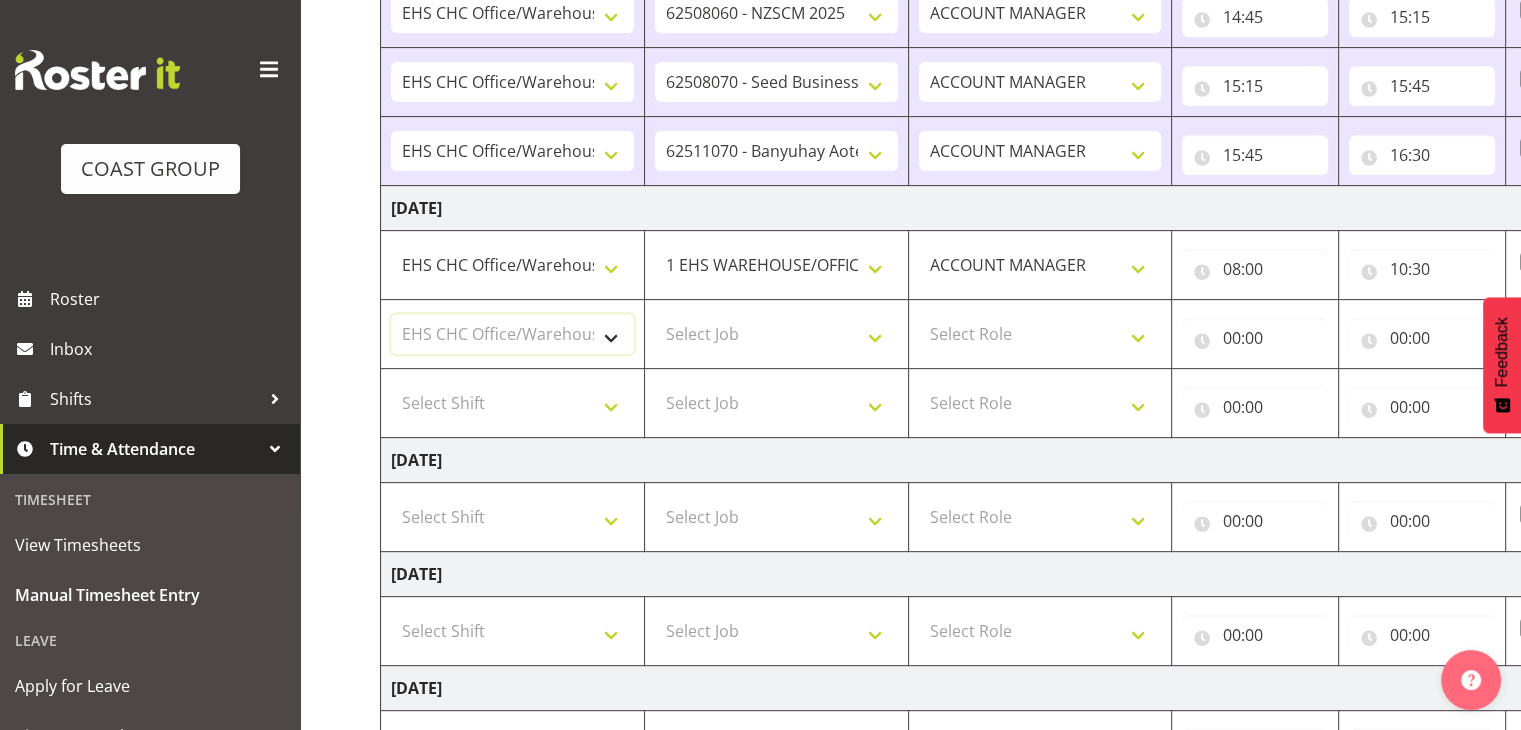 click on "Select Shift  Break ANZICS Break All Blacks casual Break Armageddon Break Art show Break CHCH Food Show Break CHCH Food Show Break CSNZ Break Canterbury Homeshow Break [PERSON_NAME] H/S Backwalls Break Clubs NZ Break Downstream Break Dramfest Break FANZ Break GP25 Break HOY Break HOY Break HOY Fly to CHCH Break Horticulture Break Host tech Break IBD Break LGNZ Break Lawlink Break Marlborough Home show Break NZ Shoulder and Elbow Break NZHS Break NZMCA Break NZMCA Break NZOHA Break NZSBA Break PINZ Break Panels Arena Break QT Homeshow Break [PERSON_NAME] Pinot Noir Break SYA Break Show your ability Break Wedding expo Break back walls of foodshow Break back walls of star homeshow Break brewers Guild Break red meat Break selwyn art show Break south mach Break south mach Break southerbys conference Break southland careerfest Break starhomeshow Build ANZICS Build BOINZ Build Baby Show Build GP25 Build GP25 Build Holiday parks Build Host tech Build LGNZ Build LGNZ Build Lawlink Build [GEOGRAPHIC_DATA] Home show Build NRHC Build NZMCA" at bounding box center (512, 334) 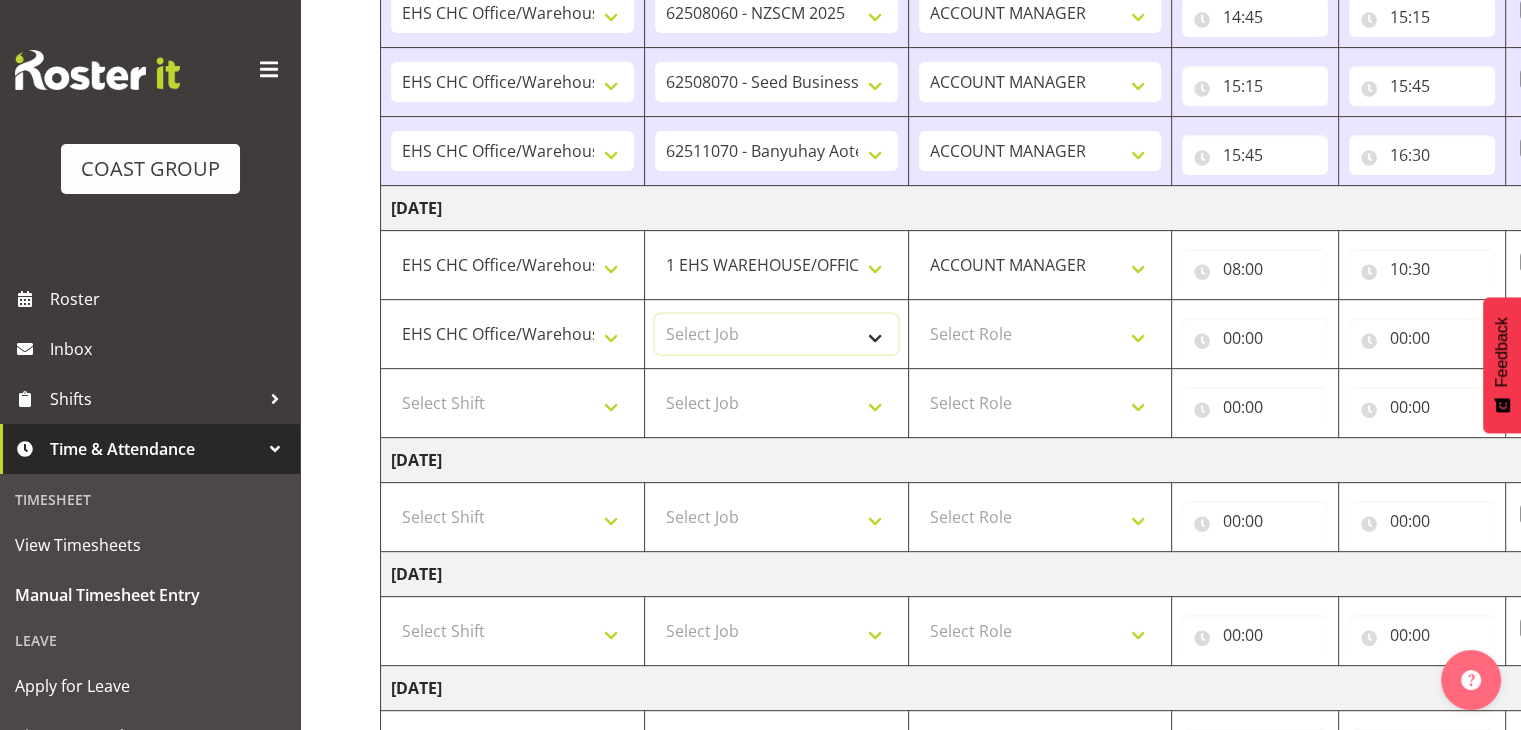 click on "Select Job  1 Carlton Events 1 [PERSON_NAME][GEOGRAPHIC_DATA] 1 [PERSON_NAME][GEOGRAPHIC_DATA] 1 EHS WAREHOUSE/OFFICE 1 GRS 1 SLP Production 1 SLP Tradeshows 12504000 - AKL Casual [DATE] 1250400R - April Casual C&R 2025 12504050 - CDES Engineering and Technology Expo 2025 12504070 - FINZ (National Financial Adviser Conf) 2025 1250407A - Fidelity @ FINZ Conf 2025 1250407B - La Trobe @ FINZ Conf 25 1250407C - Partners Life @ FINZ Conf 25 12504080 - AKL Go Green 2025 12504100 - NZSEE 2025 12504120 - Ester Show 2025 12504150 - Test-[PERSON_NAME]-May 12505000 - AKL Casual [DATE] 1250500R - May Casual C&R 2025 12505020 - Hutchwilco Boat Show 2025 1250502R - [GEOGRAPHIC_DATA] Boat Show 2025 - C&R 12505030 - NZOHS Conference 2025 12505040 - Aotearoa Art Fair 2025 12505060 - Waipa Home Show 2025 12505070 - CAS 2025 1250507A - CAS 2025 - 200 Doors 1250507B - CAS 2025 - Cutera 1250507C - CAS 2025 - Dermocosmetica 12505080 - [GEOGRAPHIC_DATA] Conference 2025 1250508A - Zeiss @ [GEOGRAPHIC_DATA] 25 1250508B - Roche @ [GEOGRAPHIC_DATA] 25 1250508C - Alcon @ [GEOGRAPHIC_DATA] 25 12505130 - Test- [PERSON_NAME] 1" at bounding box center (776, 334) 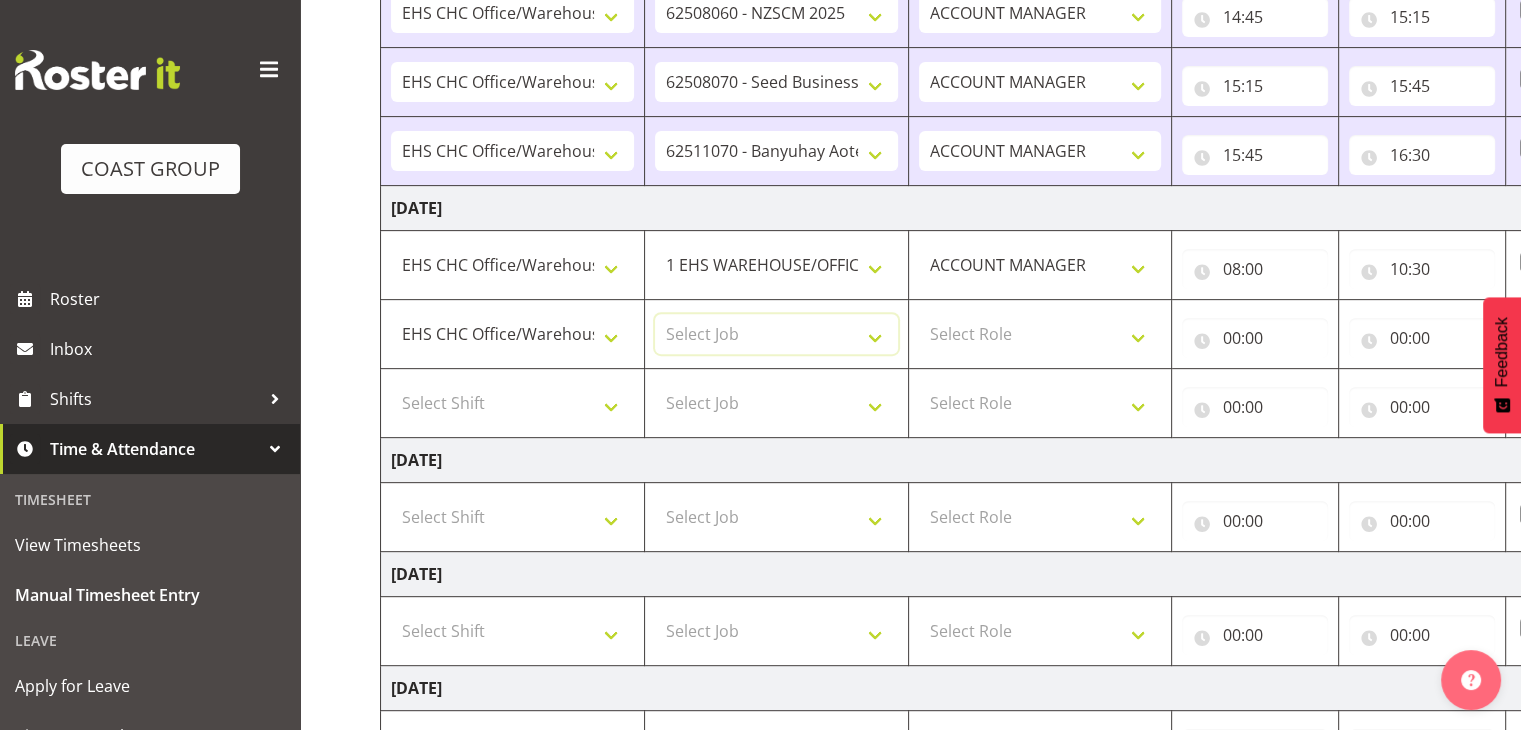 select on "9600" 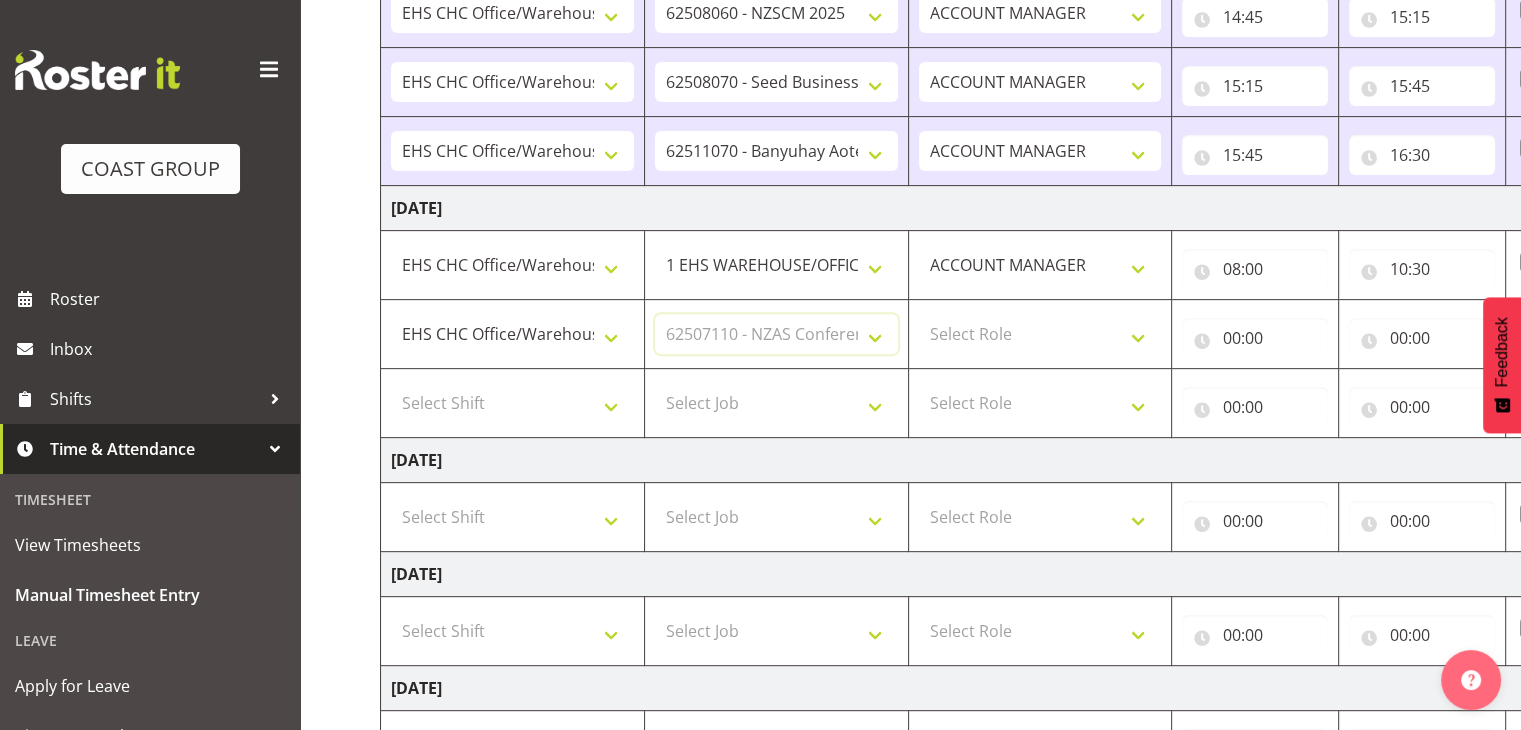 click on "Select Job  1 Carlton Events 1 [PERSON_NAME][GEOGRAPHIC_DATA] 1 [PERSON_NAME][GEOGRAPHIC_DATA] 1 EHS WAREHOUSE/OFFICE 1 GRS 1 SLP Production 1 SLP Tradeshows 12504000 - AKL Casual [DATE] 1250400R - April Casual C&R 2025 12504050 - CDES Engineering and Technology Expo 2025 12504070 - FINZ (National Financial Adviser Conf) 2025 1250407A - Fidelity @ FINZ Conf 2025 1250407B - La Trobe @ FINZ Conf 25 1250407C - Partners Life @ FINZ Conf 25 12504080 - AKL Go Green 2025 12504100 - NZSEE 2025 12504120 - Ester Show 2025 12504150 - Test-[PERSON_NAME]-May 12505000 - AKL Casual [DATE] 1250500R - May Casual C&R 2025 12505020 - Hutchwilco Boat Show 2025 1250502R - [GEOGRAPHIC_DATA] Boat Show 2025 - C&R 12505030 - NZOHS Conference 2025 12505040 - Aotearoa Art Fair 2025 12505060 - Waipa Home Show 2025 12505070 - CAS 2025 1250507A - CAS 2025 - 200 Doors 1250507B - CAS 2025 - Cutera 1250507C - CAS 2025 - Dermocosmetica 12505080 - [GEOGRAPHIC_DATA] Conference 2025 1250508A - Zeiss @ [GEOGRAPHIC_DATA] 25 1250508B - Roche @ [GEOGRAPHIC_DATA] 25 1250508C - Alcon @ [GEOGRAPHIC_DATA] 25 12505130 - Test- [PERSON_NAME] 1" at bounding box center [776, 334] 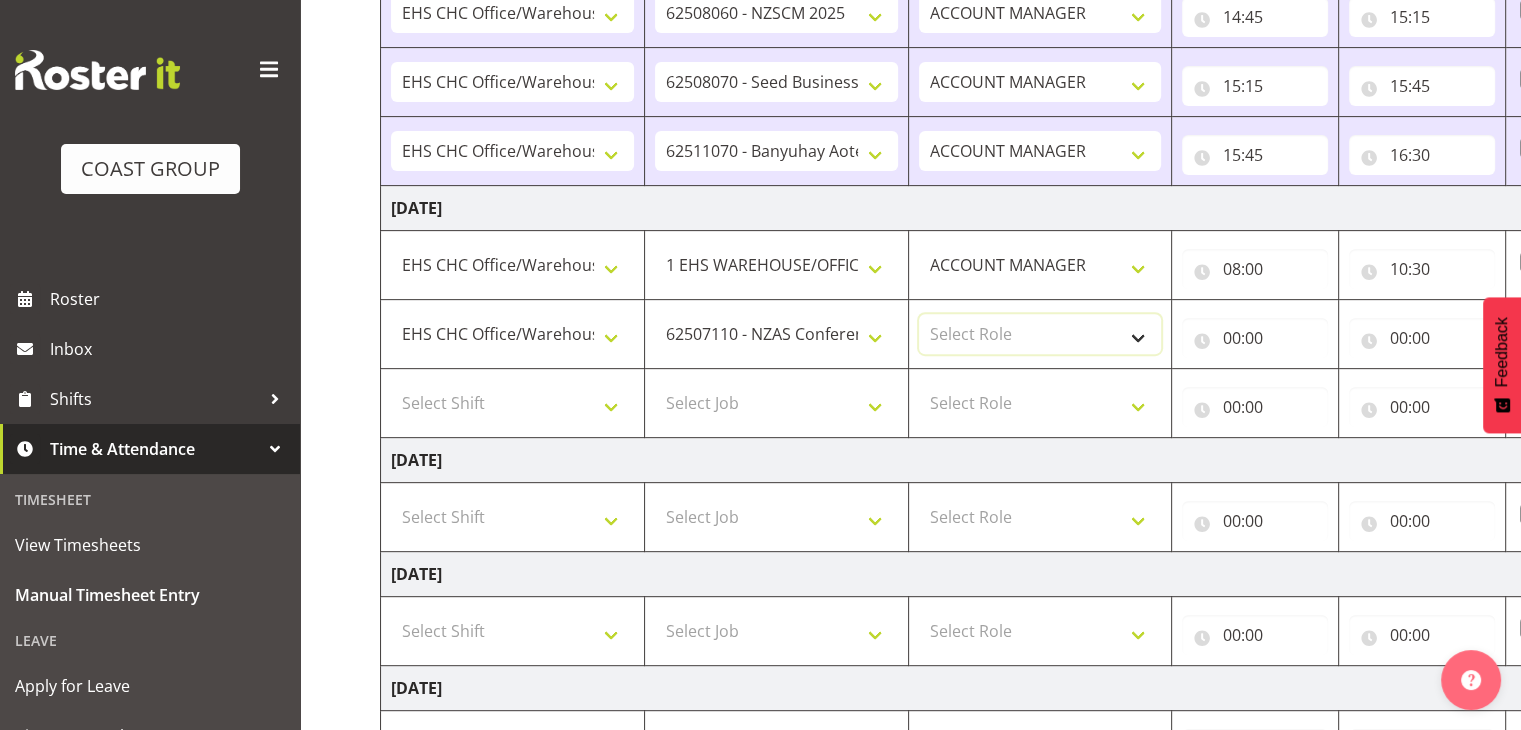 click on "Select Role  ACCOUNT MANAGER" at bounding box center (1040, 334) 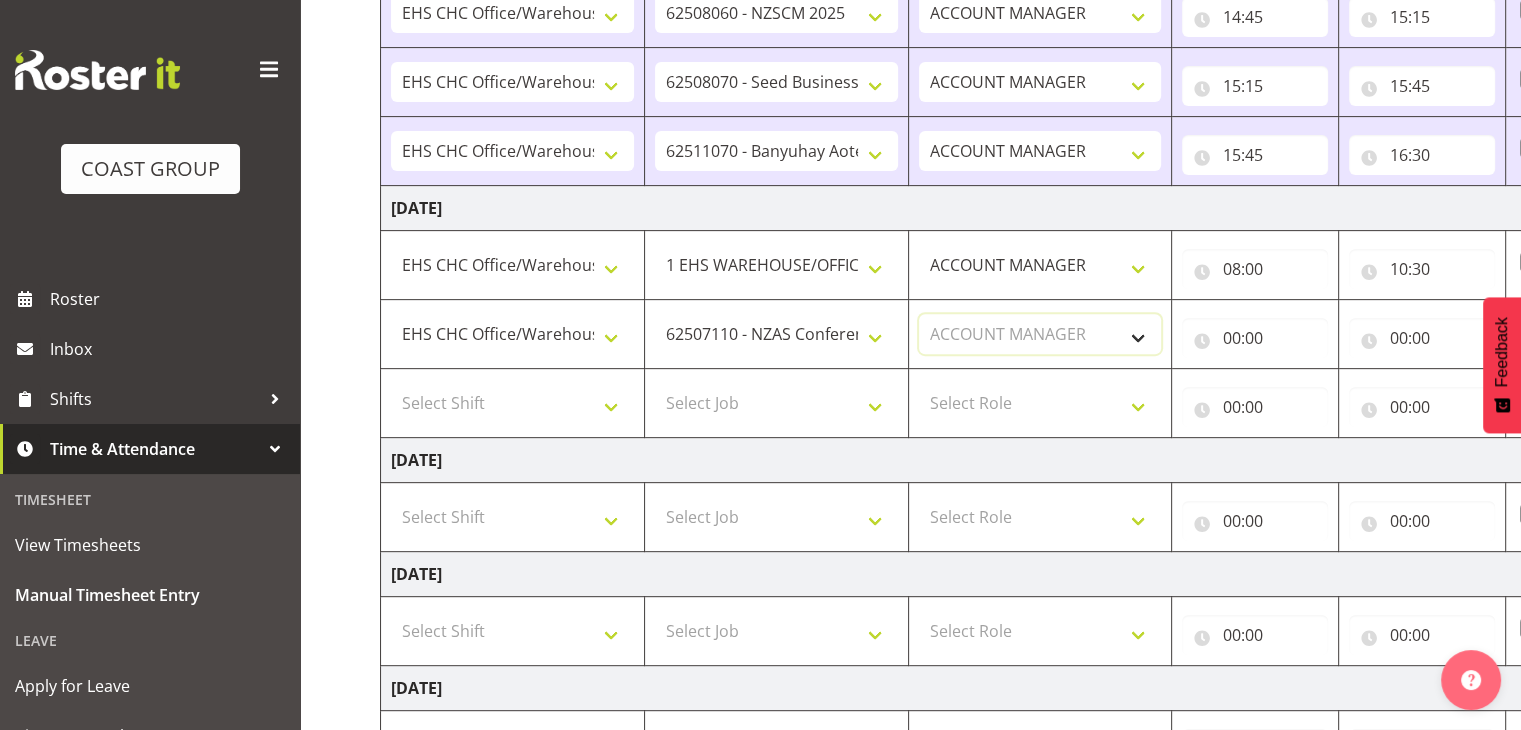 click on "Select Role  ACCOUNT MANAGER" at bounding box center [1040, 334] 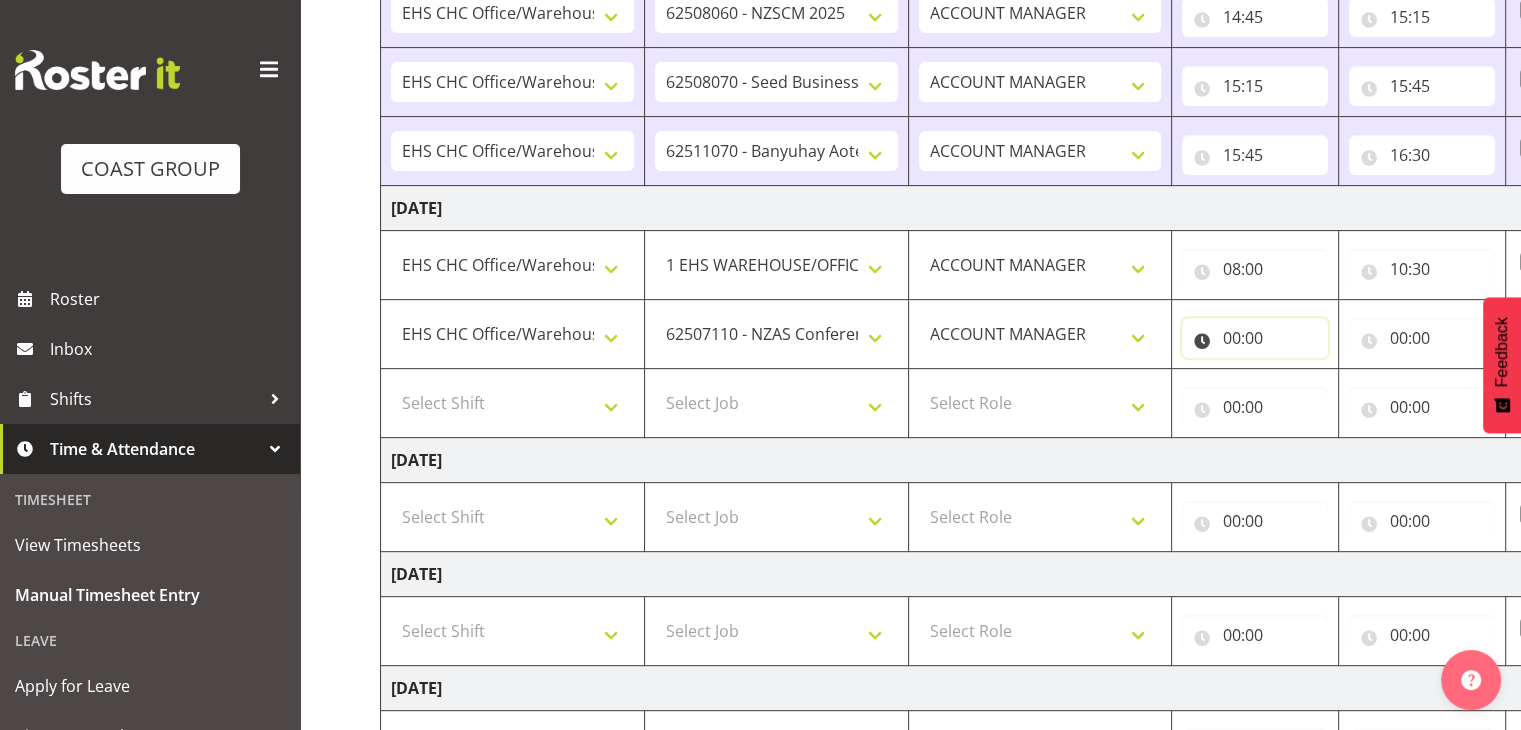 drag, startPoint x: 1252, startPoint y: 329, endPoint x: 1299, endPoint y: 373, distance: 64.381676 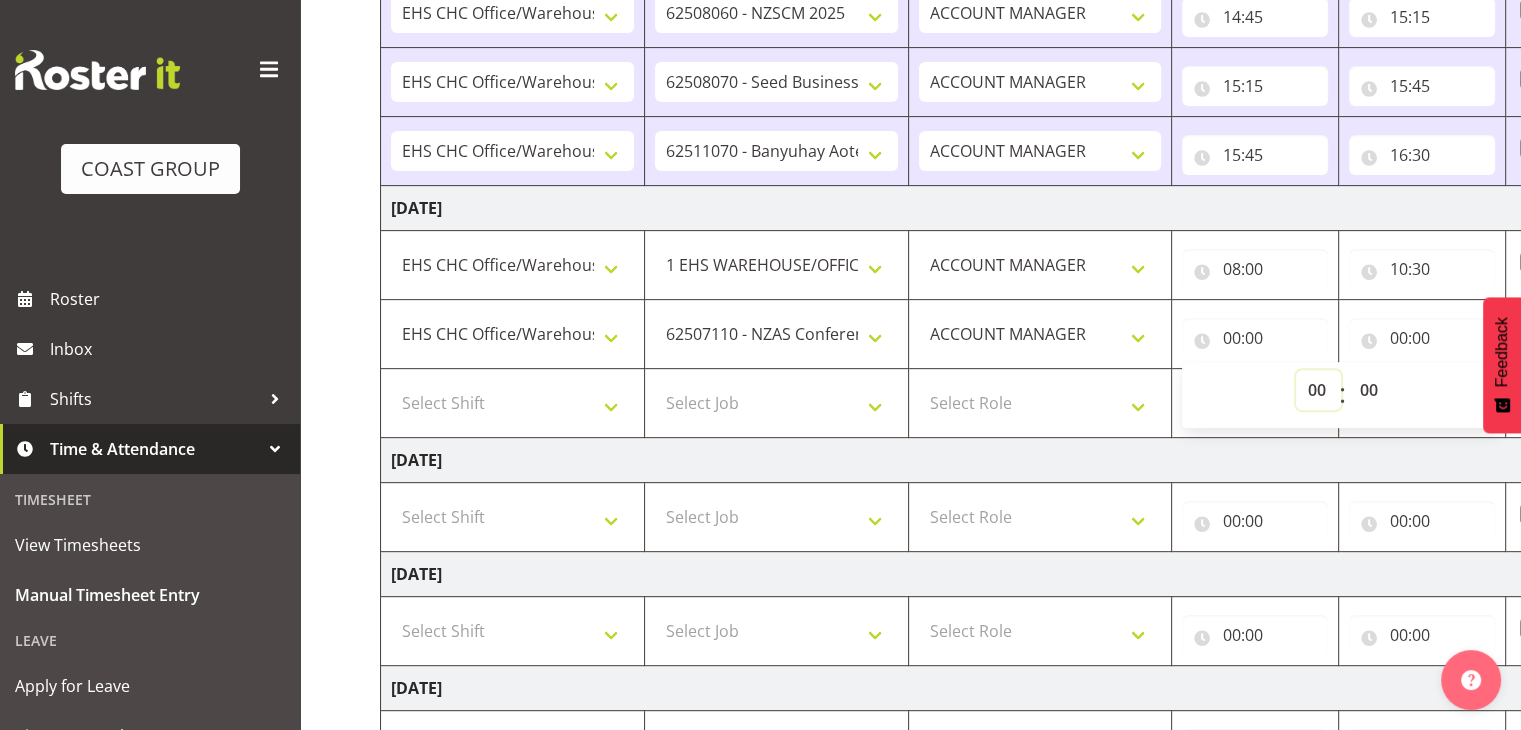 click on "00   01   02   03   04   05   06   07   08   09   10   11   12   13   14   15   16   17   18   19   20   21   22   23" at bounding box center (1318, 390) 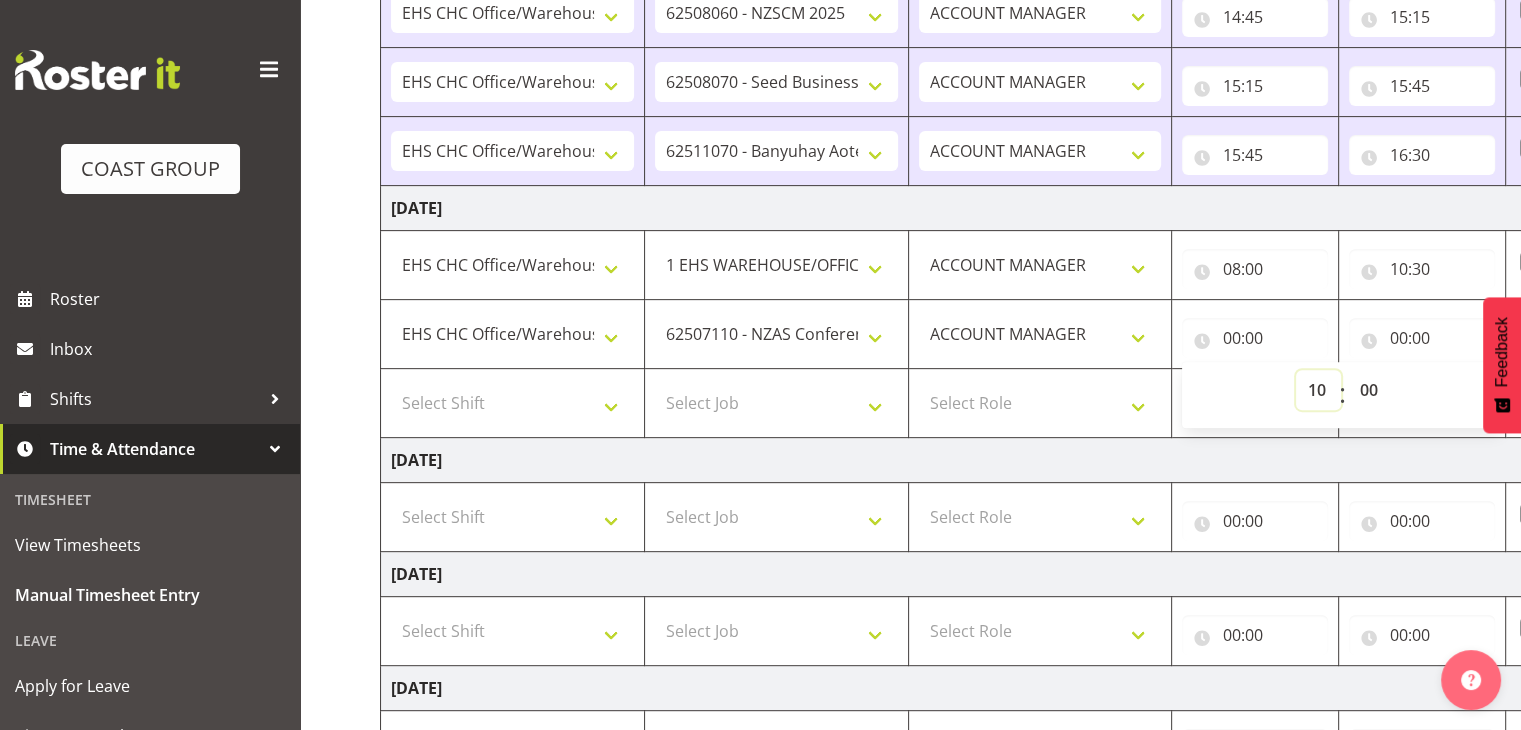 click on "00   01   02   03   04   05   06   07   08   09   10   11   12   13   14   15   16   17   18   19   20   21   22   23" at bounding box center [1318, 390] 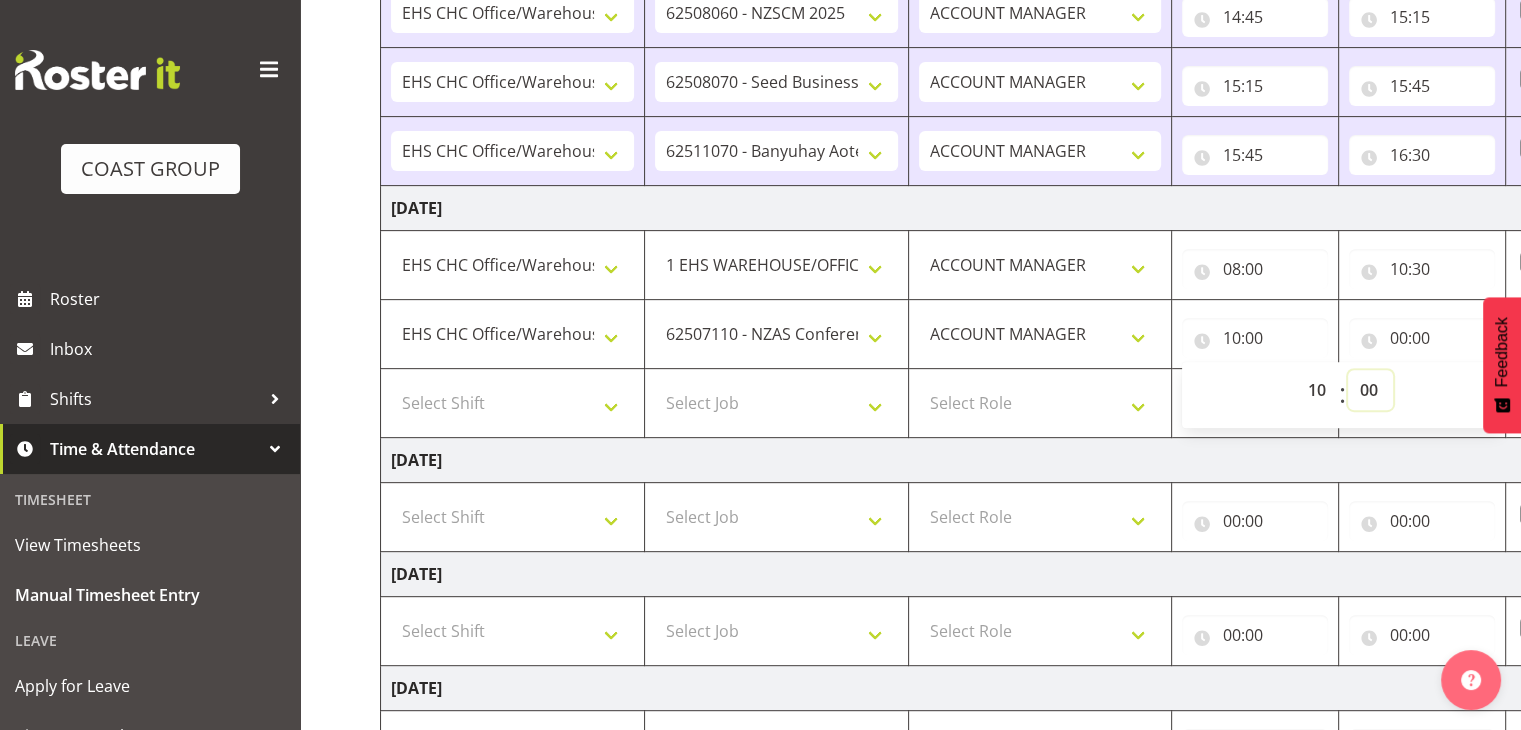 click on "00   01   02   03   04   05   06   07   08   09   10   11   12   13   14   15   16   17   18   19   20   21   22   23   24   25   26   27   28   29   30   31   32   33   34   35   36   37   38   39   40   41   42   43   44   45   46   47   48   49   50   51   52   53   54   55   56   57   58   59" at bounding box center (1370, 390) 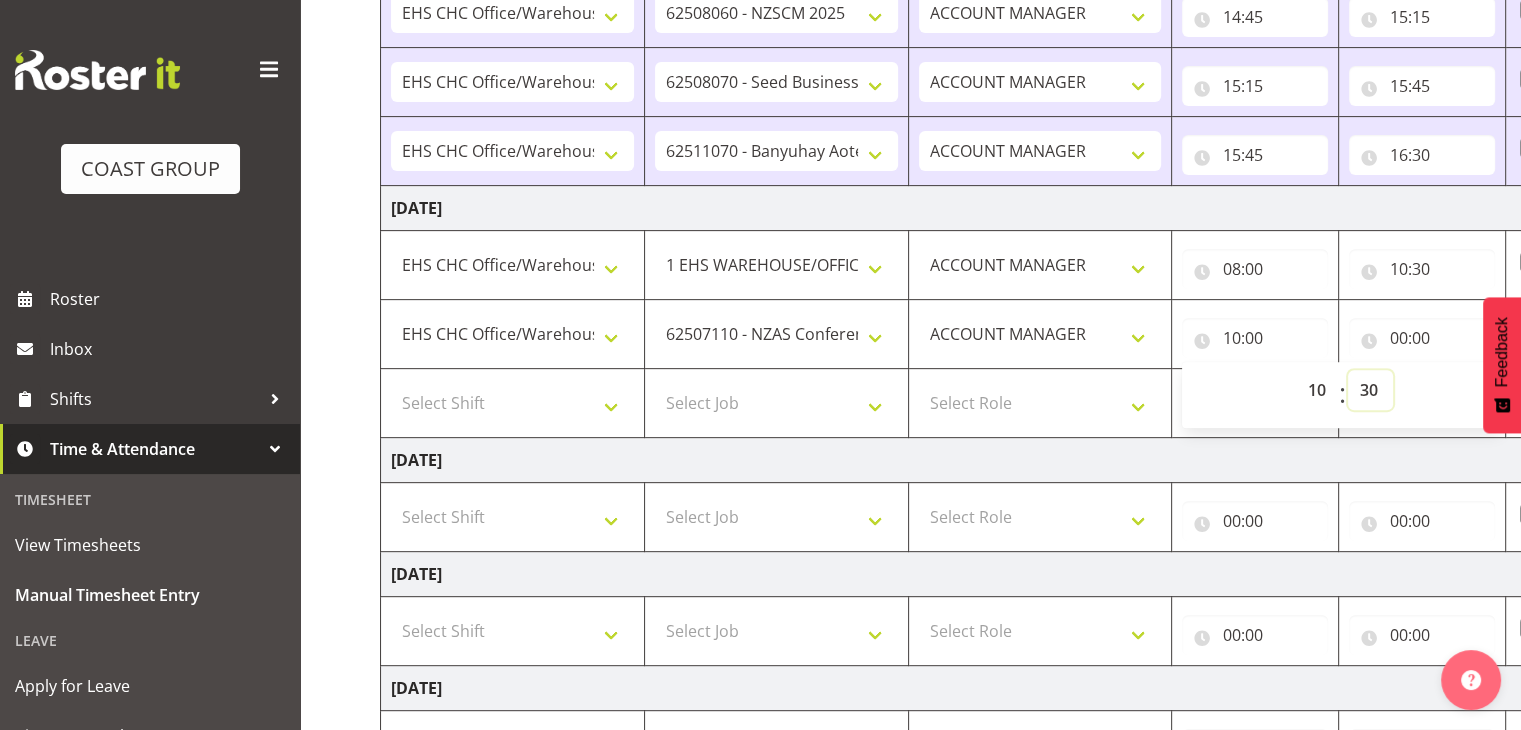 click on "00   01   02   03   04   05   06   07   08   09   10   11   12   13   14   15   16   17   18   19   20   21   22   23   24   25   26   27   28   29   30   31   32   33   34   35   36   37   38   39   40   41   42   43   44   45   46   47   48   49   50   51   52   53   54   55   56   57   58   59" at bounding box center [1370, 390] 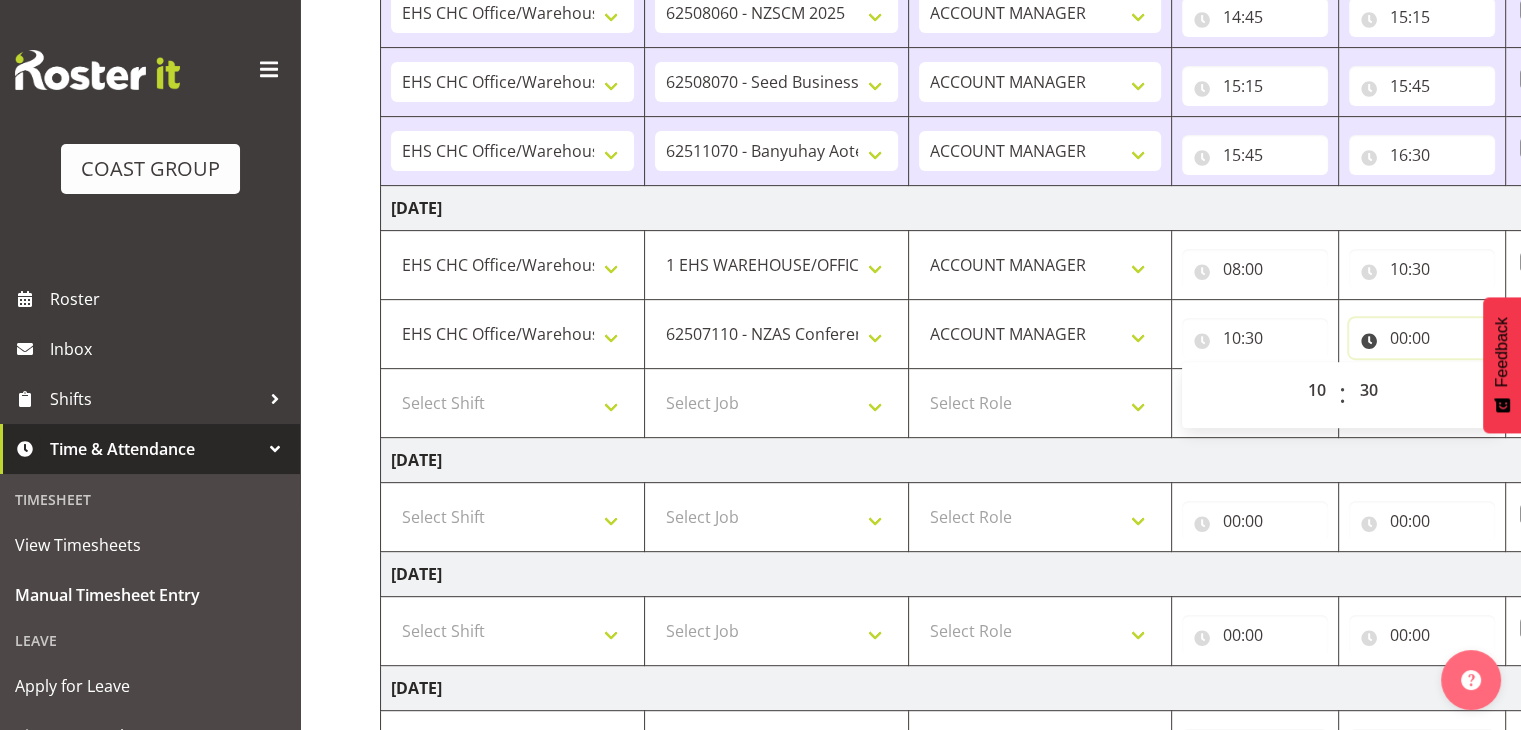 click on "00:00" at bounding box center (1422, 338) 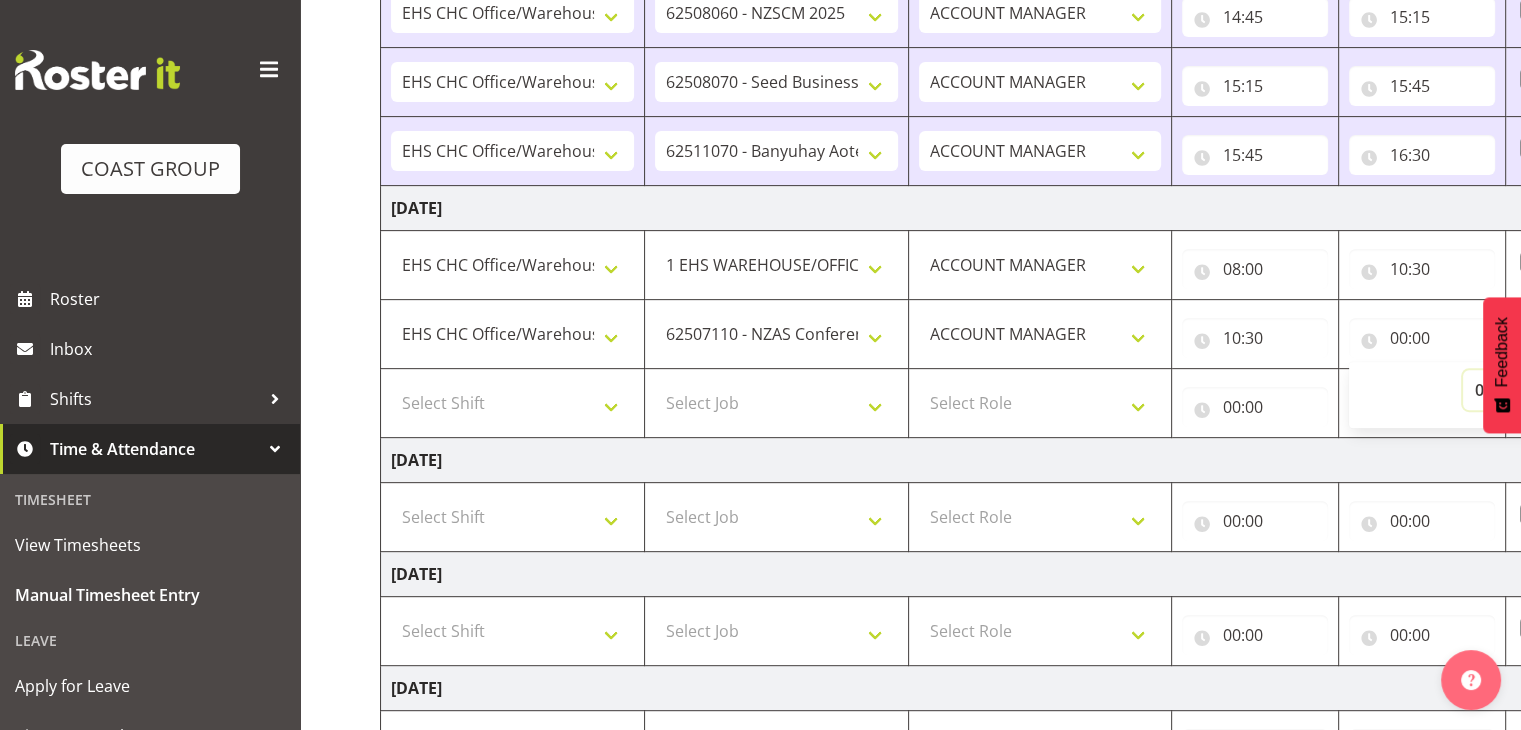 drag, startPoint x: 1463, startPoint y: 388, endPoint x: 1481, endPoint y: 368, distance: 26.907248 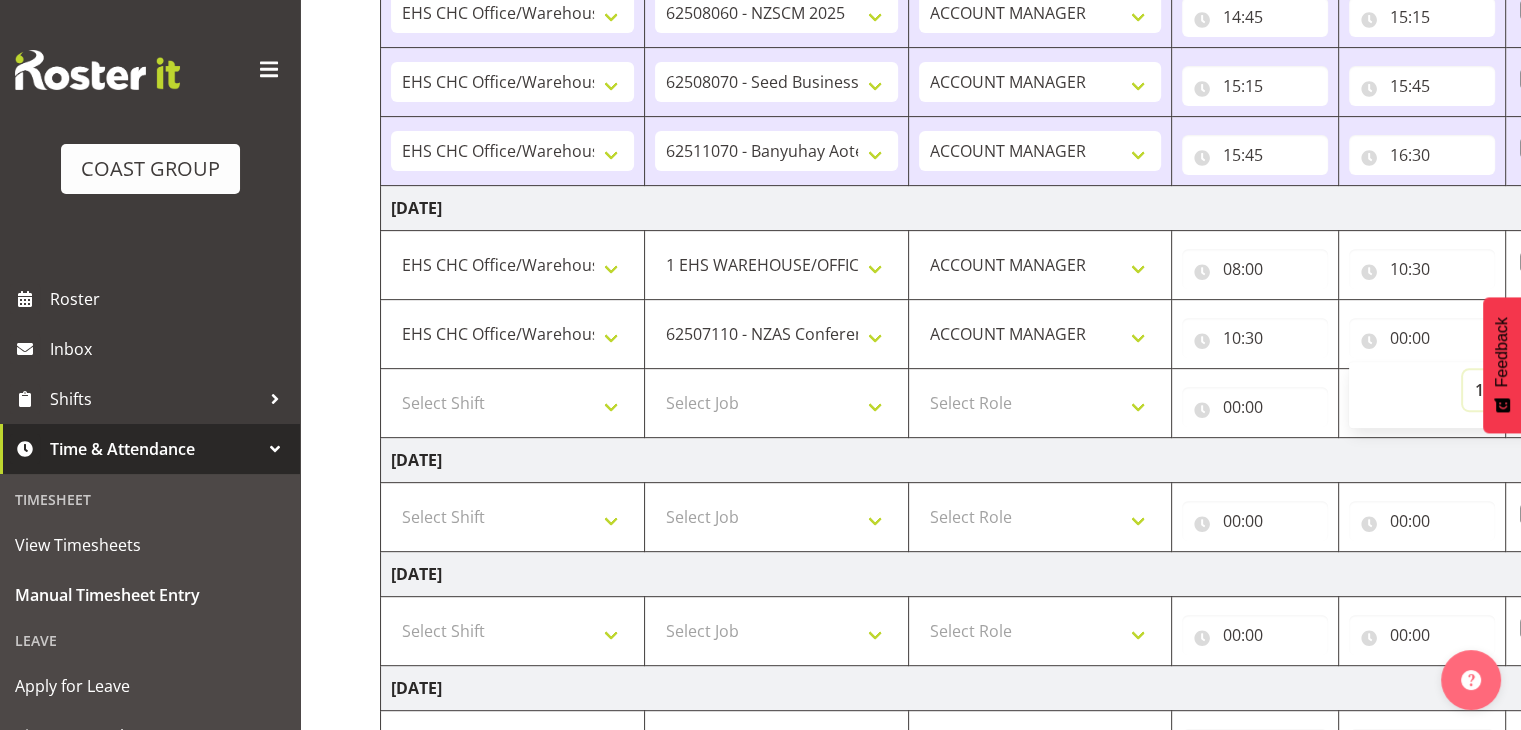click on "00   01   02   03   04   05   06   07   08   09   10   11   12   13   14   15   16   17   18   19   20   21   22   23" at bounding box center (1485, 390) 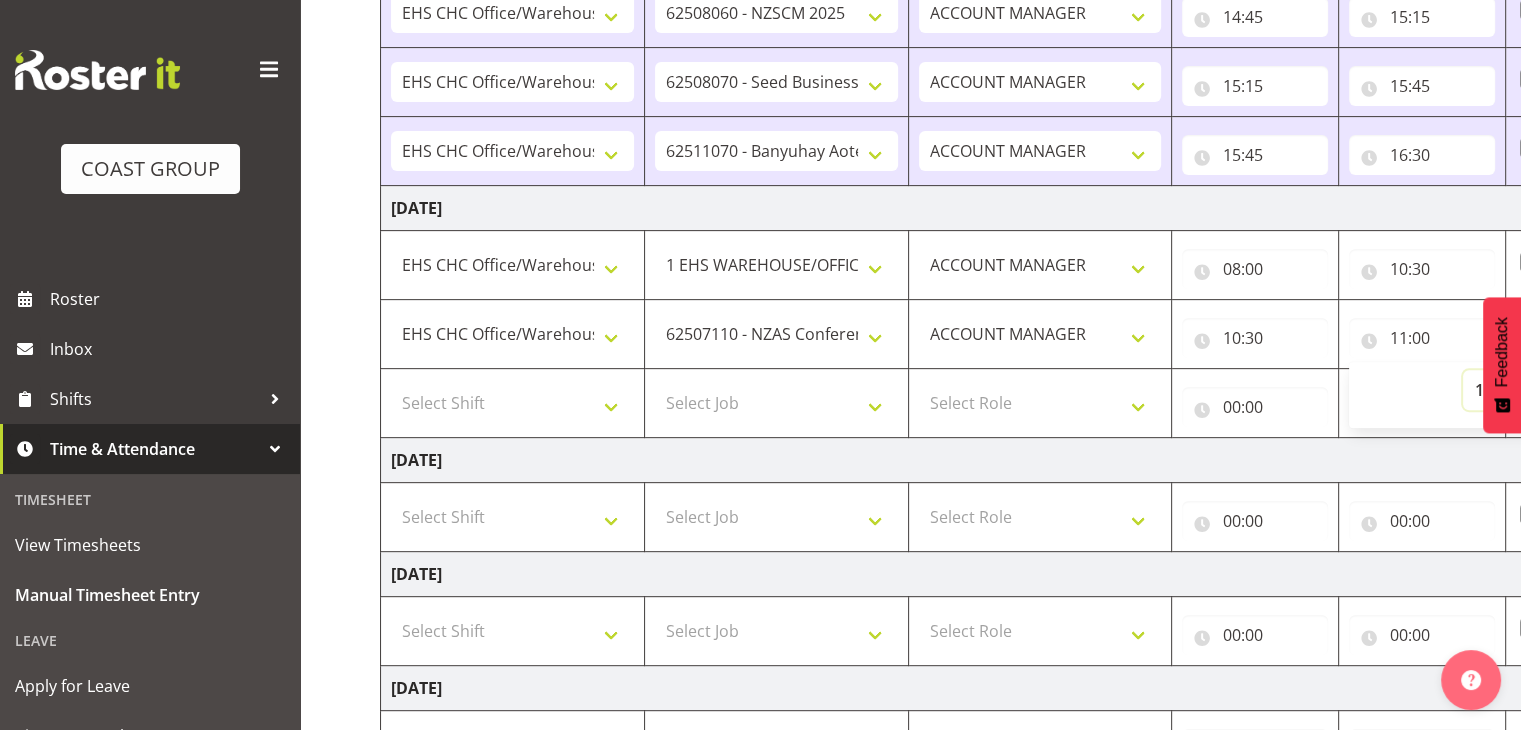 scroll, scrollTop: 1127, scrollLeft: 0, axis: vertical 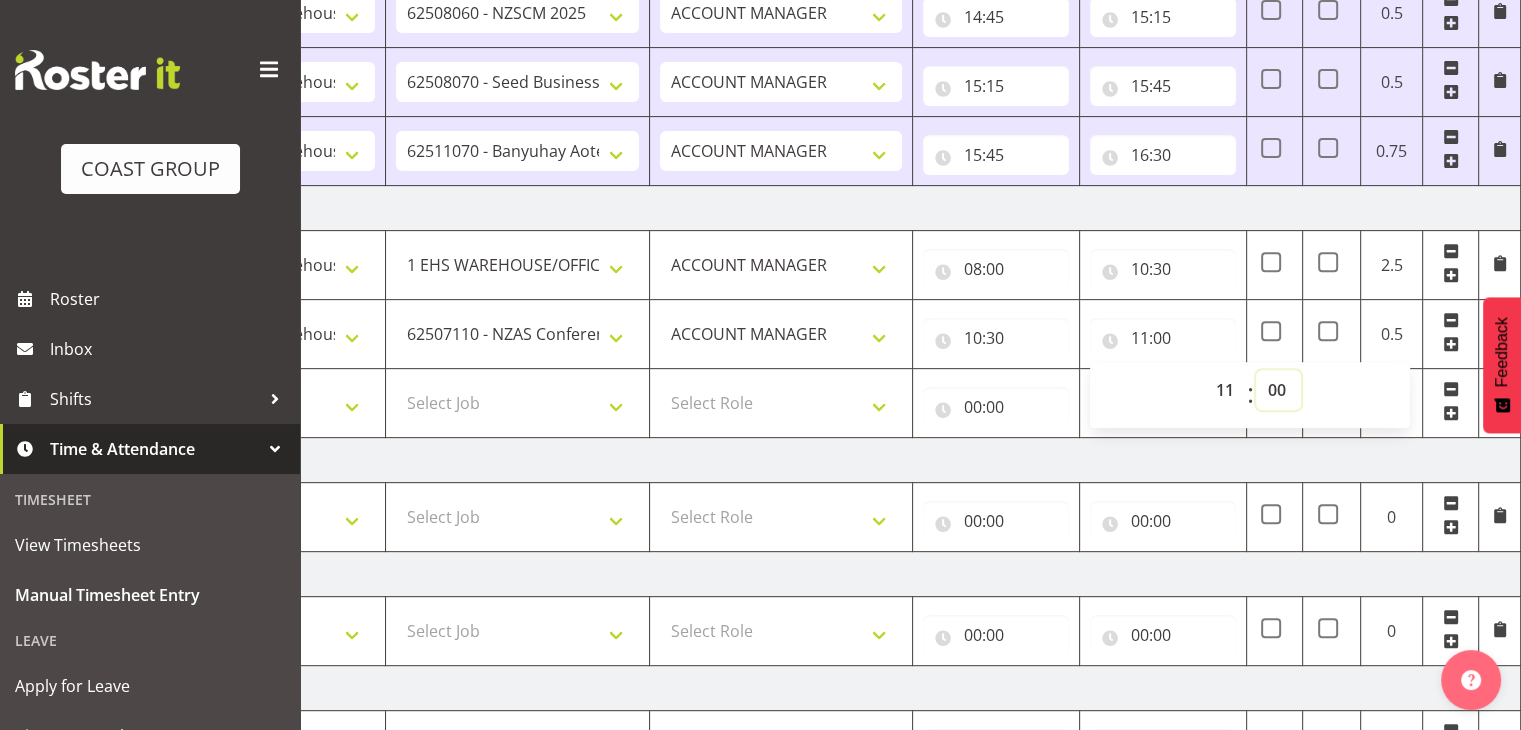 click on "00   01   02   03   04   05   06   07   08   09   10   11   12   13   14   15   16   17   18   19   20   21   22   23   24   25   26   27   28   29   30   31   32   33   34   35   36   37   38   39   40   41   42   43   44   45   46   47   48   49   50   51   52   53   54   55   56   57   58   59" at bounding box center [1278, 390] 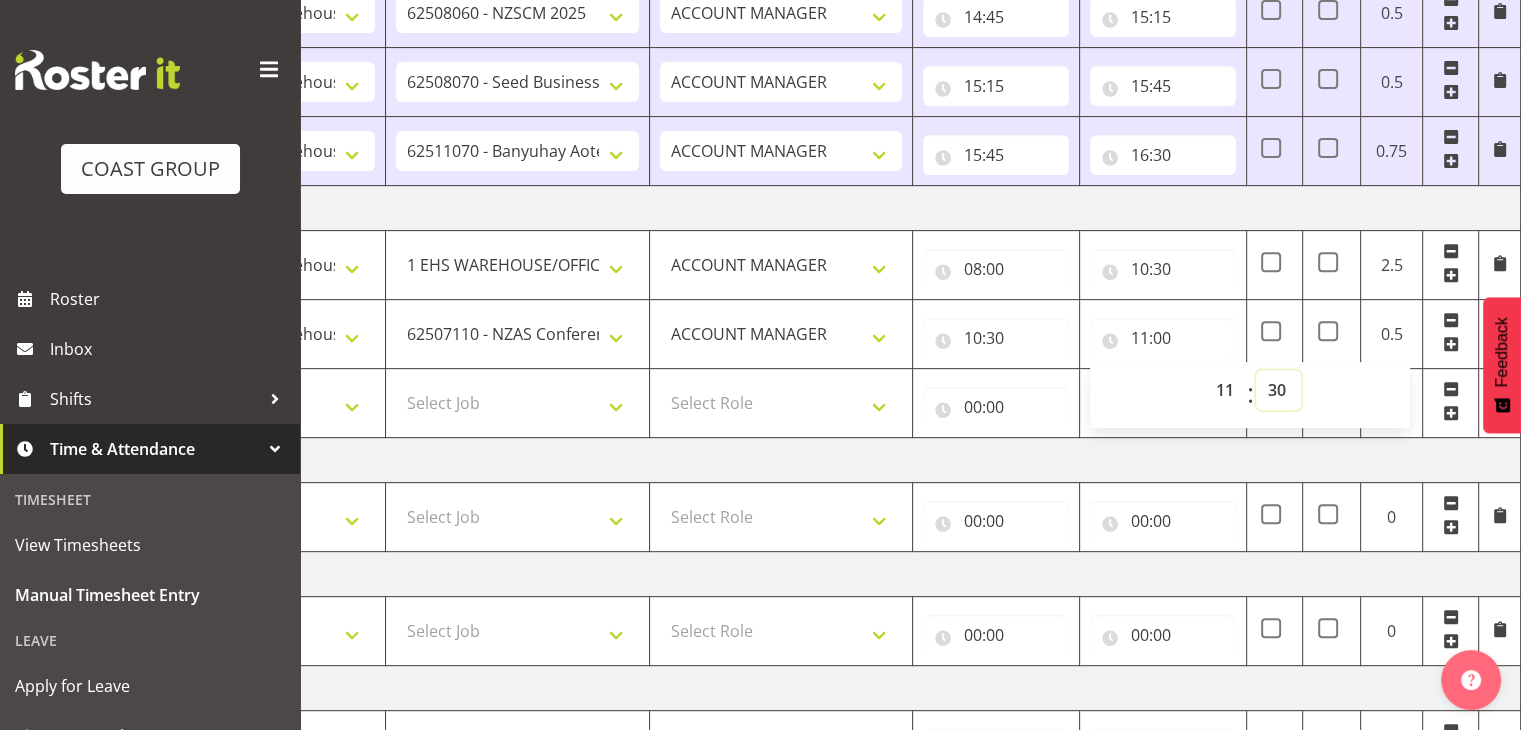click on "00   01   02   03   04   05   06   07   08   09   10   11   12   13   14   15   16   17   18   19   20   21   22   23   24   25   26   27   28   29   30   31   32   33   34   35   36   37   38   39   40   41   42   43   44   45   46   47   48   49   50   51   52   53   54   55   56   57   58   59" at bounding box center [1278, 390] 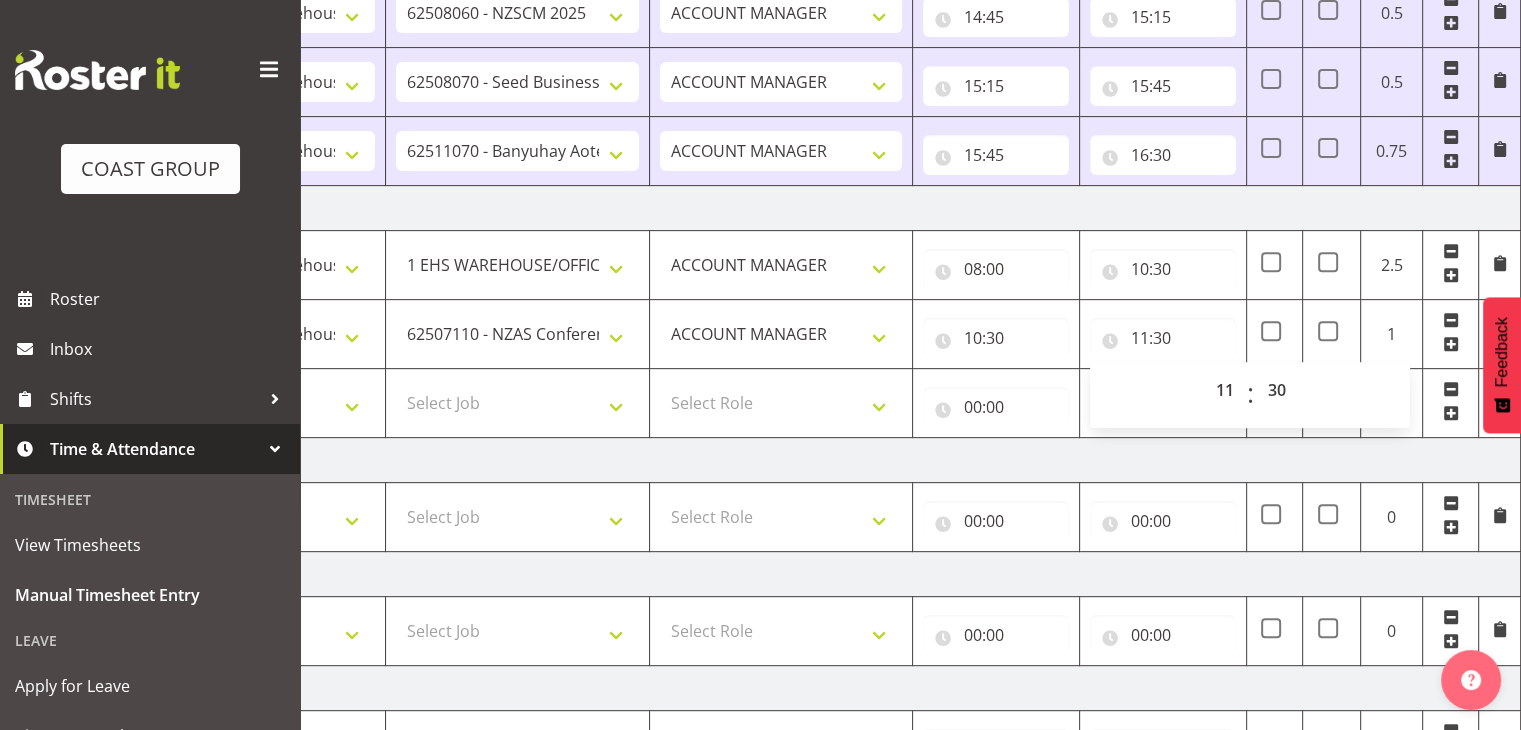 click on "[DATE]" at bounding box center [821, 460] 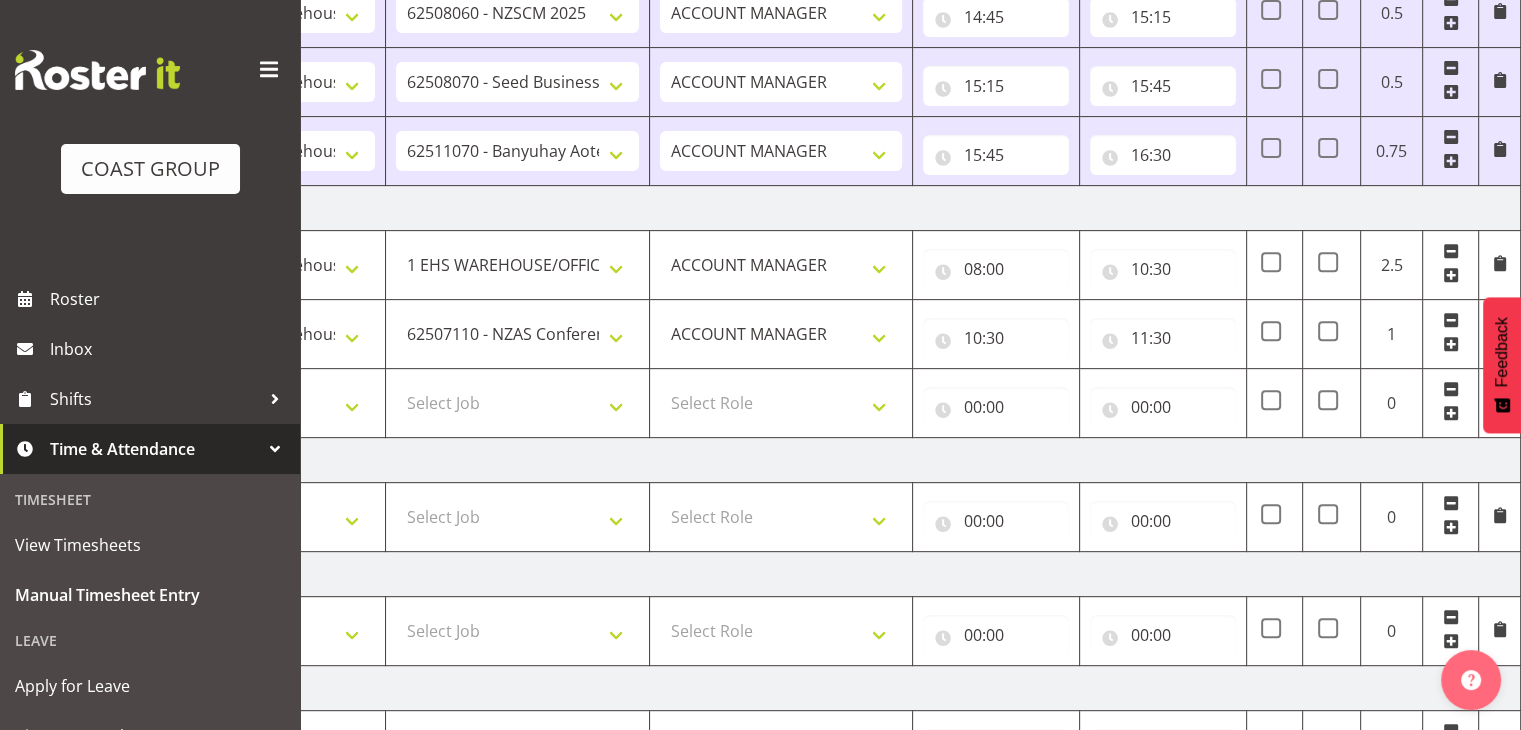 click at bounding box center (1451, 413) 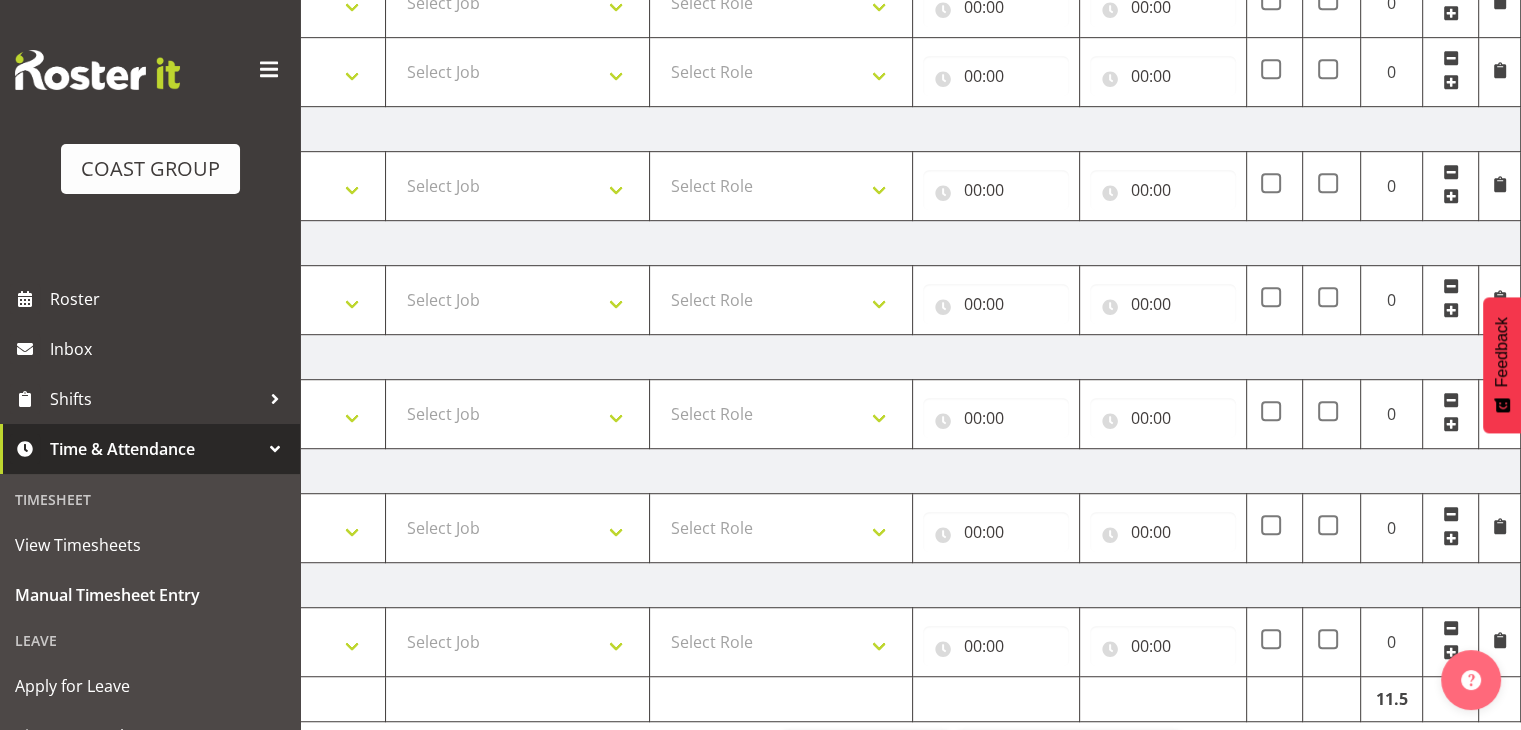 scroll, scrollTop: 1196, scrollLeft: 0, axis: vertical 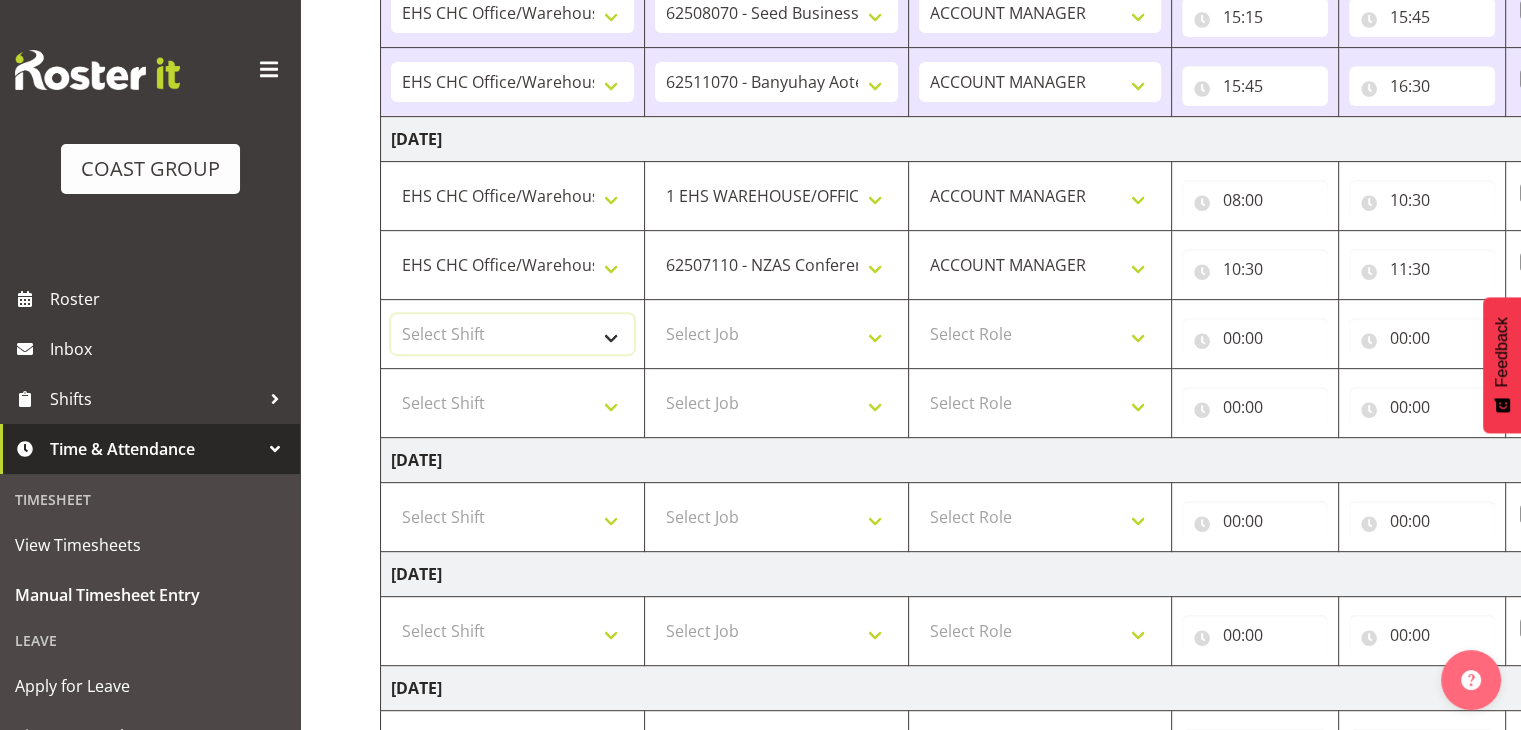 click on "Select Shift  Break ANZICS Break All Blacks casual Break Armageddon Break Art show Break CHCH Food Show Break CHCH Food Show Break CSNZ Break Canterbury Homeshow Break [PERSON_NAME] H/S Backwalls Break Clubs NZ Break Downstream Break Dramfest Break FANZ Break GP25 Break HOY Break HOY Break HOY Fly to CHCH Break Horticulture Break Host tech Break IBD Break LGNZ Break Lawlink Break Marlborough Home show Break NZ Shoulder and Elbow Break NZHS Break NZMCA Break NZMCA Break NZOHA Break NZSBA Break PINZ Break Panels Arena Break QT Homeshow Break [PERSON_NAME] Pinot Noir Break SYA Break Show your ability Break Wedding expo Break back walls of foodshow Break back walls of star homeshow Break brewers Guild Break red meat Break selwyn art show Break south mach Break south mach Break southerbys conference Break southland careerfest Break starhomeshow Build ANZICS Build BOINZ Build Baby Show Build GP25 Build GP25 Build Holiday parks Build Host tech Build LGNZ Build LGNZ Build Lawlink Build [GEOGRAPHIC_DATA] Home show Build NRHC Build NZMCA" at bounding box center [512, 334] 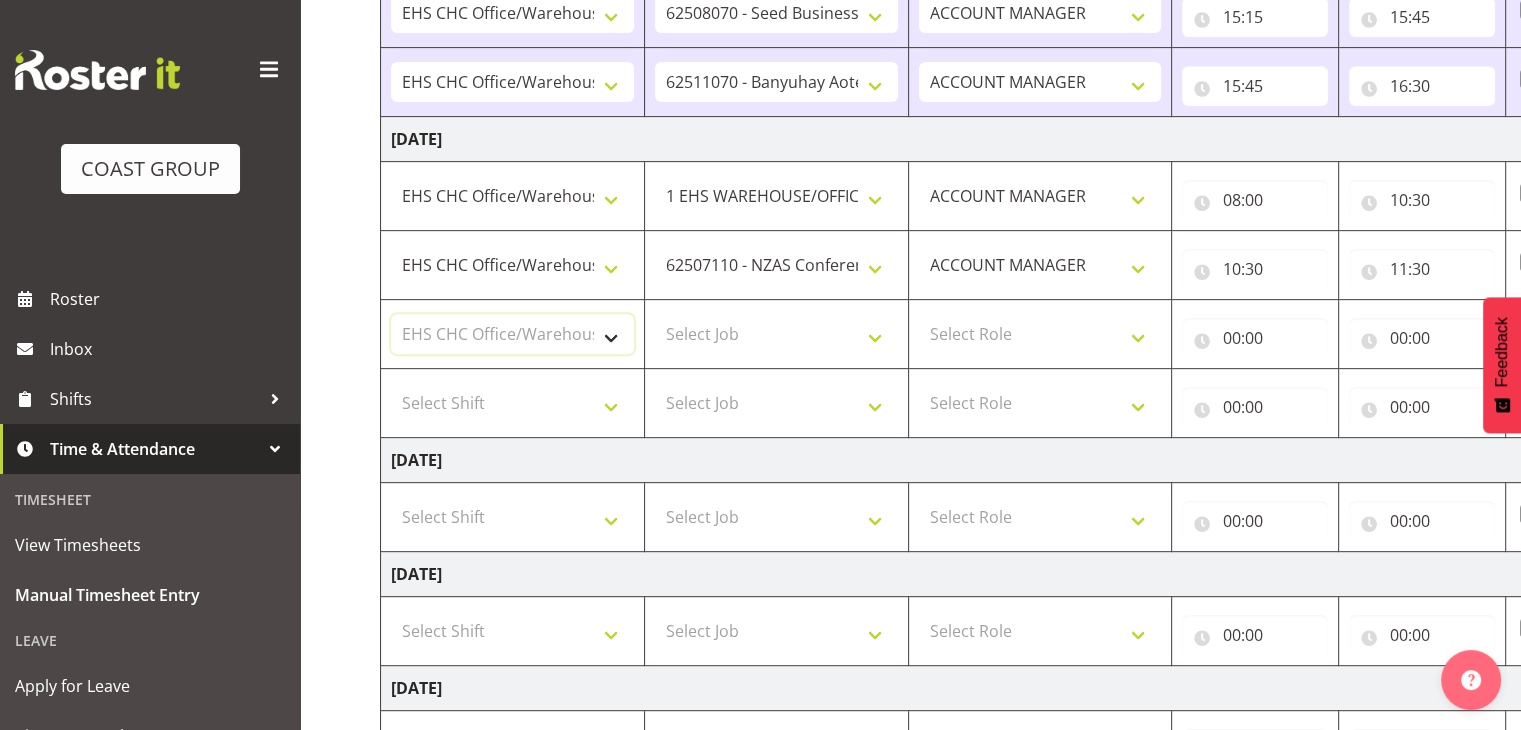 click on "Select Shift  Break ANZICS Break All Blacks casual Break Armageddon Break Art show Break CHCH Food Show Break CHCH Food Show Break CSNZ Break Canterbury Homeshow Break [PERSON_NAME] H/S Backwalls Break Clubs NZ Break Downstream Break Dramfest Break FANZ Break GP25 Break HOY Break HOY Break HOY Fly to CHCH Break Horticulture Break Host tech Break IBD Break LGNZ Break Lawlink Break Marlborough Home show Break NZ Shoulder and Elbow Break NZHS Break NZMCA Break NZMCA Break NZOHA Break NZSBA Break PINZ Break Panels Arena Break QT Homeshow Break [PERSON_NAME] Pinot Noir Break SYA Break Show your ability Break Wedding expo Break back walls of foodshow Break back walls of star homeshow Break brewers Guild Break red meat Break selwyn art show Break south mach Break south mach Break southerbys conference Break southland careerfest Break starhomeshow Build ANZICS Build BOINZ Build Baby Show Build GP25 Build GP25 Build Holiday parks Build Host tech Build LGNZ Build LGNZ Build Lawlink Build [GEOGRAPHIC_DATA] Home show Build NRHC Build NZMCA" at bounding box center (512, 334) 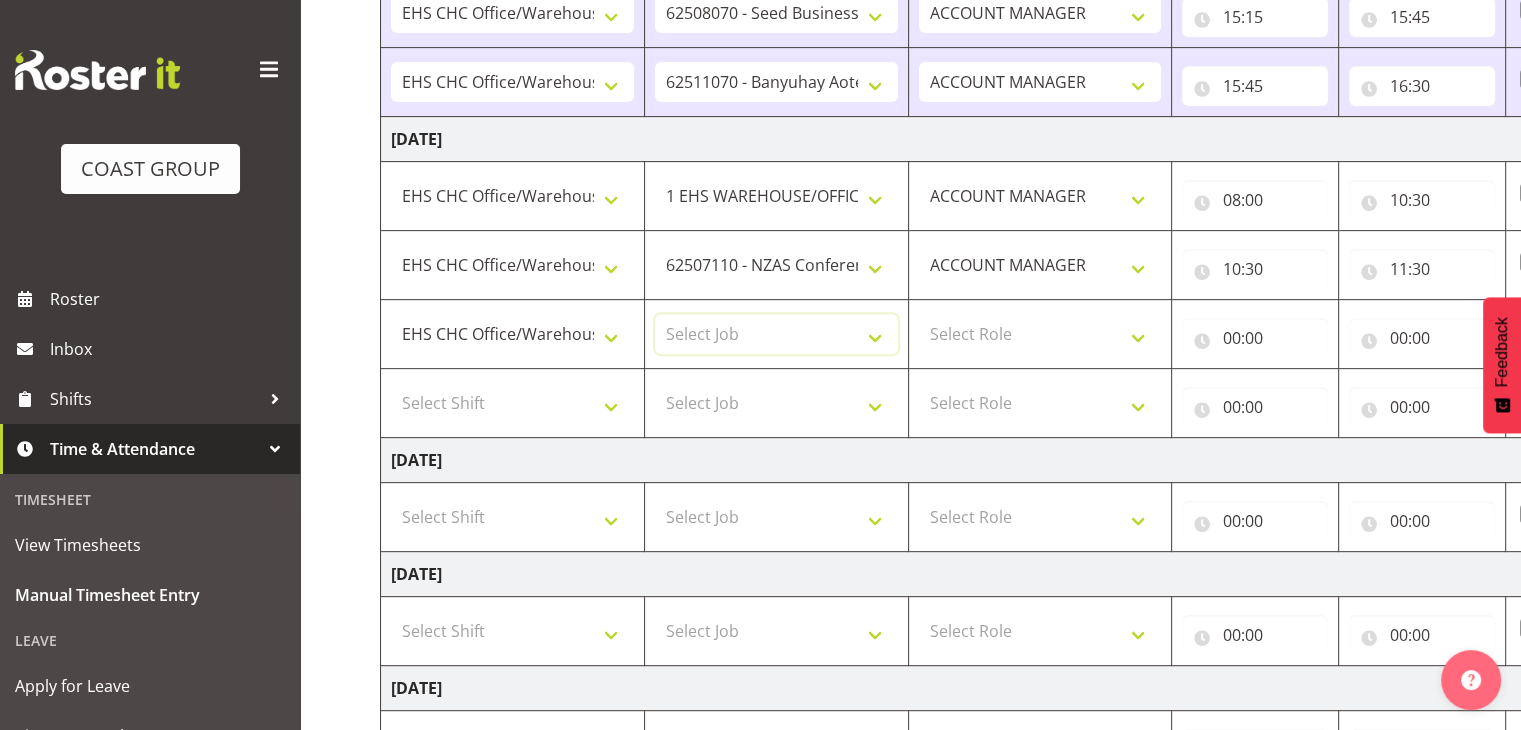 click on "Select Job  1 Carlton Events 1 [PERSON_NAME][GEOGRAPHIC_DATA] 1 [PERSON_NAME][GEOGRAPHIC_DATA] 1 EHS WAREHOUSE/OFFICE 1 GRS 1 SLP Production 1 SLP Tradeshows 12504000 - AKL Casual [DATE] 1250400R - April Casual C&R 2025 12504050 - CDES Engineering and Technology Expo 2025 12504070 - FINZ (National Financial Adviser Conf) 2025 1250407A - Fidelity @ FINZ Conf 2025 1250407B - La Trobe @ FINZ Conf 25 1250407C - Partners Life @ FINZ Conf 25 12504080 - AKL Go Green 2025 12504100 - NZSEE 2025 12504120 - Ester Show 2025 12504150 - Test-[PERSON_NAME]-May 12505000 - AKL Casual [DATE] 1250500R - May Casual C&R 2025 12505020 - Hutchwilco Boat Show 2025 1250502R - [GEOGRAPHIC_DATA] Boat Show 2025 - C&R 12505030 - NZOHS Conference 2025 12505040 - Aotearoa Art Fair 2025 12505060 - Waipa Home Show 2025 12505070 - CAS 2025 1250507A - CAS 2025 - 200 Doors 1250507B - CAS 2025 - Cutera 1250507C - CAS 2025 - Dermocosmetica 12505080 - [GEOGRAPHIC_DATA] Conference 2025 1250508A - Zeiss @ [GEOGRAPHIC_DATA] 25 1250508B - Roche @ [GEOGRAPHIC_DATA] 25 1250508C - Alcon @ [GEOGRAPHIC_DATA] 25 12505130 - Test- [PERSON_NAME] 1" at bounding box center [776, 334] 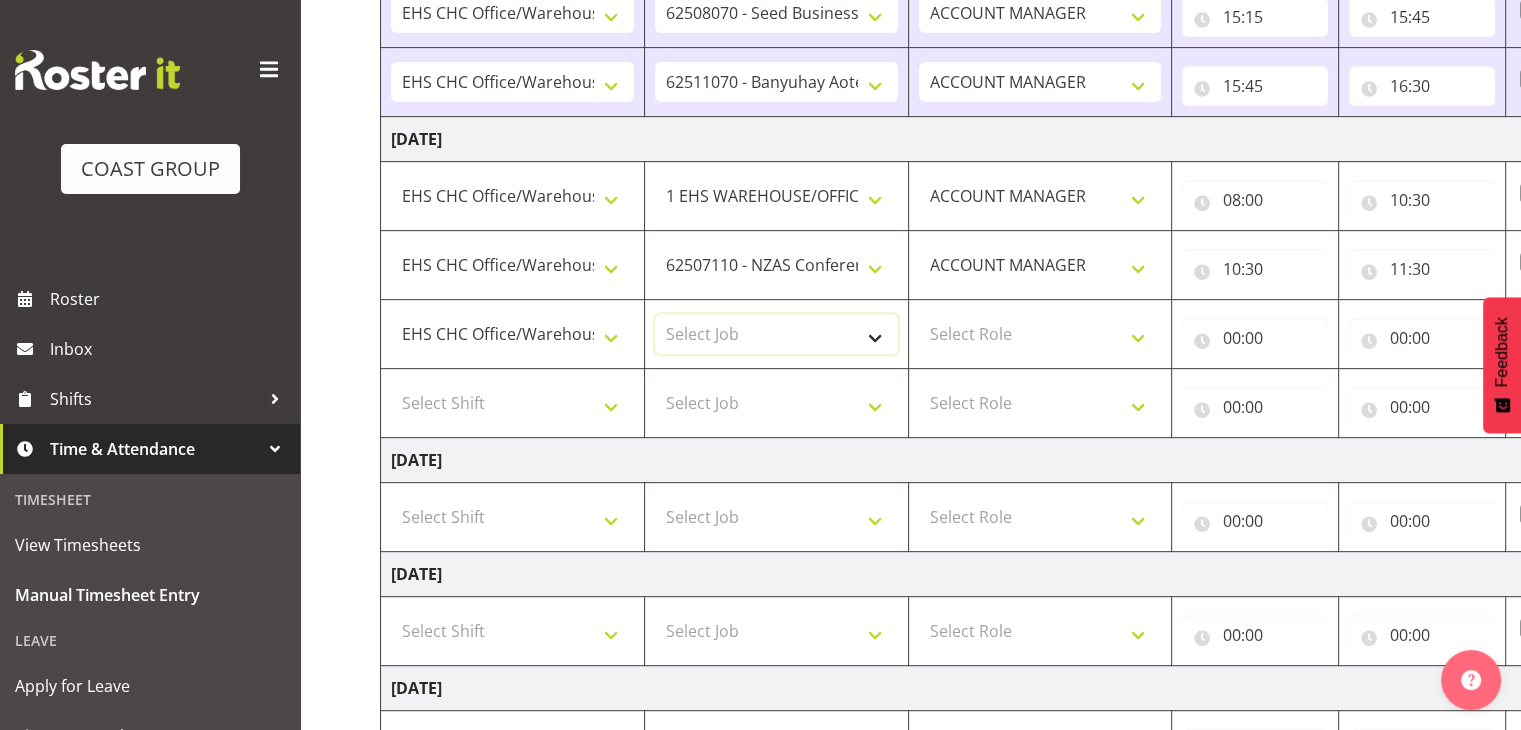 select on "10390" 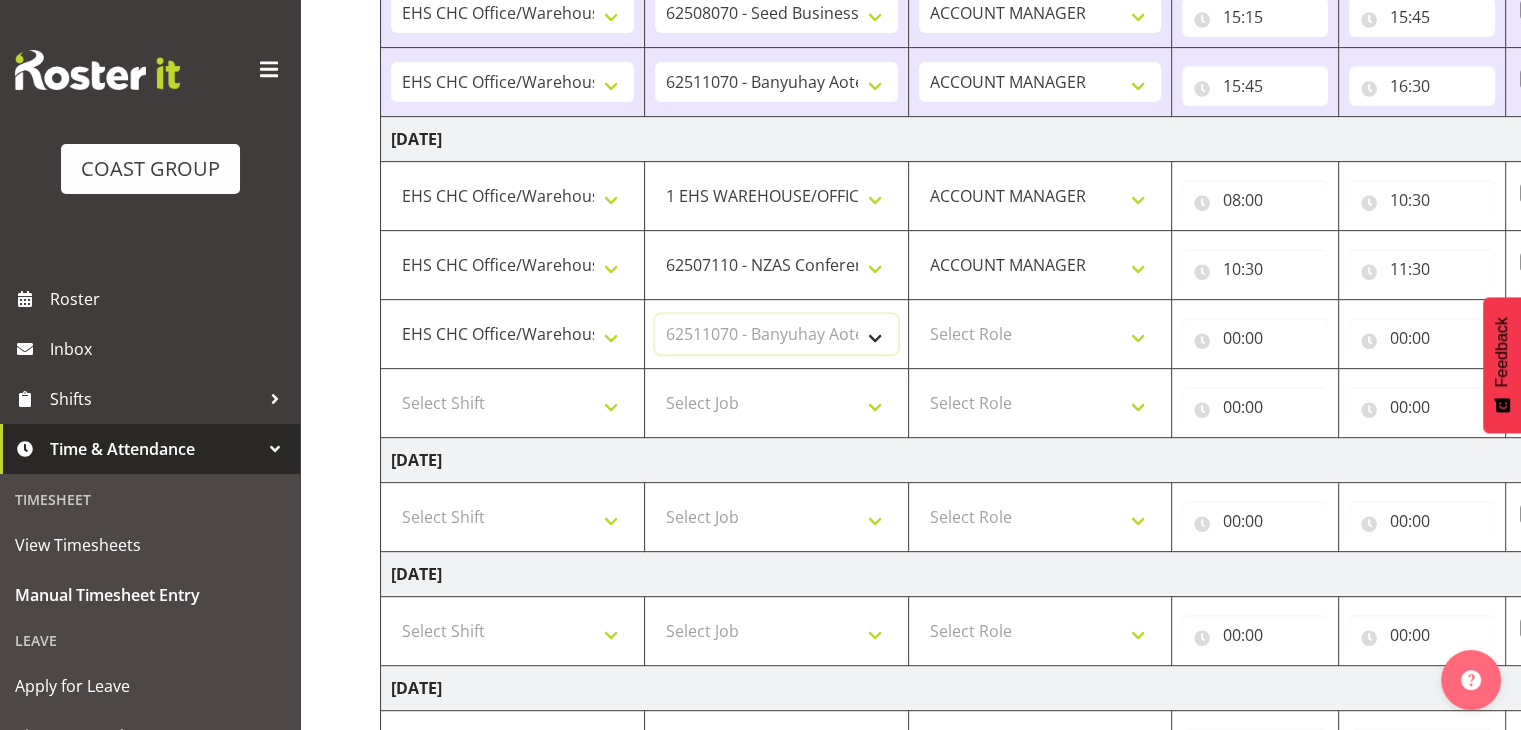 click on "Select Job  1 Carlton Events 1 [PERSON_NAME][GEOGRAPHIC_DATA] 1 [PERSON_NAME][GEOGRAPHIC_DATA] 1 EHS WAREHOUSE/OFFICE 1 GRS 1 SLP Production 1 SLP Tradeshows 12504000 - AKL Casual [DATE] 1250400R - April Casual C&R 2025 12504050 - CDES Engineering and Technology Expo 2025 12504070 - FINZ (National Financial Adviser Conf) 2025 1250407A - Fidelity @ FINZ Conf 2025 1250407B - La Trobe @ FINZ Conf 25 1250407C - Partners Life @ FINZ Conf 25 12504080 - AKL Go Green 2025 12504100 - NZSEE 2025 12504120 - Ester Show 2025 12504150 - Test-[PERSON_NAME]-May 12505000 - AKL Casual [DATE] 1250500R - May Casual C&R 2025 12505020 - Hutchwilco Boat Show 2025 1250502R - [GEOGRAPHIC_DATA] Boat Show 2025 - C&R 12505030 - NZOHS Conference 2025 12505040 - Aotearoa Art Fair 2025 12505060 - Waipa Home Show 2025 12505070 - CAS 2025 1250507A - CAS 2025 - 200 Doors 1250507B - CAS 2025 - Cutera 1250507C - CAS 2025 - Dermocosmetica 12505080 - [GEOGRAPHIC_DATA] Conference 2025 1250508A - Zeiss @ [GEOGRAPHIC_DATA] 25 1250508B - Roche @ [GEOGRAPHIC_DATA] 25 1250508C - Alcon @ [GEOGRAPHIC_DATA] 25 12505130 - Test- [PERSON_NAME] 1" at bounding box center [776, 334] 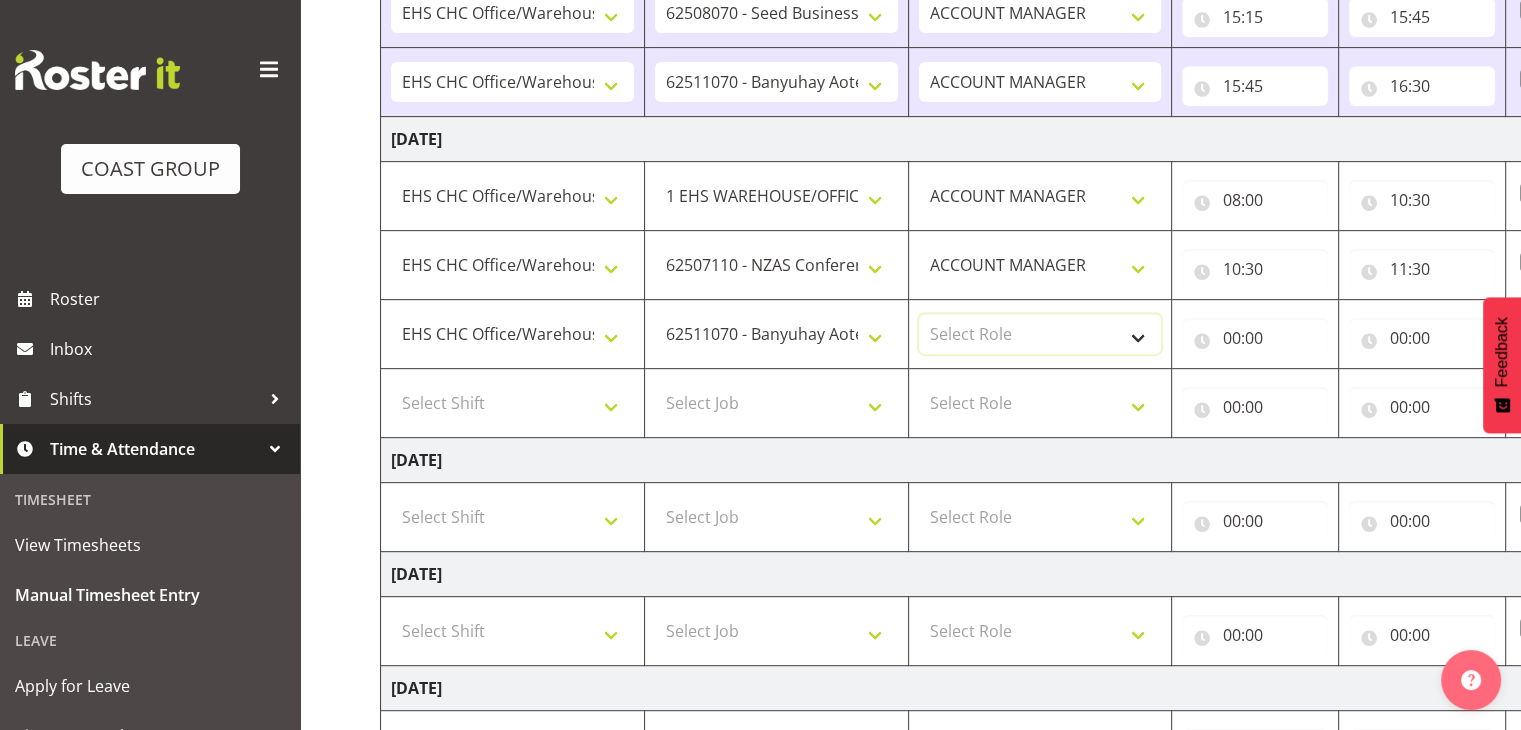 click on "Select Role  ACCOUNT MANAGER" at bounding box center (1040, 334) 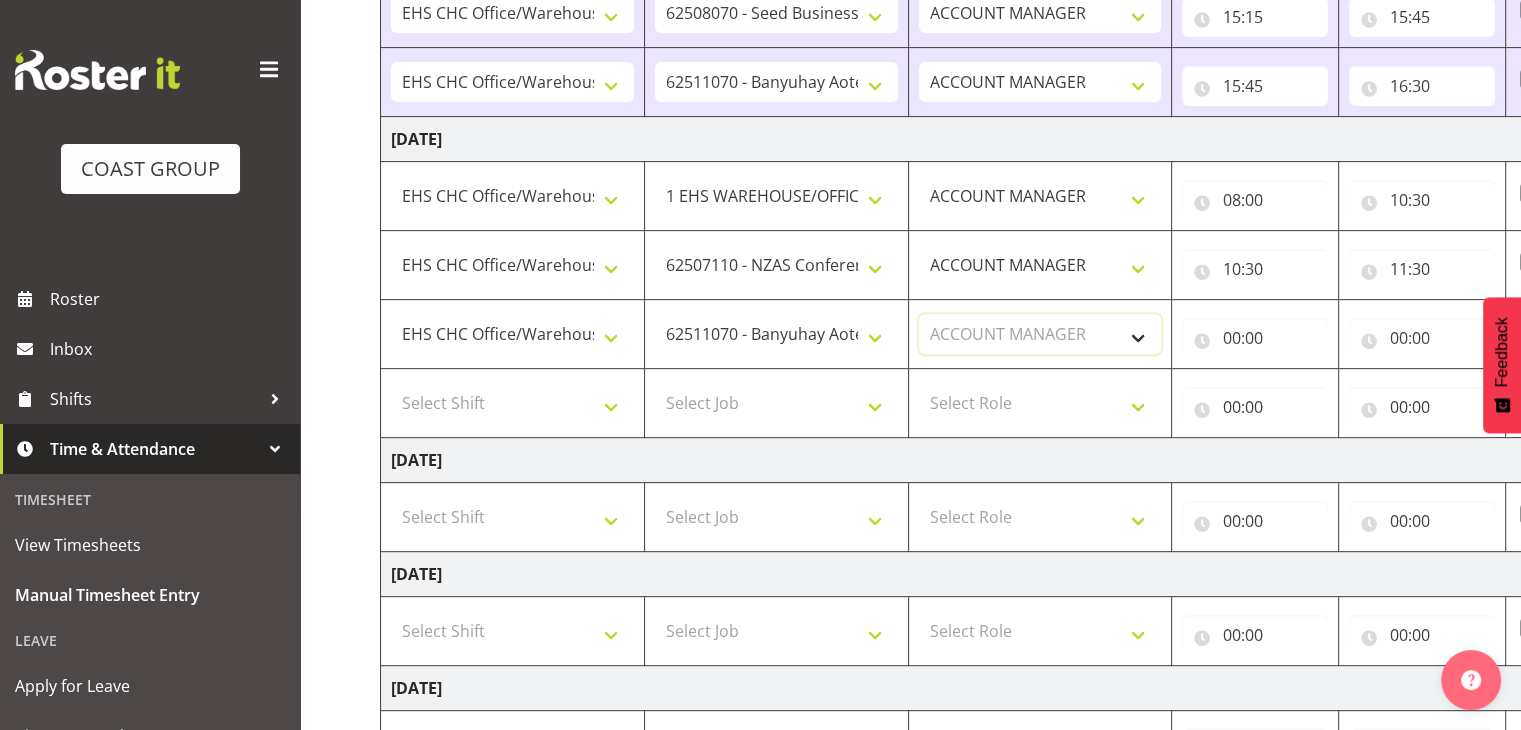 click on "Select Role  ACCOUNT MANAGER" at bounding box center (1040, 334) 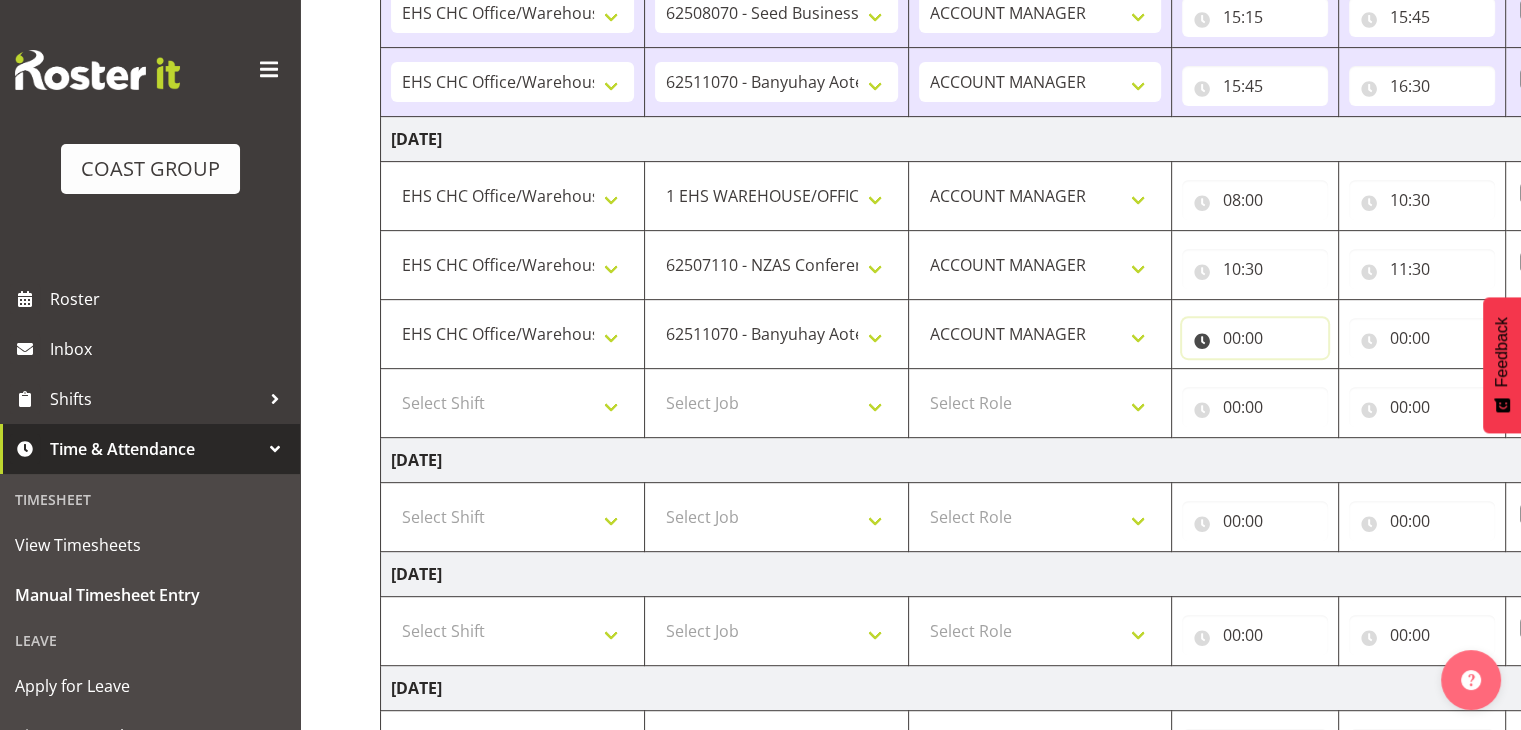 drag, startPoint x: 1269, startPoint y: 341, endPoint x: 1280, endPoint y: 373, distance: 33.83785 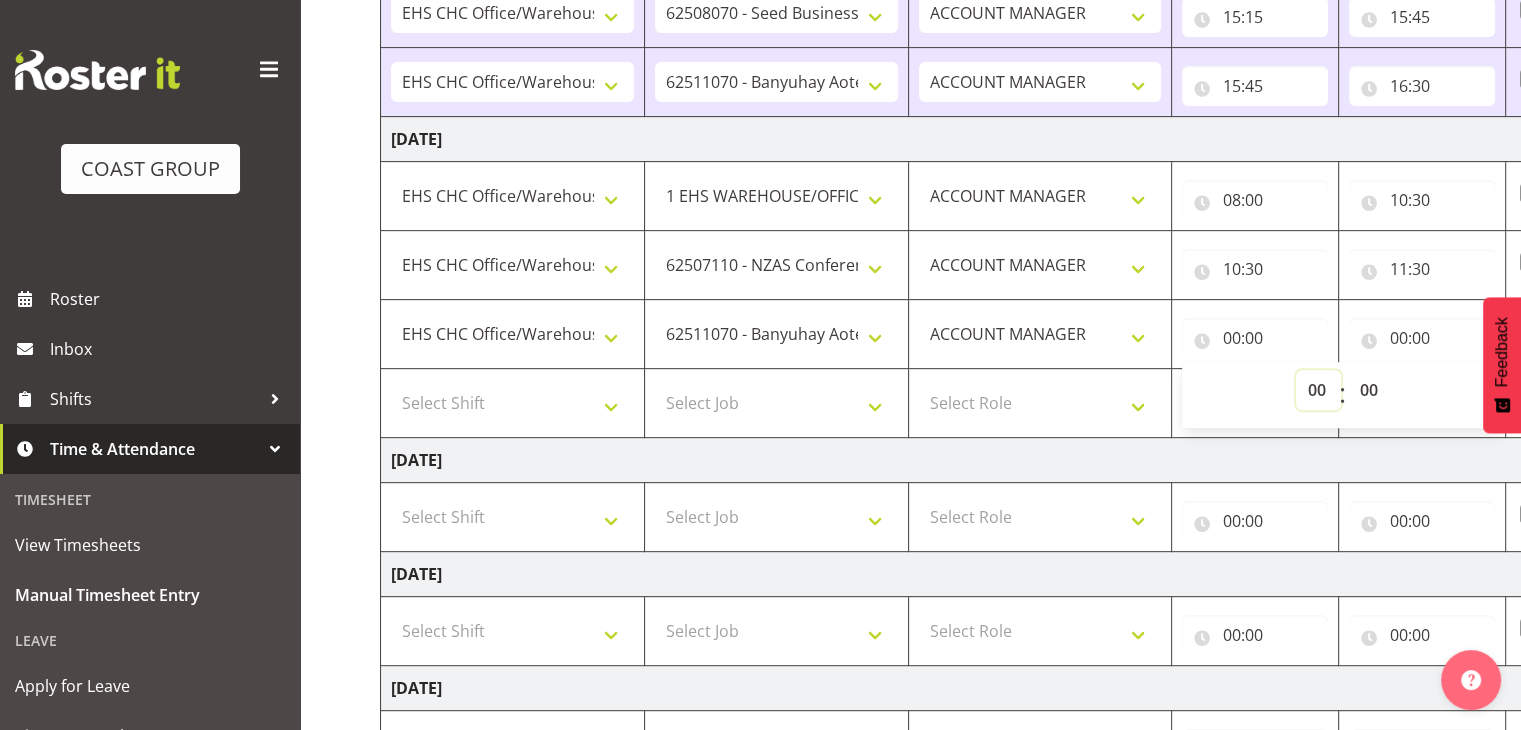 click on "00   01   02   03   04   05   06   07   08   09   10   11   12   13   14   15   16   17   18   19   20   21   22   23" at bounding box center (1318, 390) 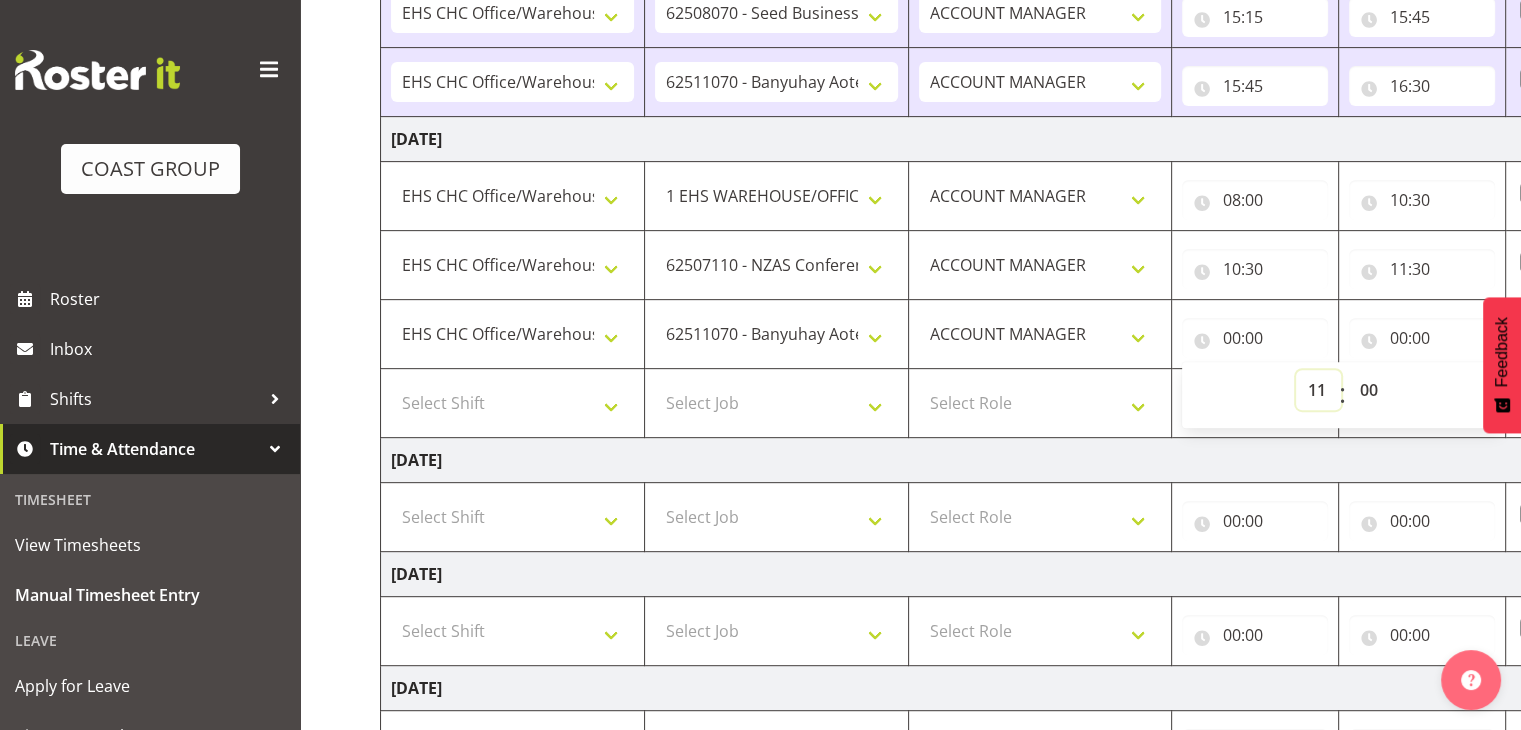 click on "00   01   02   03   04   05   06   07   08   09   10   11   12   13   14   15   16   17   18   19   20   21   22   23" at bounding box center [1318, 390] 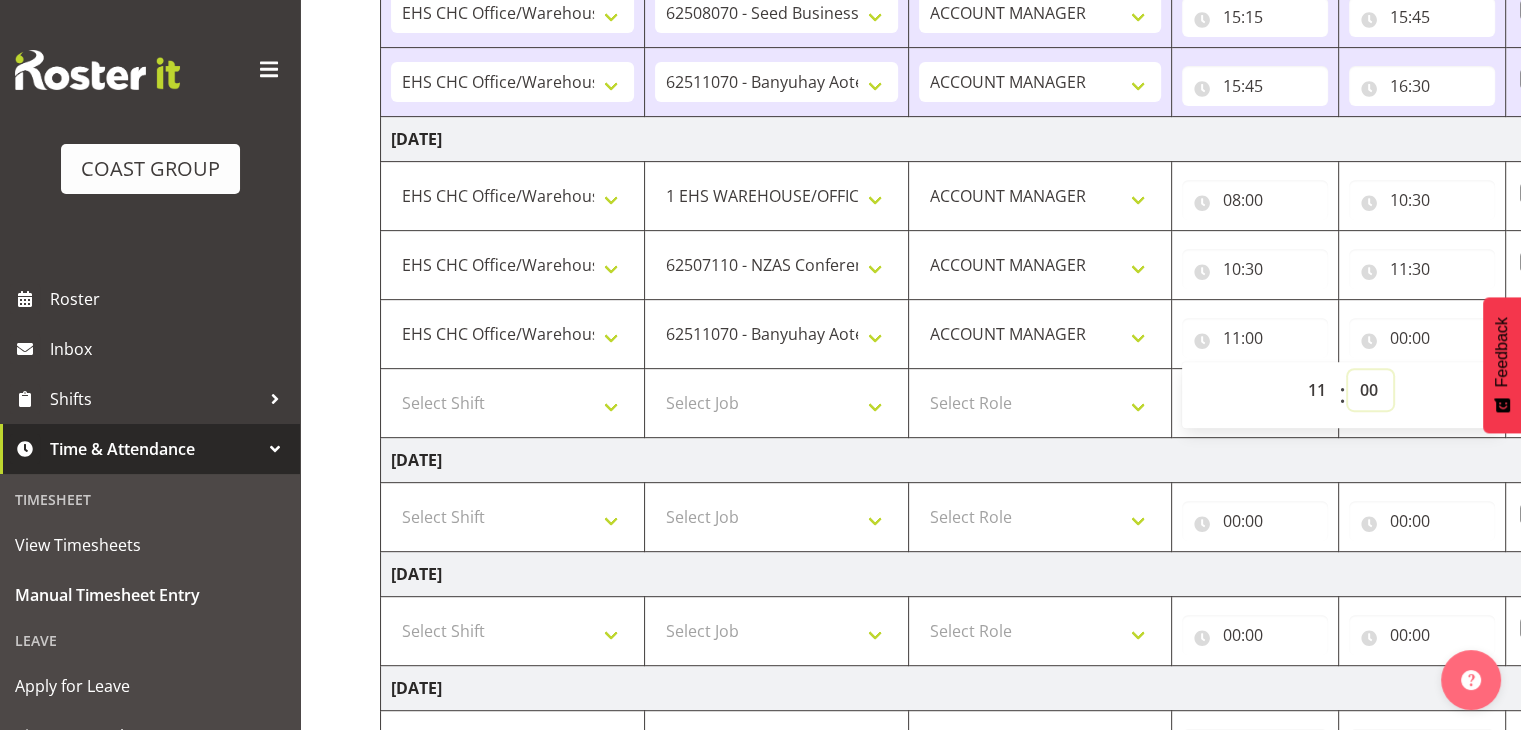 click on "00   01   02   03   04   05   06   07   08   09   10   11   12   13   14   15   16   17   18   19   20   21   22   23   24   25   26   27   28   29   30   31   32   33   34   35   36   37   38   39   40   41   42   43   44   45   46   47   48   49   50   51   52   53   54   55   56   57   58   59" at bounding box center (1370, 390) 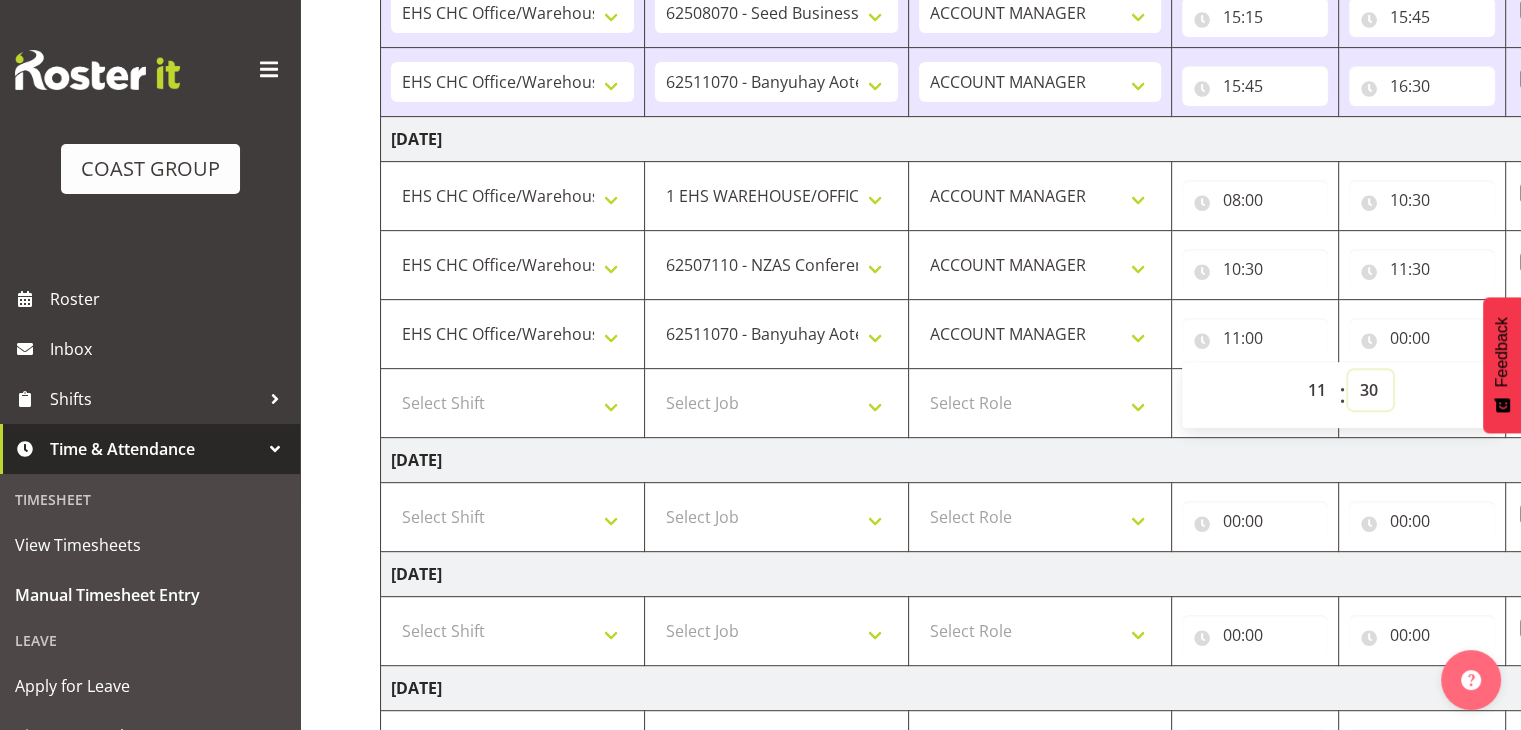 click on "00   01   02   03   04   05   06   07   08   09   10   11   12   13   14   15   16   17   18   19   20   21   22   23   24   25   26   27   28   29   30   31   32   33   34   35   36   37   38   39   40   41   42   43   44   45   46   47   48   49   50   51   52   53   54   55   56   57   58   59" at bounding box center [1370, 390] 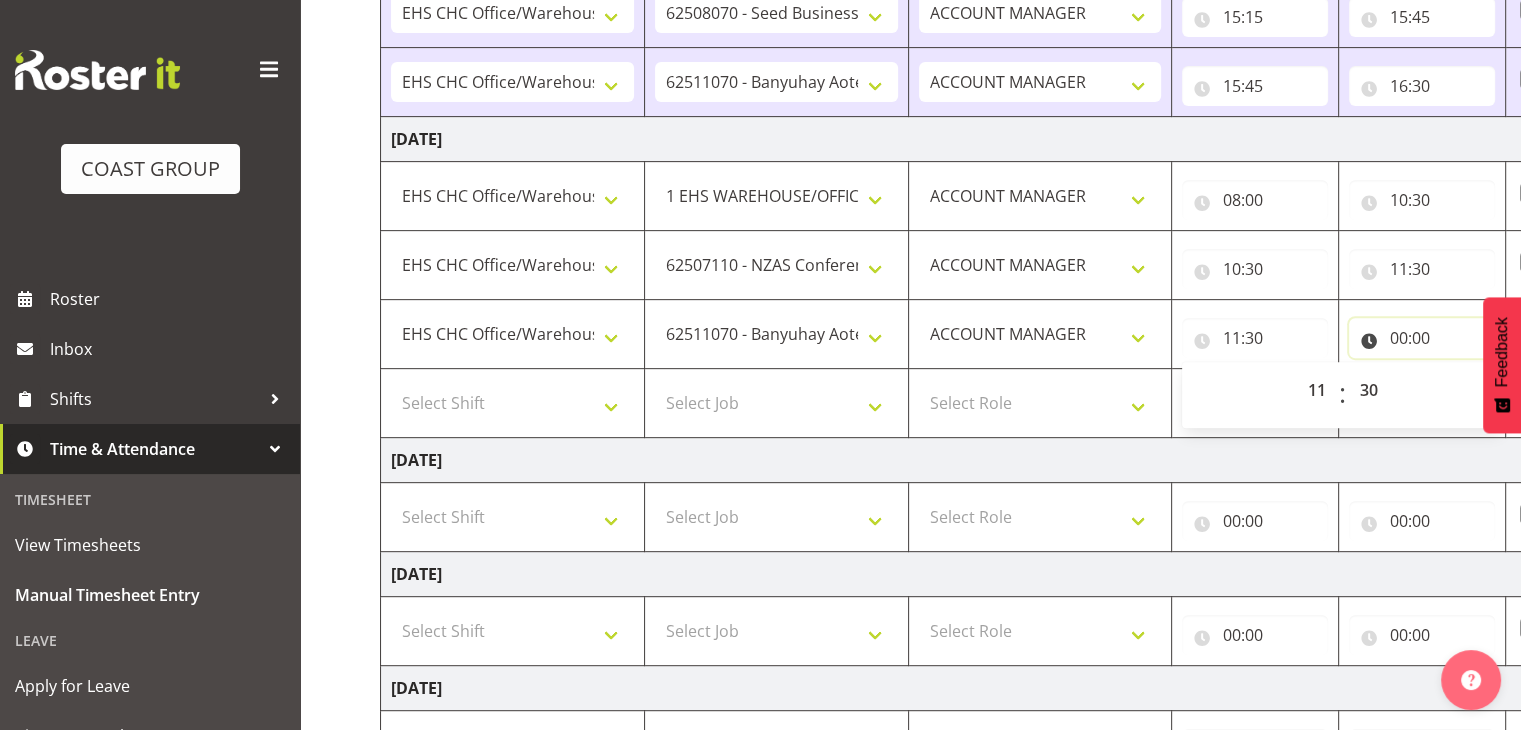 click on "00:00" at bounding box center [1422, 338] 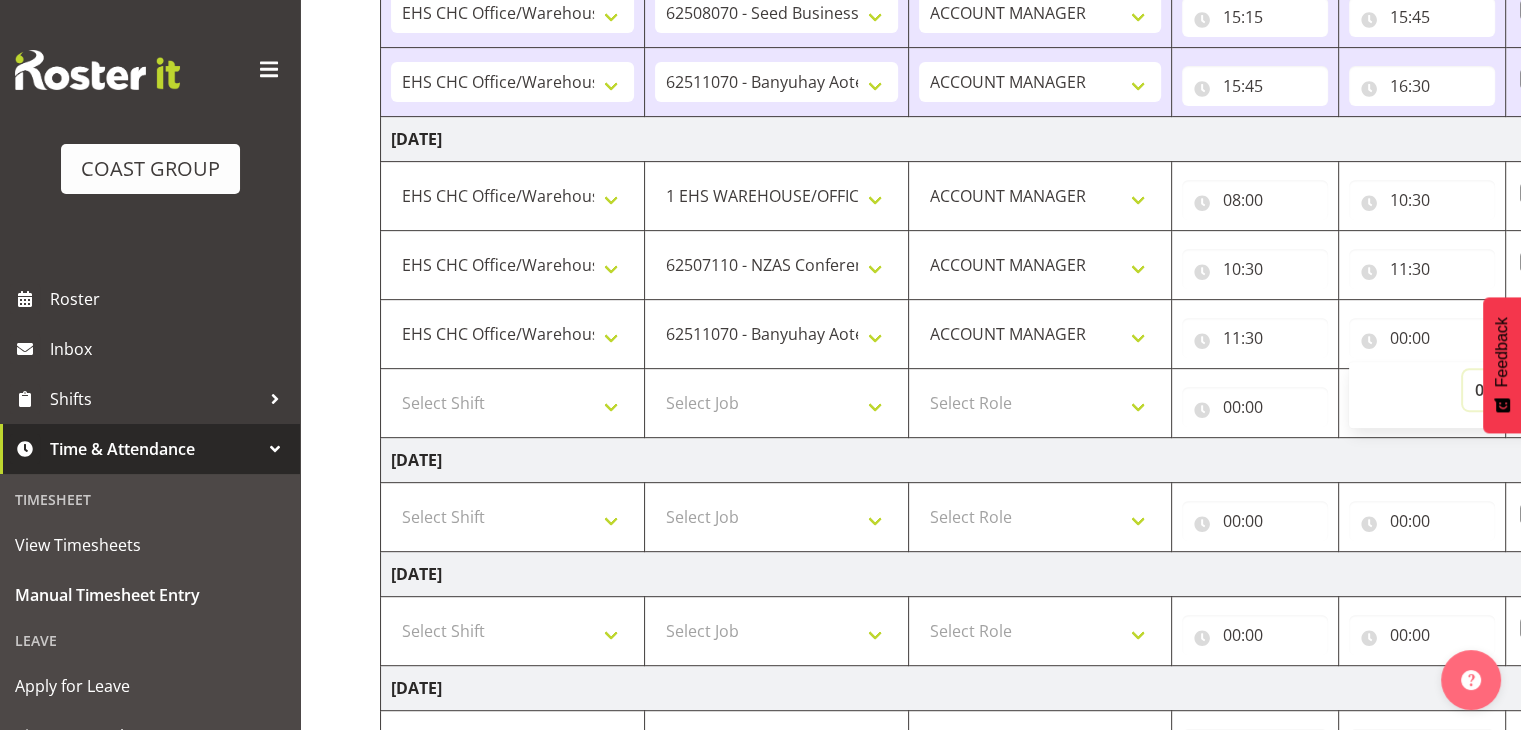 drag, startPoint x: 1468, startPoint y: 380, endPoint x: 1462, endPoint y: 361, distance: 19.924858 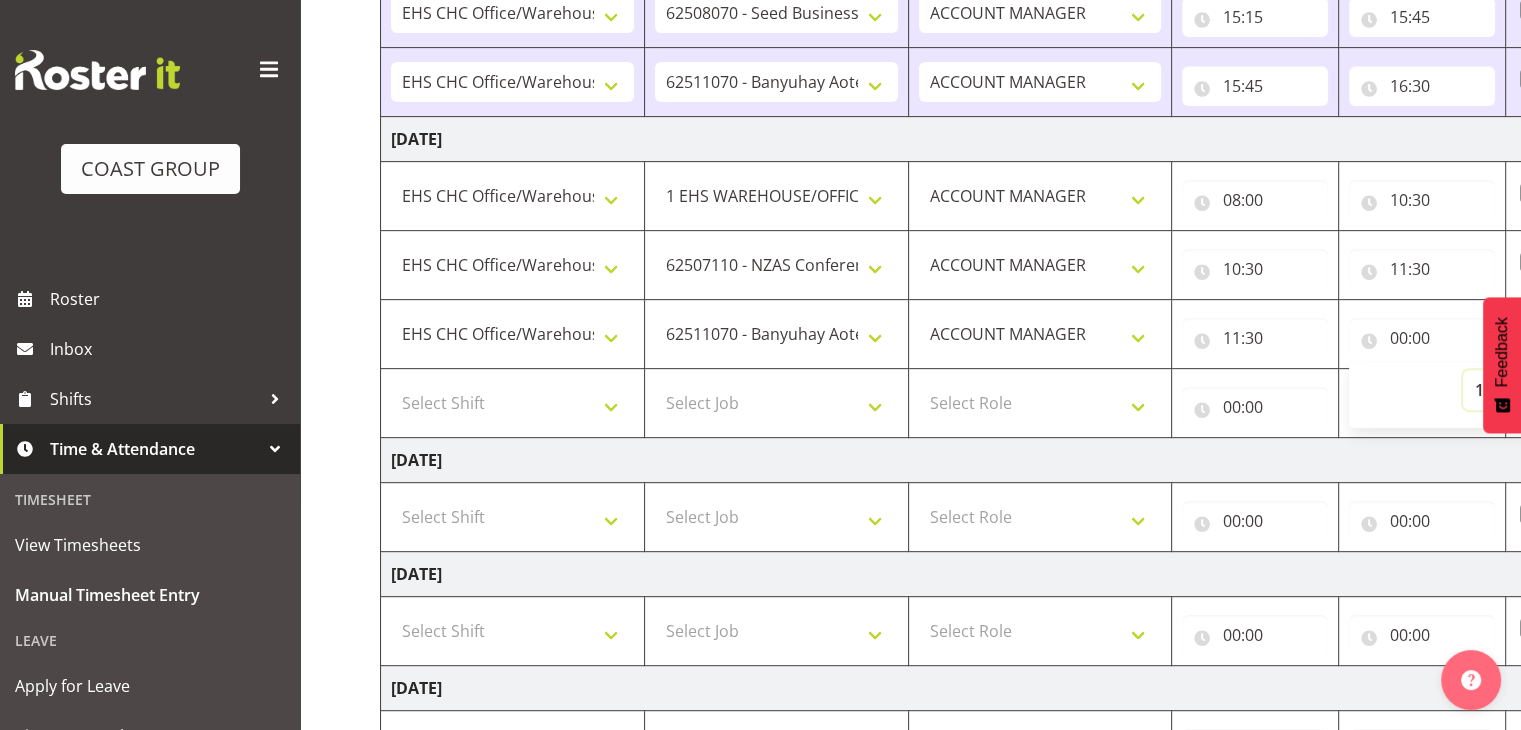 click on "00   01   02   03   04   05   06   07   08   09   10   11   12   13   14   15   16   17   18   19   20   21   22   23" at bounding box center (1485, 390) 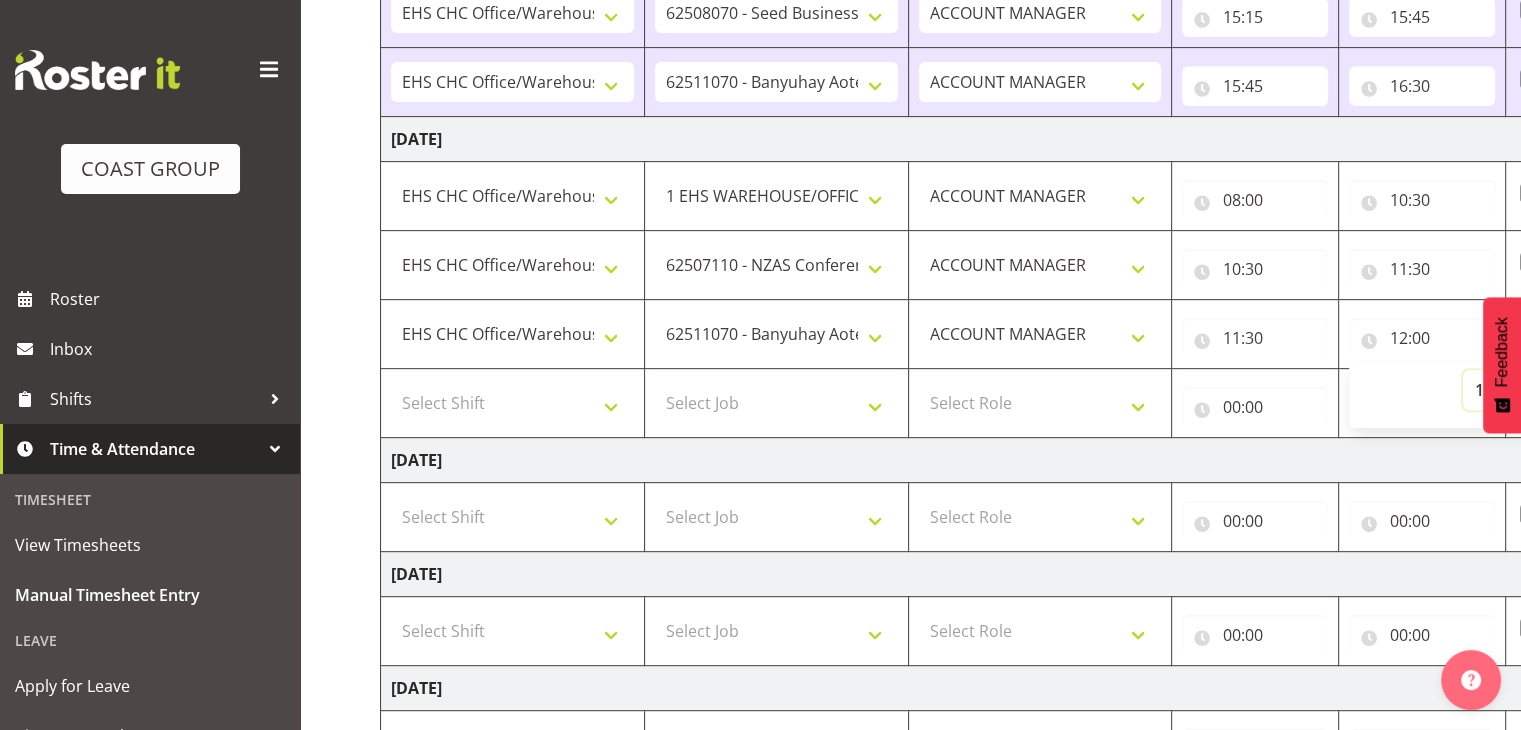 scroll, scrollTop: 1196, scrollLeft: 0, axis: vertical 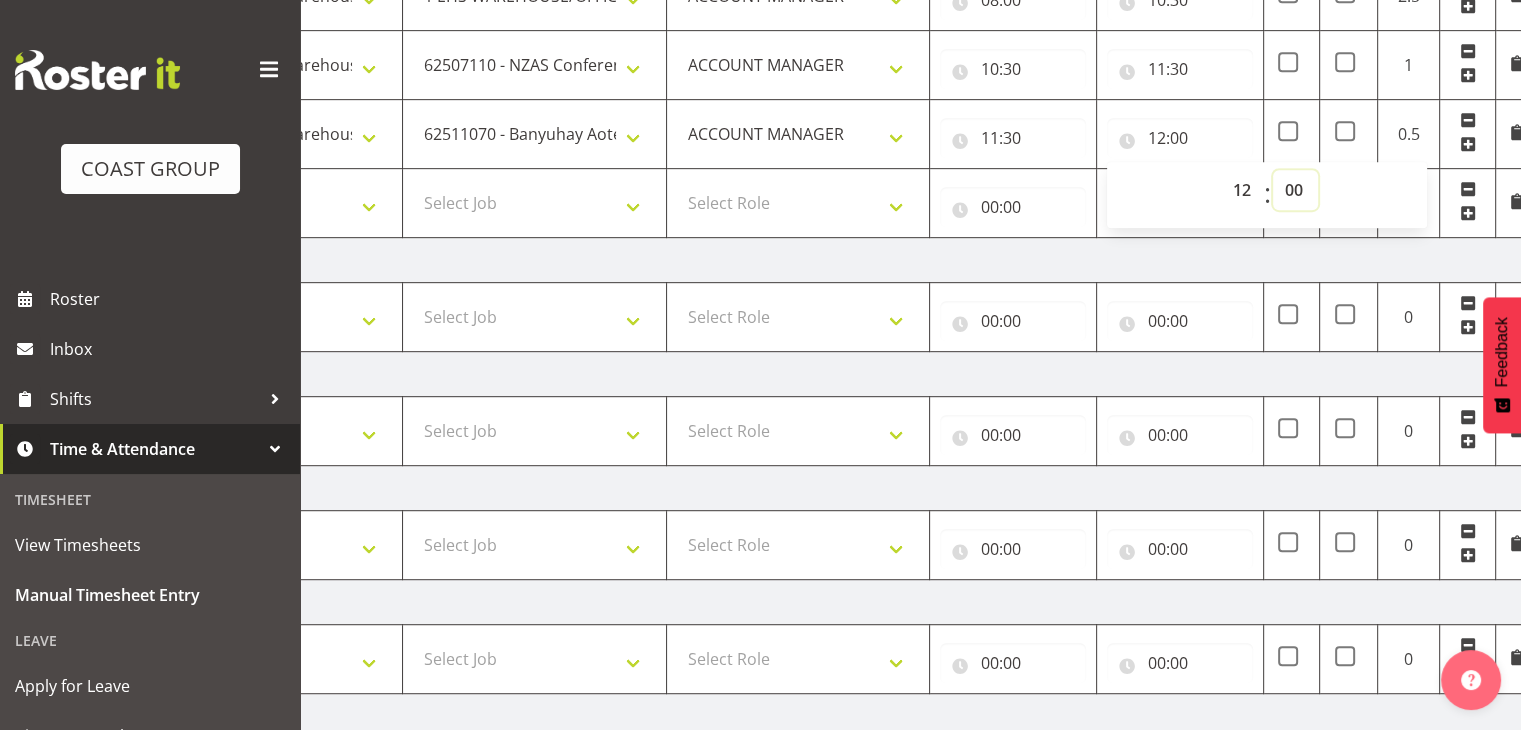 click on "00   01   02   03   04   05   06   07   08   09   10   11   12   13   14   15   16   17   18   19   20   21   22   23   24   25   26   27   28   29   30   31   32   33   34   35   36   37   38   39   40   41   42   43   44   45   46   47   48   49   50   51   52   53   54   55   56   57   58   59" at bounding box center (1295, 190) 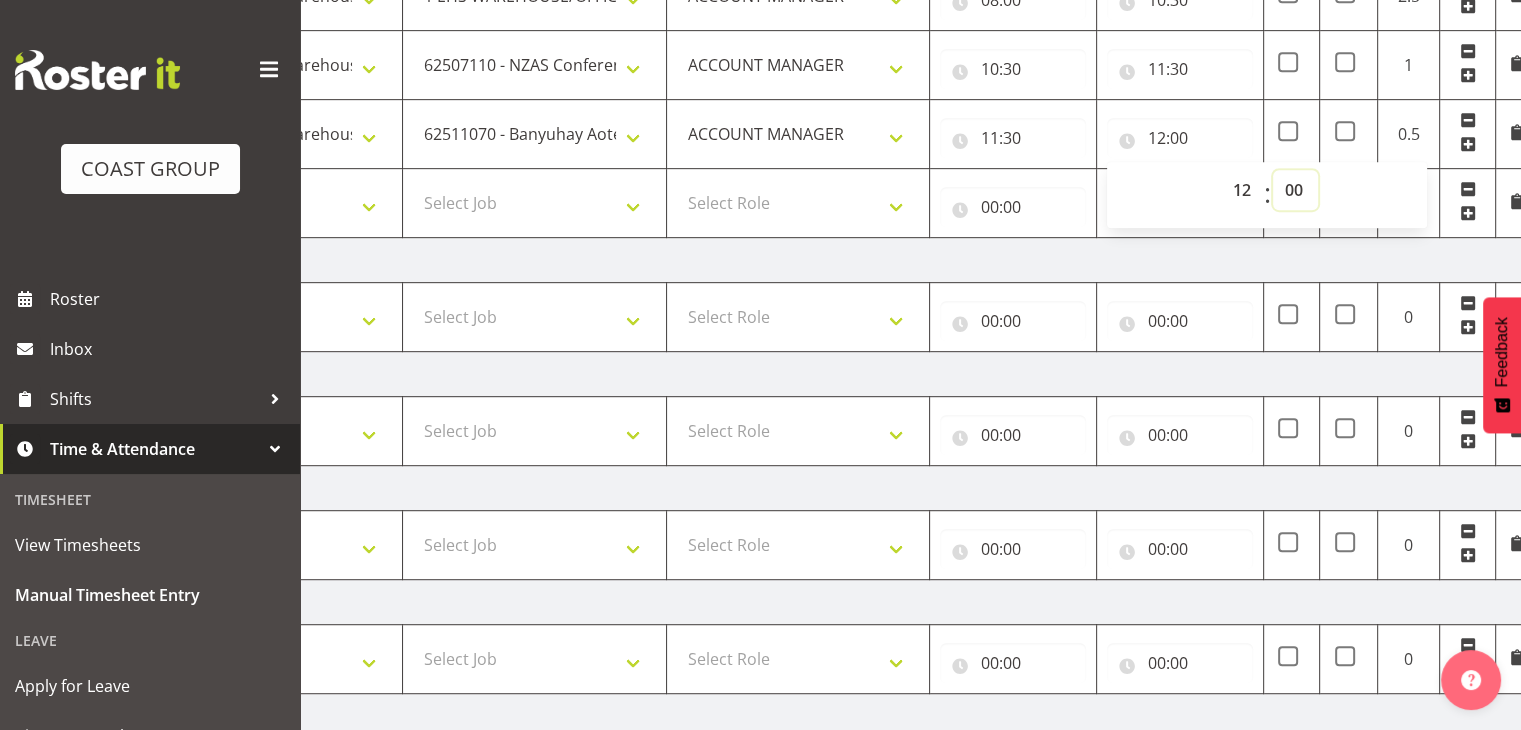 select on "30" 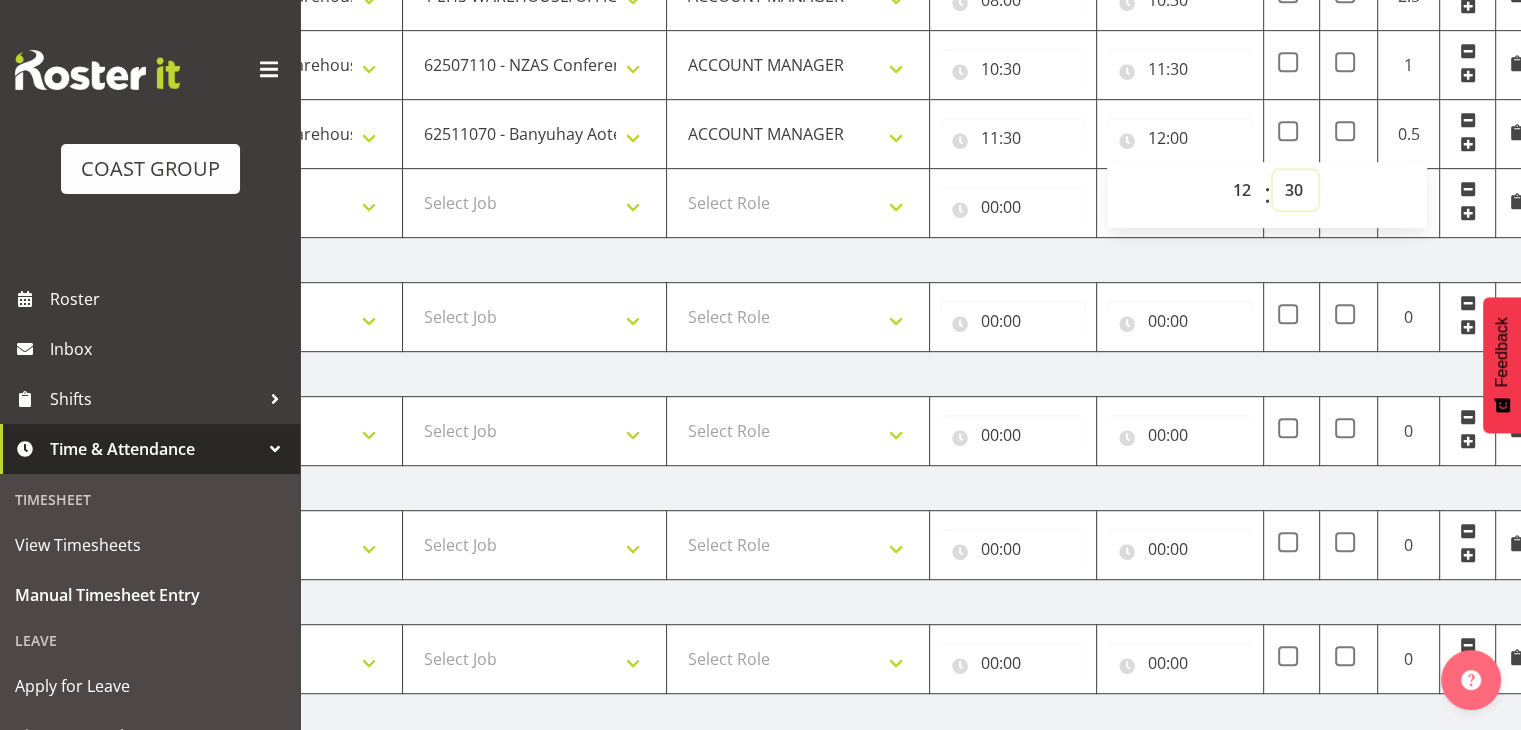 click on "00   01   02   03   04   05   06   07   08   09   10   11   12   13   14   15   16   17   18   19   20   21   22   23   24   25   26   27   28   29   30   31   32   33   34   35   36   37   38   39   40   41   42   43   44   45   46   47   48   49   50   51   52   53   54   55   56   57   58   59" at bounding box center (1295, 190) 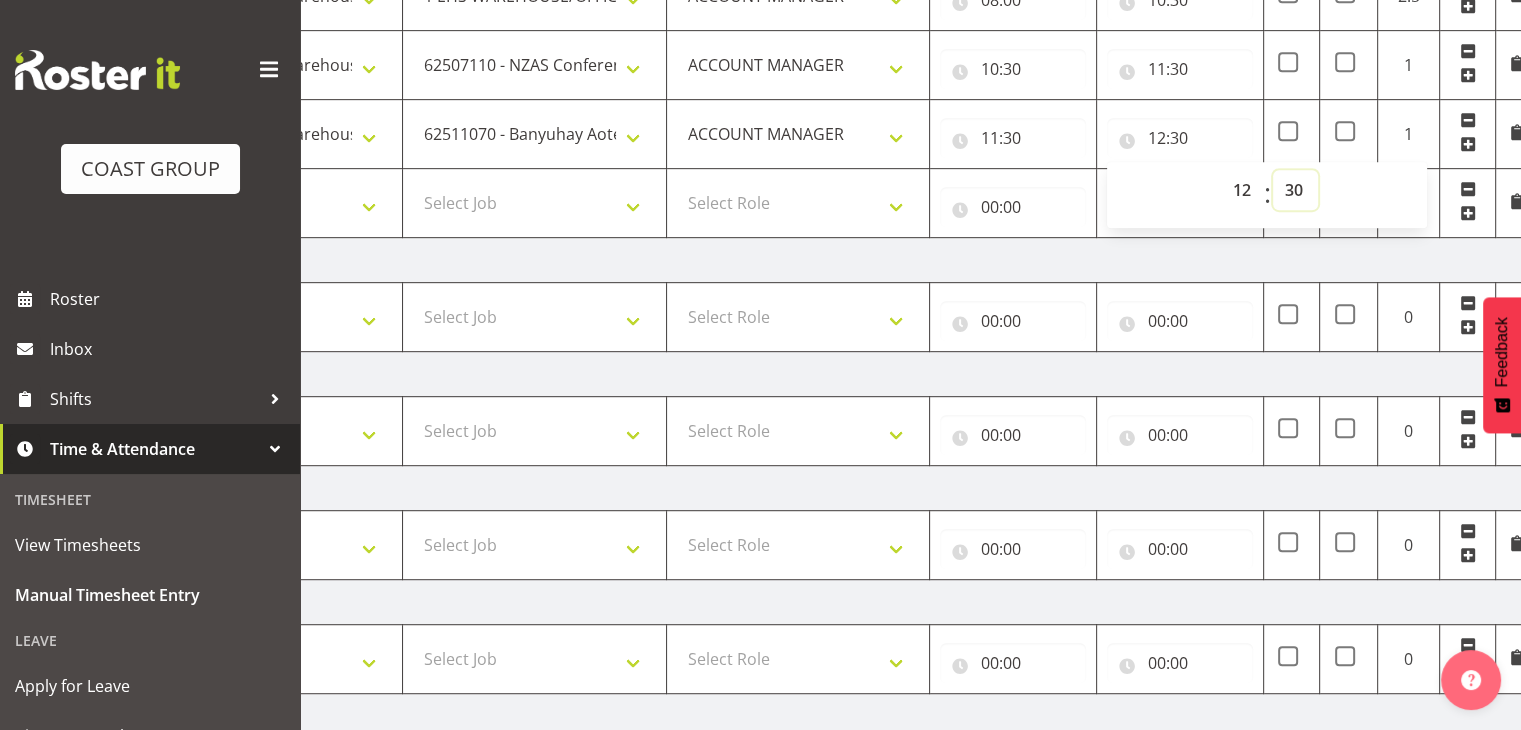 click on "00   01   02   03   04   05   06   07   08   09   10   11   12   13   14   15   16   17   18   19   20   21   22   23   24   25   26   27   28   29   30   31   32   33   34   35   36   37   38   39   40   41   42   43   44   45   46   47   48   49   50   51   52   53   54   55   56   57   58   59" at bounding box center (1295, 190) 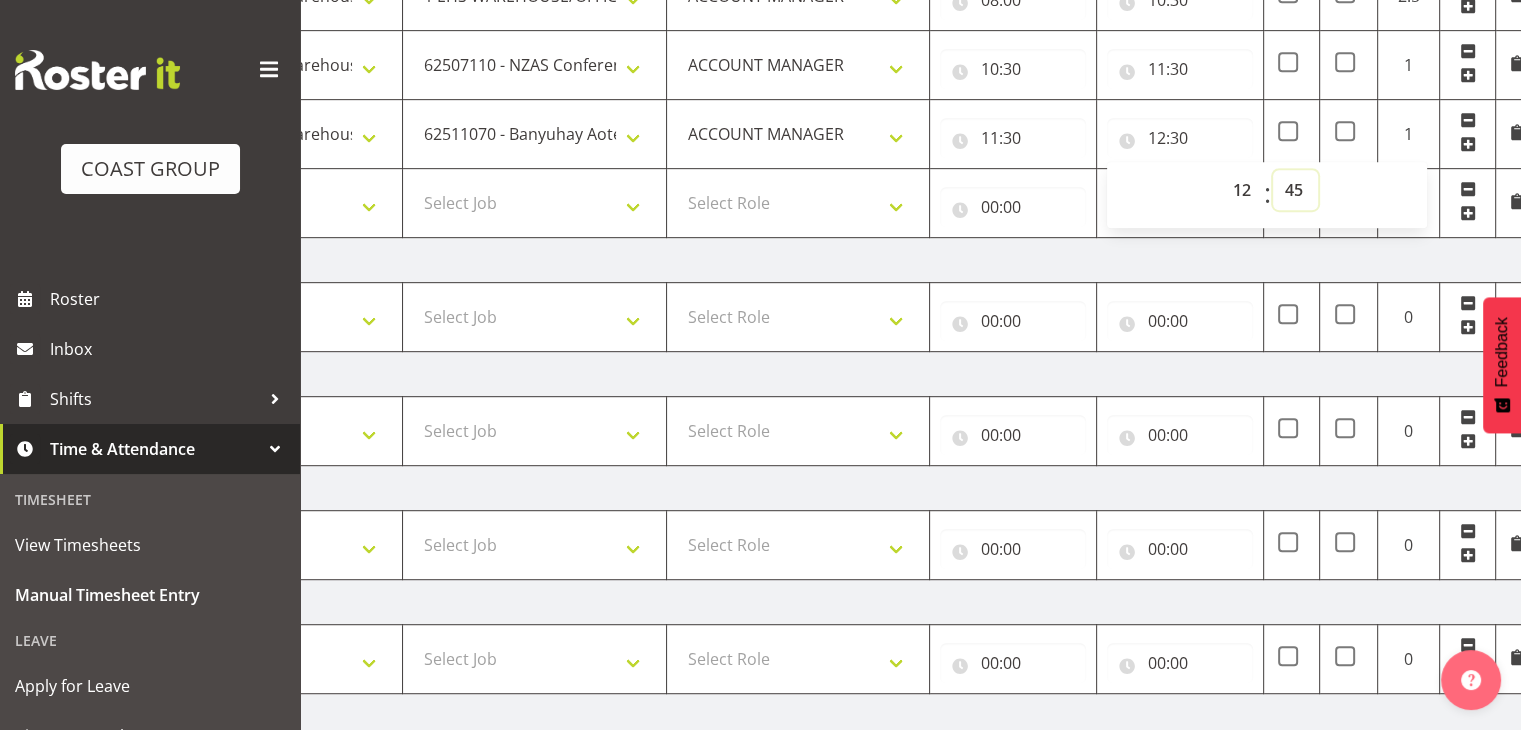 click on "00   01   02   03   04   05   06   07   08   09   10   11   12   13   14   15   16   17   18   19   20   21   22   23   24   25   26   27   28   29   30   31   32   33   34   35   36   37   38   39   40   41   42   43   44   45   46   47   48   49   50   51   52   53   54   55   56   57   58   59" at bounding box center [1295, 190] 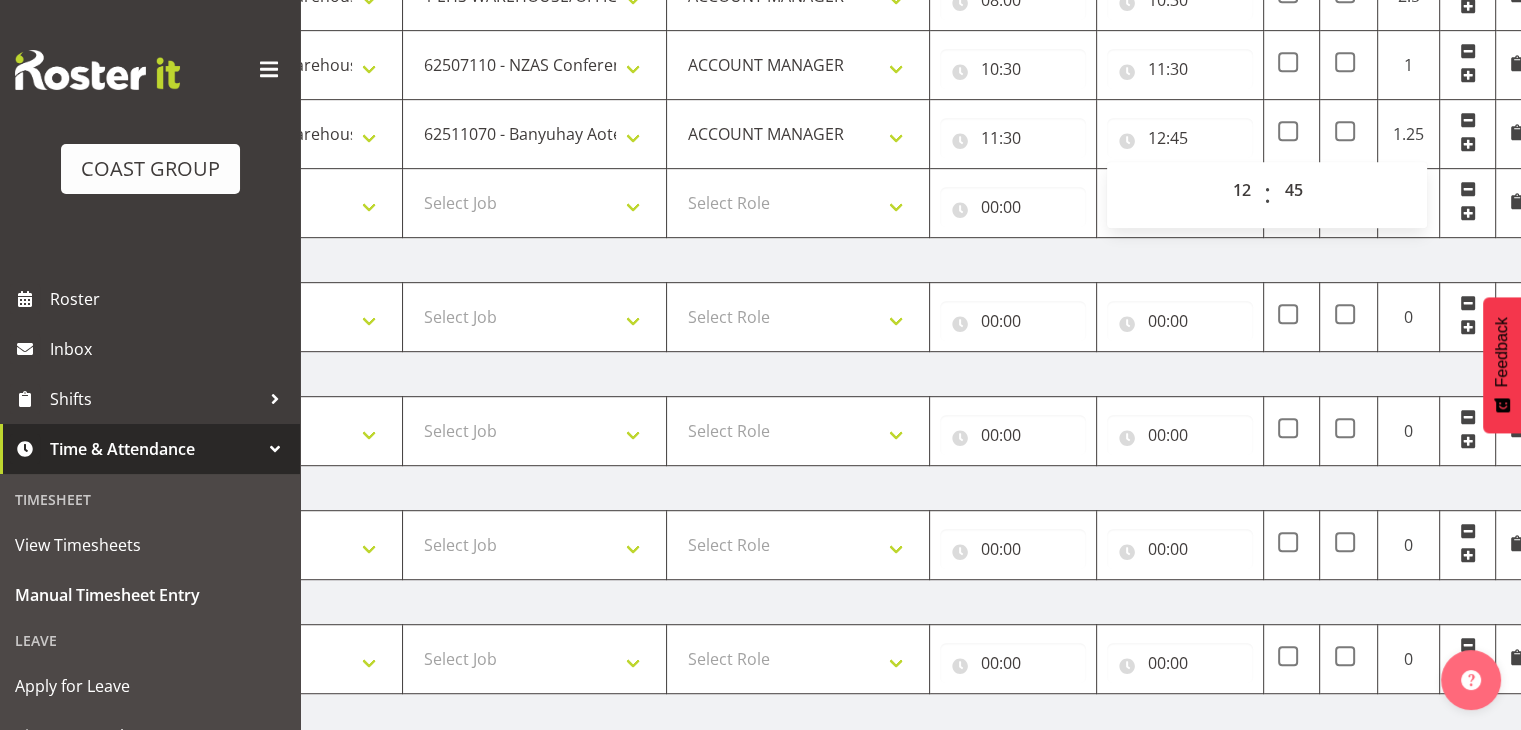 click on "[DATE]" at bounding box center (838, 716) 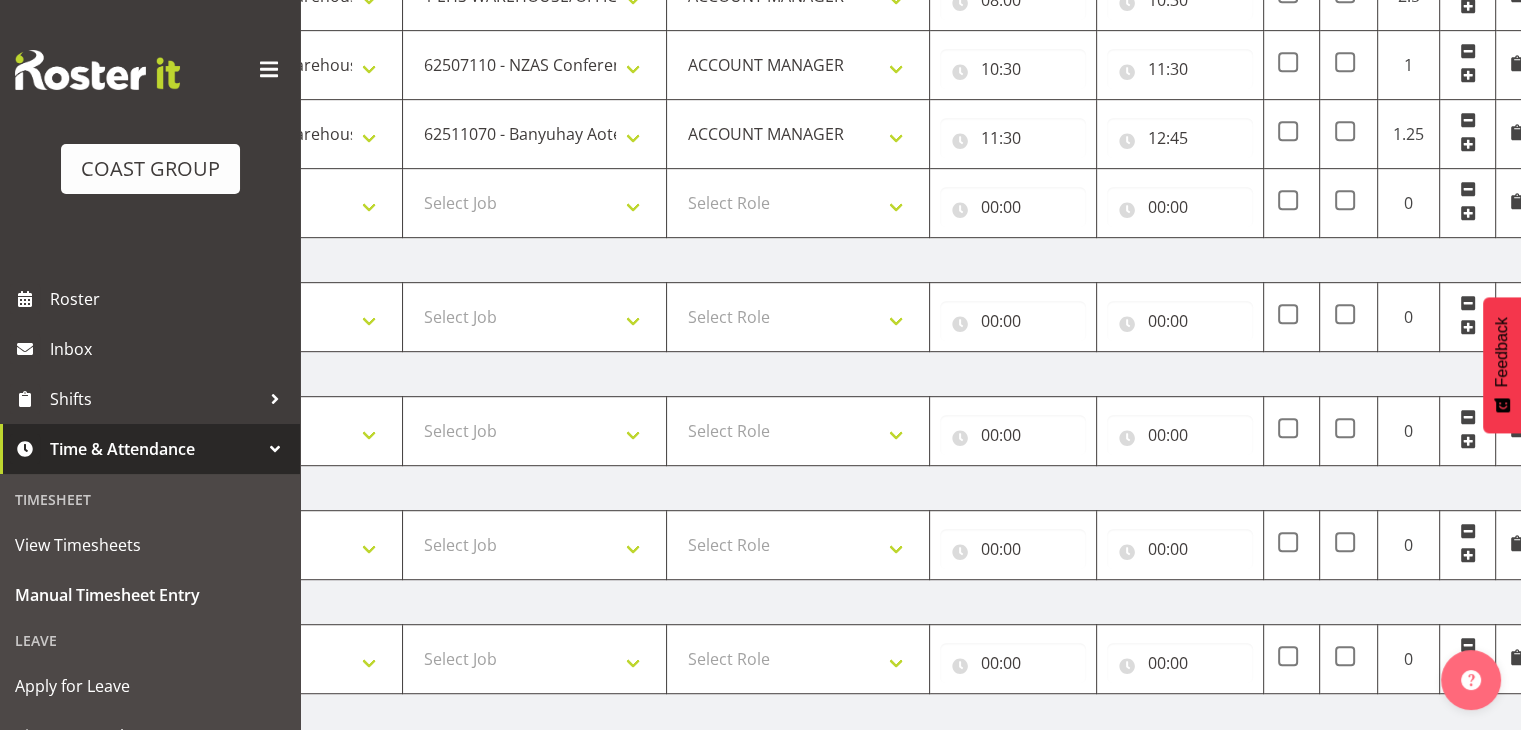 scroll, scrollTop: 1196, scrollLeft: 0, axis: vertical 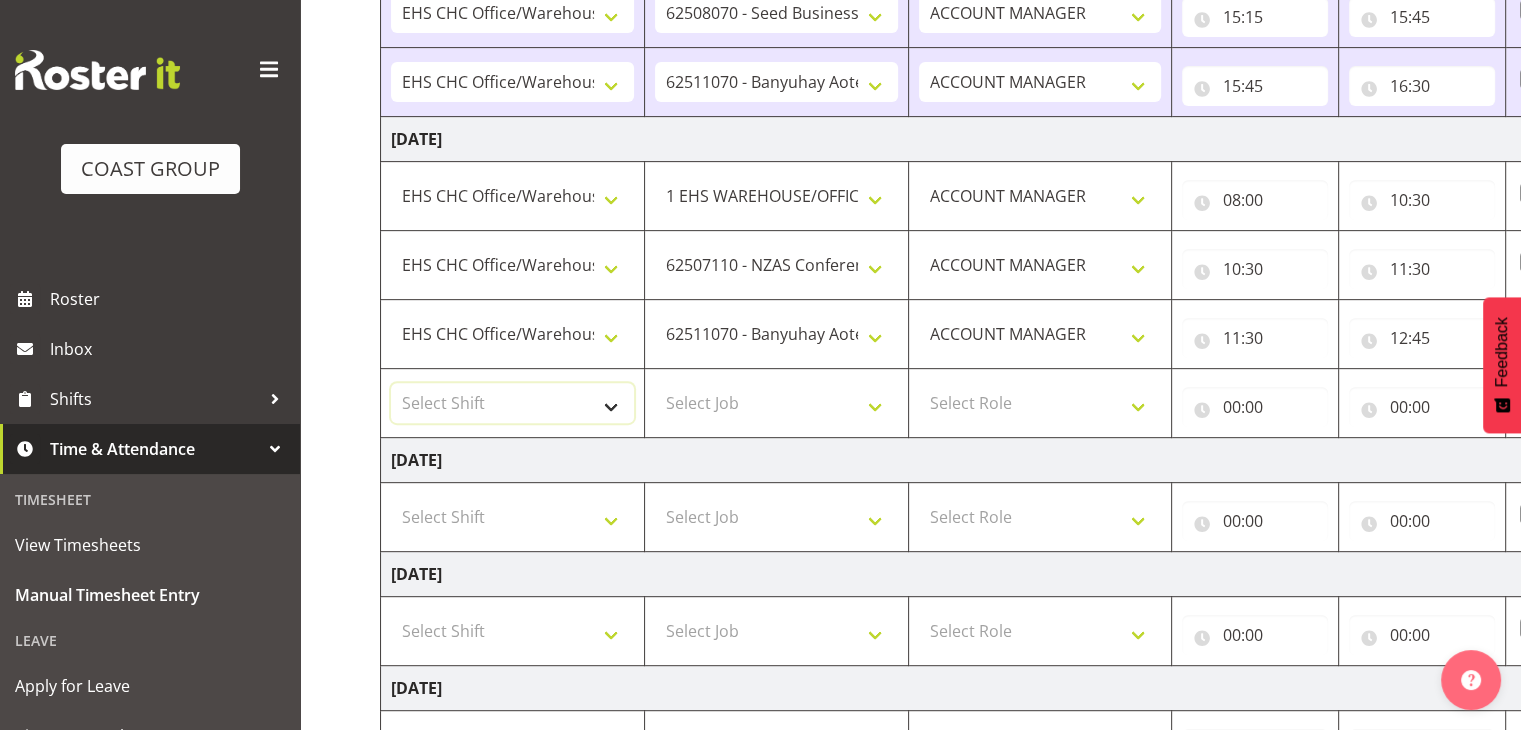 click on "Select Shift  Break ANZICS Break All Blacks casual Break Armageddon Break Art show Break CHCH Food Show Break CHCH Food Show Break CSNZ Break Canterbury Homeshow Break [PERSON_NAME] H/S Backwalls Break Clubs NZ Break Downstream Break Dramfest Break FANZ Break GP25 Break HOY Break HOY Break HOY Fly to CHCH Break Horticulture Break Host tech Break IBD Break LGNZ Break Lawlink Break Marlborough Home show Break NZ Shoulder and Elbow Break NZHS Break NZMCA Break NZMCA Break NZOHA Break NZSBA Break PINZ Break Panels Arena Break QT Homeshow Break [PERSON_NAME] Pinot Noir Break SYA Break Show your ability Break Wedding expo Break back walls of foodshow Break back walls of star homeshow Break brewers Guild Break red meat Break selwyn art show Break south mach Break south mach Break southerbys conference Break southland careerfest Break starhomeshow Build ANZICS Build BOINZ Build Baby Show Build GP25 Build GP25 Build Holiday parks Build Host tech Build LGNZ Build LGNZ Build Lawlink Build [GEOGRAPHIC_DATA] Home show Build NRHC Build NZMCA" at bounding box center [512, 403] 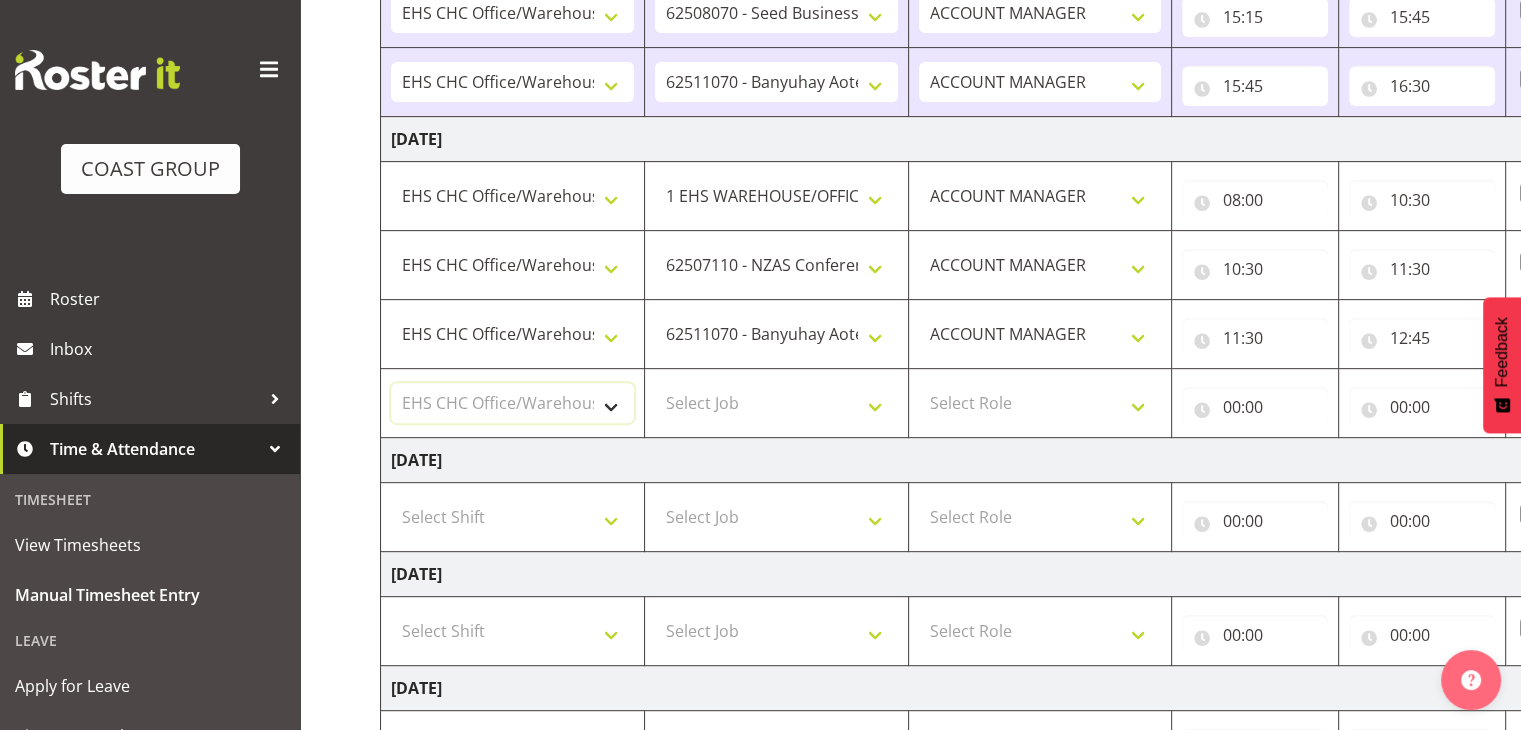 click on "Select Shift  Break ANZICS Break All Blacks casual Break Armageddon Break Art show Break CHCH Food Show Break CHCH Food Show Break CSNZ Break Canterbury Homeshow Break [PERSON_NAME] H/S Backwalls Break Clubs NZ Break Downstream Break Dramfest Break FANZ Break GP25 Break HOY Break HOY Break HOY Fly to CHCH Break Horticulture Break Host tech Break IBD Break LGNZ Break Lawlink Break Marlborough Home show Break NZ Shoulder and Elbow Break NZHS Break NZMCA Break NZMCA Break NZOHA Break NZSBA Break PINZ Break Panels Arena Break QT Homeshow Break [PERSON_NAME] Pinot Noir Break SYA Break Show your ability Break Wedding expo Break back walls of foodshow Break back walls of star homeshow Break brewers Guild Break red meat Break selwyn art show Break south mach Break south mach Break southerbys conference Break southland careerfest Break starhomeshow Build ANZICS Build BOINZ Build Baby Show Build GP25 Build GP25 Build Holiday parks Build Host tech Build LGNZ Build LGNZ Build Lawlink Build [GEOGRAPHIC_DATA] Home show Build NRHC Build NZMCA" at bounding box center [512, 403] 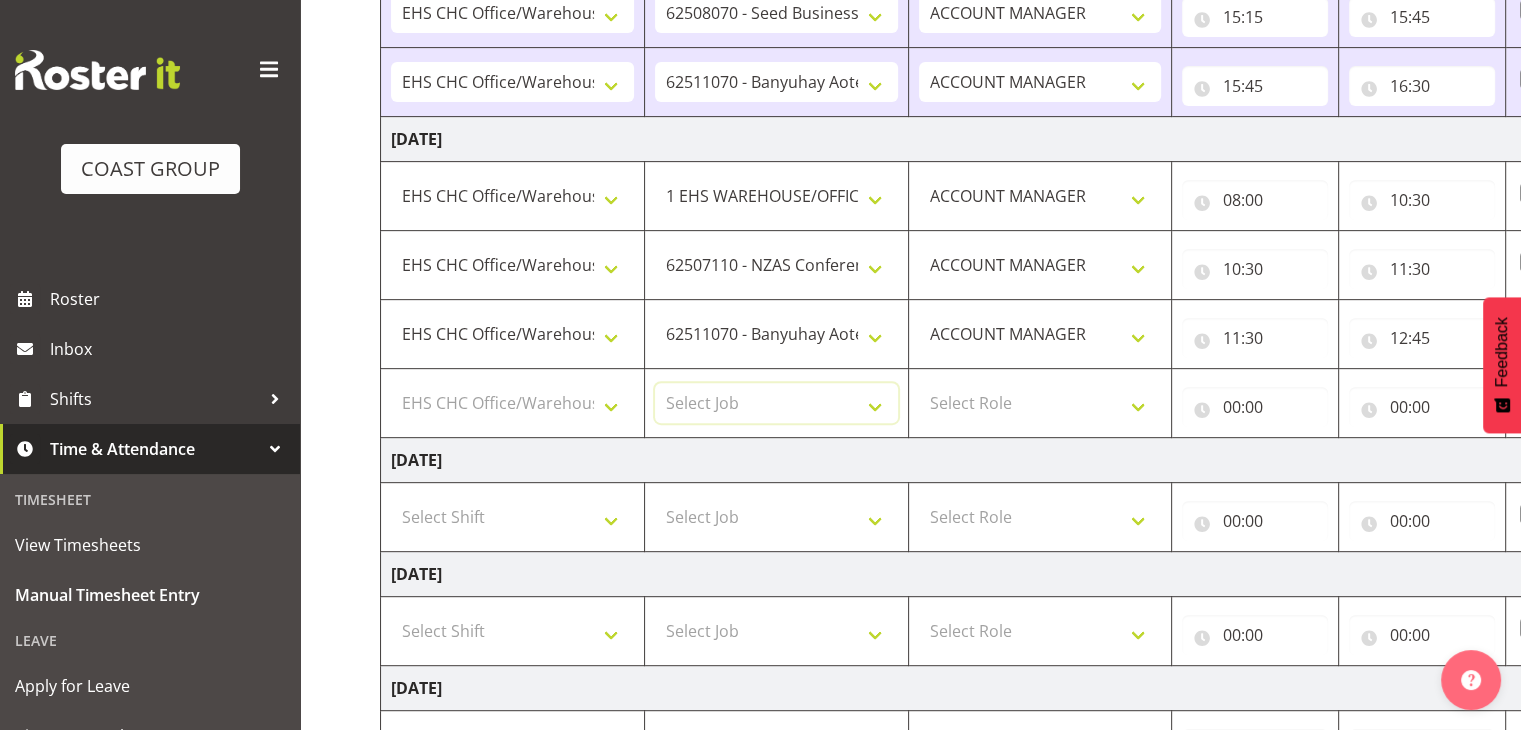 click on "Select Job  1 Carlton Events 1 [PERSON_NAME][GEOGRAPHIC_DATA] 1 [PERSON_NAME][GEOGRAPHIC_DATA] 1 EHS WAREHOUSE/OFFICE 1 GRS 1 SLP Production 1 SLP Tradeshows 12504000 - AKL Casual [DATE] 1250400R - April Casual C&R 2025 12504050 - CDES Engineering and Technology Expo 2025 12504070 - FINZ (National Financial Adviser Conf) 2025 1250407A - Fidelity @ FINZ Conf 2025 1250407B - La Trobe @ FINZ Conf 25 1250407C - Partners Life @ FINZ Conf 25 12504080 - AKL Go Green 2025 12504100 - NZSEE 2025 12504120 - Ester Show 2025 12504150 - Test-[PERSON_NAME]-May 12505000 - AKL Casual [DATE] 1250500R - May Casual C&R 2025 12505020 - Hutchwilco Boat Show 2025 1250502R - [GEOGRAPHIC_DATA] Boat Show 2025 - C&R 12505030 - NZOHS Conference 2025 12505040 - Aotearoa Art Fair 2025 12505060 - Waipa Home Show 2025 12505070 - CAS 2025 1250507A - CAS 2025 - 200 Doors 1250507B - CAS 2025 - Cutera 1250507C - CAS 2025 - Dermocosmetica 12505080 - [GEOGRAPHIC_DATA] Conference 2025 1250508A - Zeiss @ [GEOGRAPHIC_DATA] 25 1250508B - Roche @ [GEOGRAPHIC_DATA] 25 1250508C - Alcon @ [GEOGRAPHIC_DATA] 25 12505130 - Test- [PERSON_NAME] 1" at bounding box center (776, 403) 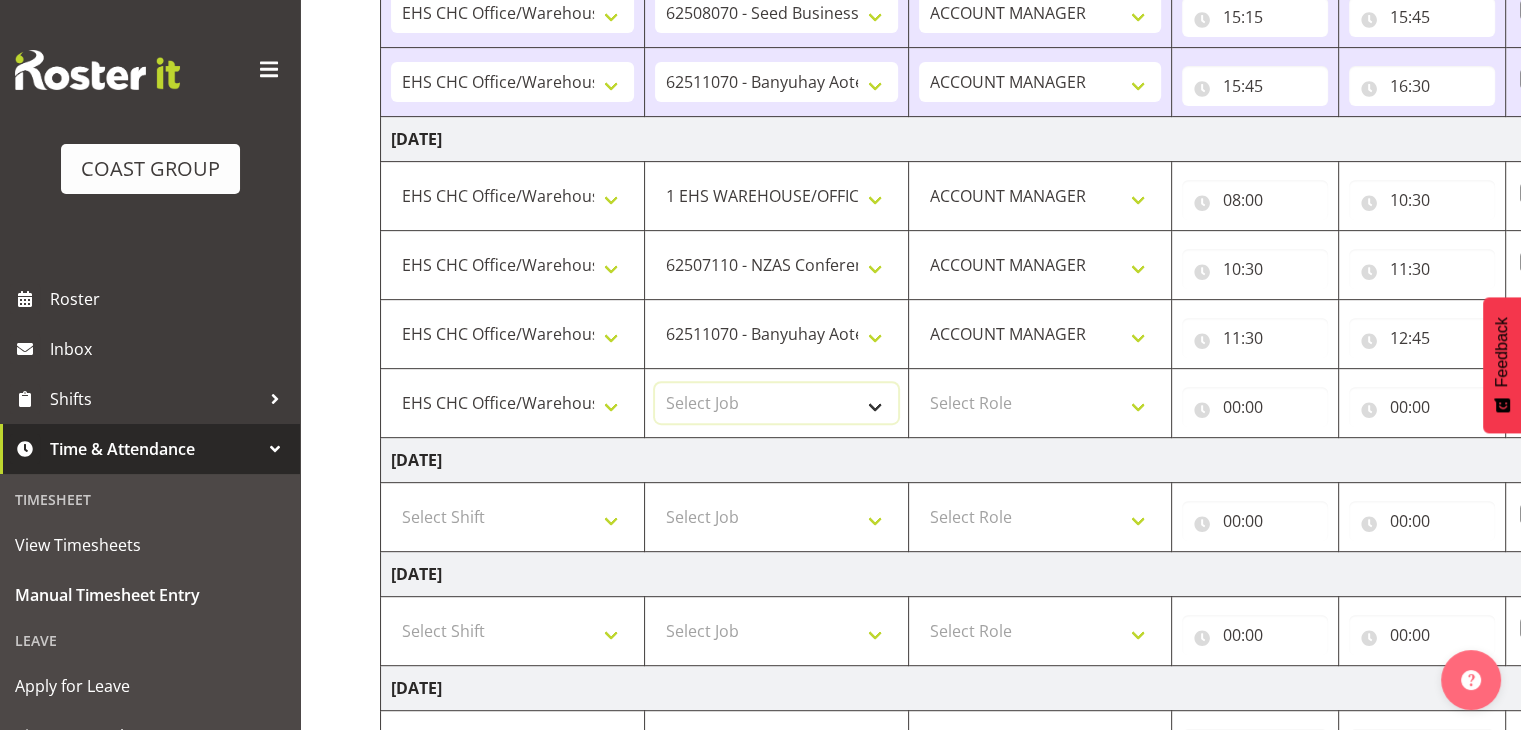 select on "9199" 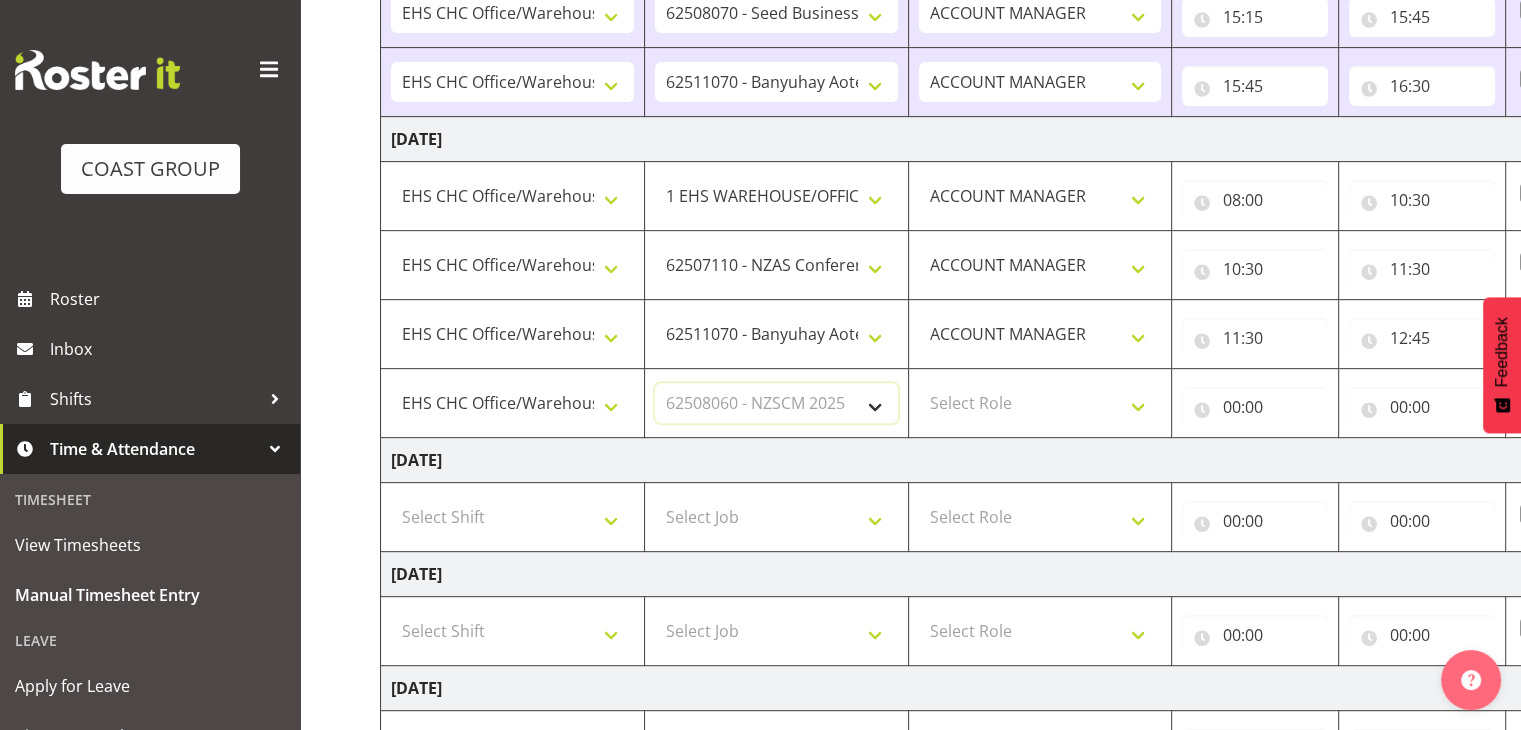 click on "Select Job  1 Carlton Events 1 [PERSON_NAME][GEOGRAPHIC_DATA] 1 [PERSON_NAME][GEOGRAPHIC_DATA] 1 EHS WAREHOUSE/OFFICE 1 GRS 1 SLP Production 1 SLP Tradeshows 12504000 - AKL Casual [DATE] 1250400R - April Casual C&R 2025 12504050 - CDES Engineering and Technology Expo 2025 12504070 - FINZ (National Financial Adviser Conf) 2025 1250407A - Fidelity @ FINZ Conf 2025 1250407B - La Trobe @ FINZ Conf 25 1250407C - Partners Life @ FINZ Conf 25 12504080 - AKL Go Green 2025 12504100 - NZSEE 2025 12504120 - Ester Show 2025 12504150 - Test-[PERSON_NAME]-May 12505000 - AKL Casual [DATE] 1250500R - May Casual C&R 2025 12505020 - Hutchwilco Boat Show 2025 1250502R - [GEOGRAPHIC_DATA] Boat Show 2025 - C&R 12505030 - NZOHS Conference 2025 12505040 - Aotearoa Art Fair 2025 12505060 - Waipa Home Show 2025 12505070 - CAS 2025 1250507A - CAS 2025 - 200 Doors 1250507B - CAS 2025 - Cutera 1250507C - CAS 2025 - Dermocosmetica 12505080 - [GEOGRAPHIC_DATA] Conference 2025 1250508A - Zeiss @ [GEOGRAPHIC_DATA] 25 1250508B - Roche @ [GEOGRAPHIC_DATA] 25 1250508C - Alcon @ [GEOGRAPHIC_DATA] 25 12505130 - Test- [PERSON_NAME] 1" at bounding box center (776, 403) 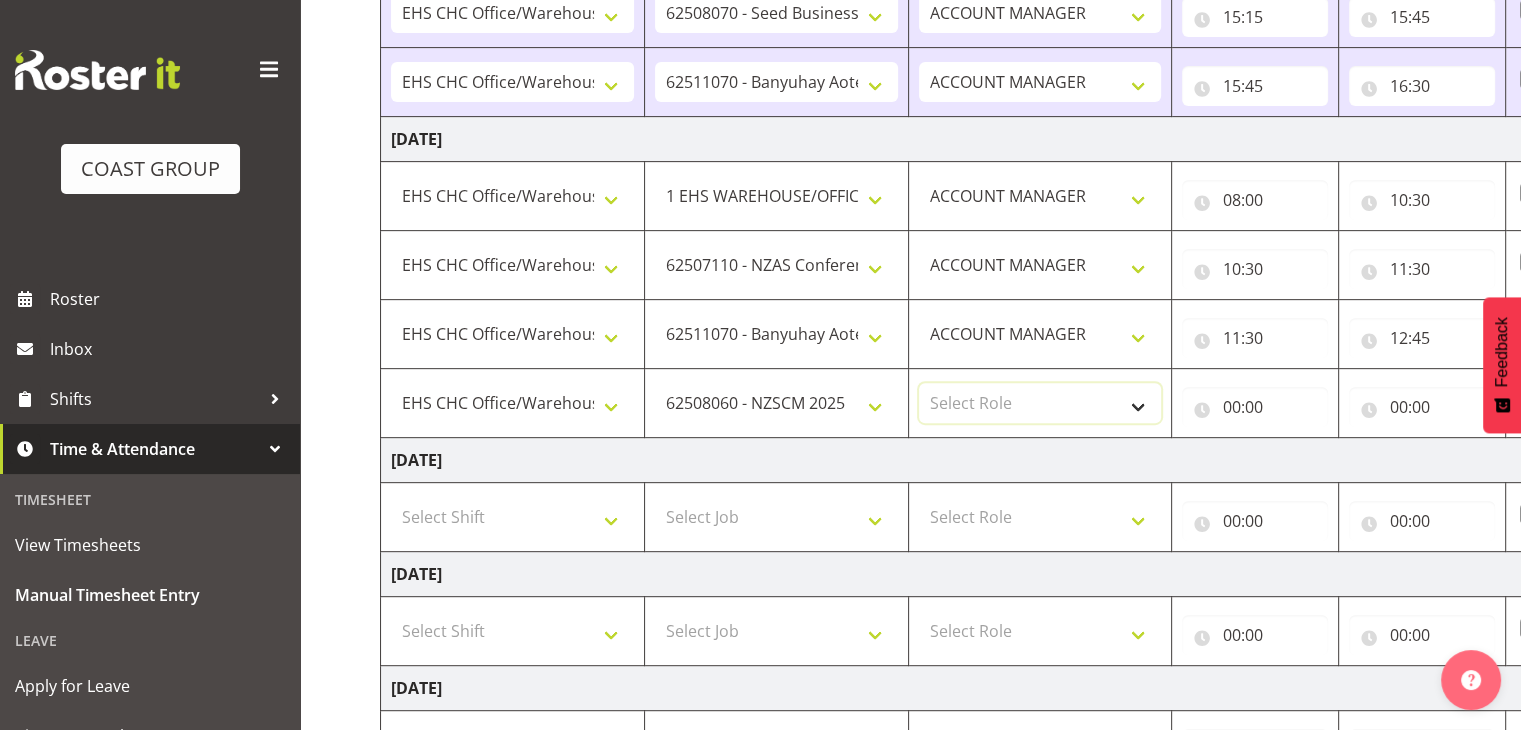 drag, startPoint x: 1060, startPoint y: 406, endPoint x: 1069, endPoint y: 414, distance: 12.0415945 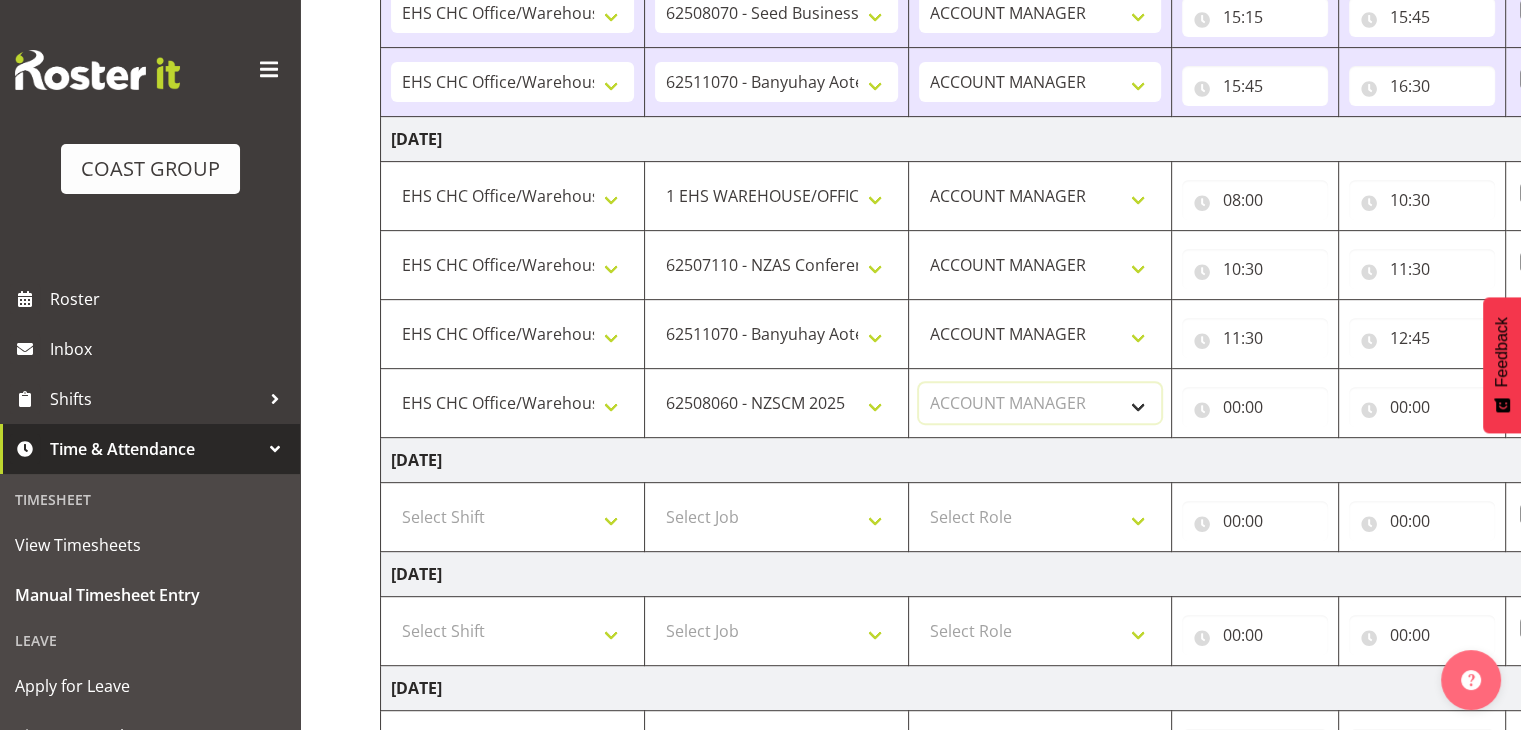 click on "Select Role  ACCOUNT MANAGER" at bounding box center [1040, 403] 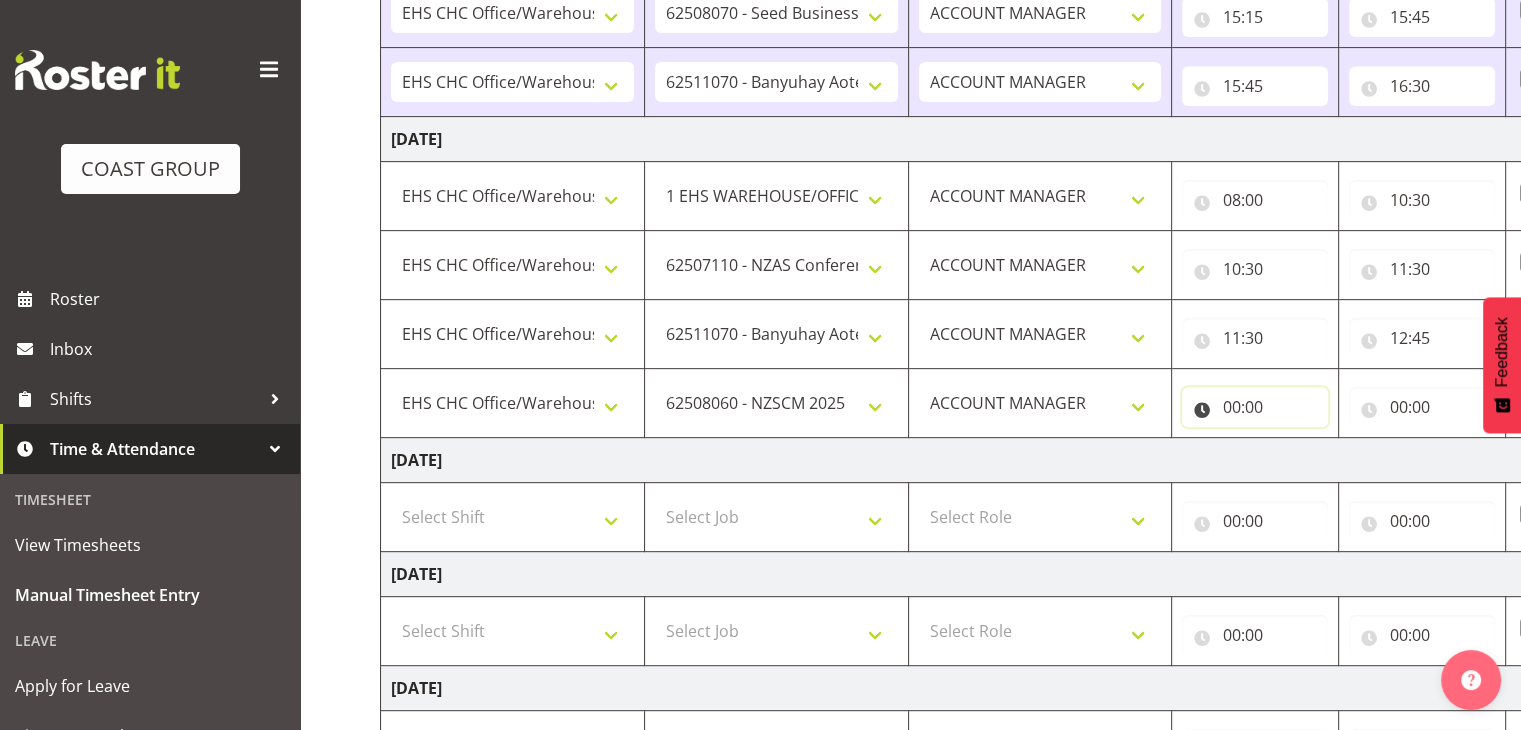 click on "00:00" at bounding box center (1255, 407) 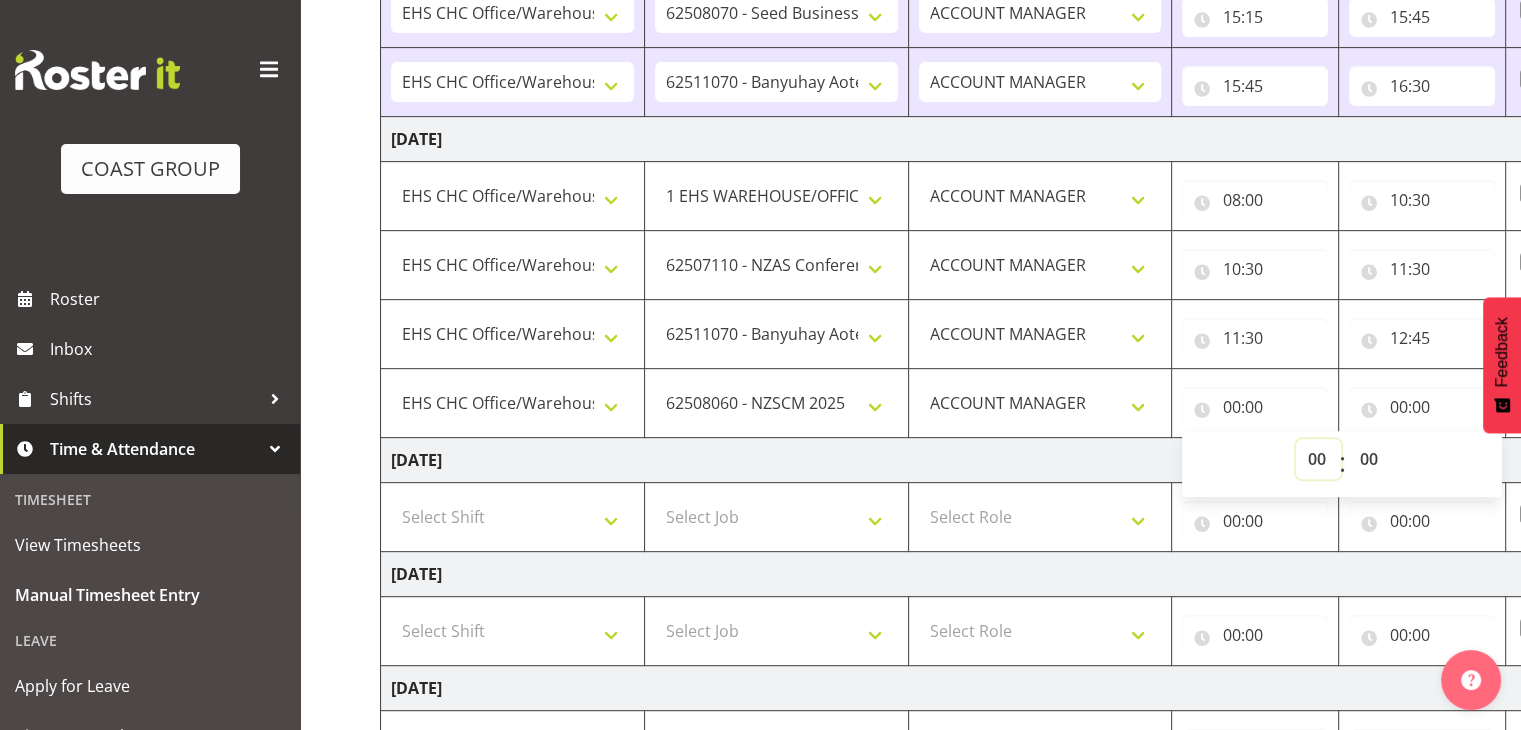 click on "00   01   02   03   04   05   06   07   08   09   10   11   12   13   14   15   16   17   18   19   20   21   22   23" at bounding box center (1318, 459) 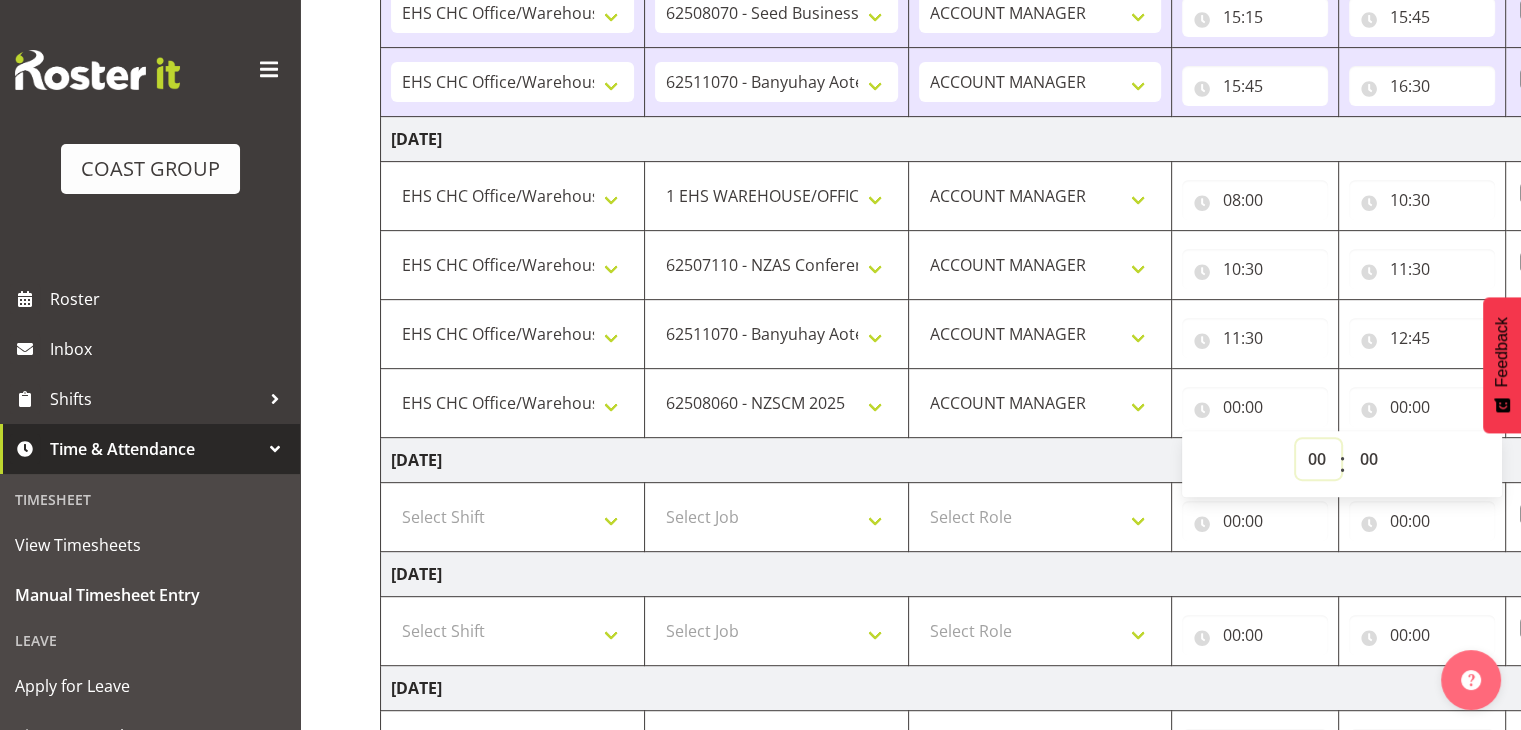 select on "12" 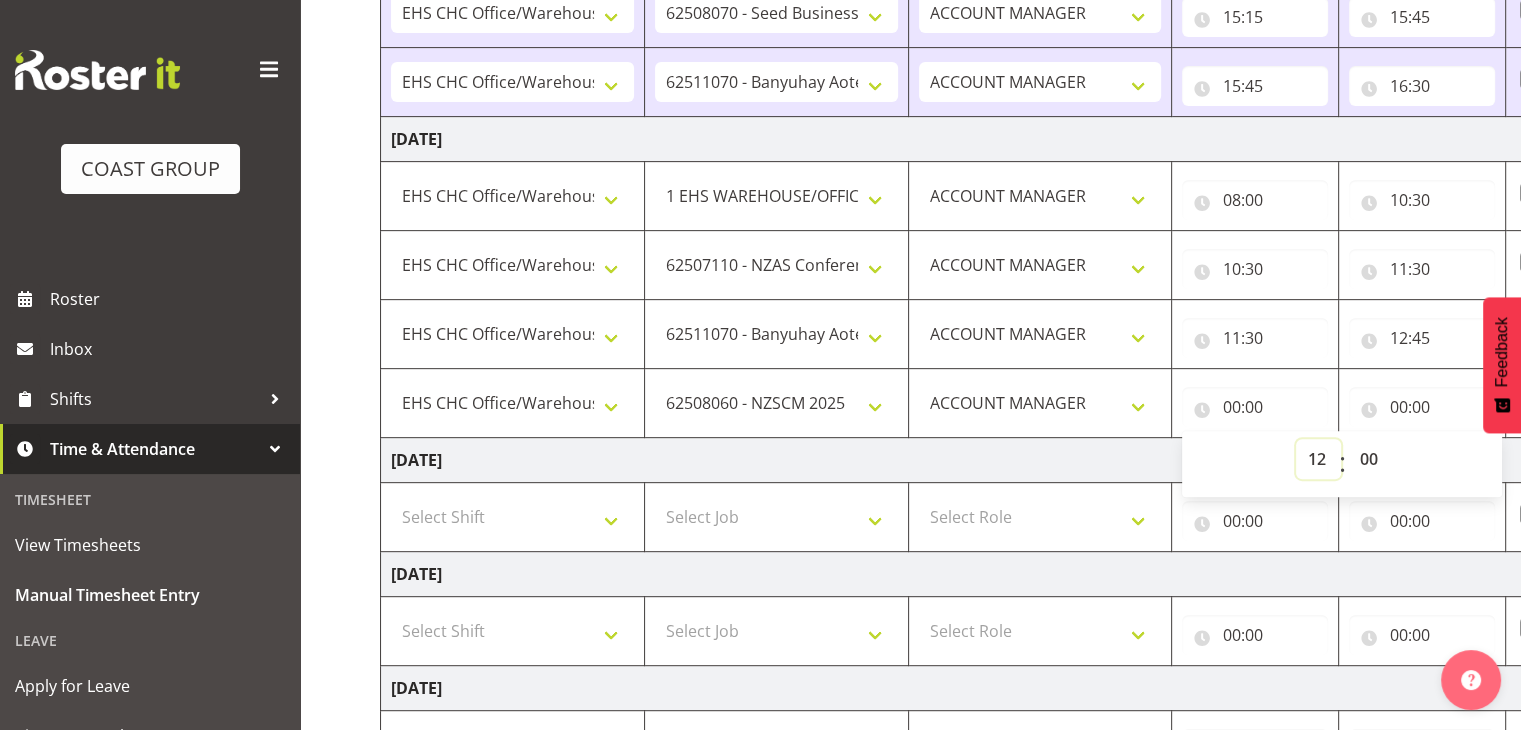click on "00   01   02   03   04   05   06   07   08   09   10   11   12   13   14   15   16   17   18   19   20   21   22   23" at bounding box center (1318, 459) 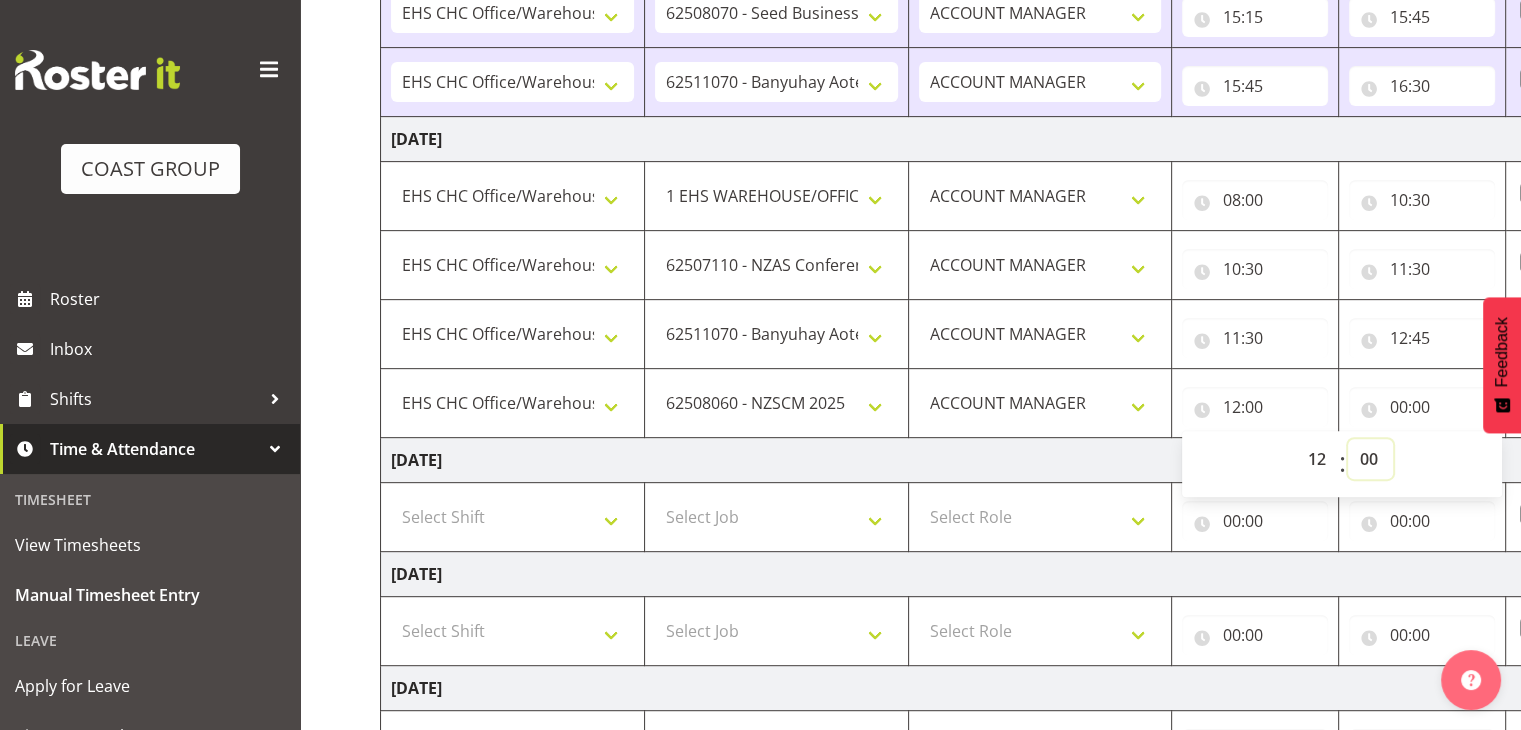 click on "00   01   02   03   04   05   06   07   08   09   10   11   12   13   14   15   16   17   18   19   20   21   22   23   24   25   26   27   28   29   30   31   32   33   34   35   36   37   38   39   40   41   42   43   44   45   46   47   48   49   50   51   52   53   54   55   56   57   58   59" at bounding box center [1370, 459] 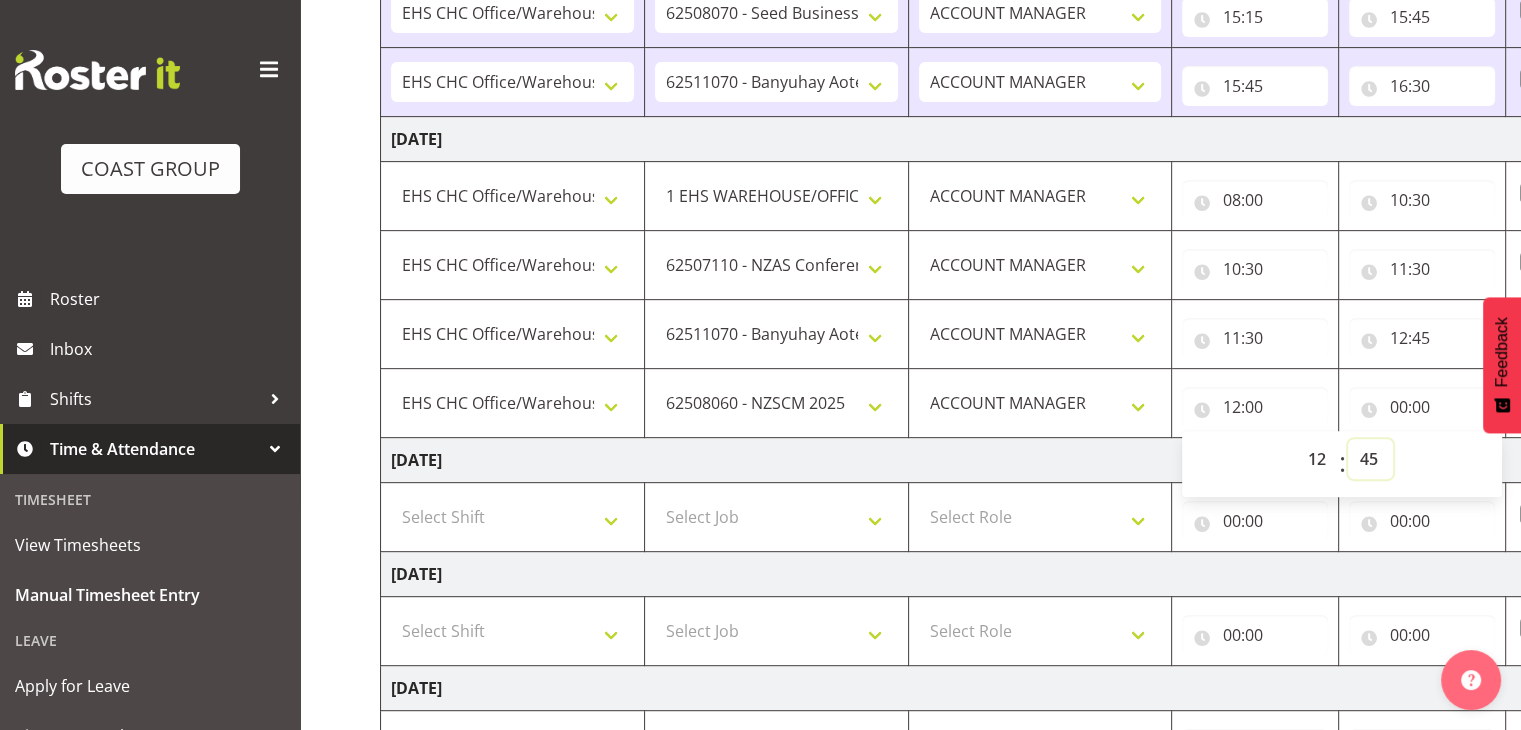 click on "00   01   02   03   04   05   06   07   08   09   10   11   12   13   14   15   16   17   18   19   20   21   22   23   24   25   26   27   28   29   30   31   32   33   34   35   36   37   38   39   40   41   42   43   44   45   46   47   48   49   50   51   52   53   54   55   56   57   58   59" at bounding box center [1370, 459] 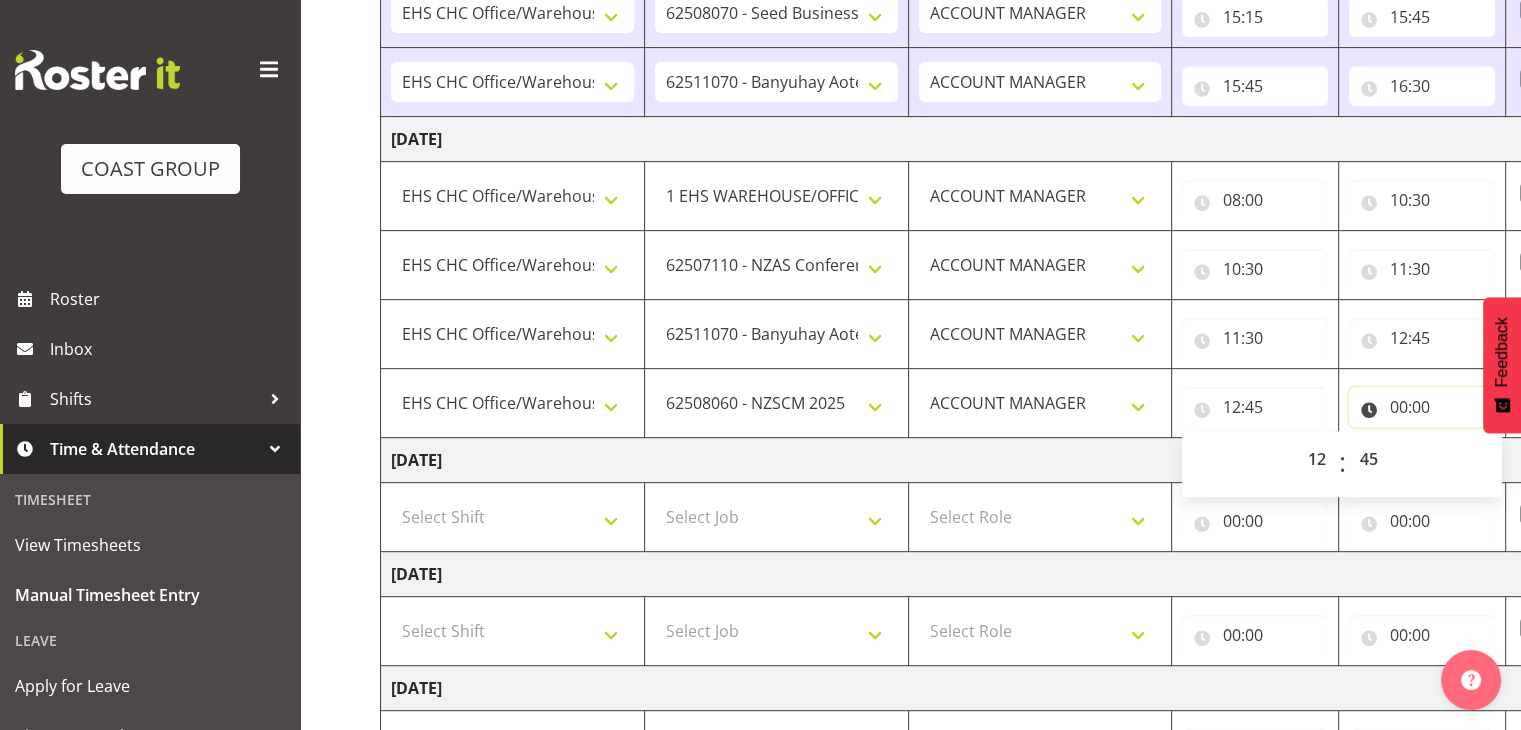 click on "00:00" at bounding box center [1422, 407] 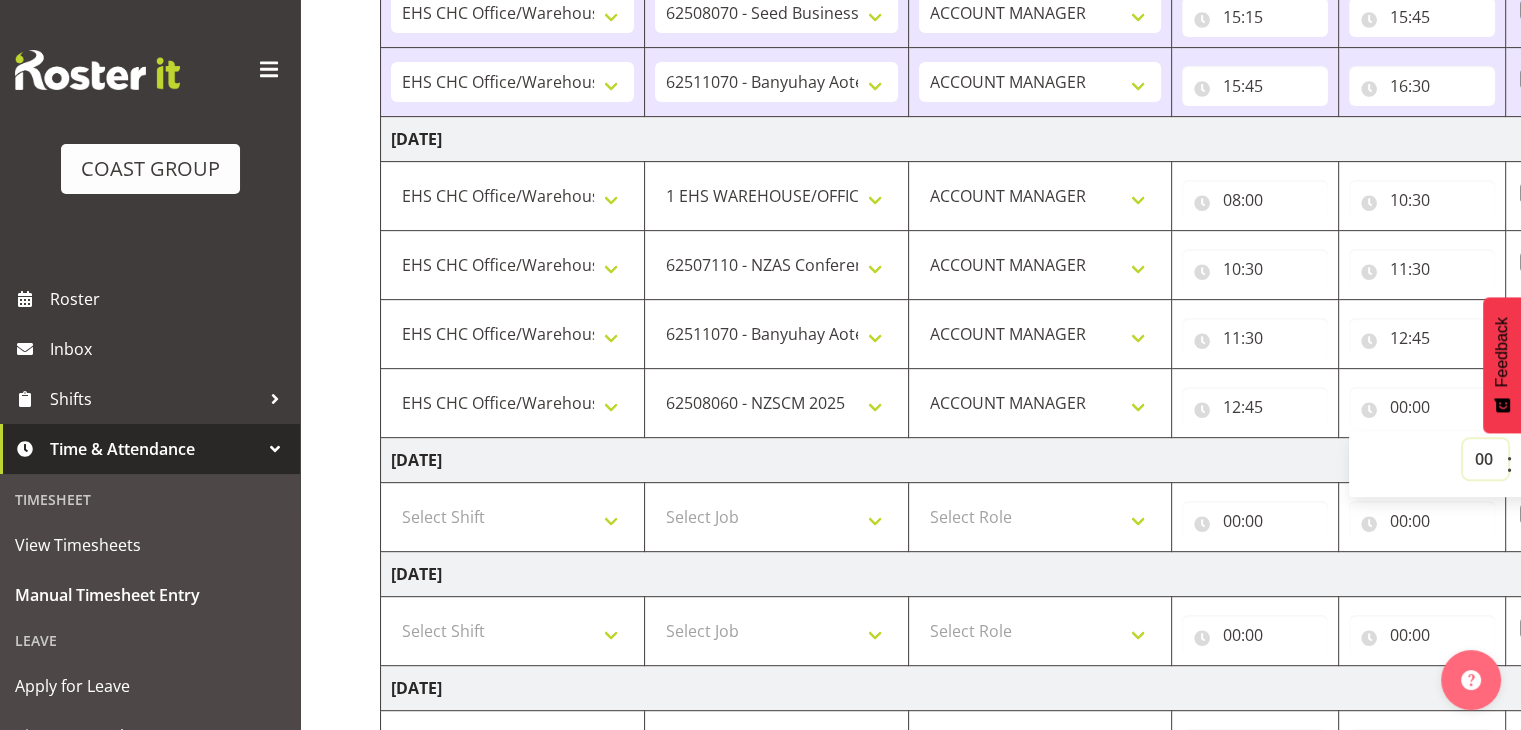 click on "00   01   02   03   04   05   06   07   08   09   10   11   12   13   14   15   16   17   18   19   20   21   22   23" at bounding box center (1485, 459) 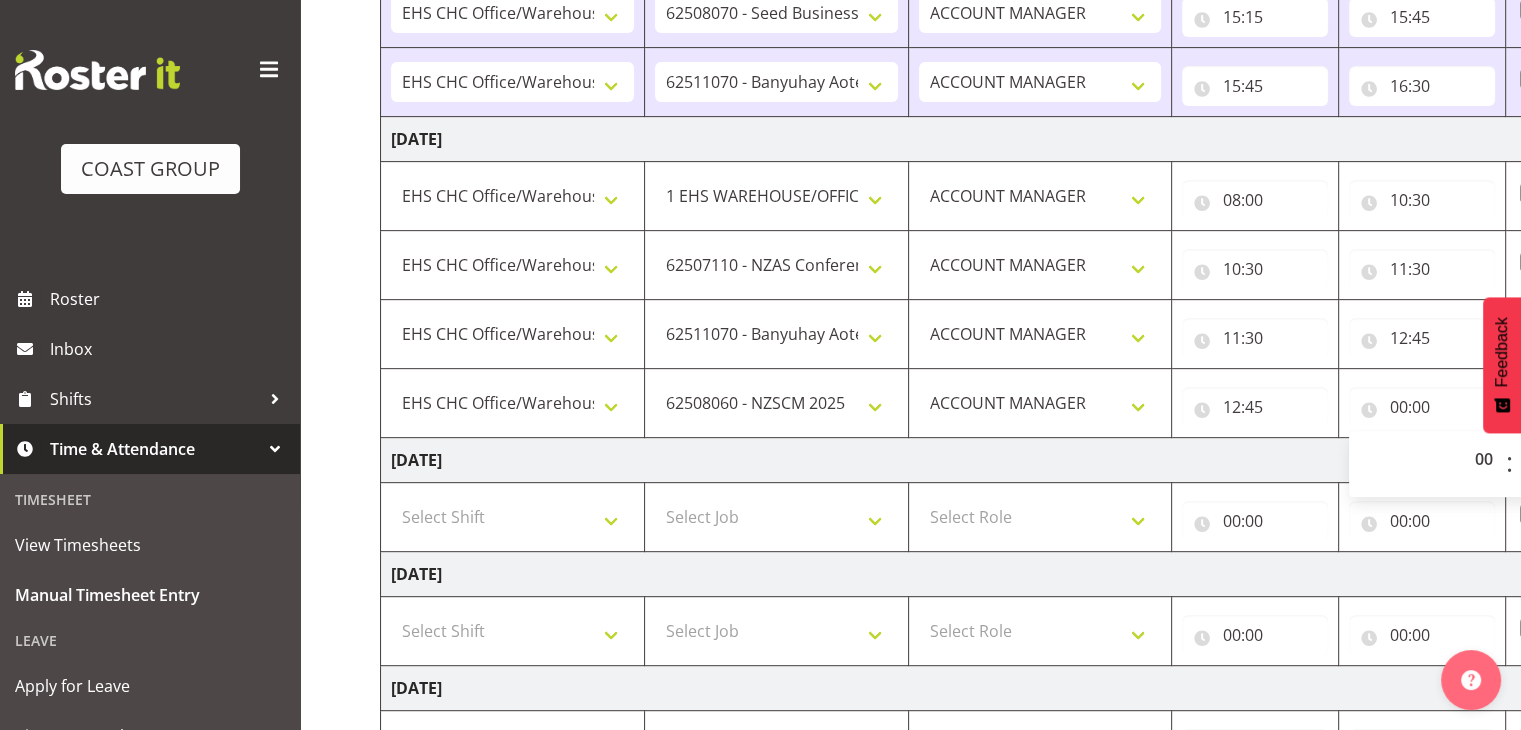 click on "[DATE]" at bounding box center (1080, 460) 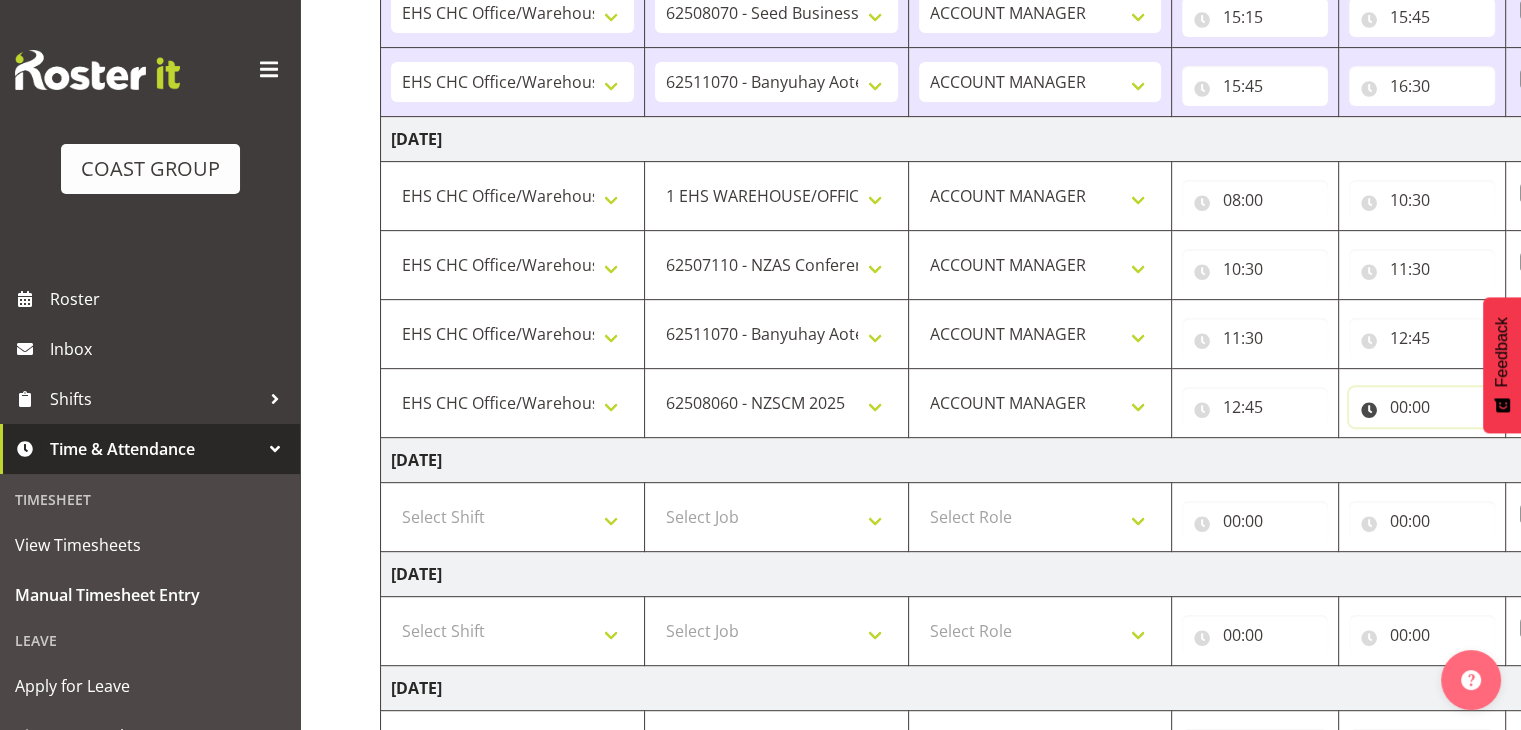 click on "00:00" at bounding box center (1422, 407) 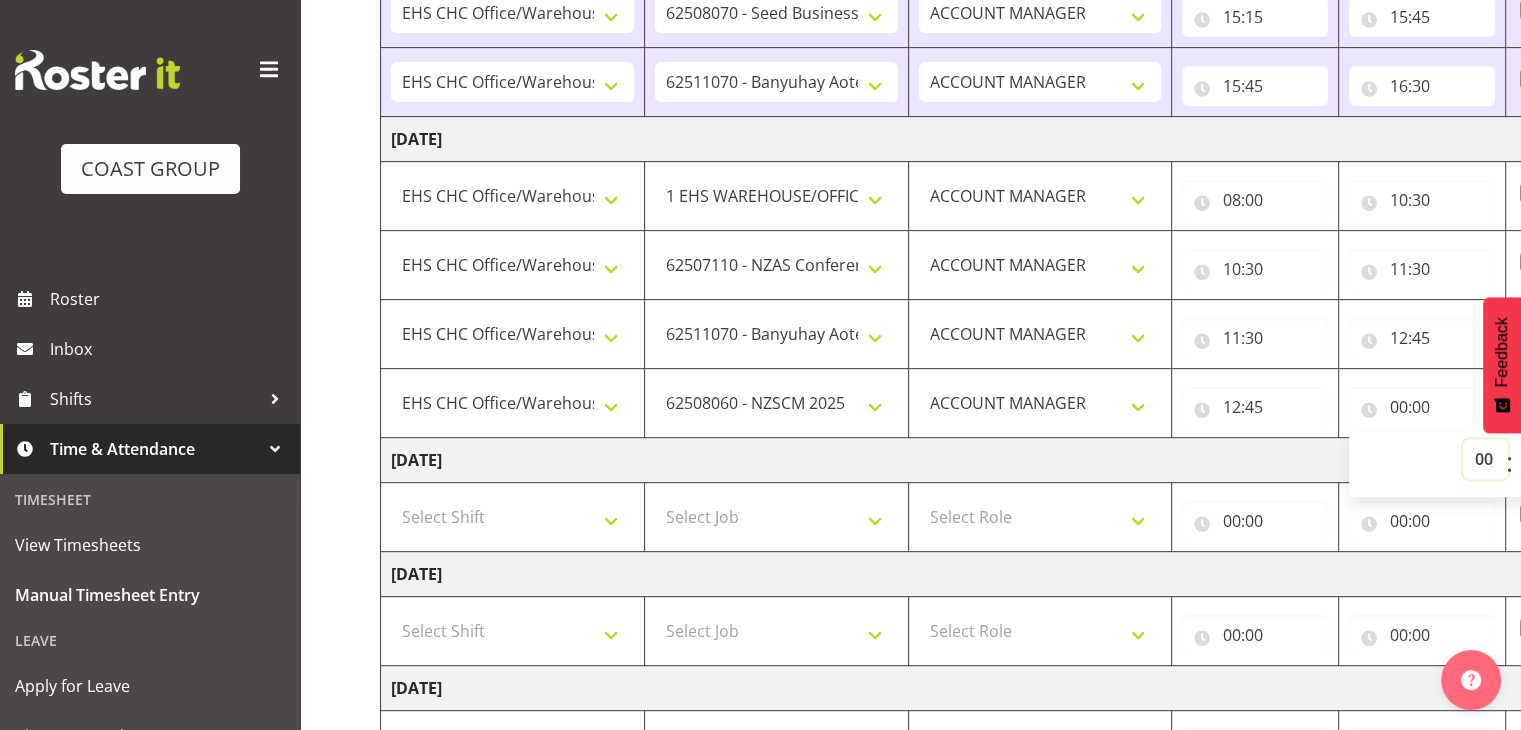 click on "00   01   02   03   04   05   06   07   08   09   10   11   12   13   14   15   16   17   18   19   20   21   22   23" at bounding box center [1485, 459] 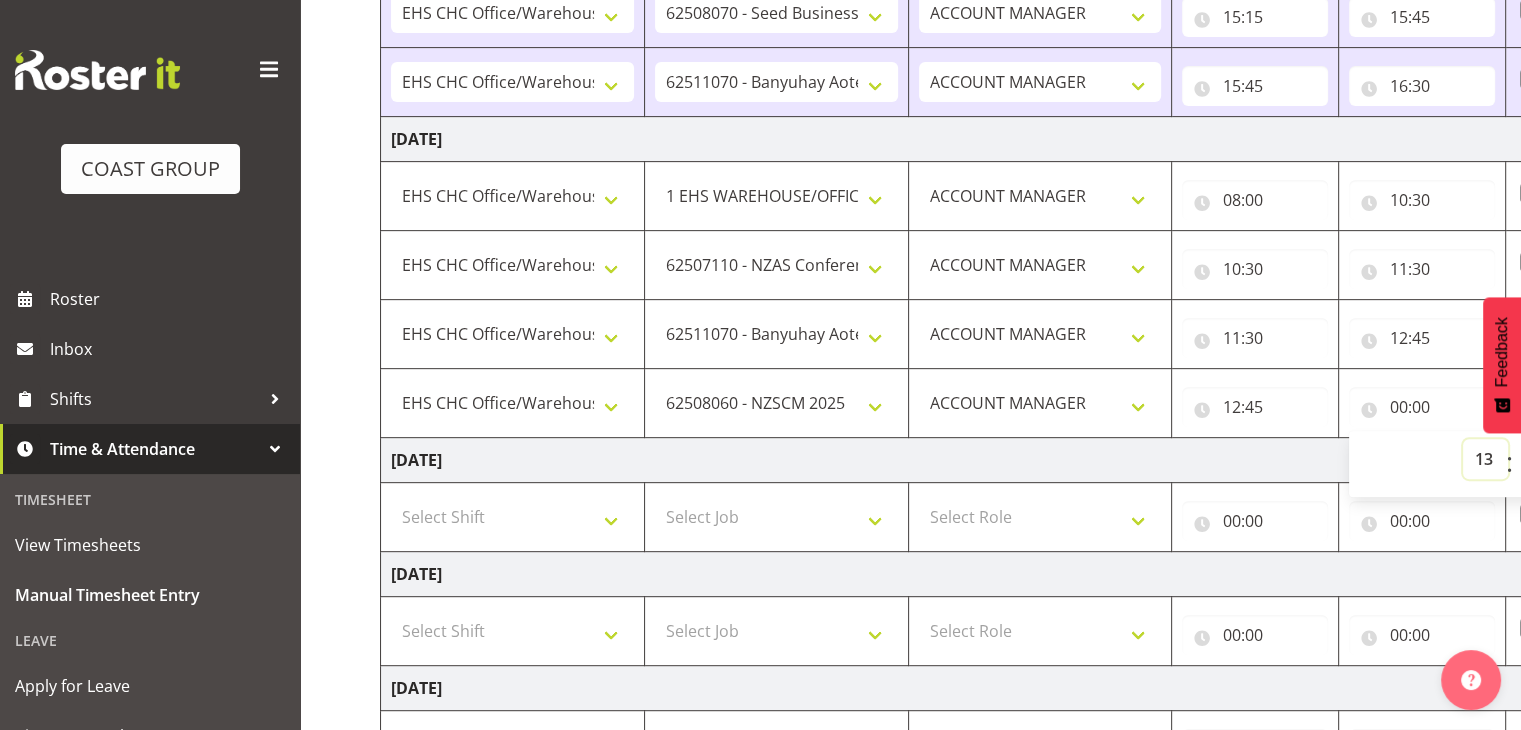 click on "00   01   02   03   04   05   06   07   08   09   10   11   12   13   14   15   16   17   18   19   20   21   22   23" at bounding box center (1485, 459) 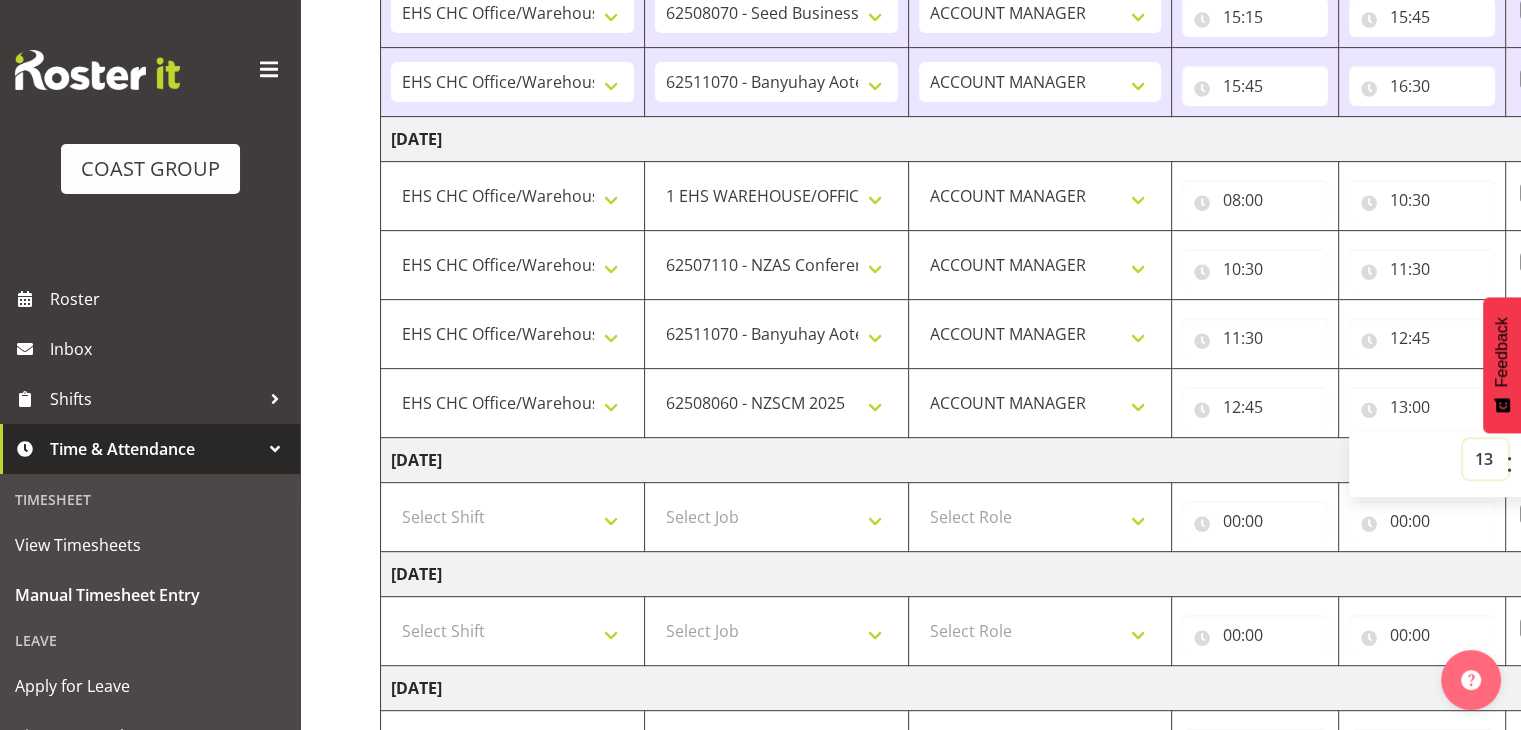 scroll, scrollTop: 1196, scrollLeft: 0, axis: vertical 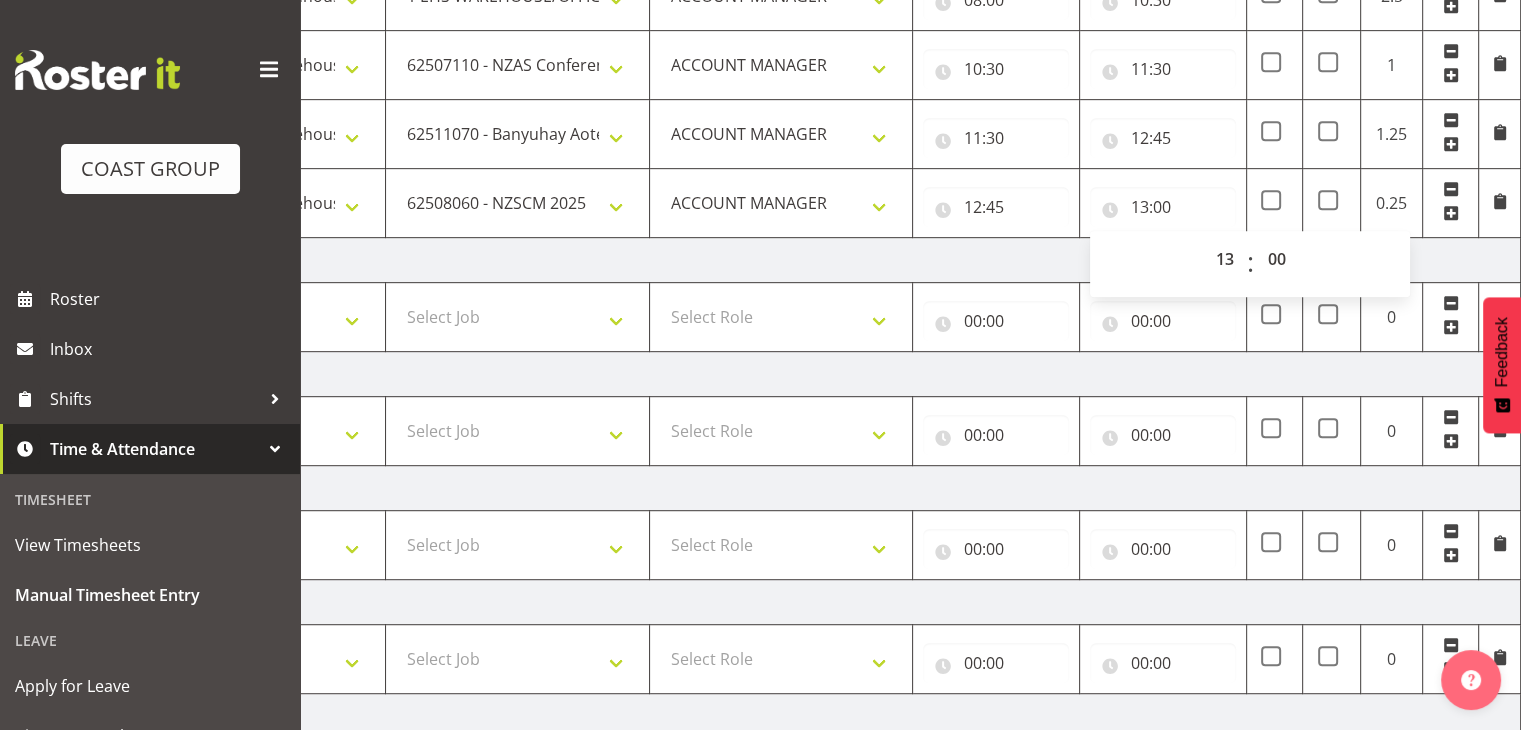click on "[DATE]" at bounding box center [821, 374] 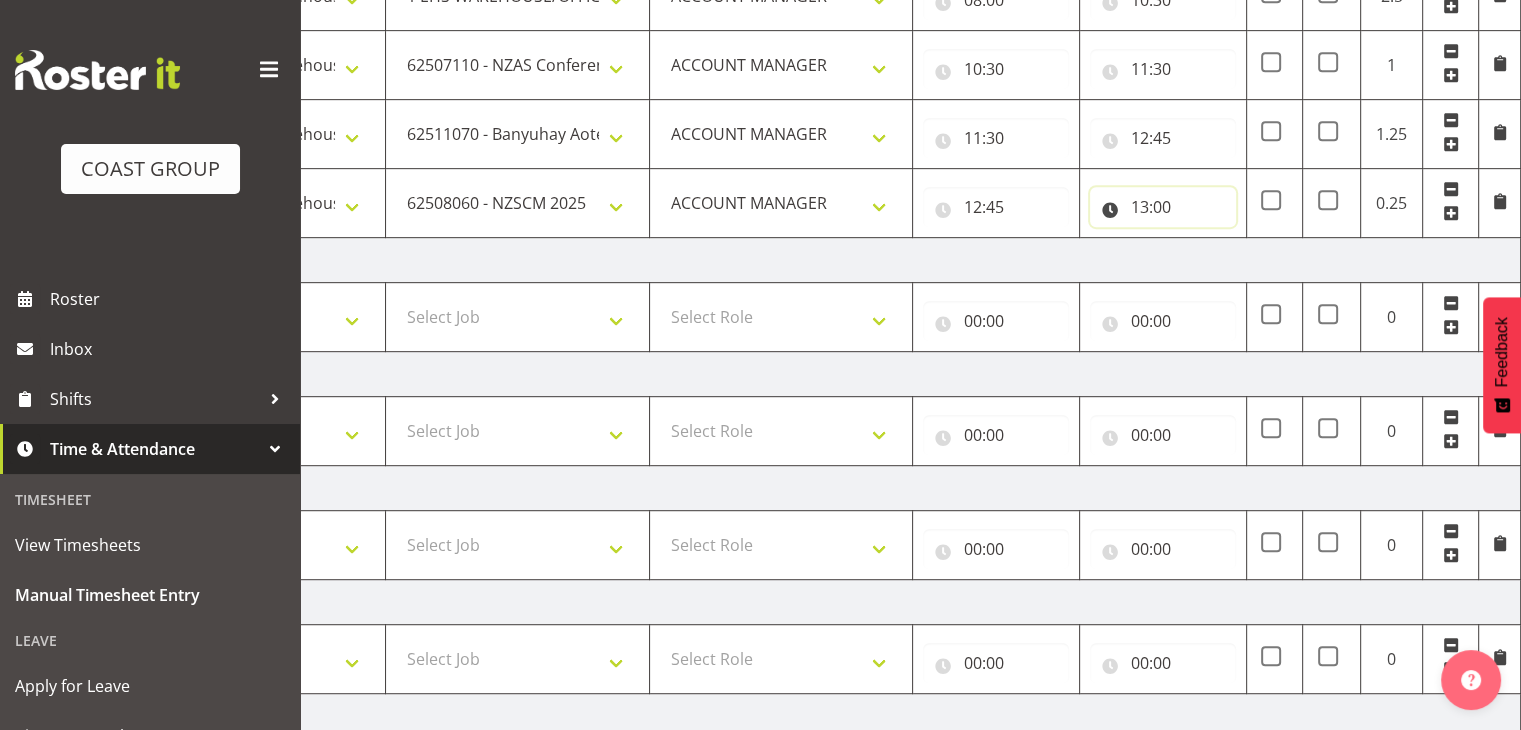 click on "13:00" at bounding box center (1163, 207) 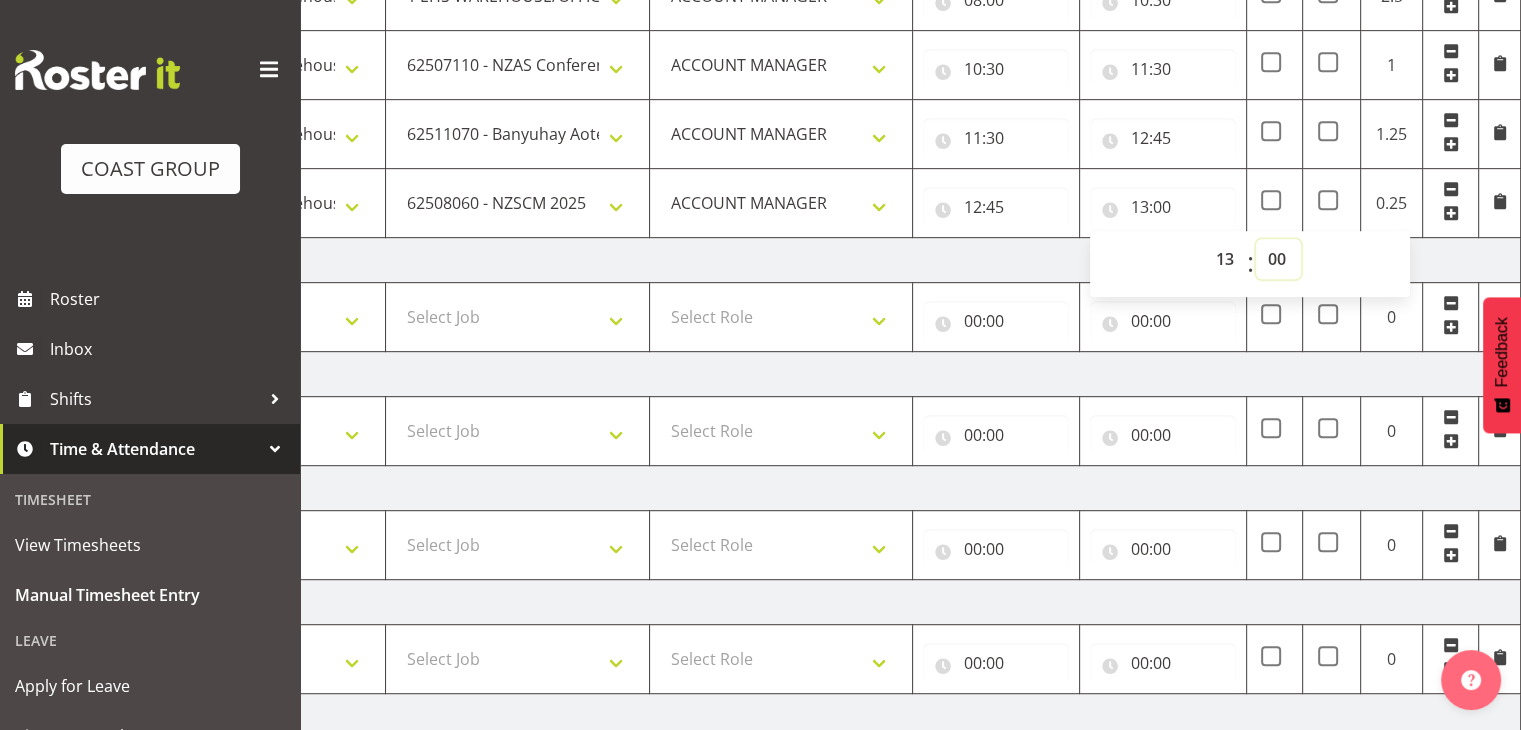 click on "00   01   02   03   04   05   06   07   08   09   10   11   12   13   14   15   16   17   18   19   20   21   22   23   24   25   26   27   28   29   30   31   32   33   34   35   36   37   38   39   40   41   42   43   44   45   46   47   48   49   50   51   52   53   54   55   56   57   58   59" at bounding box center [1278, 259] 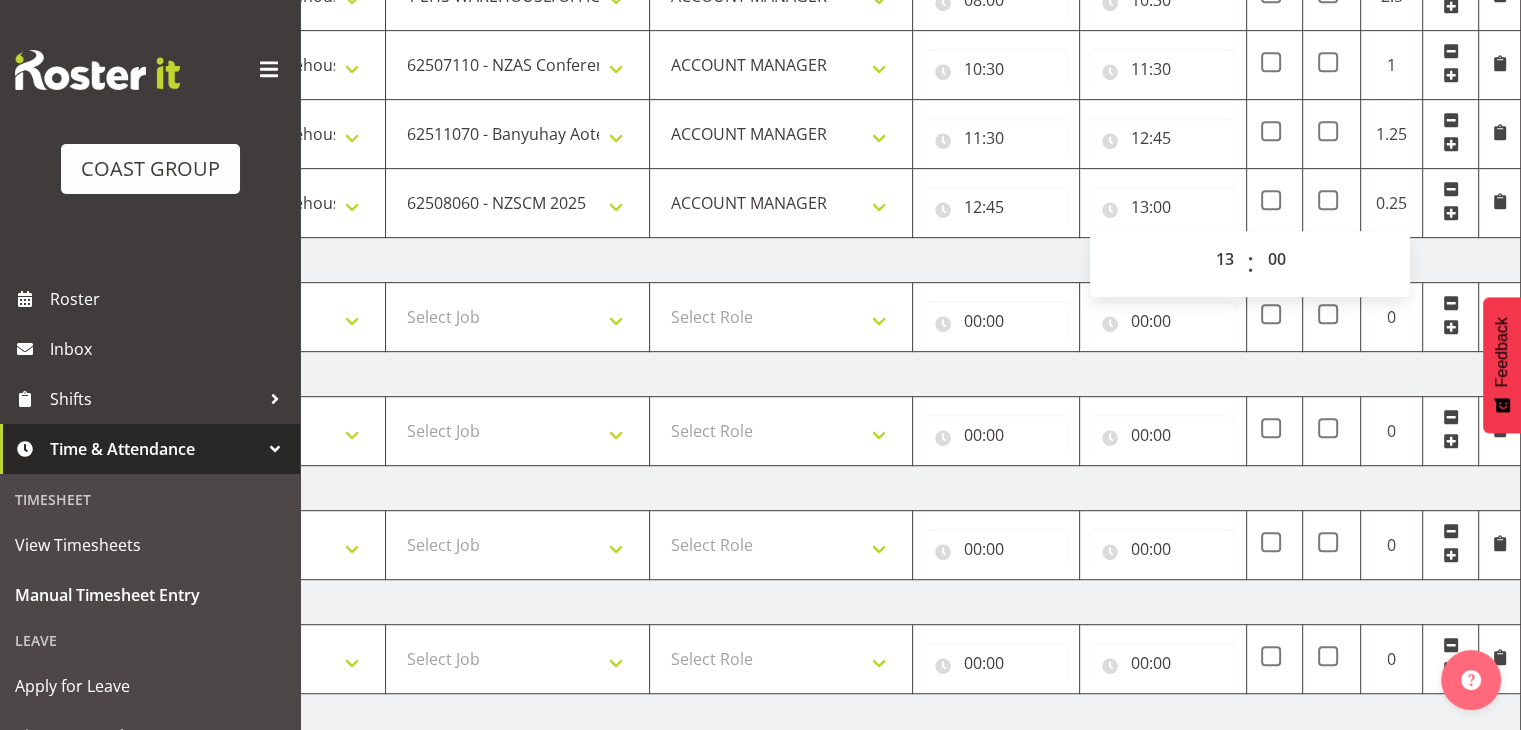 click on "[DATE]" at bounding box center [821, 260] 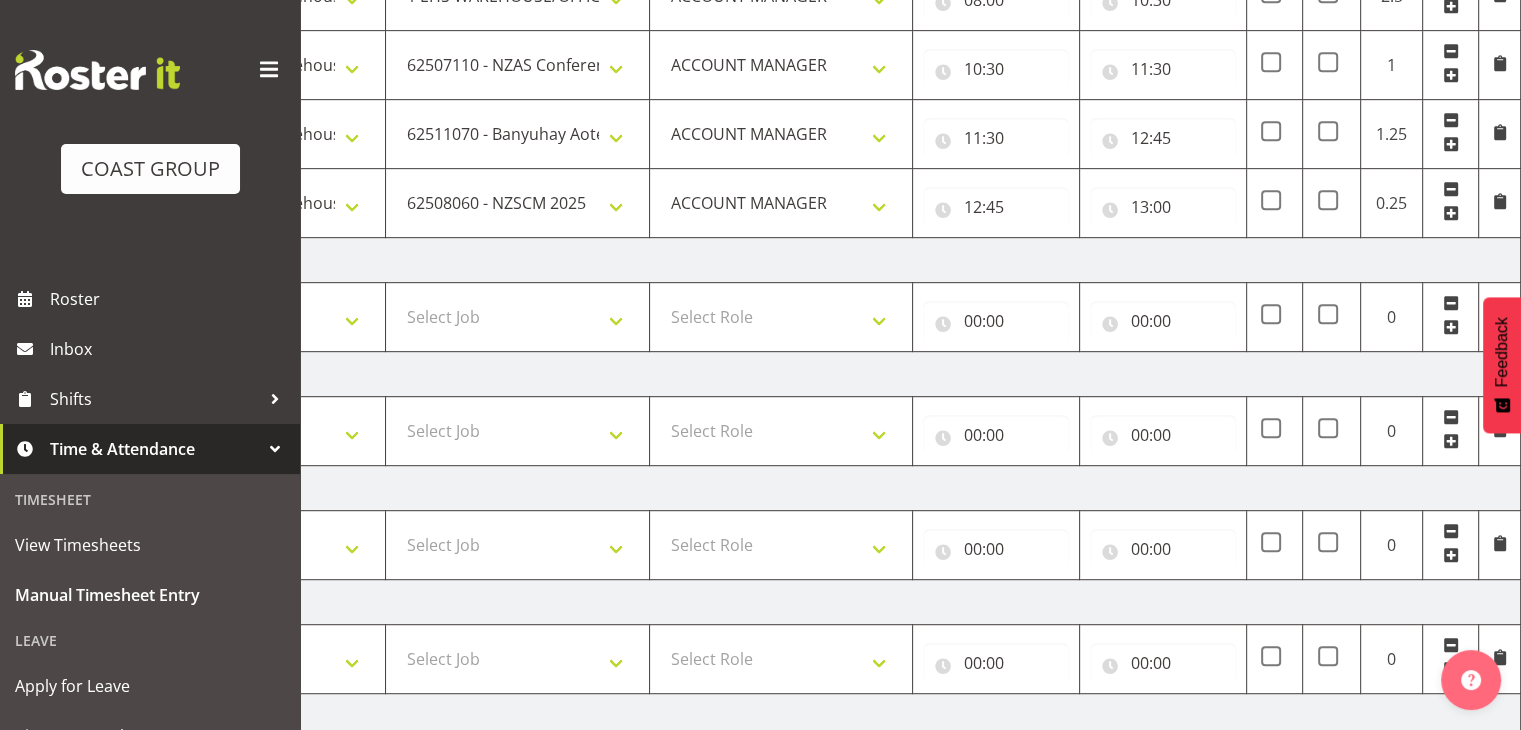 scroll, scrollTop: 1196, scrollLeft: 0, axis: vertical 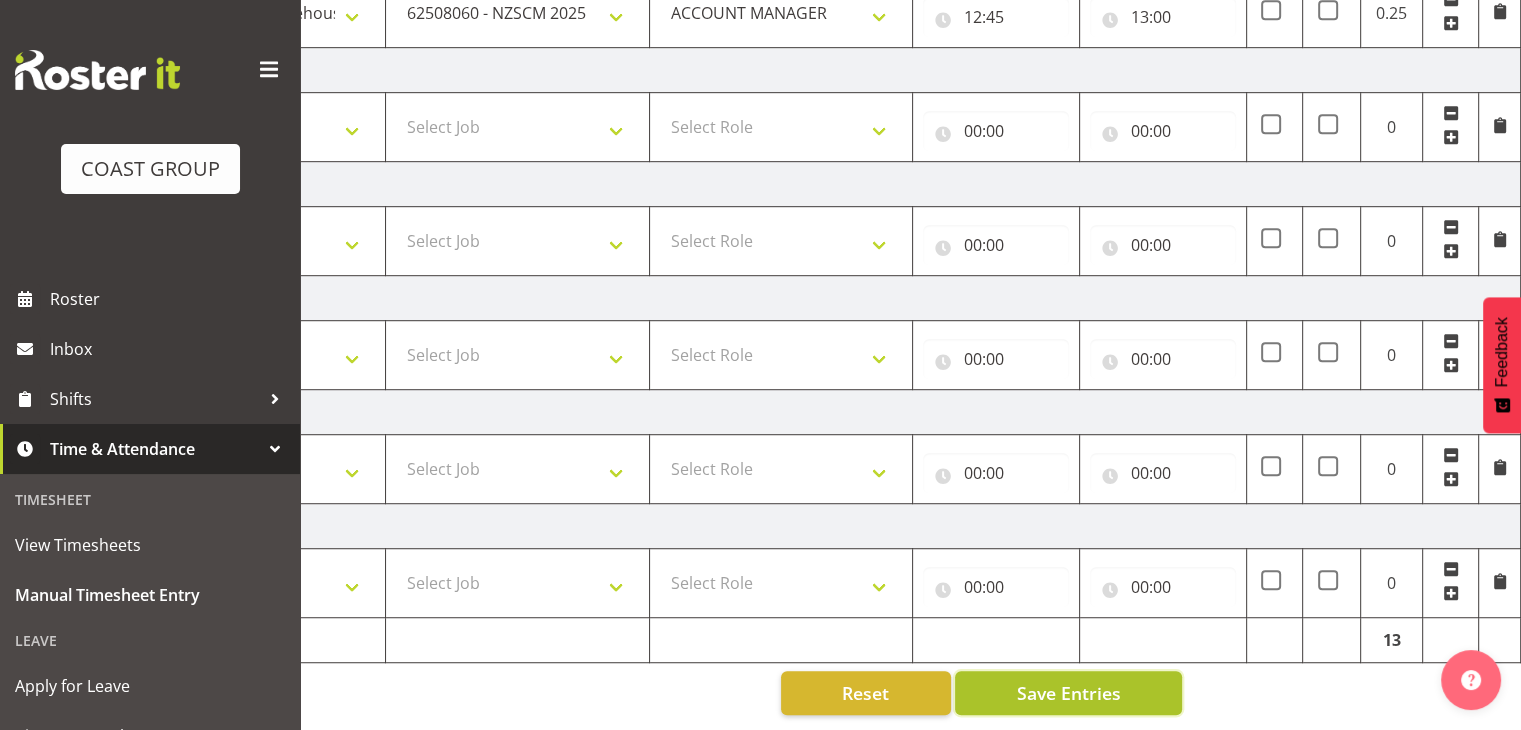 click on "Save
Entries" at bounding box center [1068, 693] 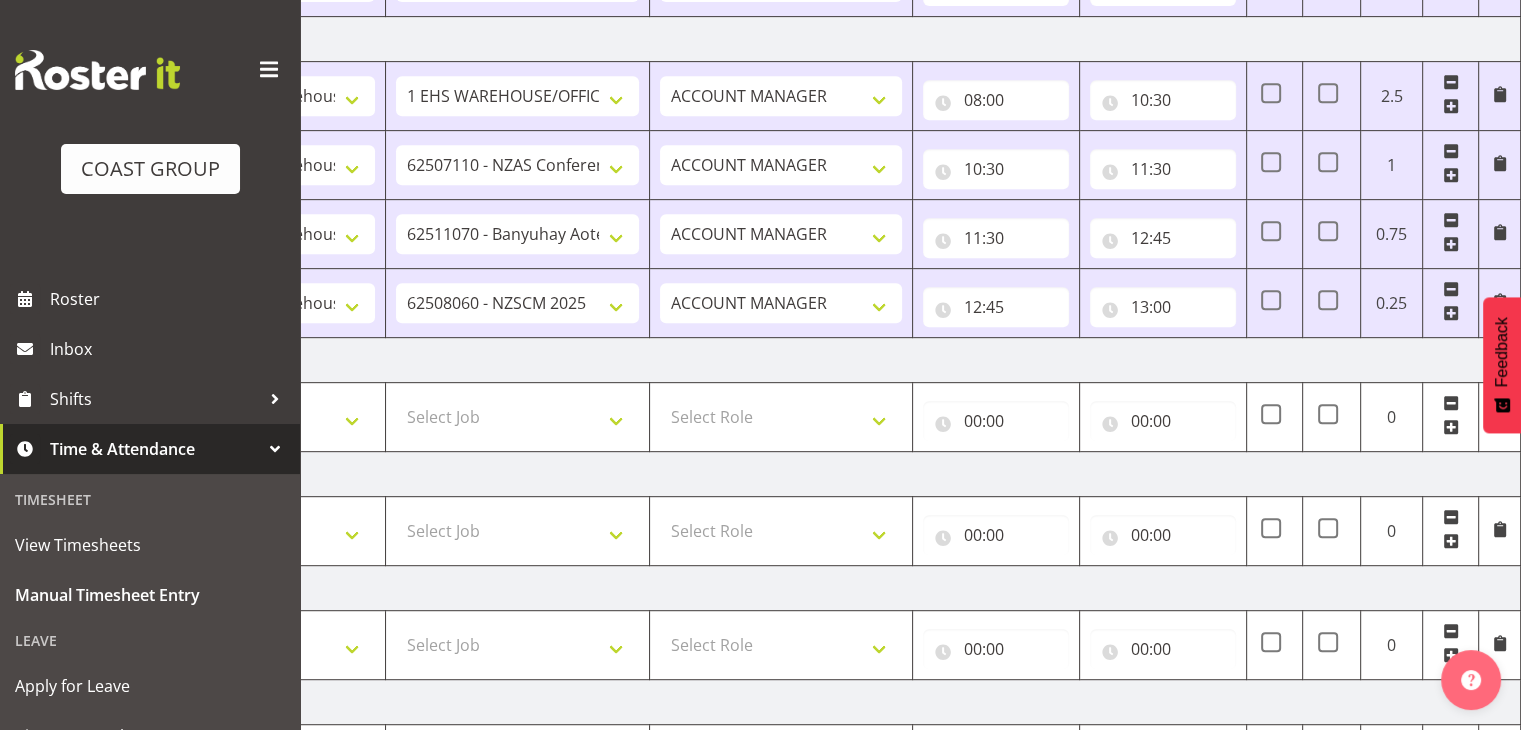 scroll, scrollTop: 796, scrollLeft: 0, axis: vertical 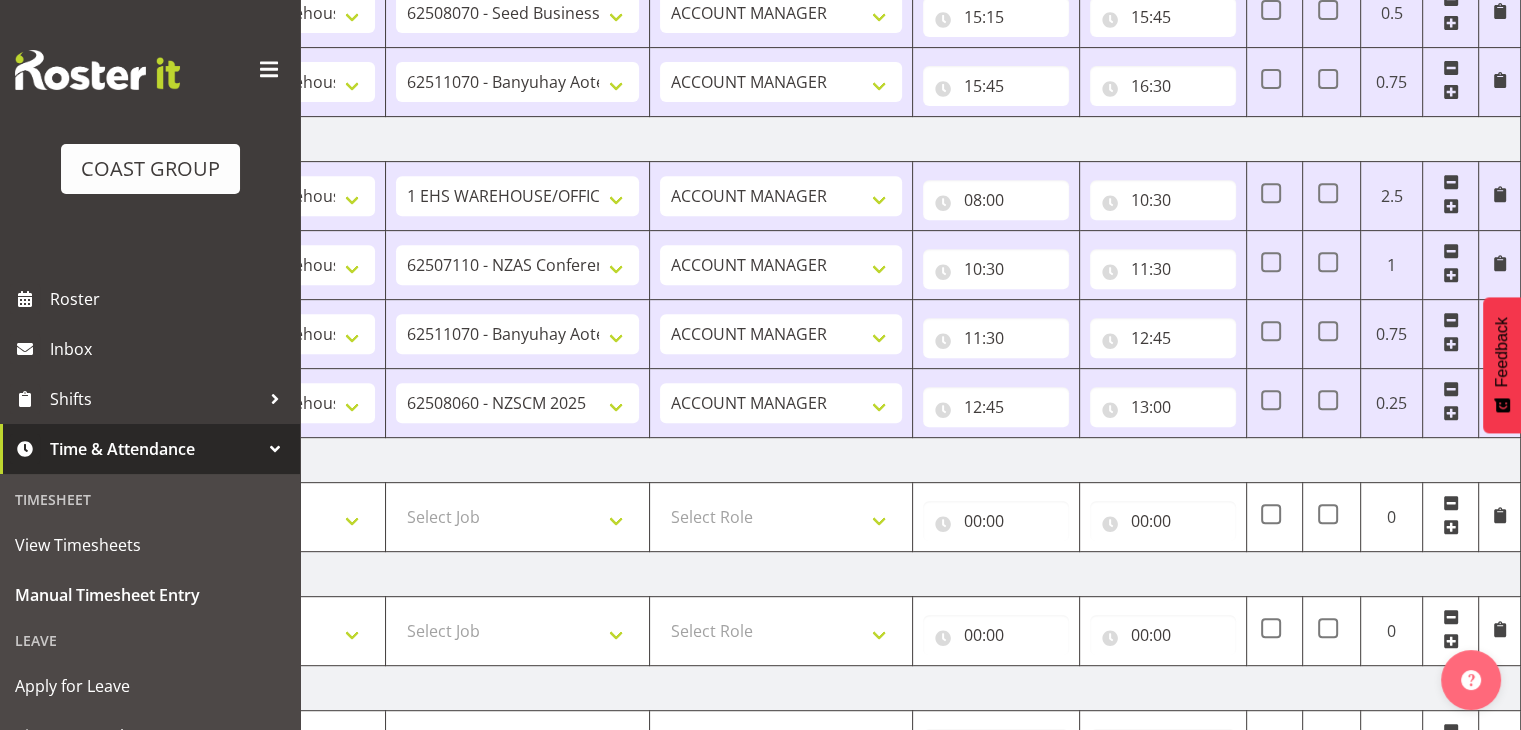 click on "[DATE]" at bounding box center (821, 460) 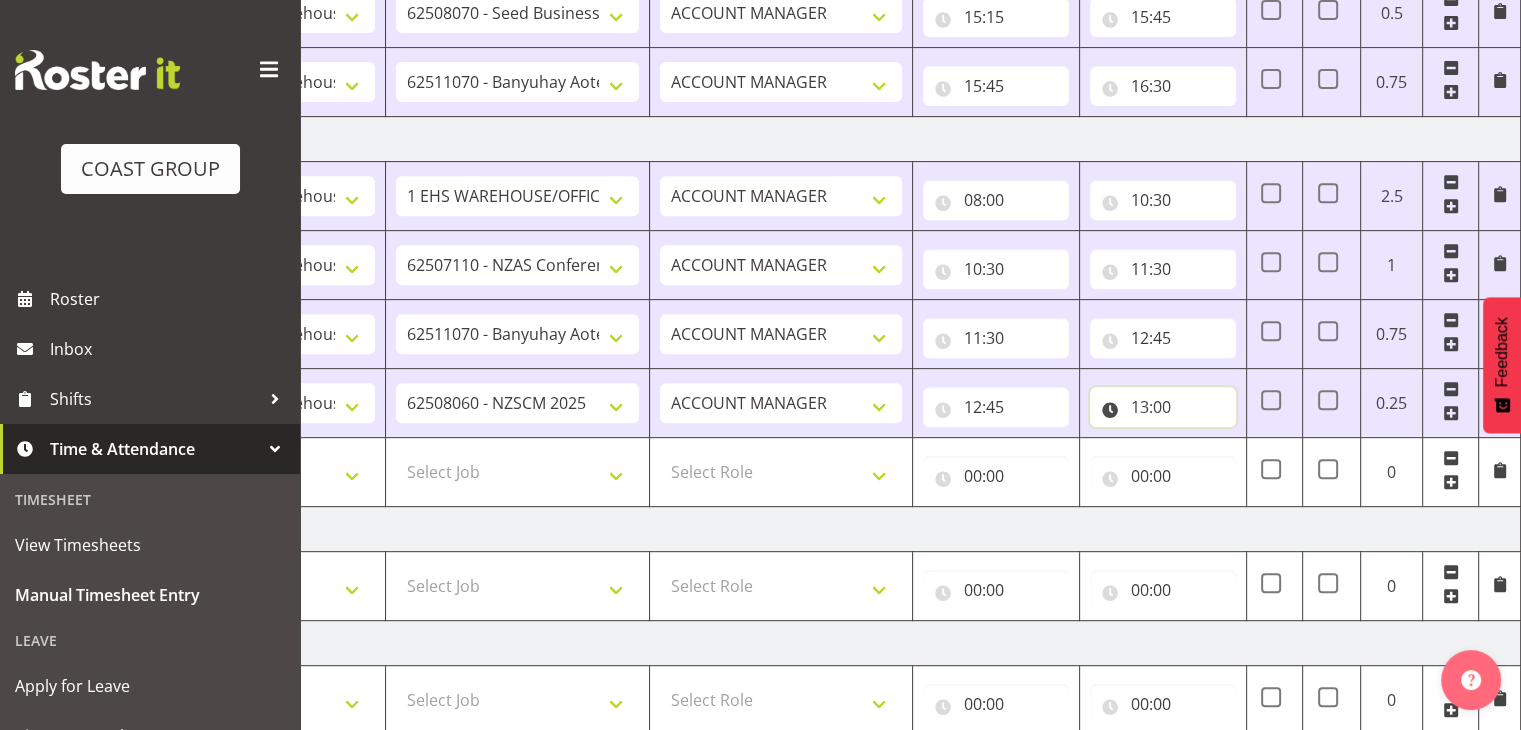 click on "13:00" at bounding box center [1163, 407] 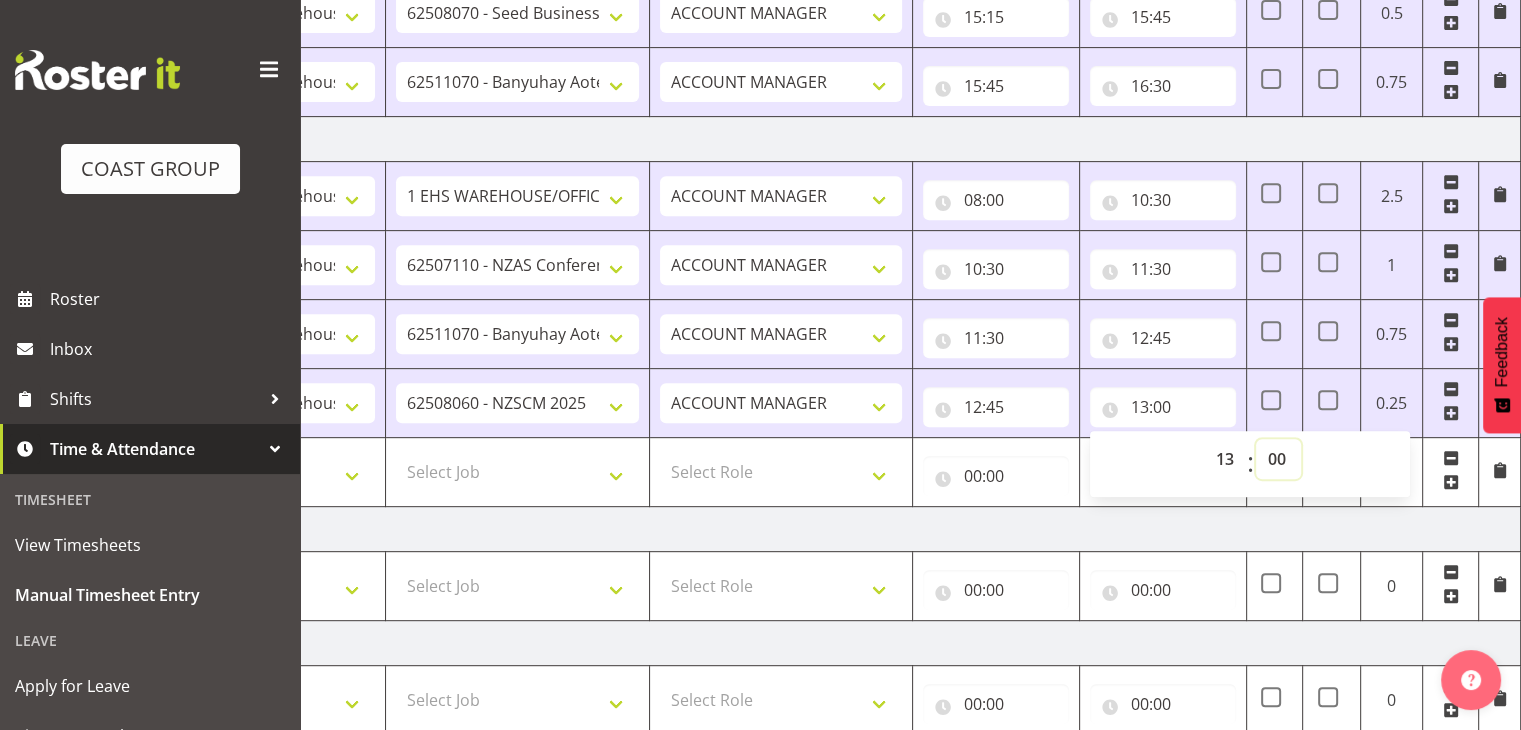 click on "00   01   02   03   04   05   06   07   08   09   10   11   12   13   14   15   16   17   18   19   20   21   22   23   24   25   26   27   28   29   30   31   32   33   34   35   36   37   38   39   40   41   42   43   44   45   46   47   48   49   50   51   52   53   54   55   56   57   58   59" at bounding box center (1278, 459) 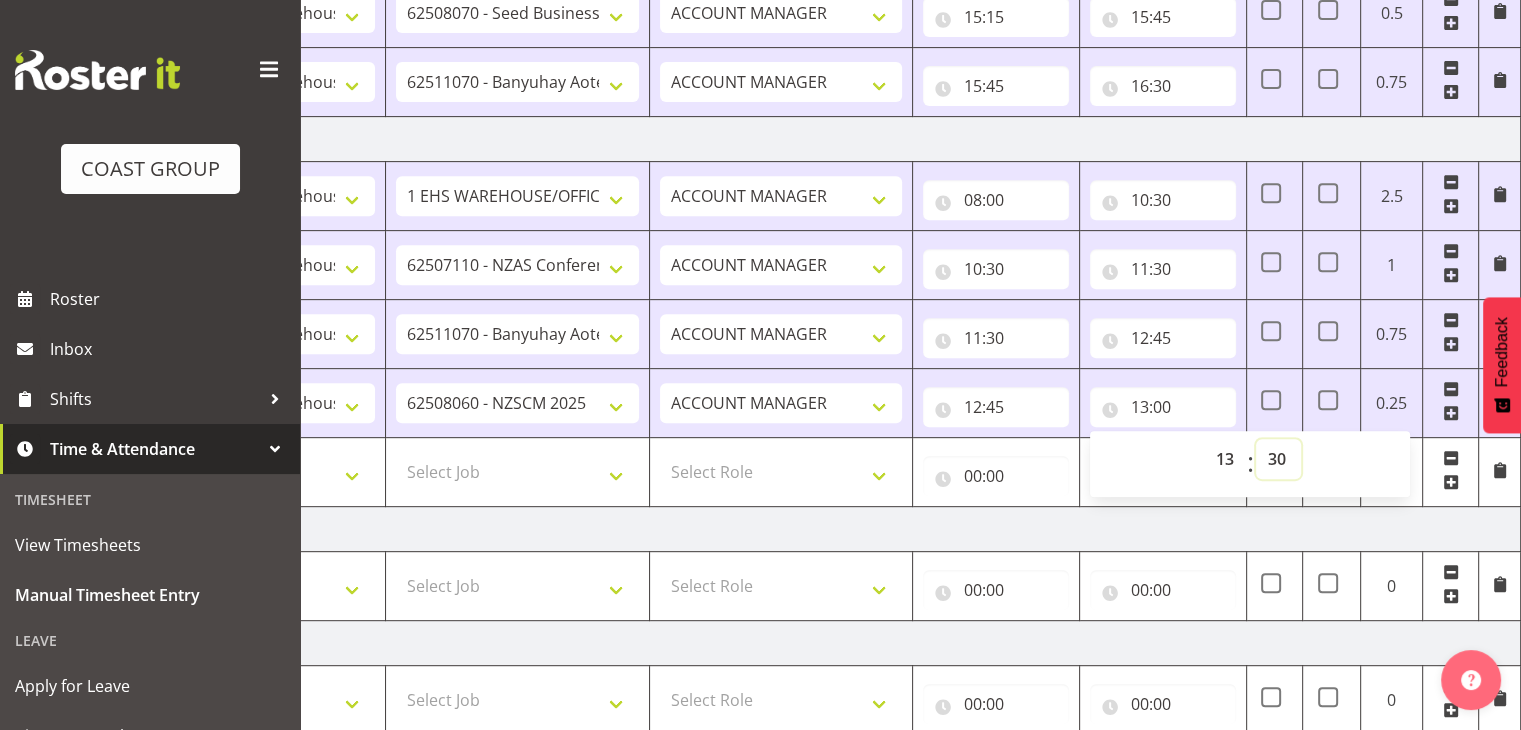 click on "00   01   02   03   04   05   06   07   08   09   10   11   12   13   14   15   16   17   18   19   20   21   22   23   24   25   26   27   28   29   30   31   32   33   34   35   36   37   38   39   40   41   42   43   44   45   46   47   48   49   50   51   52   53   54   55   56   57   58   59" at bounding box center (1278, 459) 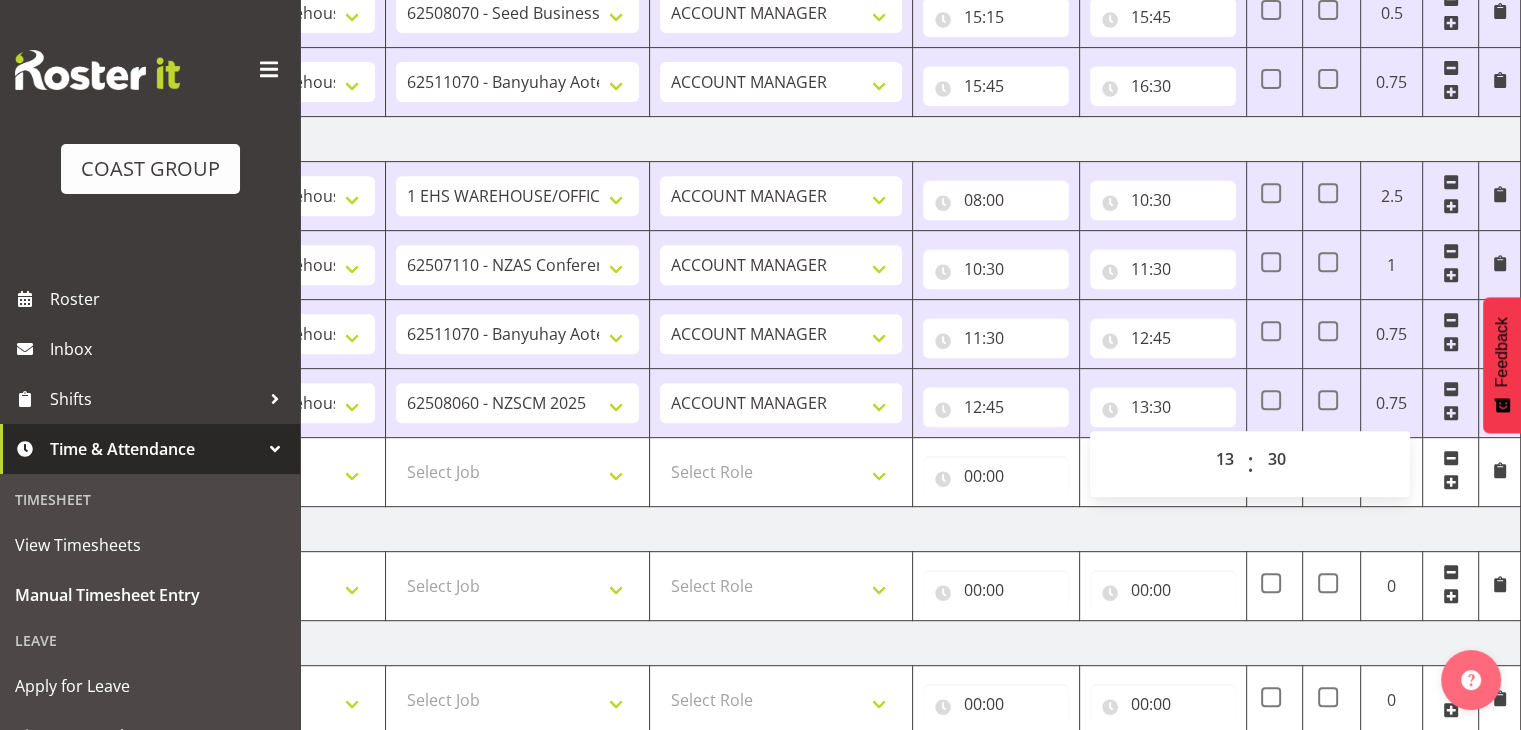 click on "[DATE]" at bounding box center [821, 529] 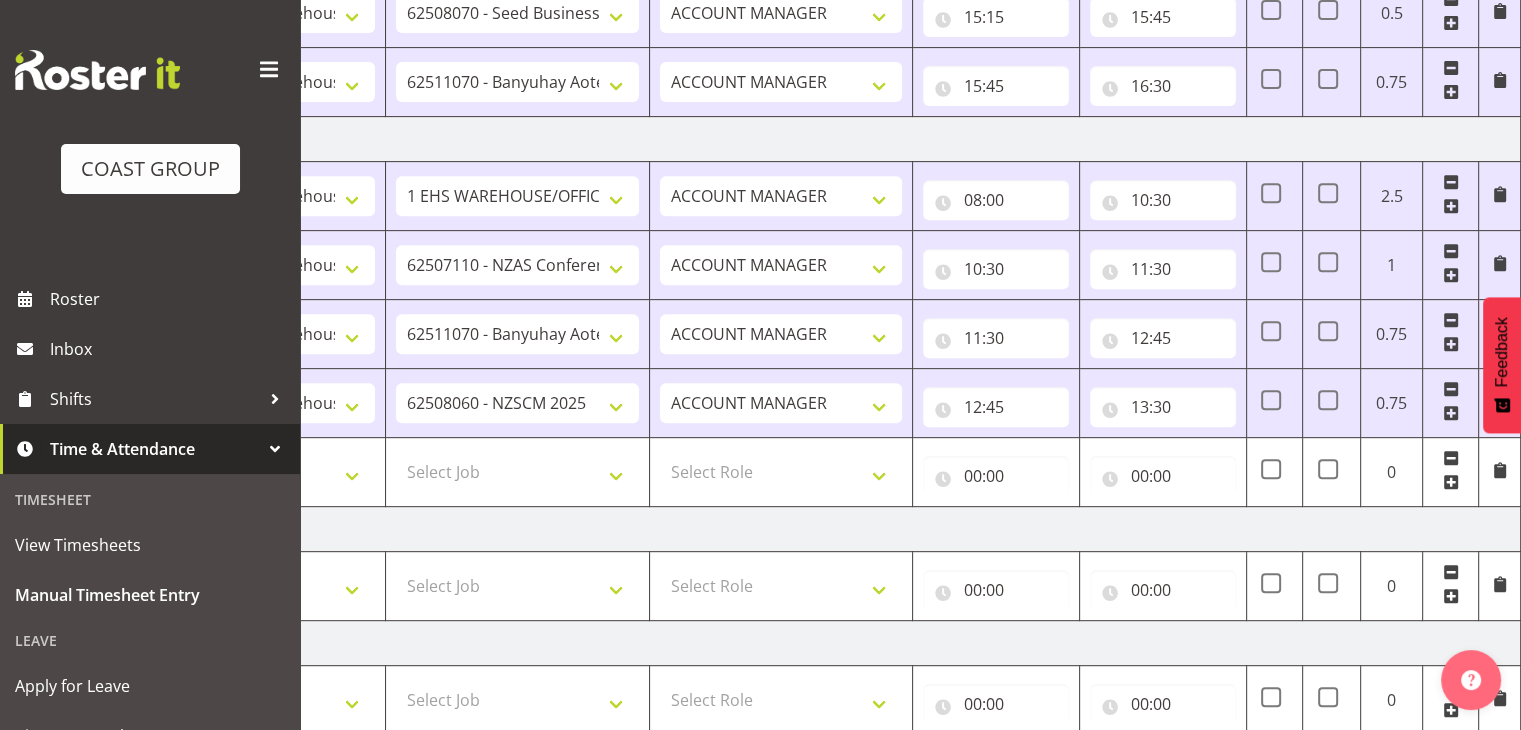 scroll, scrollTop: 1264, scrollLeft: 0, axis: vertical 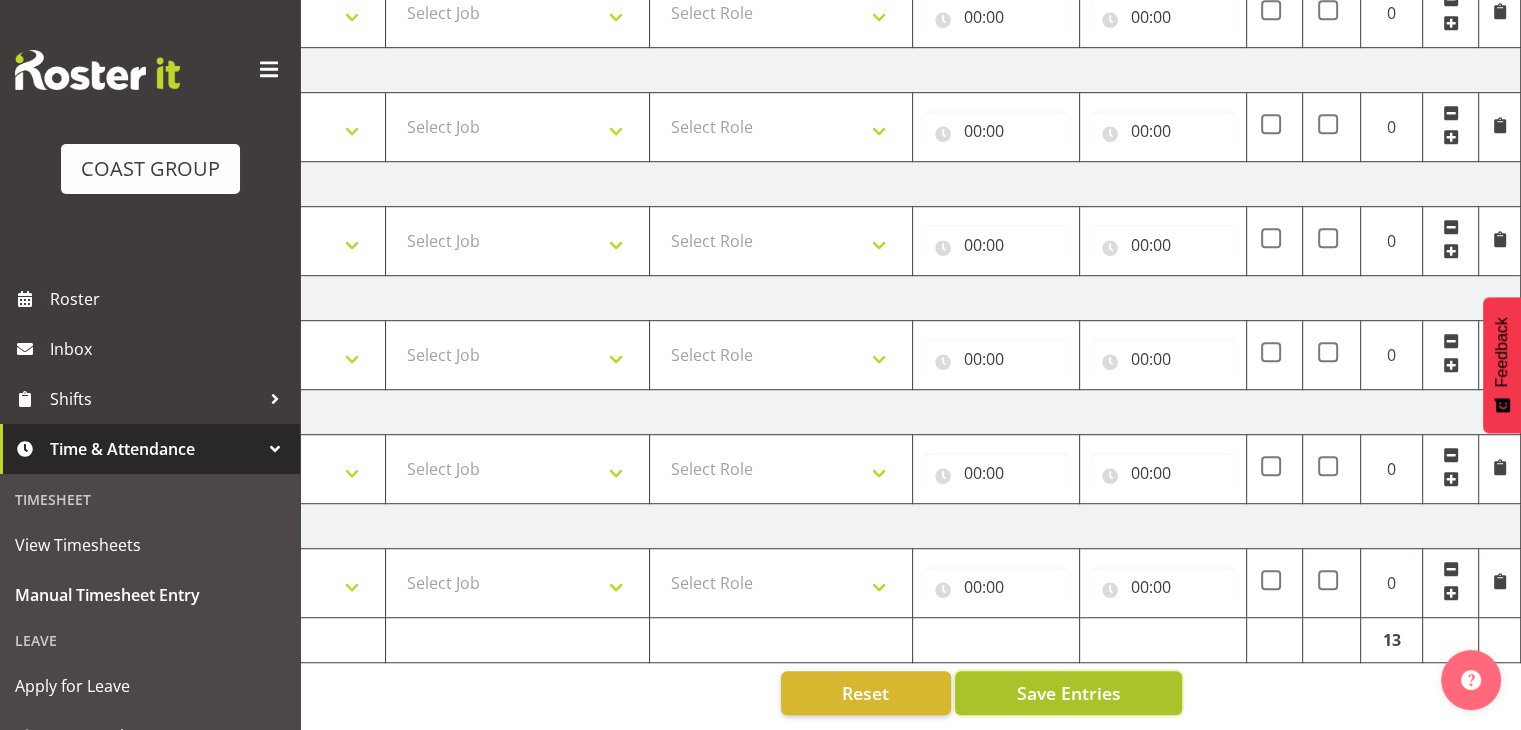 click on "Save
Entries" at bounding box center (1068, 693) 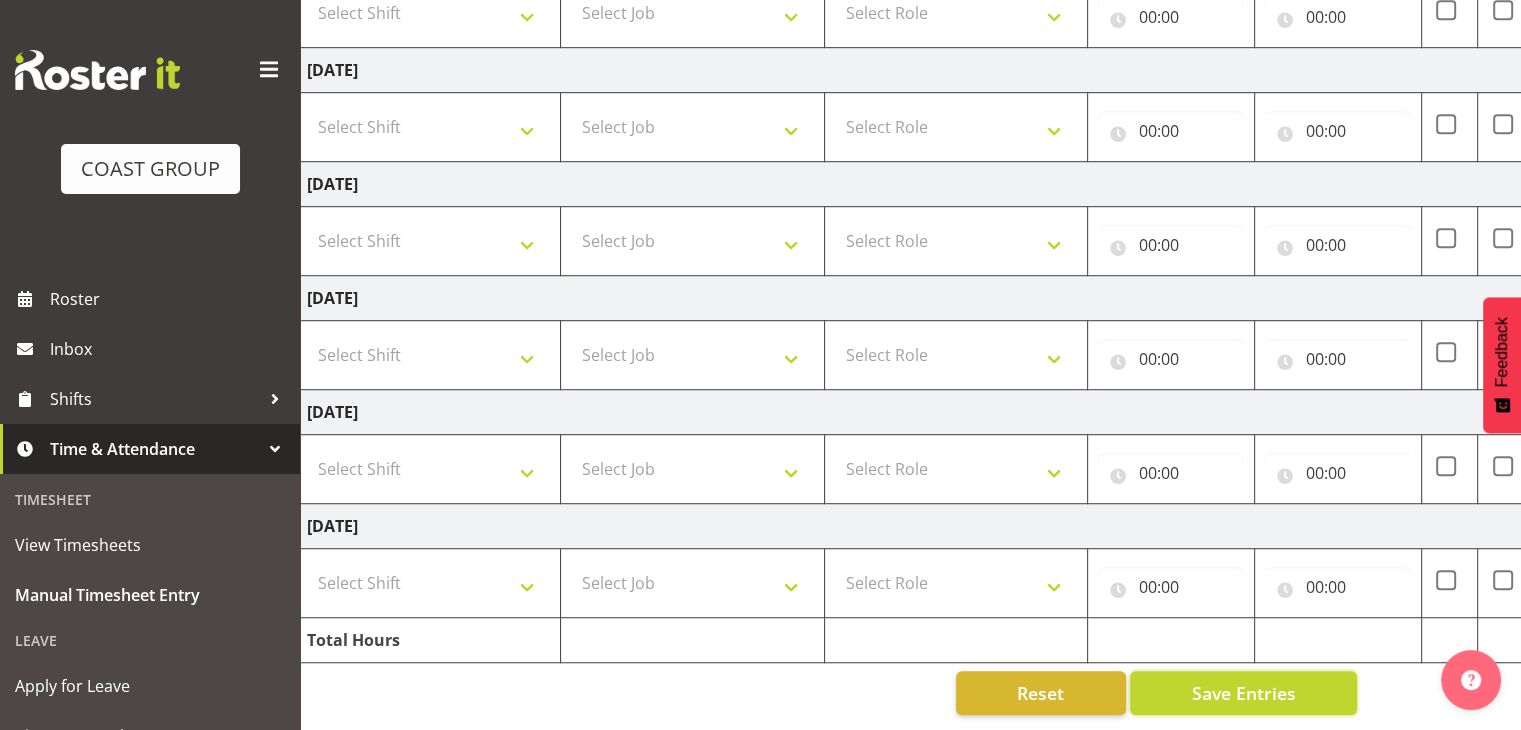 scroll, scrollTop: 0, scrollLeft: 48, axis: horizontal 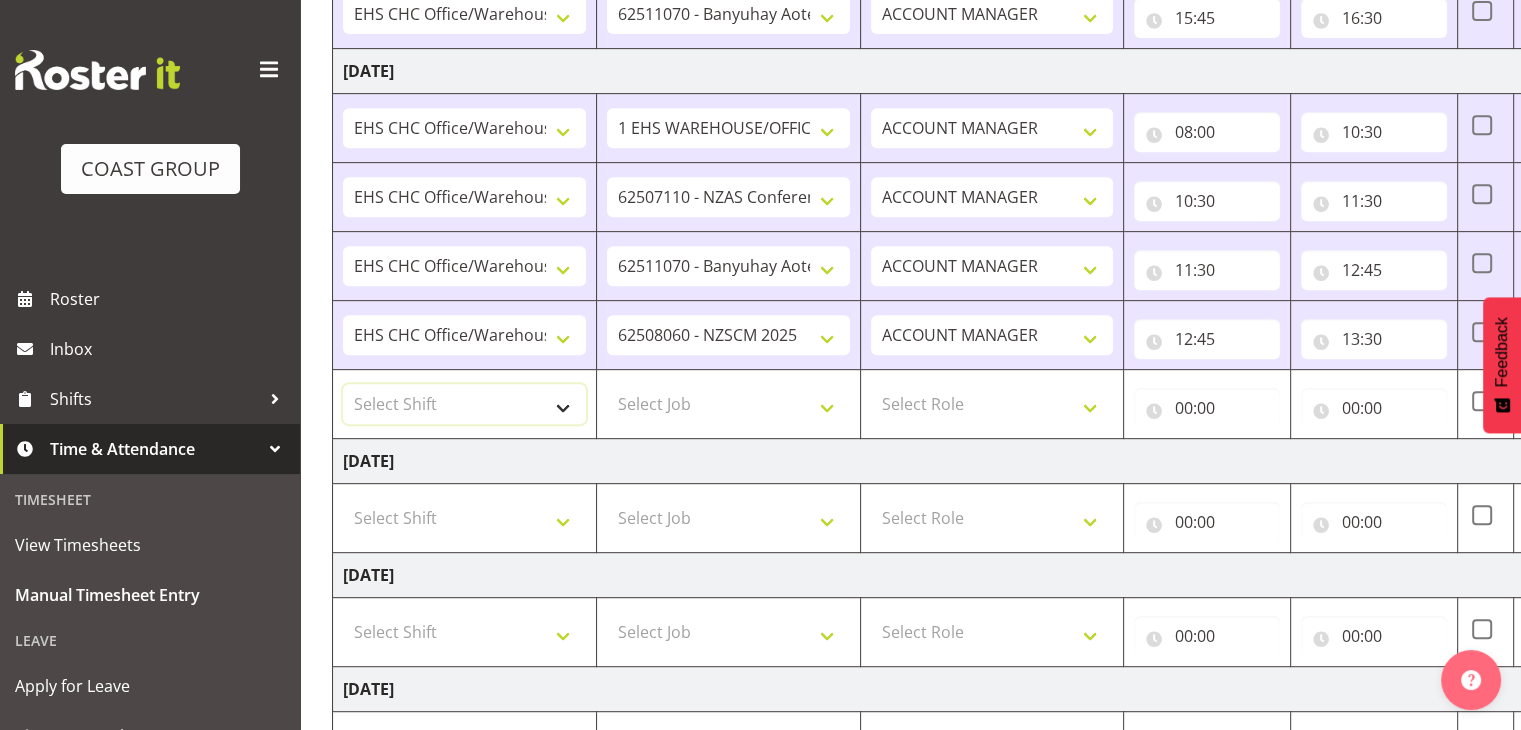 click on "Select Shift  Break ANZICS Break All Blacks casual Break Armageddon Break Art show Break CHCH Food Show Break CHCH Food Show Break CSNZ Break Canterbury Homeshow Break [PERSON_NAME] H/S Backwalls Break Clubs NZ Break Downstream Break Dramfest Break FANZ Break GP25 Break HOY Break HOY Break HOY Fly to CHCH Break Horticulture Break Host tech Break IBD Break LGNZ Break Lawlink Break Marlborough Home show Break NZ Shoulder and Elbow Break NZHS Break NZMCA Break NZMCA Break NZOHA Break NZSBA Break PINZ Break Panels Arena Break QT Homeshow Break [PERSON_NAME] Pinot Noir Break SYA Break Show your ability Break Wedding expo Break back walls of foodshow Break back walls of star homeshow Break brewers Guild Break red meat Break selwyn art show Break south mach Break south mach Break southerbys conference Break southland careerfest Break starhomeshow Build ANZICS Build BOINZ Build Baby Show Build GP25 Build GP25 Build Holiday parks Build Host tech Build LGNZ Build LGNZ Build Lawlink Build [GEOGRAPHIC_DATA] Home show Build NRHC Build NZMCA" at bounding box center [464, 404] 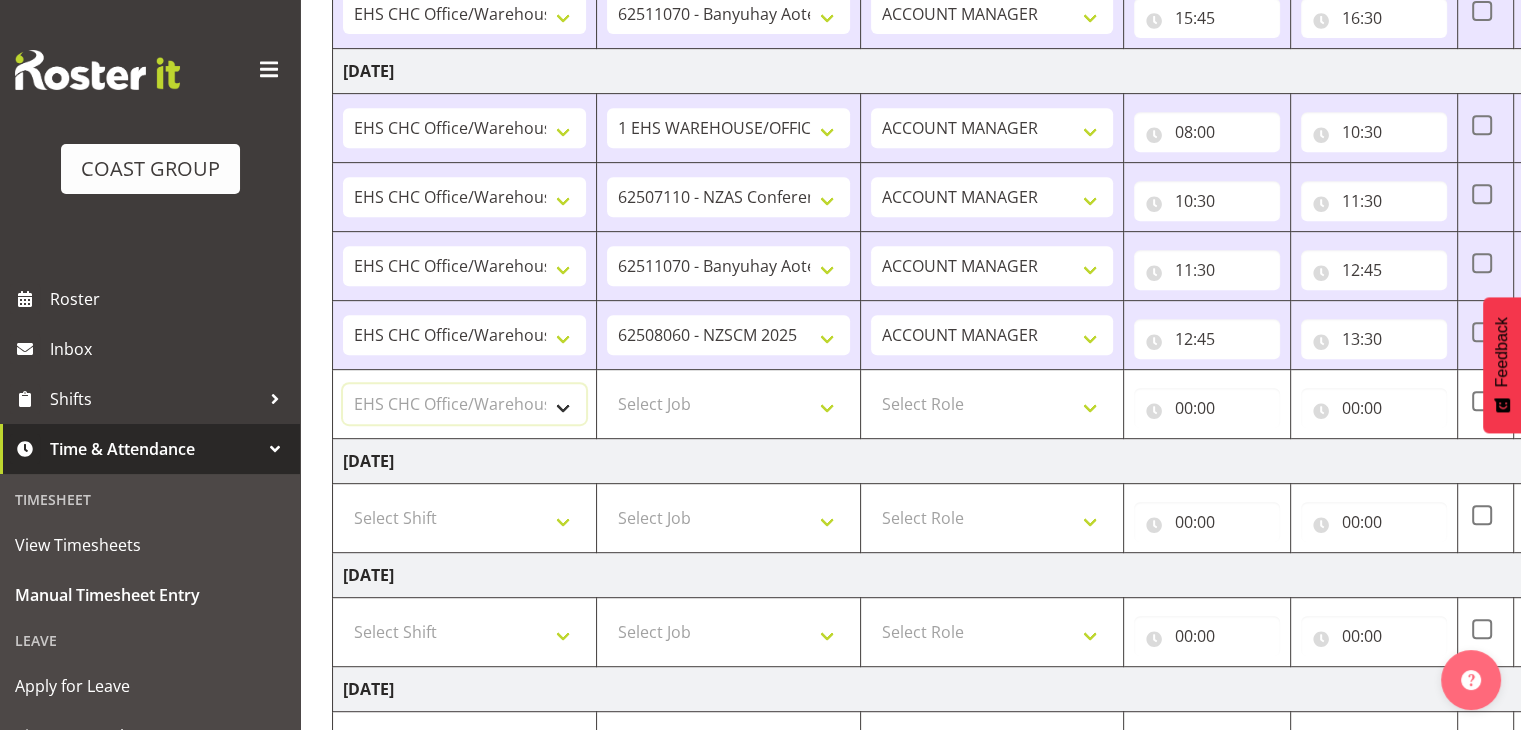 click on "Select Shift  Break ANZICS Break All Blacks casual Break Armageddon Break Art show Break CHCH Food Show Break CHCH Food Show Break CSNZ Break Canterbury Homeshow Break [PERSON_NAME] H/S Backwalls Break Clubs NZ Break Downstream Break Dramfest Break FANZ Break GP25 Break HOY Break HOY Break HOY Fly to CHCH Break Horticulture Break Host tech Break IBD Break LGNZ Break Lawlink Break Marlborough Home show Break NZ Shoulder and Elbow Break NZHS Break NZMCA Break NZMCA Break NZOHA Break NZSBA Break PINZ Break Panels Arena Break QT Homeshow Break [PERSON_NAME] Pinot Noir Break SYA Break Show your ability Break Wedding expo Break back walls of foodshow Break back walls of star homeshow Break brewers Guild Break red meat Break selwyn art show Break south mach Break south mach Break southerbys conference Break southland careerfest Break starhomeshow Build ANZICS Build BOINZ Build Baby Show Build GP25 Build GP25 Build Holiday parks Build Host tech Build LGNZ Build LGNZ Build Lawlink Build [GEOGRAPHIC_DATA] Home show Build NRHC Build NZMCA" at bounding box center (464, 404) 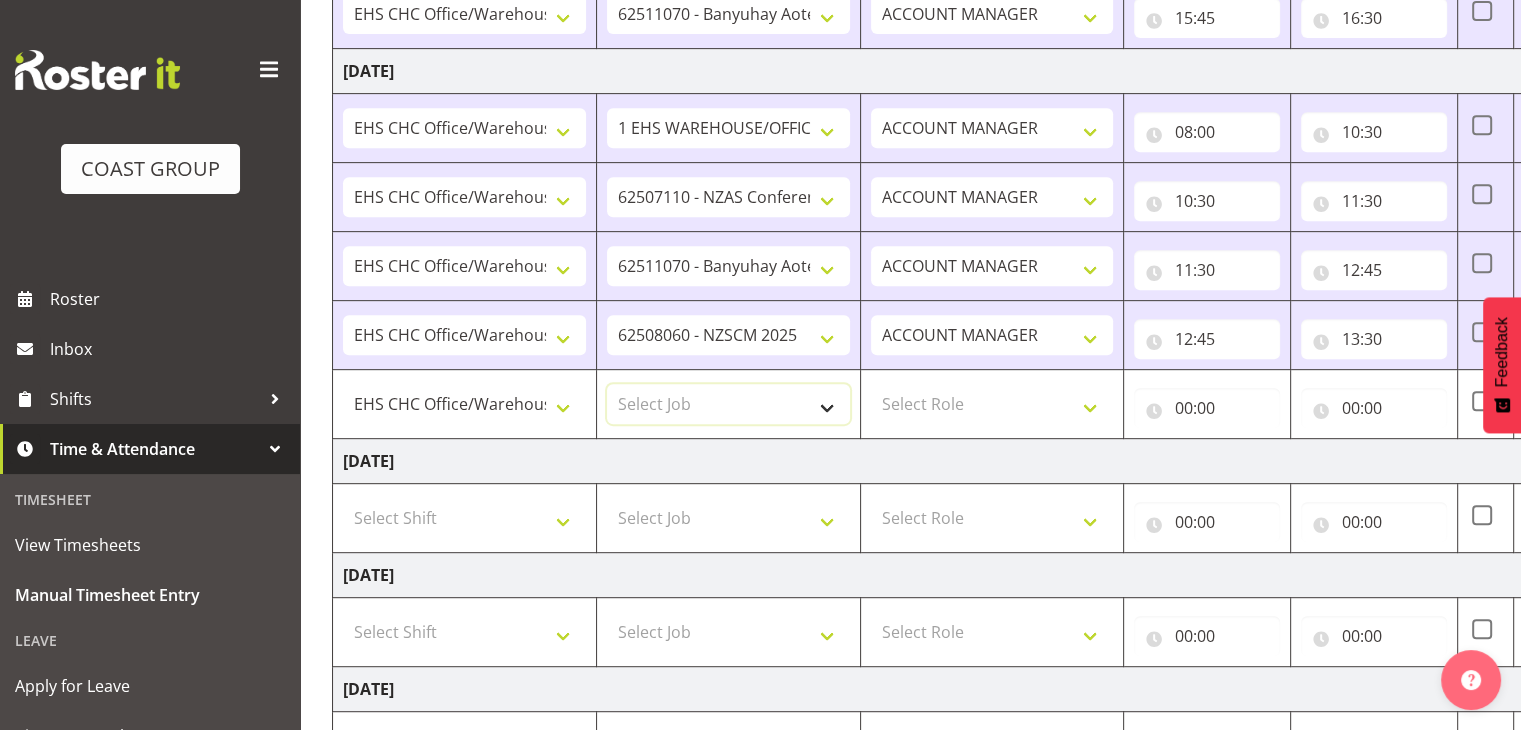 click on "Select Job  1 Carlton Events 1 [PERSON_NAME][GEOGRAPHIC_DATA] 1 [PERSON_NAME][GEOGRAPHIC_DATA] 1 EHS WAREHOUSE/OFFICE 1 GRS 1 SLP Production 1 SLP Tradeshows 12504000 - AKL Casual [DATE] 1250400R - April Casual C&R 2025 12504050 - CDES Engineering and Technology Expo 2025 12504070 - FINZ (National Financial Adviser Conf) 2025 1250407A - Fidelity @ FINZ Conf 2025 1250407B - La Trobe @ FINZ Conf 25 1250407C - Partners Life @ FINZ Conf 25 12504080 - AKL Go Green 2025 12504100 - NZSEE 2025 12504120 - Ester Show 2025 12504150 - Test-[PERSON_NAME]-May 12505000 - AKL Casual [DATE] 1250500R - May Casual C&R 2025 12505020 - Hutchwilco Boat Show 2025 1250502R - [GEOGRAPHIC_DATA] Boat Show 2025 - C&R 12505030 - NZOHS Conference 2025 12505040 - Aotearoa Art Fair 2025 12505060 - Waipa Home Show 2025 12505070 - CAS 2025 1250507A - CAS 2025 - 200 Doors 1250507B - CAS 2025 - Cutera 1250507C - CAS 2025 - Dermocosmetica 12505080 - [GEOGRAPHIC_DATA] Conference 2025 1250508A - Zeiss @ [GEOGRAPHIC_DATA] 25 1250508B - Roche @ [GEOGRAPHIC_DATA] 25 1250508C - Alcon @ [GEOGRAPHIC_DATA] 25 12505130 - Test- [PERSON_NAME] 1" at bounding box center (728, 404) 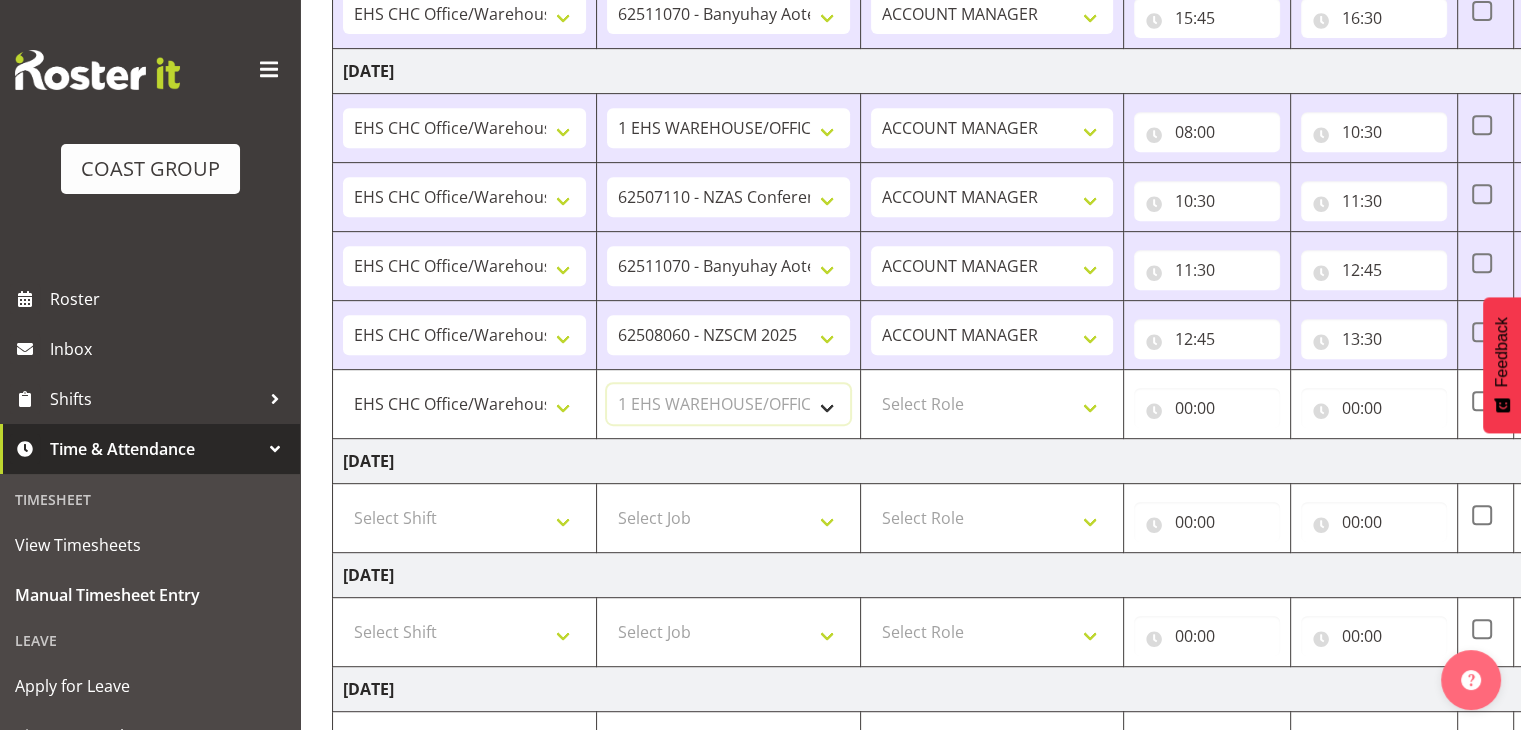 click on "Select Job  1 Carlton Events 1 [PERSON_NAME][GEOGRAPHIC_DATA] 1 [PERSON_NAME][GEOGRAPHIC_DATA] 1 EHS WAREHOUSE/OFFICE 1 GRS 1 SLP Production 1 SLP Tradeshows 12504000 - AKL Casual [DATE] 1250400R - April Casual C&R 2025 12504050 - CDES Engineering and Technology Expo 2025 12504070 - FINZ (National Financial Adviser Conf) 2025 1250407A - Fidelity @ FINZ Conf 2025 1250407B - La Trobe @ FINZ Conf 25 1250407C - Partners Life @ FINZ Conf 25 12504080 - AKL Go Green 2025 12504100 - NZSEE 2025 12504120 - Ester Show 2025 12504150 - Test-[PERSON_NAME]-May 12505000 - AKL Casual [DATE] 1250500R - May Casual C&R 2025 12505020 - Hutchwilco Boat Show 2025 1250502R - [GEOGRAPHIC_DATA] Boat Show 2025 - C&R 12505030 - NZOHS Conference 2025 12505040 - Aotearoa Art Fair 2025 12505060 - Waipa Home Show 2025 12505070 - CAS 2025 1250507A - CAS 2025 - 200 Doors 1250507B - CAS 2025 - Cutera 1250507C - CAS 2025 - Dermocosmetica 12505080 - [GEOGRAPHIC_DATA] Conference 2025 1250508A - Zeiss @ [GEOGRAPHIC_DATA] 25 1250508B - Roche @ [GEOGRAPHIC_DATA] 25 1250508C - Alcon @ [GEOGRAPHIC_DATA] 25 12505130 - Test- [PERSON_NAME] 1" at bounding box center [728, 404] 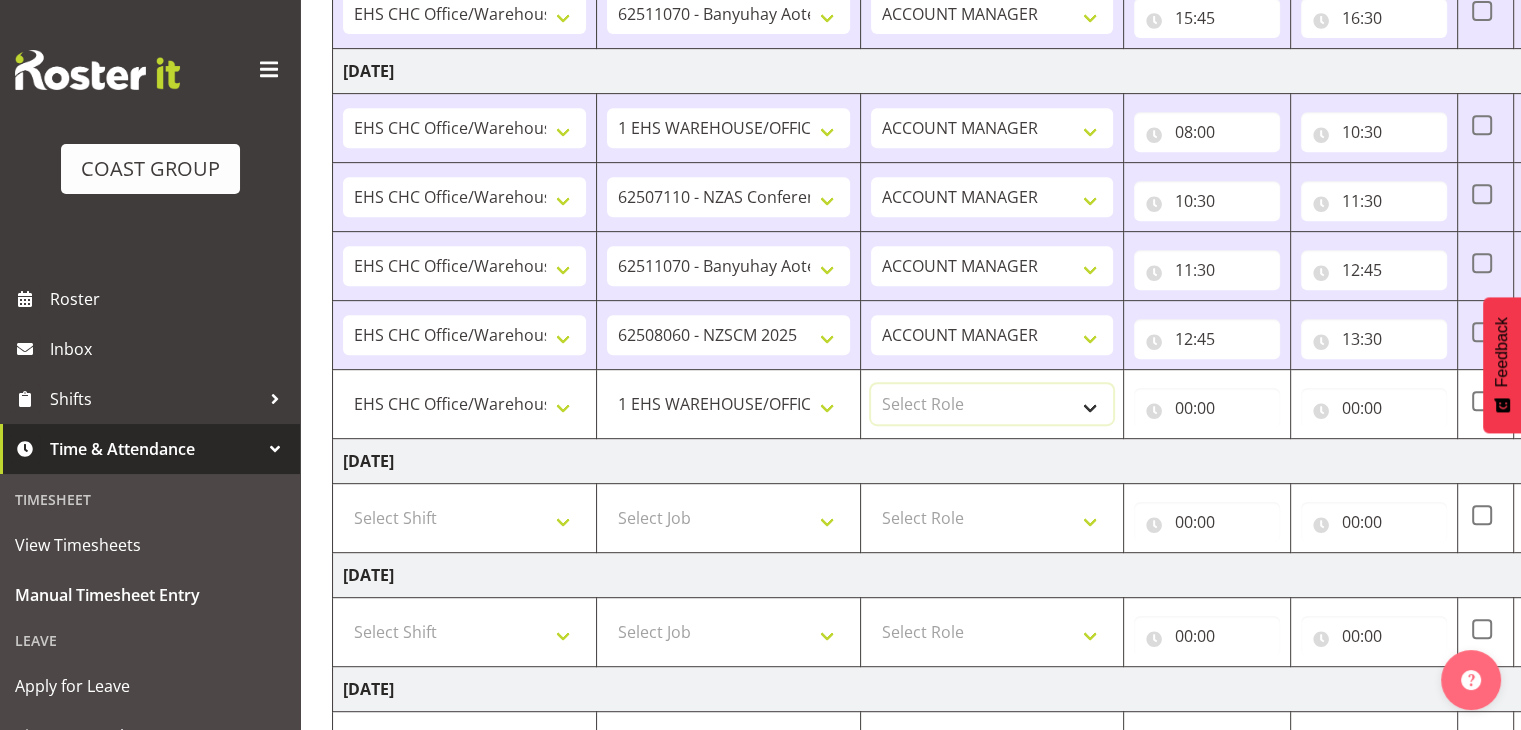 click on "Select Role  ACCOUNT MANAGER" at bounding box center [992, 404] 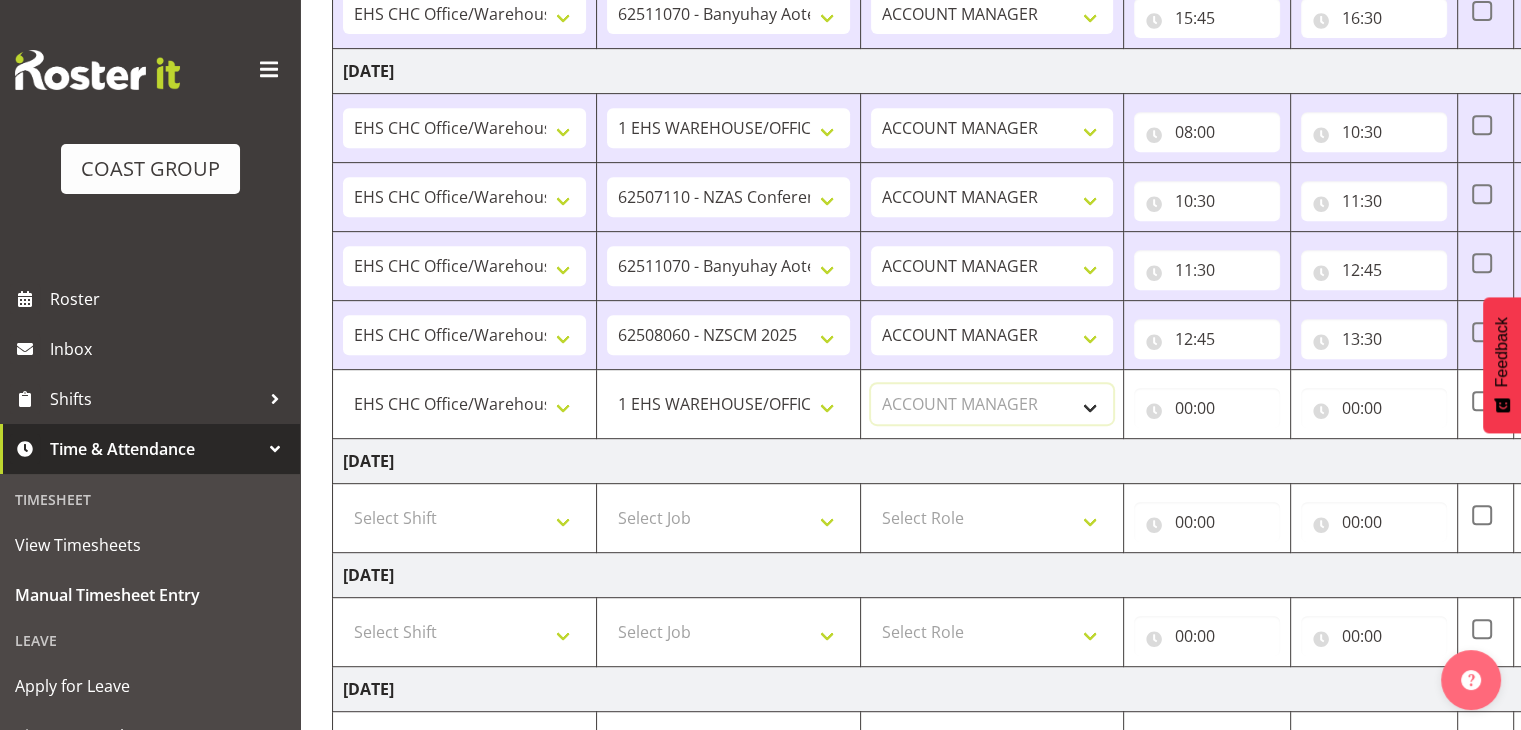 click on "Select Role  ACCOUNT MANAGER" at bounding box center [992, 404] 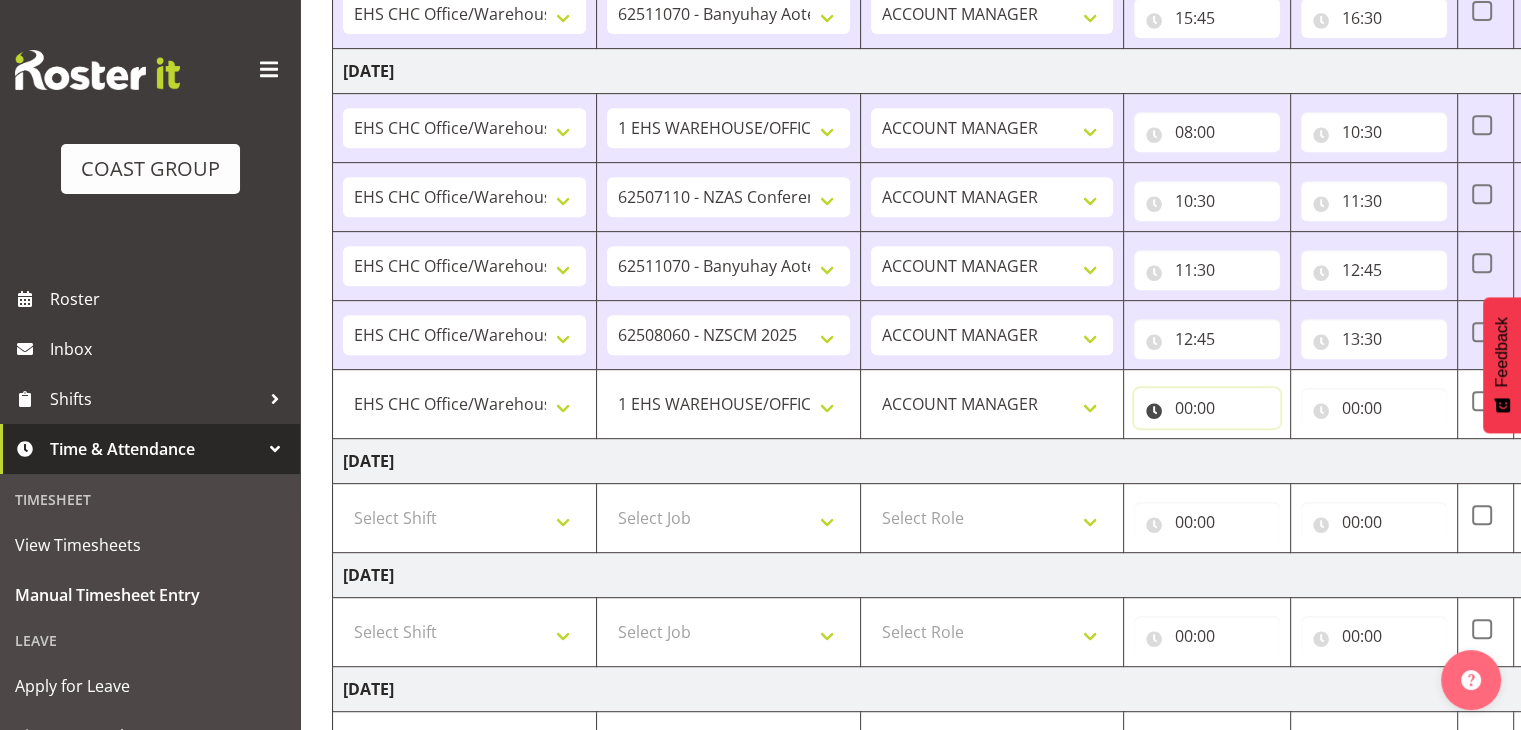click on "00:00" at bounding box center [1207, 408] 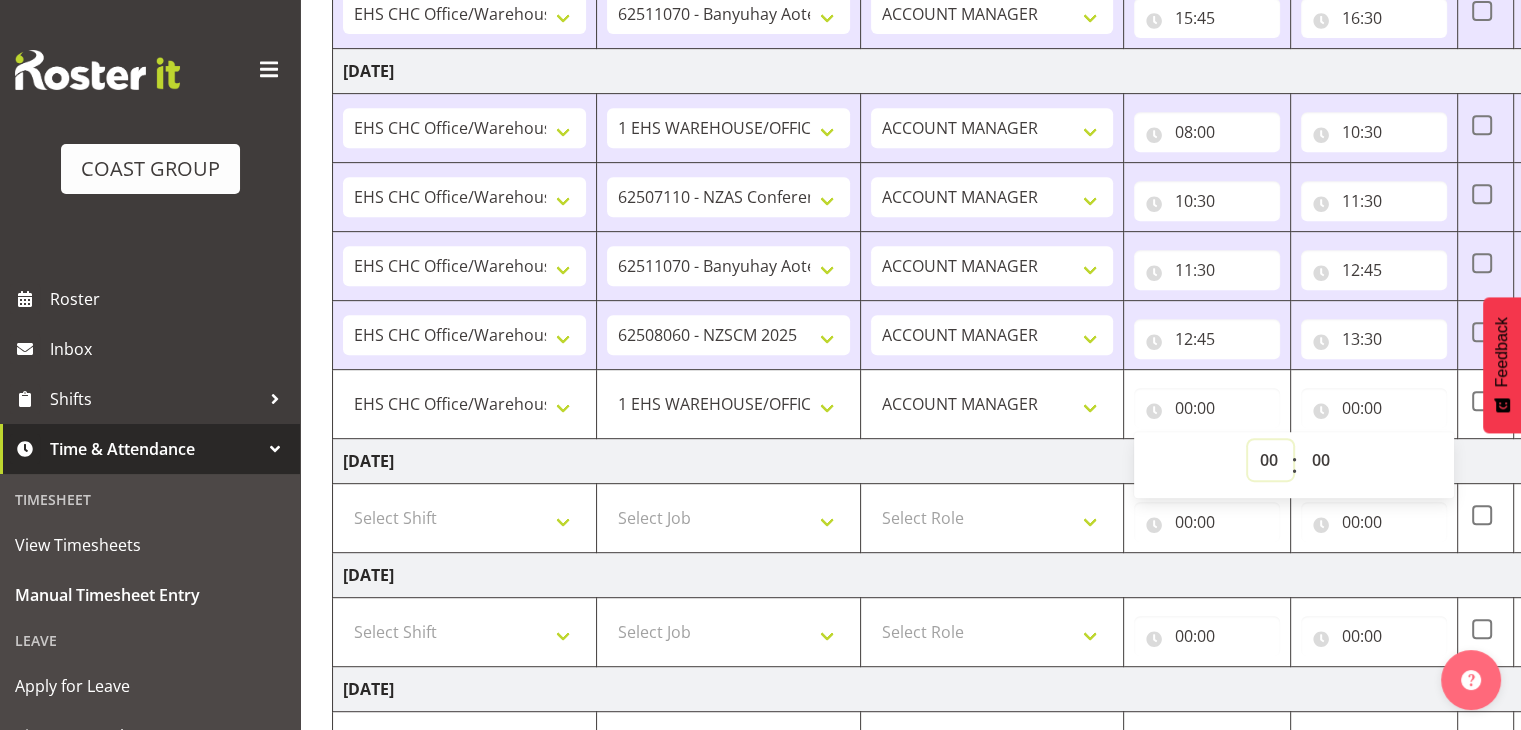 click on "00   01   02   03   04   05   06   07   08   09   10   11   12   13   14   15   16   17   18   19   20   21   22   23" at bounding box center (1270, 460) 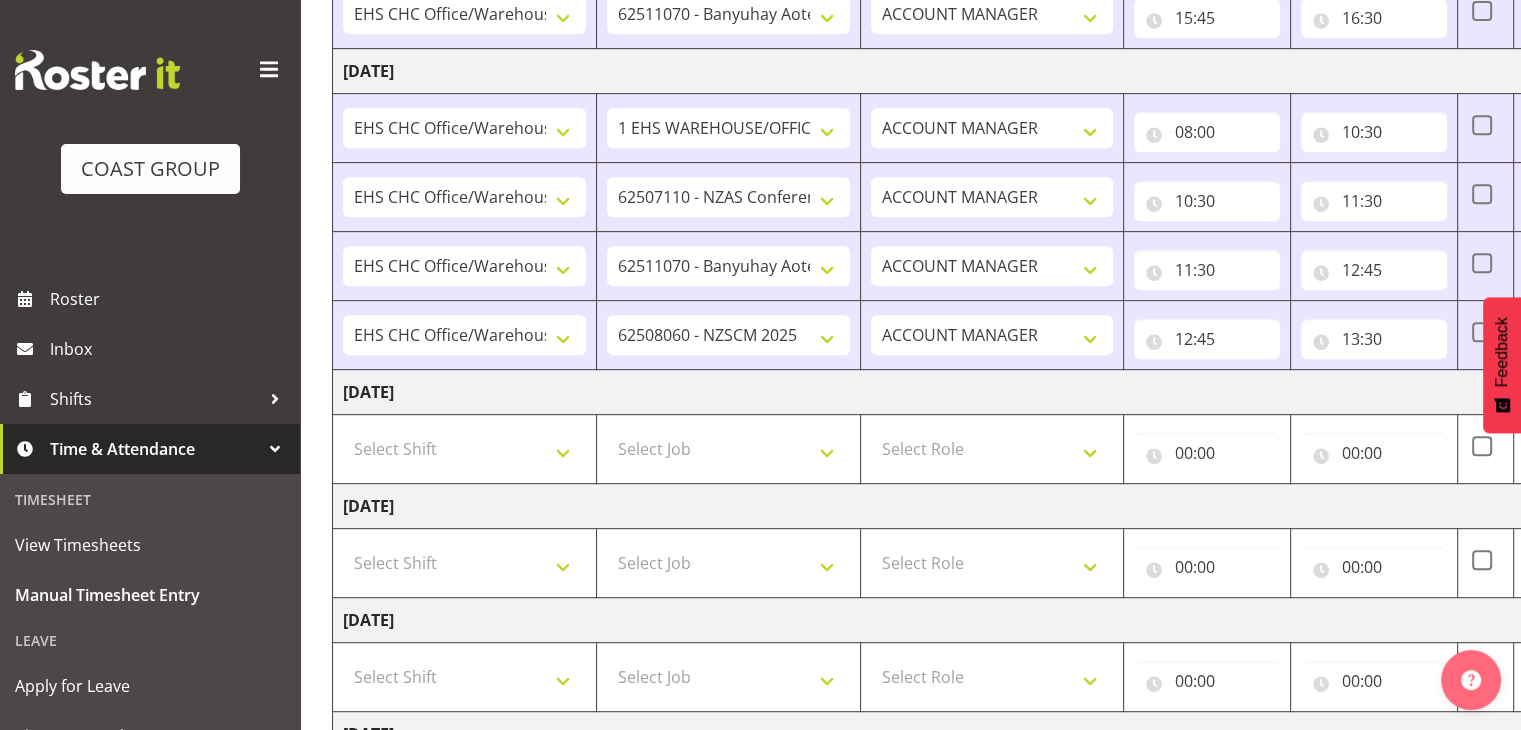 scroll, scrollTop: 1196, scrollLeft: 0, axis: vertical 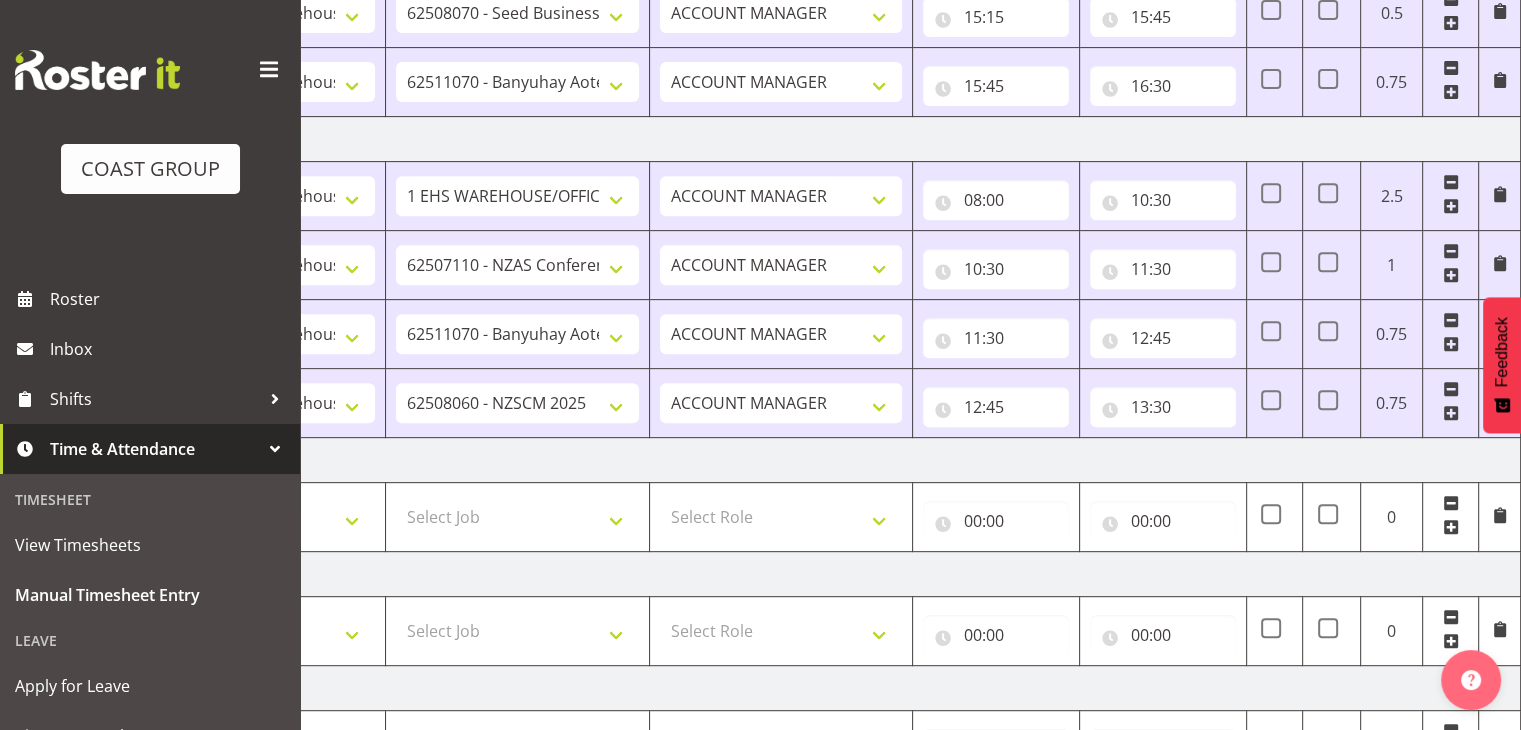 click at bounding box center (1451, 413) 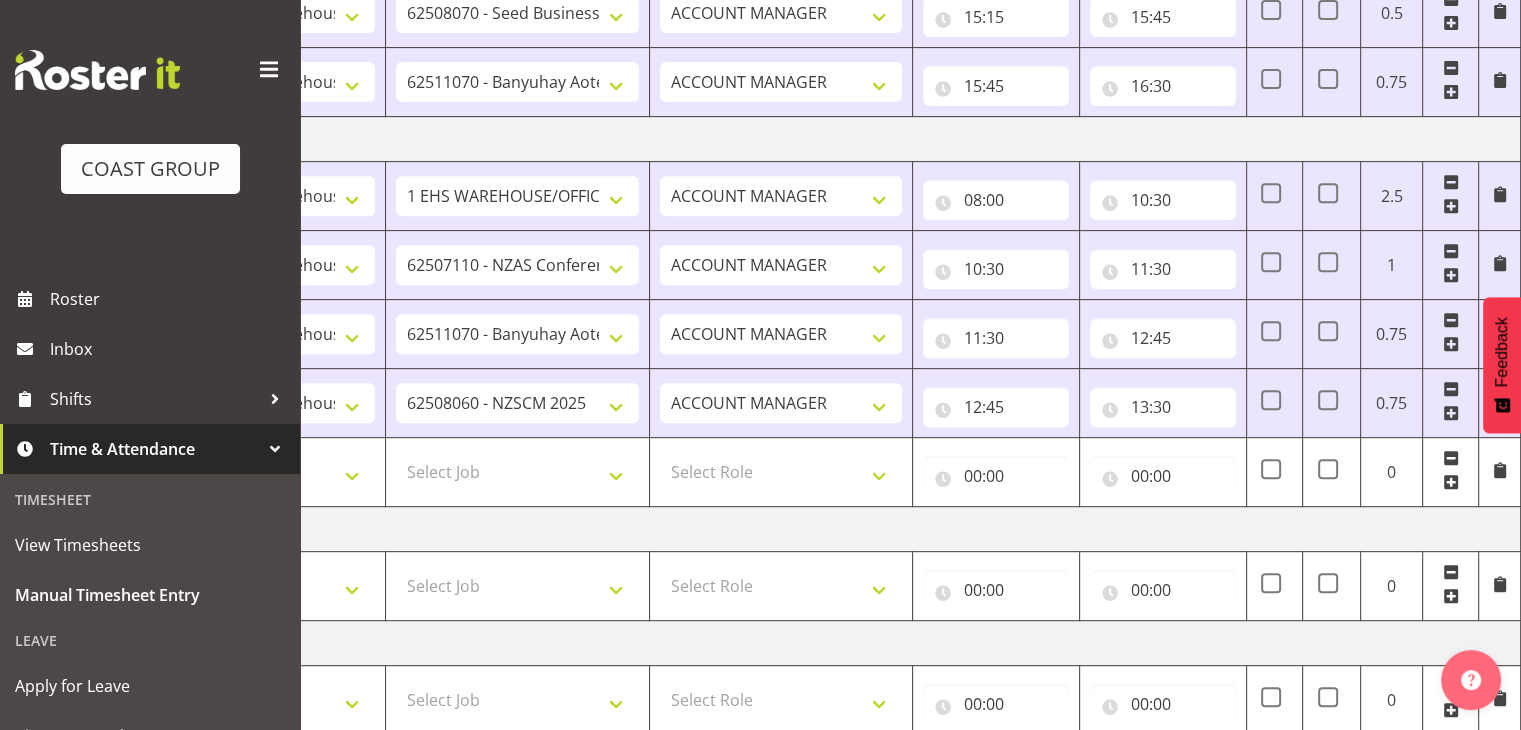 click at bounding box center [1451, 482] 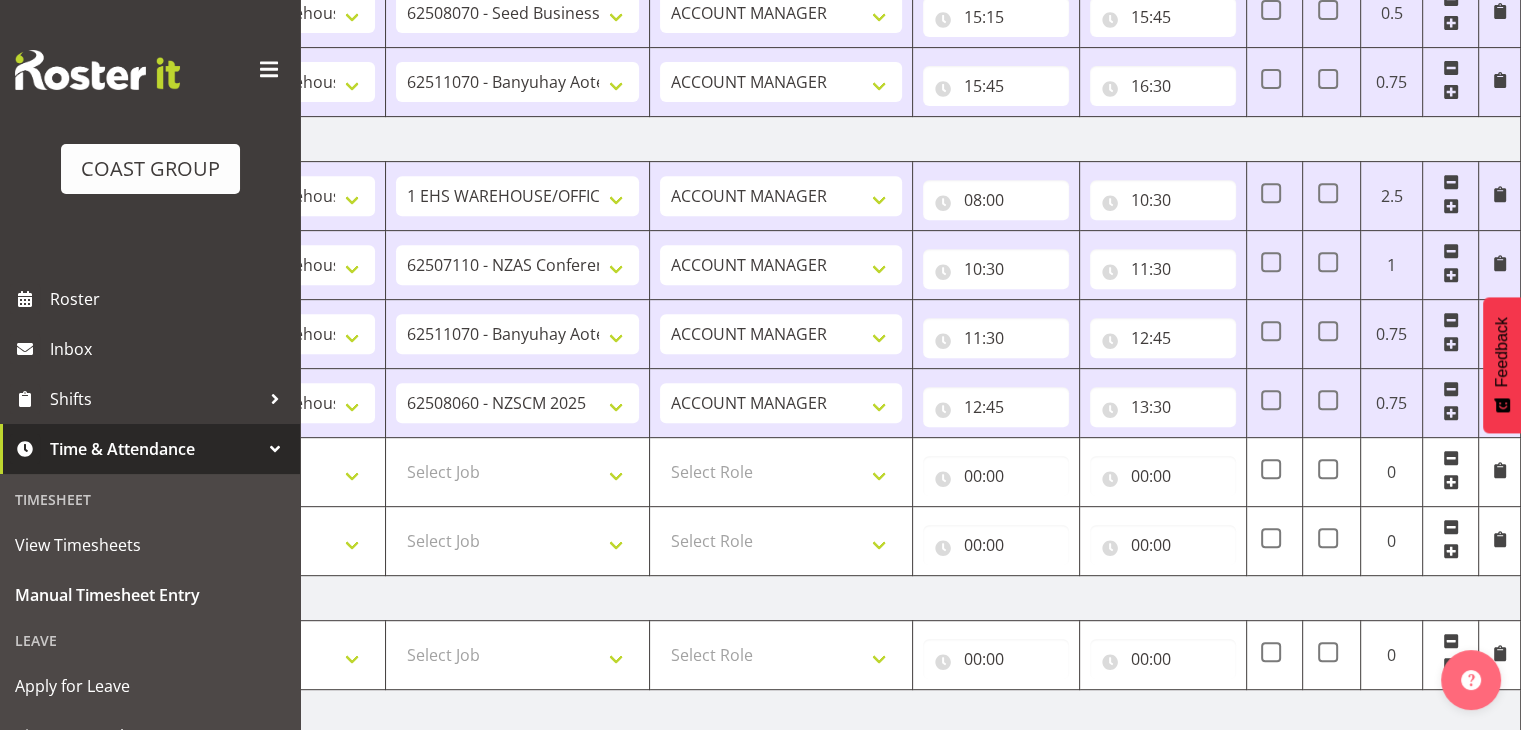 scroll, scrollTop: 1333, scrollLeft: 0, axis: vertical 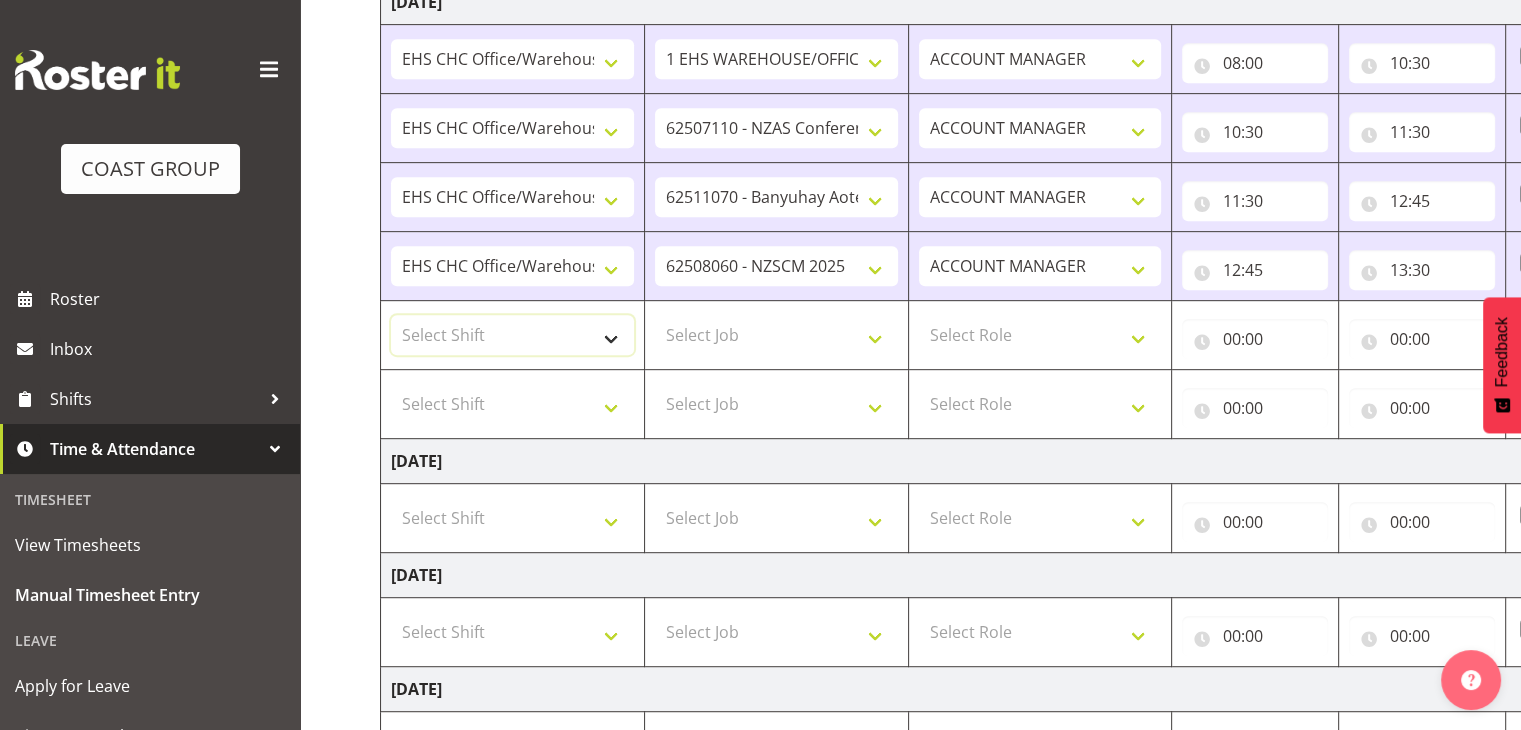 click on "Select Shift  Break ANZICS Break All Blacks casual Break Armageddon Break Art show Break CHCH Food Show Break CHCH Food Show Break CSNZ Break Canterbury Homeshow Break [PERSON_NAME] H/S Backwalls Break Clubs NZ Break Downstream Break Dramfest Break FANZ Break GP25 Break HOY Break HOY Break HOY Fly to CHCH Break Horticulture Break Host tech Break IBD Break LGNZ Break Lawlink Break Marlborough Home show Break NZ Shoulder and Elbow Break NZHS Break NZMCA Break NZMCA Break NZOHA Break NZSBA Break PINZ Break Panels Arena Break QT Homeshow Break [PERSON_NAME] Pinot Noir Break SYA Break Show your ability Break Wedding expo Break back walls of foodshow Break back walls of star homeshow Break brewers Guild Break red meat Break selwyn art show Break south mach Break south mach Break southerbys conference Break southland careerfest Break starhomeshow Build ANZICS Build BOINZ Build Baby Show Build GP25 Build GP25 Build Holiday parks Build Host tech Build LGNZ Build LGNZ Build Lawlink Build [GEOGRAPHIC_DATA] Home show Build NRHC Build NZMCA" at bounding box center (512, 335) 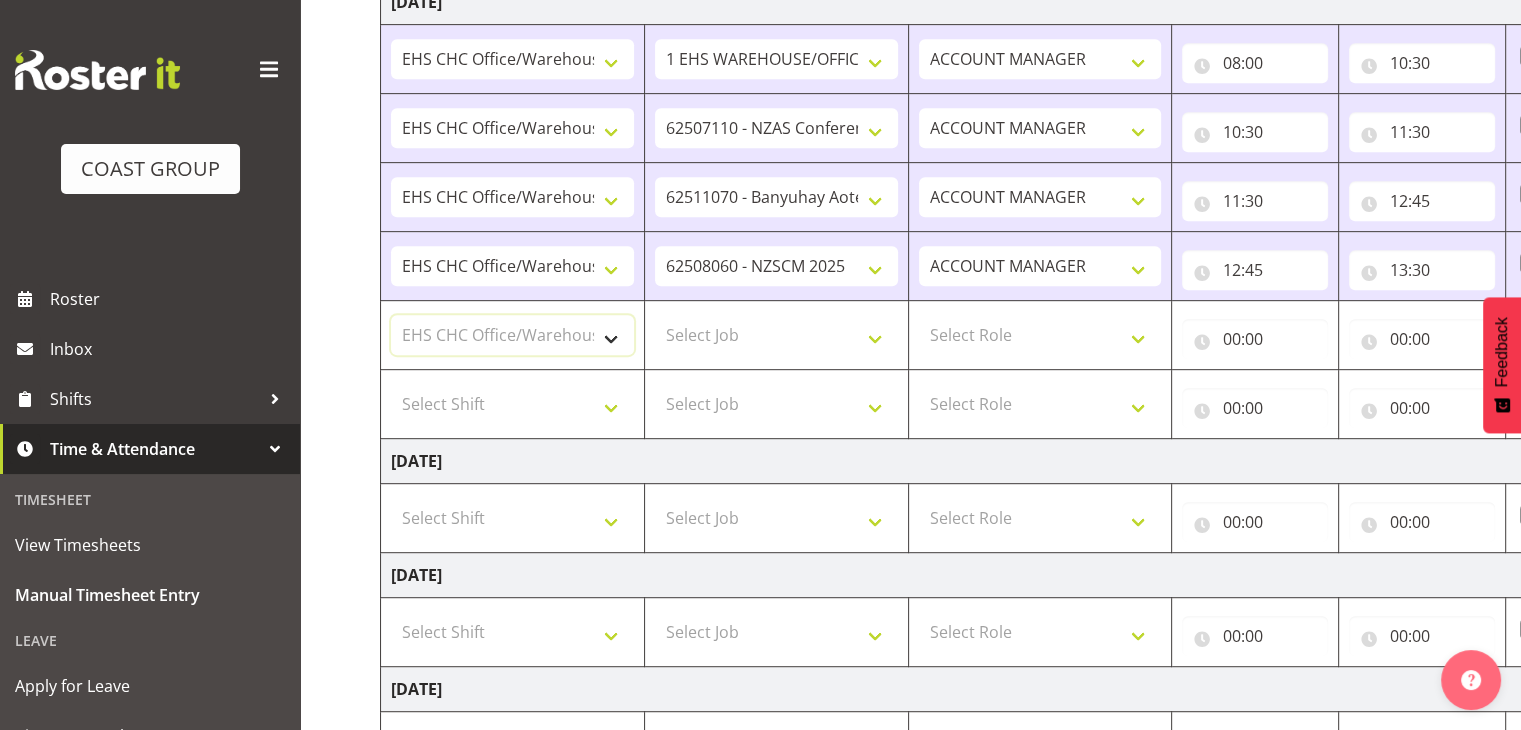 click on "Select Shift  Break ANZICS Break All Blacks casual Break Armageddon Break Art show Break CHCH Food Show Break CHCH Food Show Break CSNZ Break Canterbury Homeshow Break [PERSON_NAME] H/S Backwalls Break Clubs NZ Break Downstream Break Dramfest Break FANZ Break GP25 Break HOY Break HOY Break HOY Fly to CHCH Break Horticulture Break Host tech Break IBD Break LGNZ Break Lawlink Break Marlborough Home show Break NZ Shoulder and Elbow Break NZHS Break NZMCA Break NZMCA Break NZOHA Break NZSBA Break PINZ Break Panels Arena Break QT Homeshow Break [PERSON_NAME] Pinot Noir Break SYA Break Show your ability Break Wedding expo Break back walls of foodshow Break back walls of star homeshow Break brewers Guild Break red meat Break selwyn art show Break south mach Break south mach Break southerbys conference Break southland careerfest Break starhomeshow Build ANZICS Build BOINZ Build Baby Show Build GP25 Build GP25 Build Holiday parks Build Host tech Build LGNZ Build LGNZ Build Lawlink Build [GEOGRAPHIC_DATA] Home show Build NRHC Build NZMCA" at bounding box center (512, 335) 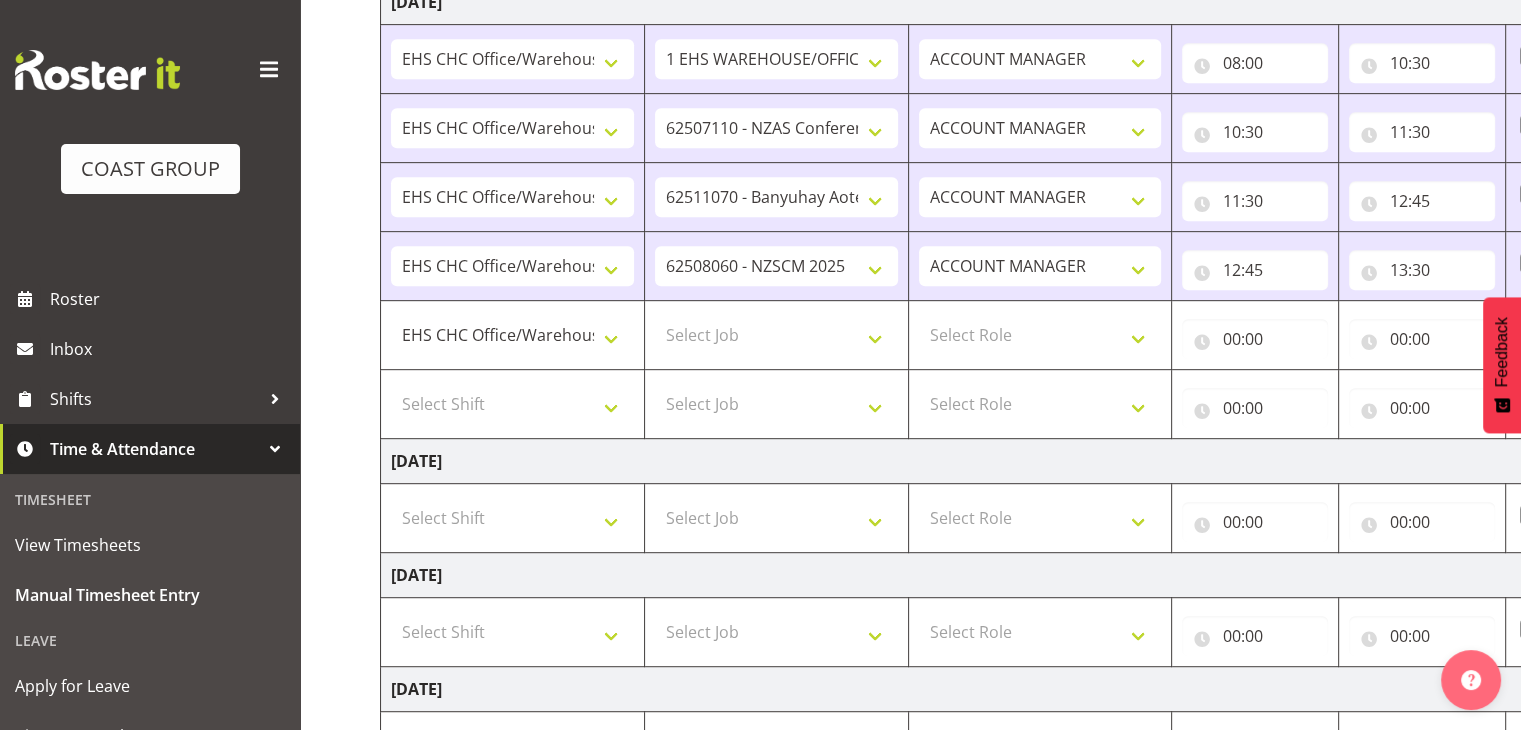 click on "Select Job  1 Carlton Events 1 [PERSON_NAME][GEOGRAPHIC_DATA] 1 [PERSON_NAME][GEOGRAPHIC_DATA] 1 EHS WAREHOUSE/OFFICE 1 GRS 1 SLP Production 1 SLP Tradeshows 12504000 - AKL Casual [DATE] 1250400R - April Casual C&R 2025 12504050 - CDES Engineering and Technology Expo 2025 12504070 - FINZ (National Financial Adviser Conf) 2025 1250407A - Fidelity @ FINZ Conf 2025 1250407B - La Trobe @ FINZ Conf 25 1250407C - Partners Life @ FINZ Conf 25 12504080 - AKL Go Green 2025 12504100 - NZSEE 2025 12504120 - Ester Show 2025 12504150 - Test-[PERSON_NAME]-May 12505000 - AKL Casual [DATE] 1250500R - May Casual C&R 2025 12505020 - Hutchwilco Boat Show 2025 1250502R - [GEOGRAPHIC_DATA] Boat Show 2025 - C&R 12505030 - NZOHS Conference 2025 12505040 - Aotearoa Art Fair 2025 12505060 - Waipa Home Show 2025 12505070 - CAS 2025 1250507A - CAS 2025 - 200 Doors 1250507B - CAS 2025 - Cutera 1250507C - CAS 2025 - Dermocosmetica 12505080 - [GEOGRAPHIC_DATA] Conference 2025 1250508A - Zeiss @ [GEOGRAPHIC_DATA] 25 1250508B - Roche @ [GEOGRAPHIC_DATA] 25 1250508C - Alcon @ [GEOGRAPHIC_DATA] 25 12505130 - Test- [PERSON_NAME] 1" at bounding box center (776, 335) 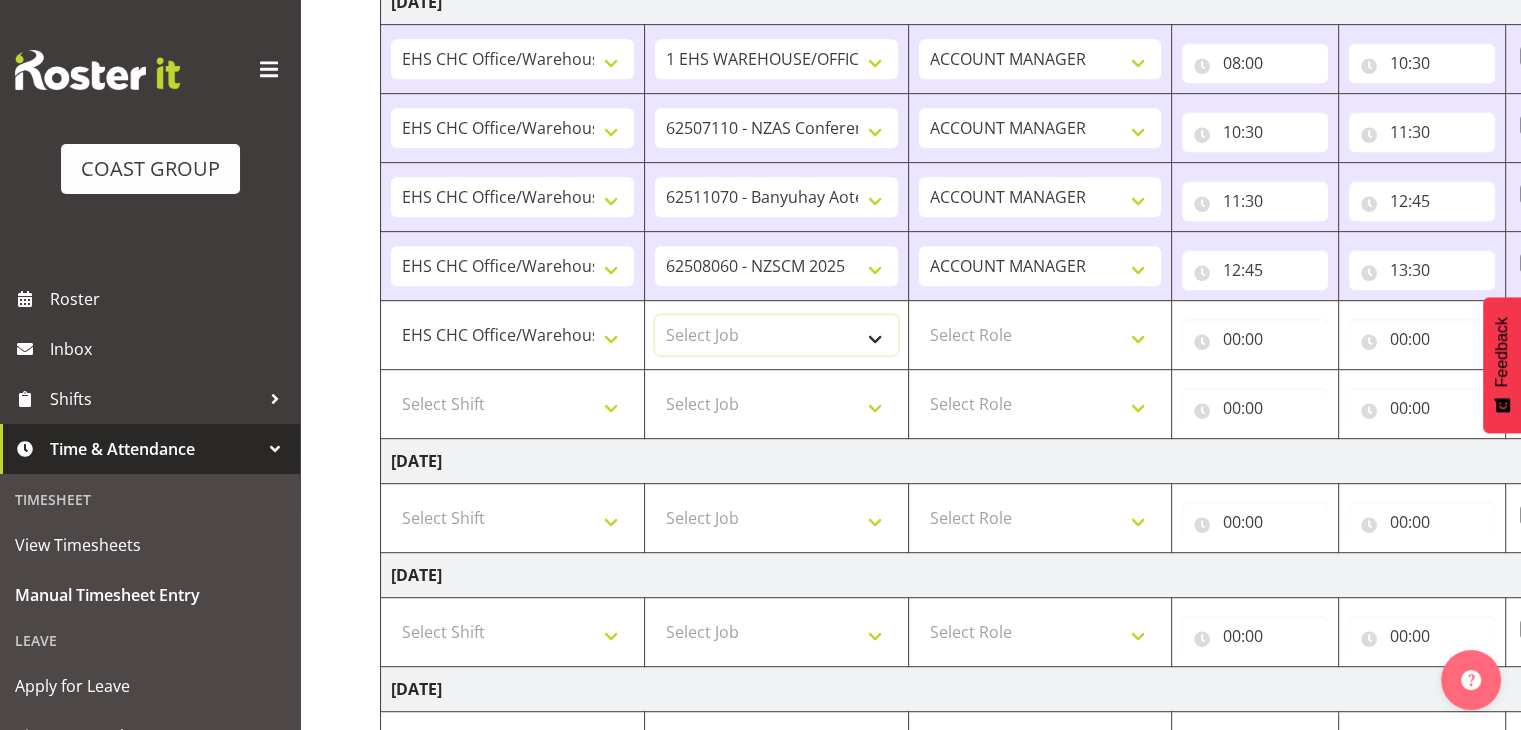 click on "Select Job  1 Carlton Events 1 [PERSON_NAME][GEOGRAPHIC_DATA] 1 [PERSON_NAME][GEOGRAPHIC_DATA] 1 EHS WAREHOUSE/OFFICE 1 GRS 1 SLP Production 1 SLP Tradeshows 12504000 - AKL Casual [DATE] 1250400R - April Casual C&R 2025 12504050 - CDES Engineering and Technology Expo 2025 12504070 - FINZ (National Financial Adviser Conf) 2025 1250407A - Fidelity @ FINZ Conf 2025 1250407B - La Trobe @ FINZ Conf 25 1250407C - Partners Life @ FINZ Conf 25 12504080 - AKL Go Green 2025 12504100 - NZSEE 2025 12504120 - Ester Show 2025 12504150 - Test-[PERSON_NAME]-May 12505000 - AKL Casual [DATE] 1250500R - May Casual C&R 2025 12505020 - Hutchwilco Boat Show 2025 1250502R - [GEOGRAPHIC_DATA] Boat Show 2025 - C&R 12505030 - NZOHS Conference 2025 12505040 - Aotearoa Art Fair 2025 12505060 - Waipa Home Show 2025 12505070 - CAS 2025 1250507A - CAS 2025 - 200 Doors 1250507B - CAS 2025 - Cutera 1250507C - CAS 2025 - Dermocosmetica 12505080 - [GEOGRAPHIC_DATA] Conference 2025 1250508A - Zeiss @ [GEOGRAPHIC_DATA] 25 1250508B - Roche @ [GEOGRAPHIC_DATA] 25 1250508C - Alcon @ [GEOGRAPHIC_DATA] 25 12505130 - Test- [PERSON_NAME] 1" at bounding box center [776, 335] 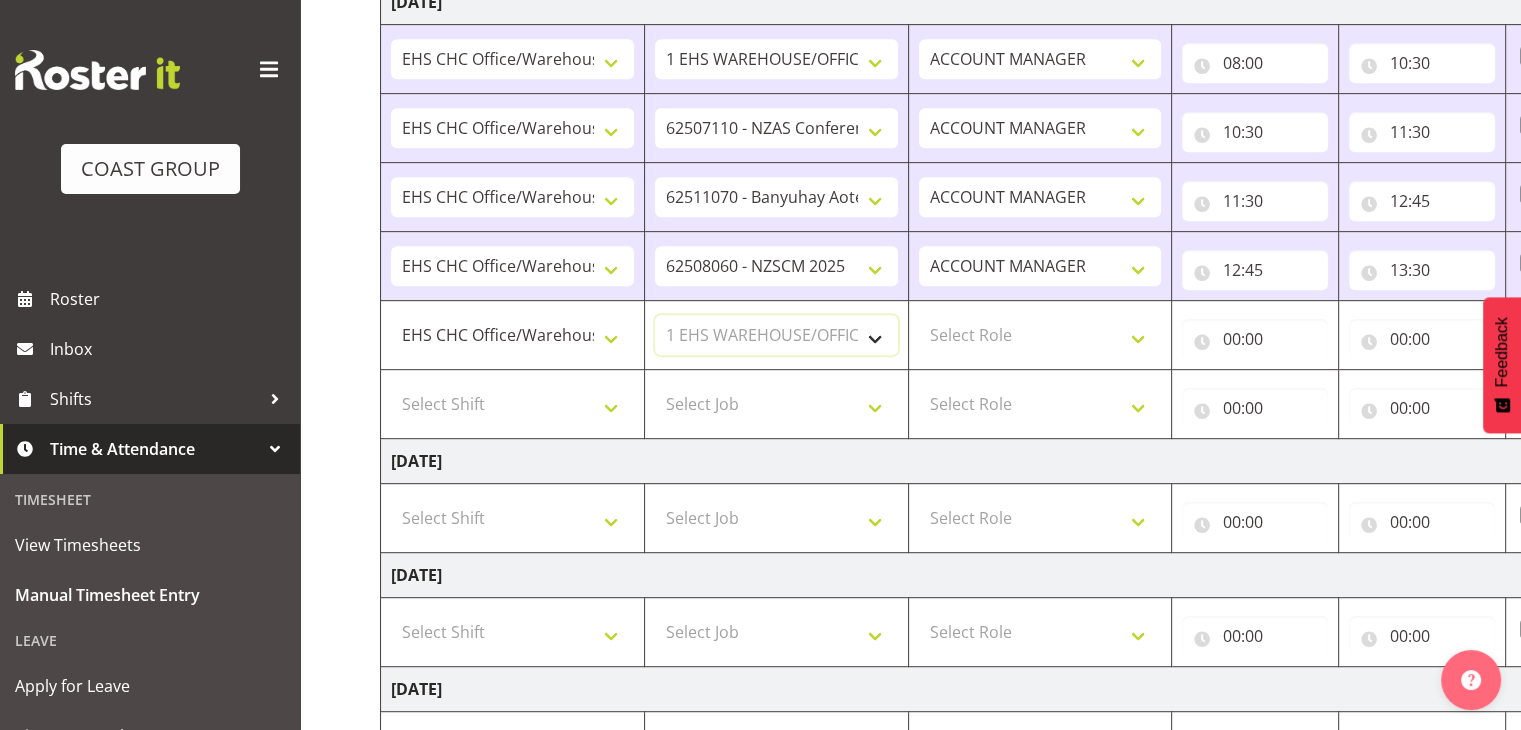click on "Select Job  1 Carlton Events 1 [PERSON_NAME][GEOGRAPHIC_DATA] 1 [PERSON_NAME][GEOGRAPHIC_DATA] 1 EHS WAREHOUSE/OFFICE 1 GRS 1 SLP Production 1 SLP Tradeshows 12504000 - AKL Casual [DATE] 1250400R - April Casual C&R 2025 12504050 - CDES Engineering and Technology Expo 2025 12504070 - FINZ (National Financial Adviser Conf) 2025 1250407A - Fidelity @ FINZ Conf 2025 1250407B - La Trobe @ FINZ Conf 25 1250407C - Partners Life @ FINZ Conf 25 12504080 - AKL Go Green 2025 12504100 - NZSEE 2025 12504120 - Ester Show 2025 12504150 - Test-[PERSON_NAME]-May 12505000 - AKL Casual [DATE] 1250500R - May Casual C&R 2025 12505020 - Hutchwilco Boat Show 2025 1250502R - [GEOGRAPHIC_DATA] Boat Show 2025 - C&R 12505030 - NZOHS Conference 2025 12505040 - Aotearoa Art Fair 2025 12505060 - Waipa Home Show 2025 12505070 - CAS 2025 1250507A - CAS 2025 - 200 Doors 1250507B - CAS 2025 - Cutera 1250507C - CAS 2025 - Dermocosmetica 12505080 - [GEOGRAPHIC_DATA] Conference 2025 1250508A - Zeiss @ [GEOGRAPHIC_DATA] 25 1250508B - Roche @ [GEOGRAPHIC_DATA] 25 1250508C - Alcon @ [GEOGRAPHIC_DATA] 25 12505130 - Test- [PERSON_NAME] 1" at bounding box center (776, 335) 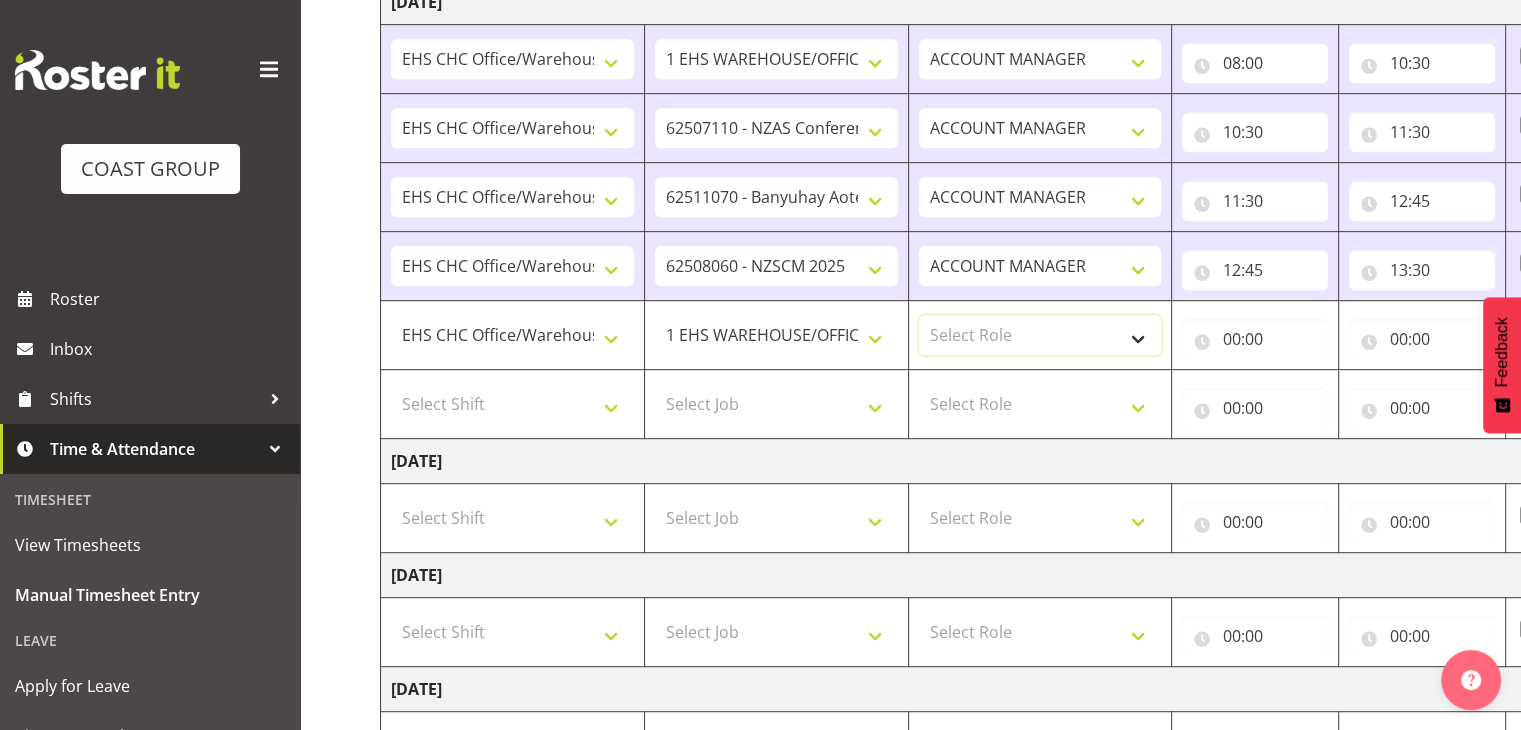 drag, startPoint x: 1021, startPoint y: 334, endPoint x: 1032, endPoint y: 349, distance: 18.601076 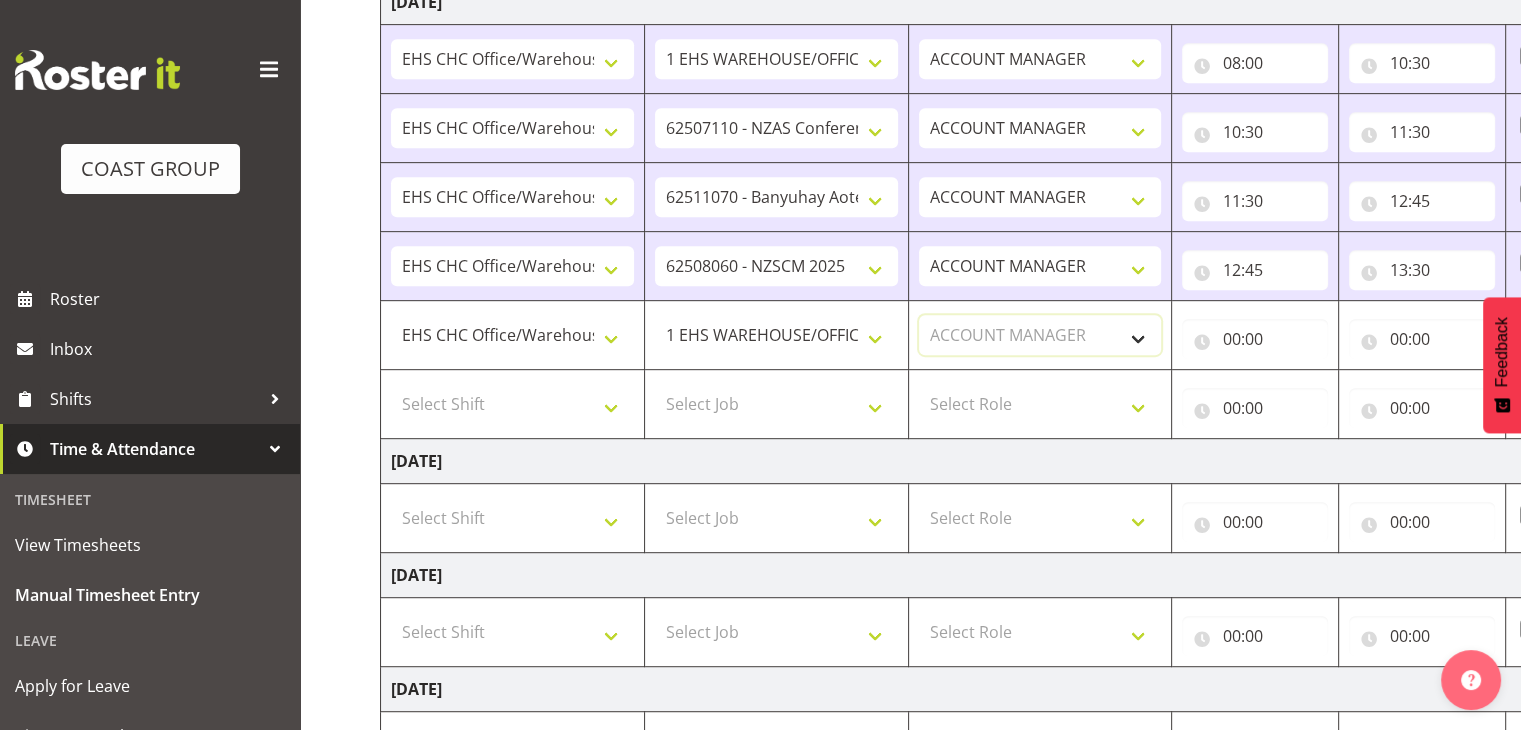 click on "Select Role  ACCOUNT MANAGER" at bounding box center (1040, 335) 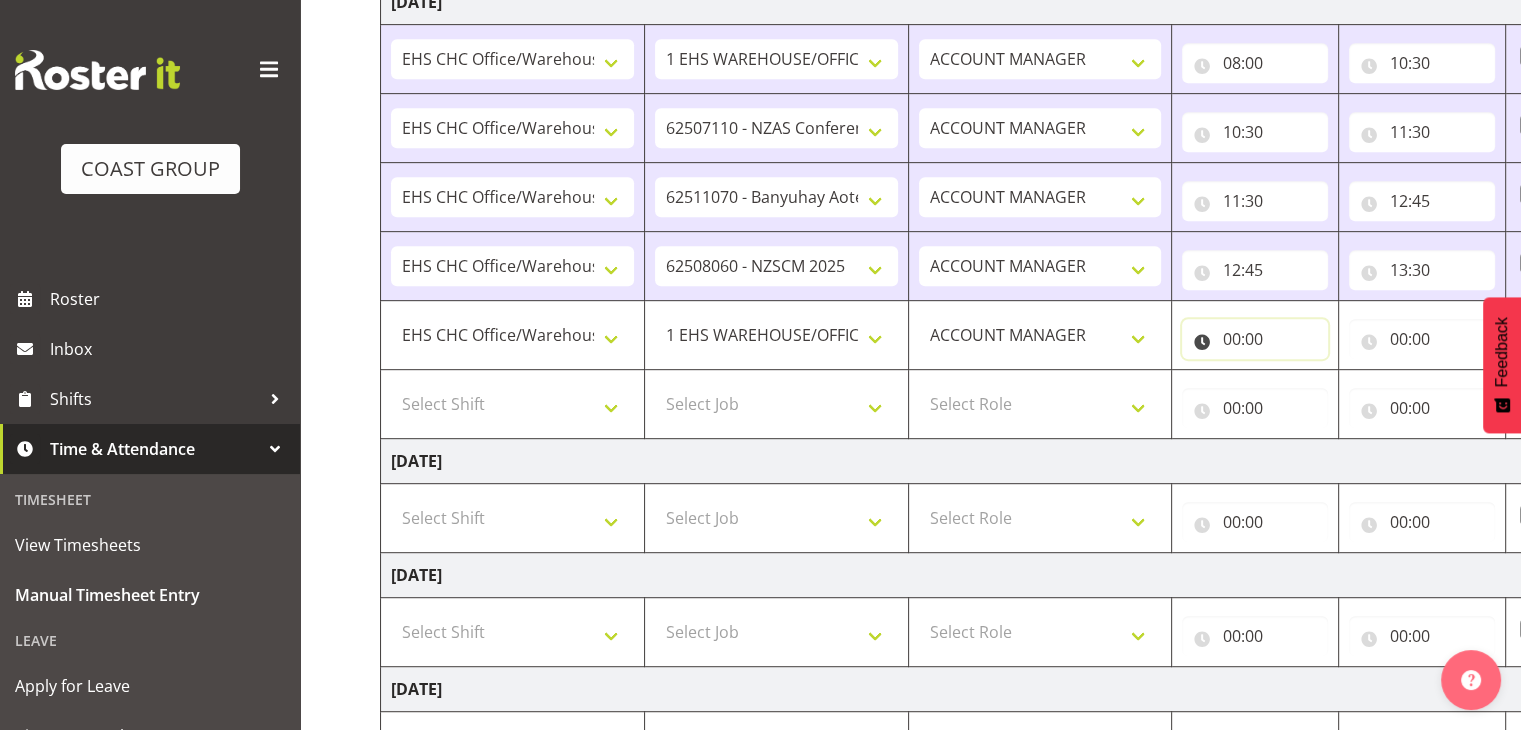 click on "00:00" at bounding box center [1255, 339] 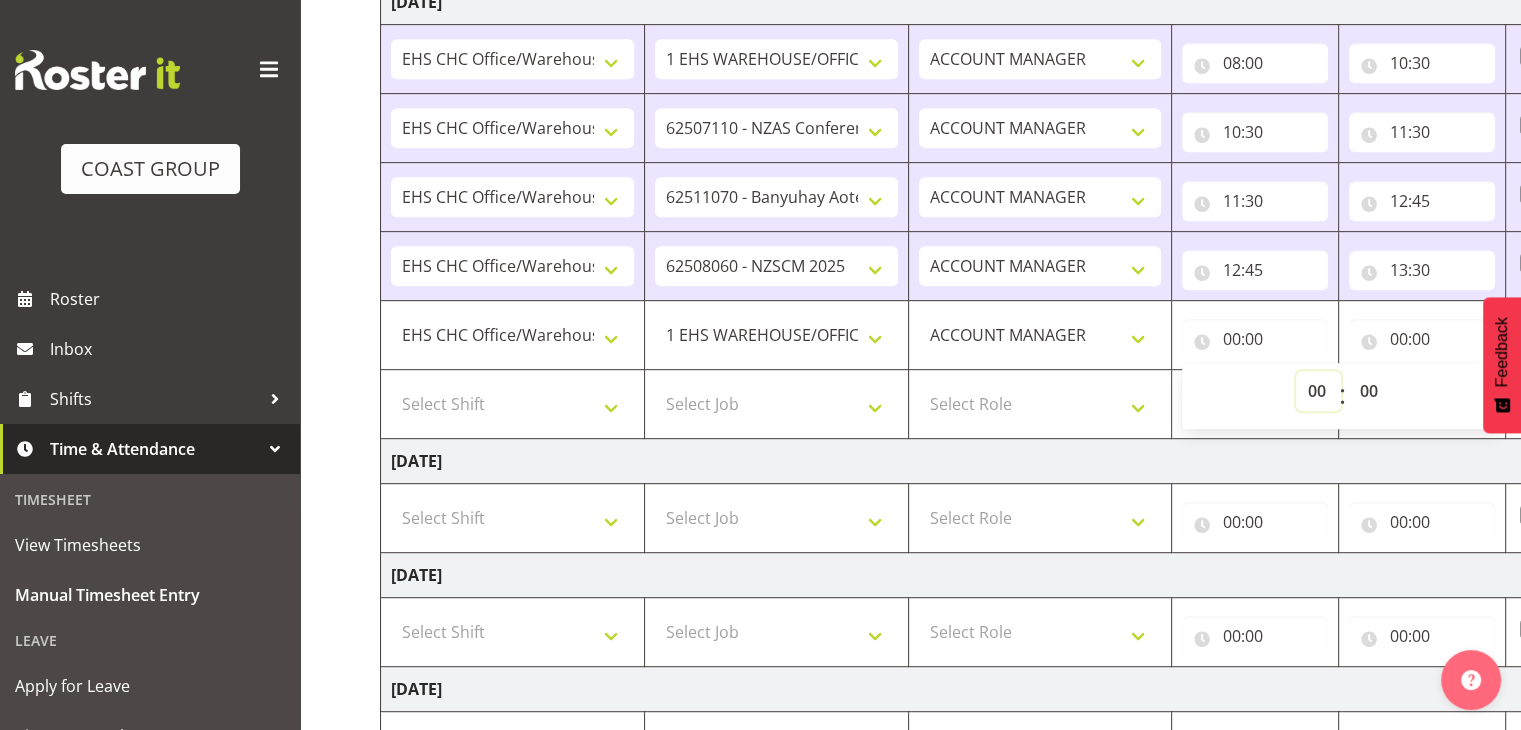 click on "00   01   02   03   04   05   06   07   08   09   10   11   12   13   14   15   16   17   18   19   20   21   22   23" at bounding box center (1318, 391) 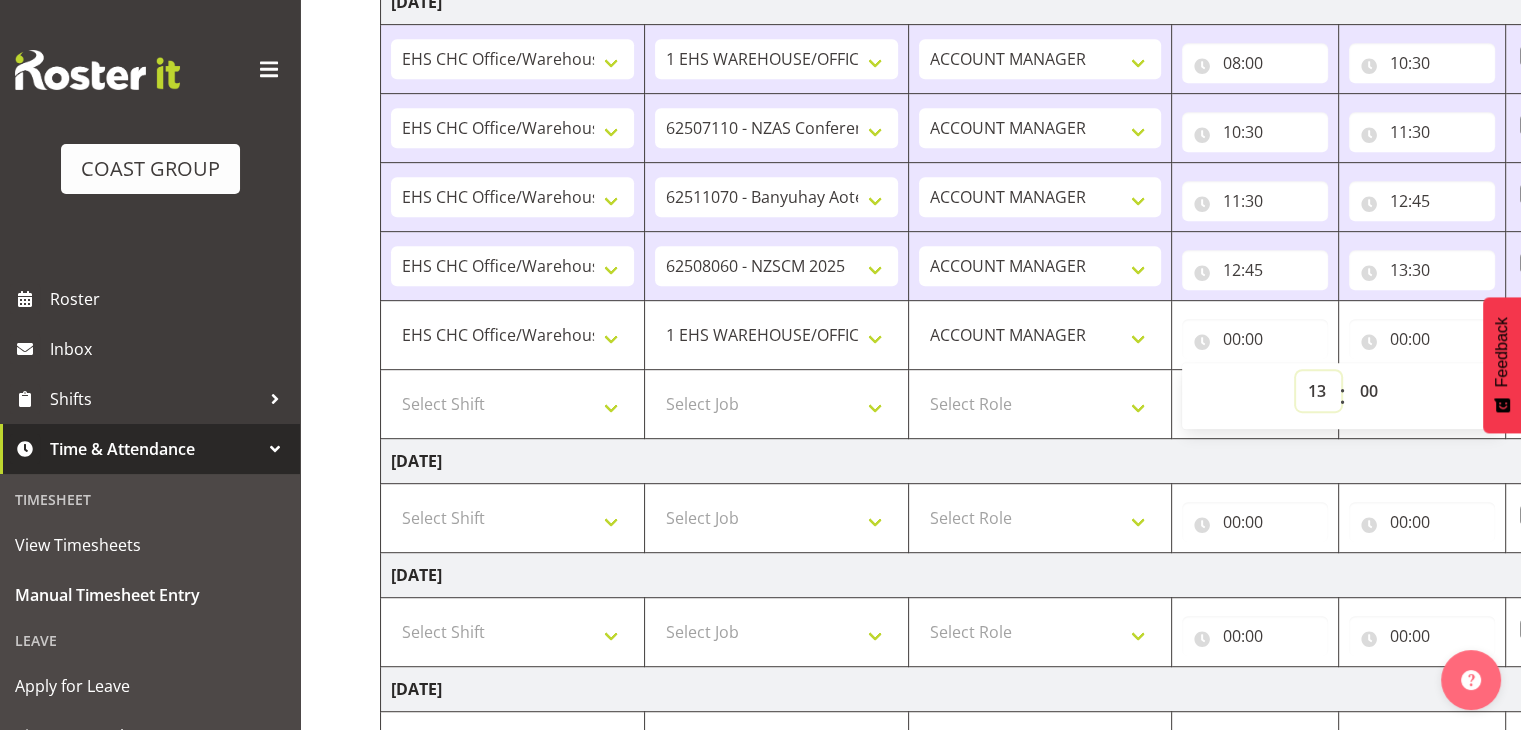 click on "00   01   02   03   04   05   06   07   08   09   10   11   12   13   14   15   16   17   18   19   20   21   22   23" at bounding box center [1318, 391] 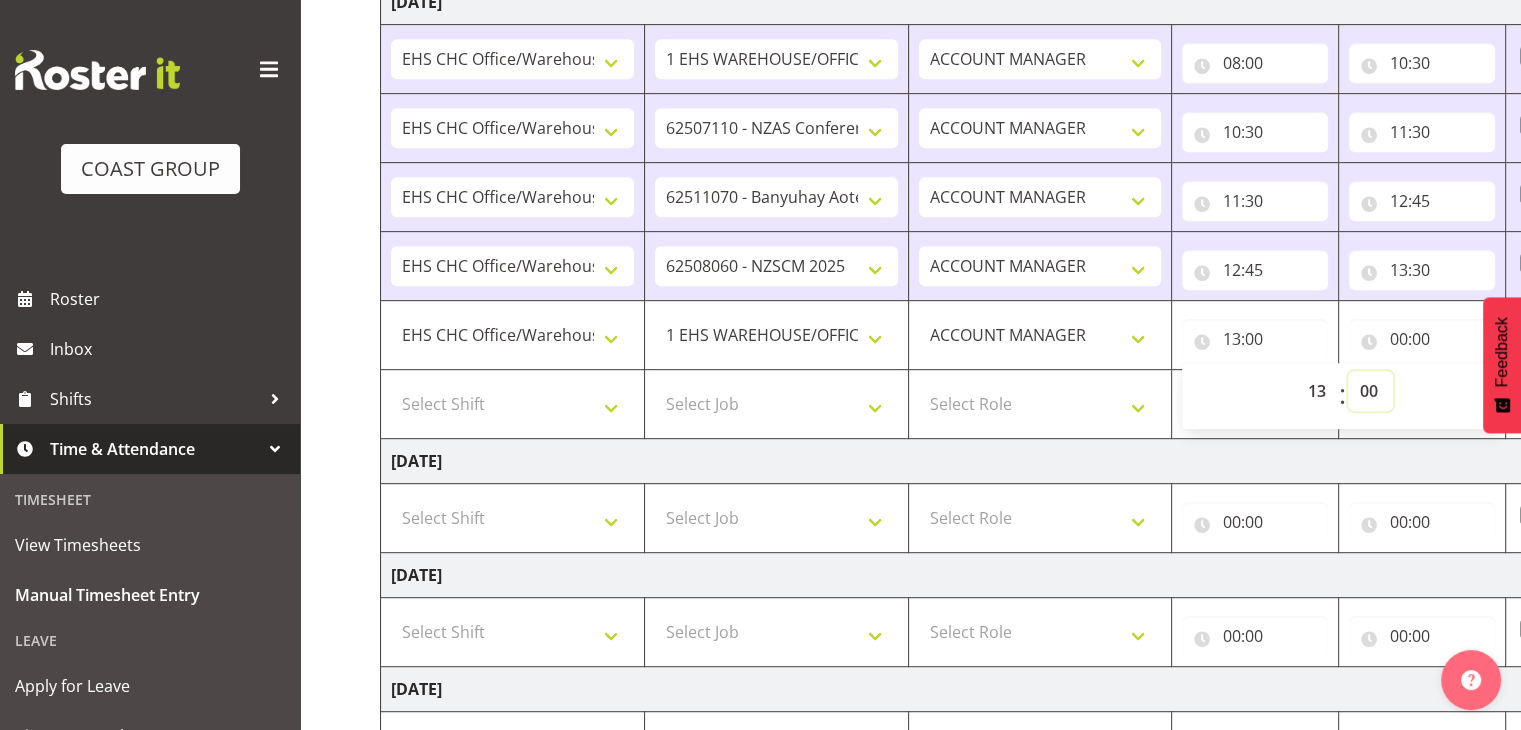click on "00   01   02   03   04   05   06   07   08   09   10   11   12   13   14   15   16   17   18   19   20   21   22   23   24   25   26   27   28   29   30   31   32   33   34   35   36   37   38   39   40   41   42   43   44   45   46   47   48   49   50   51   52   53   54   55   56   57   58   59" at bounding box center (1370, 391) 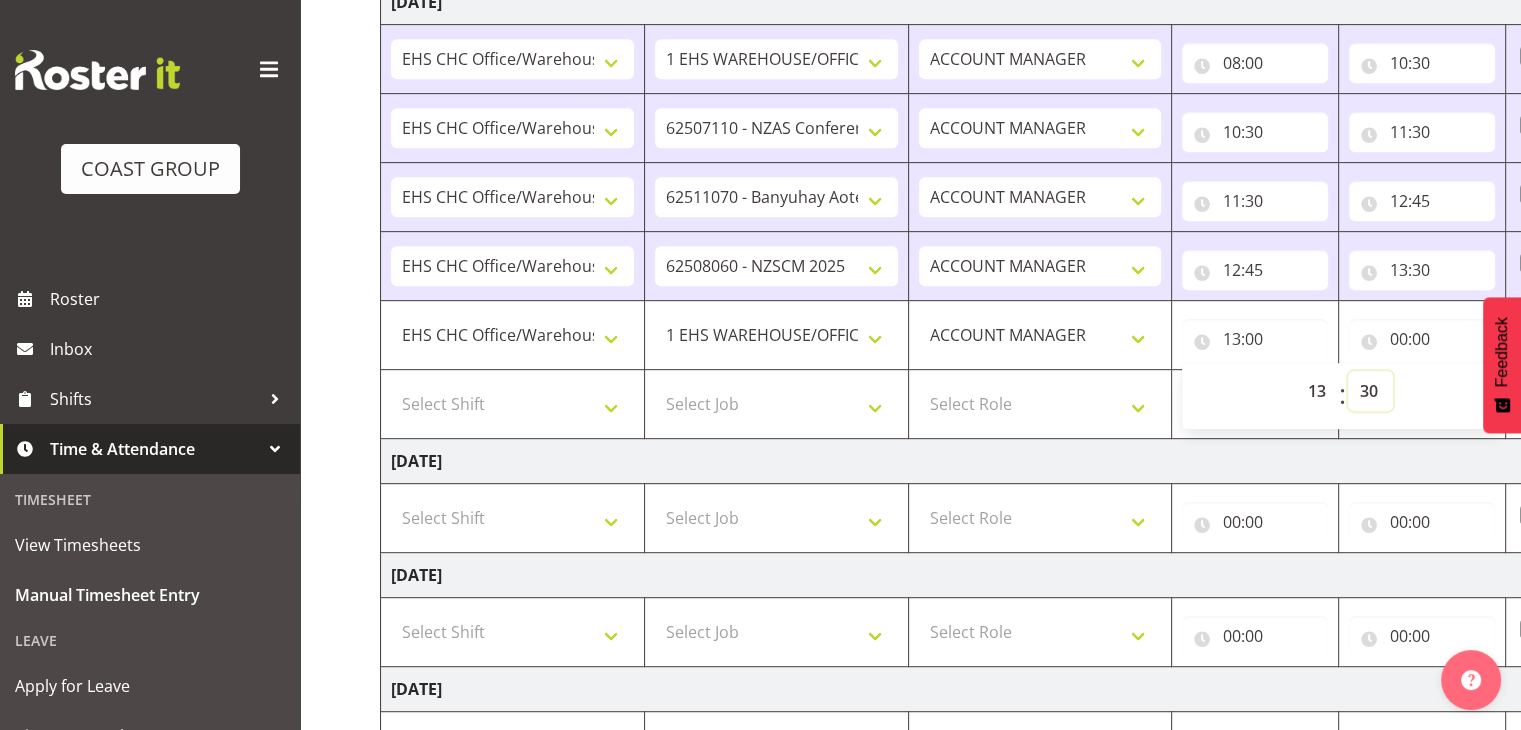click on "00   01   02   03   04   05   06   07   08   09   10   11   12   13   14   15   16   17   18   19   20   21   22   23   24   25   26   27   28   29   30   31   32   33   34   35   36   37   38   39   40   41   42   43   44   45   46   47   48   49   50   51   52   53   54   55   56   57   58   59" at bounding box center [1370, 391] 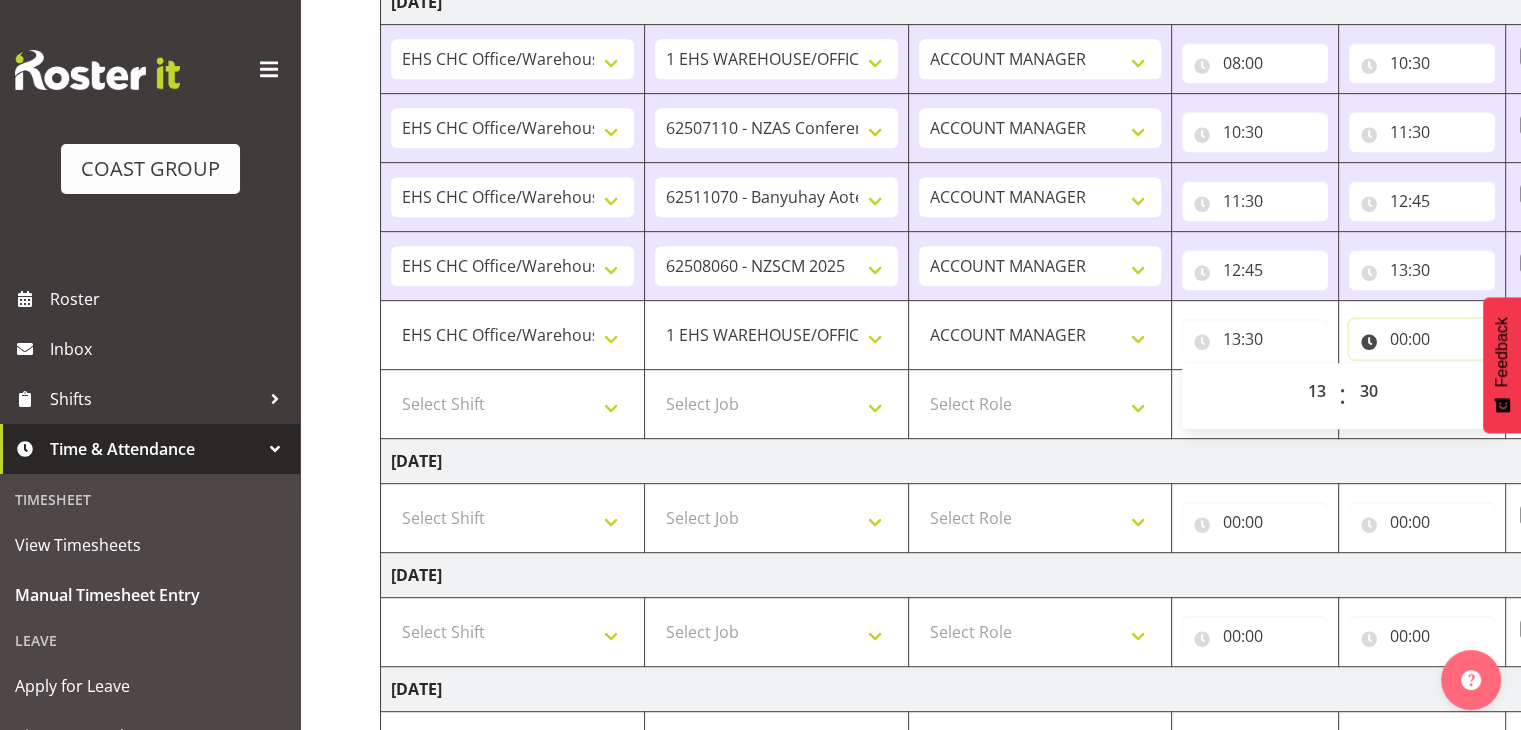 click on "00:00" at bounding box center (1422, 339) 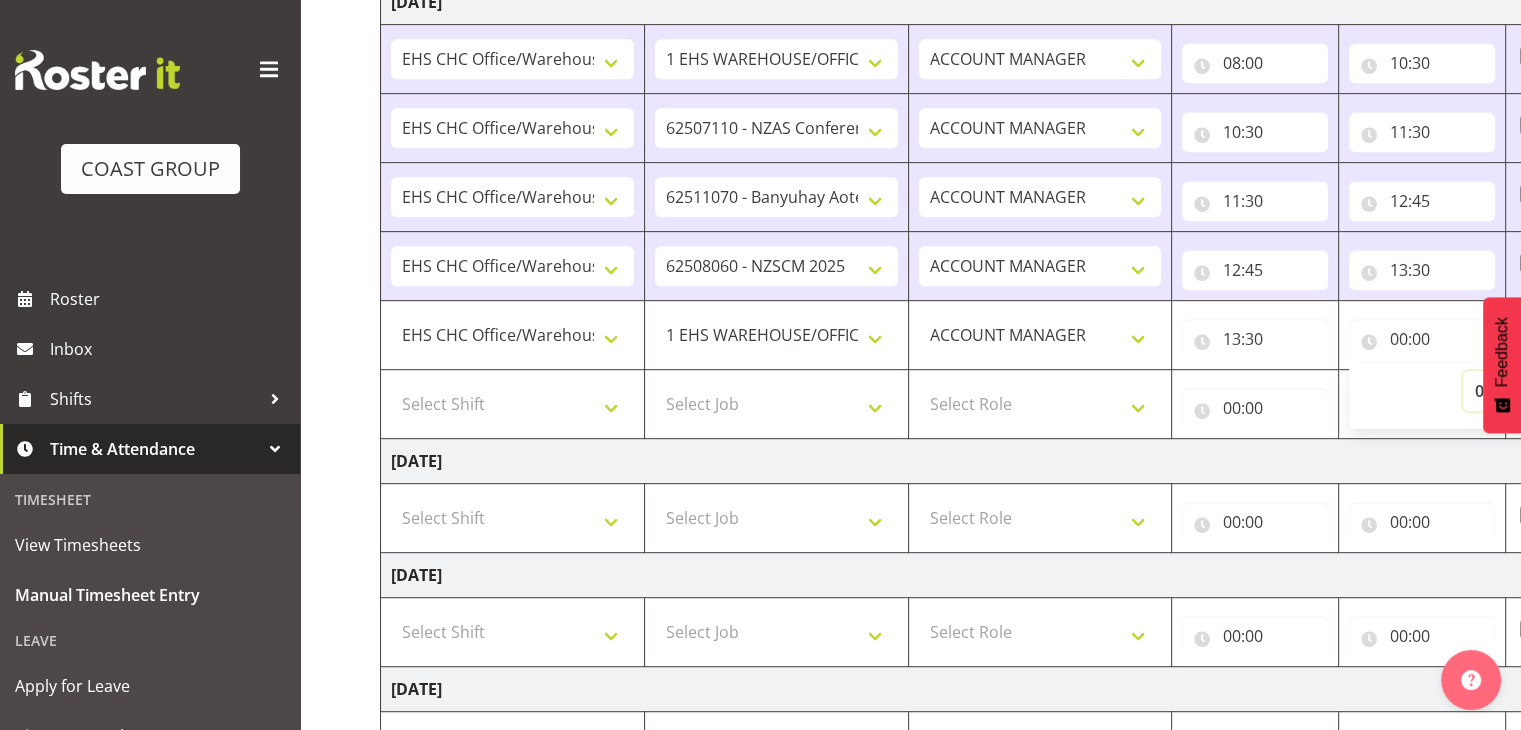 click on "00   01   02   03   04   05   06   07   08   09   10   11   12   13   14   15   16   17   18   19   20   21   22   23" at bounding box center [1485, 391] 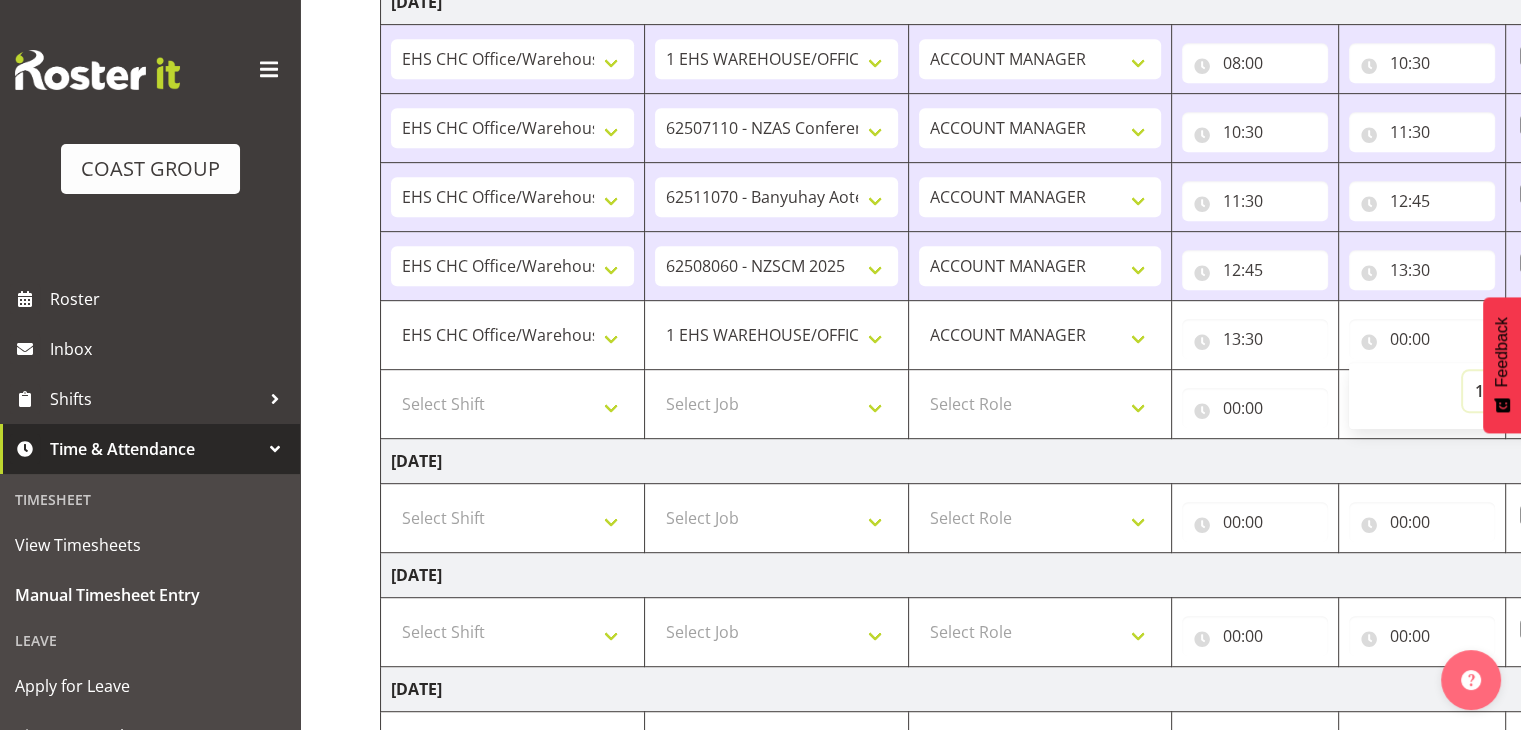 click on "00   01   02   03   04   05   06   07   08   09   10   11   12   13   14   15   16   17   18   19   20   21   22   23" at bounding box center (1485, 391) 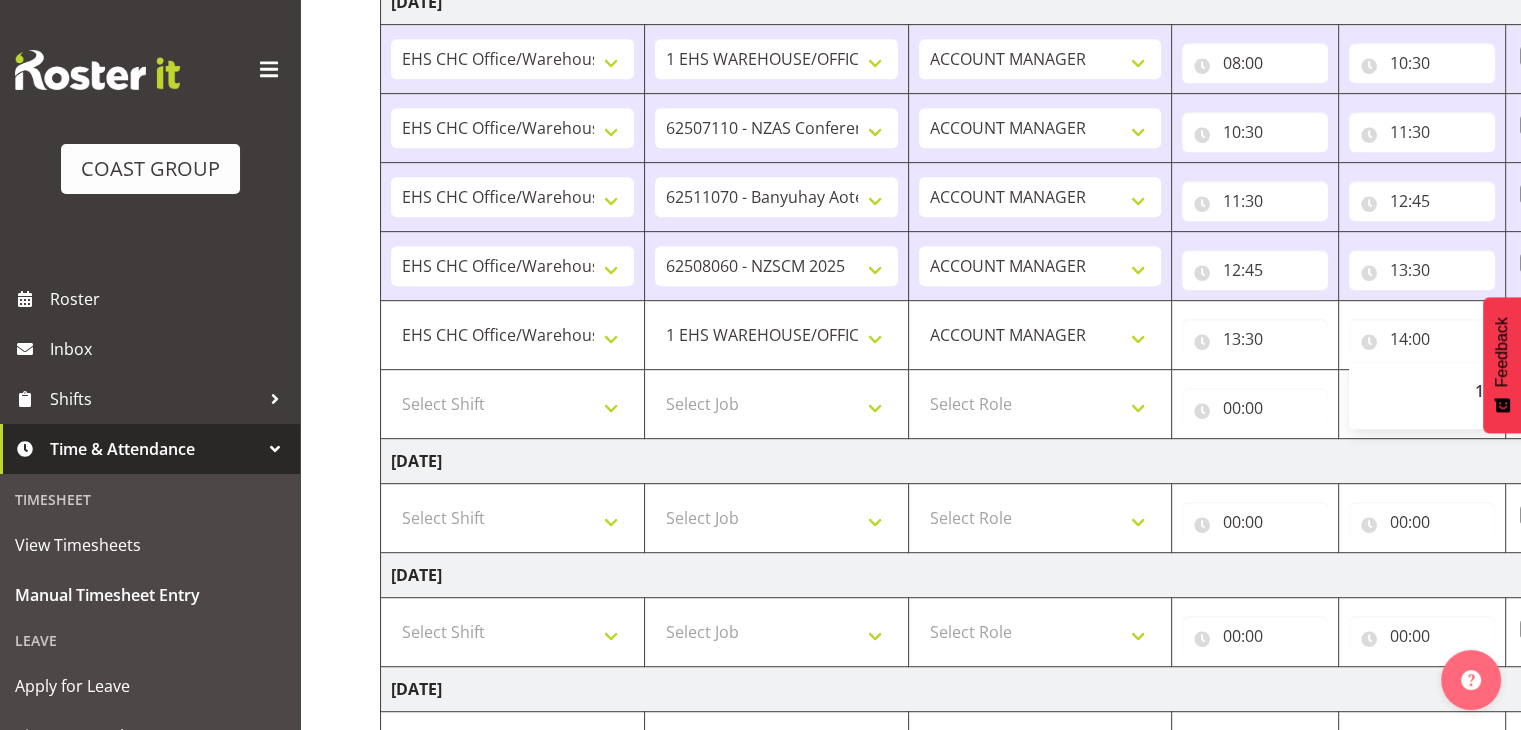 click on "[DATE]" at bounding box center [1080, 461] 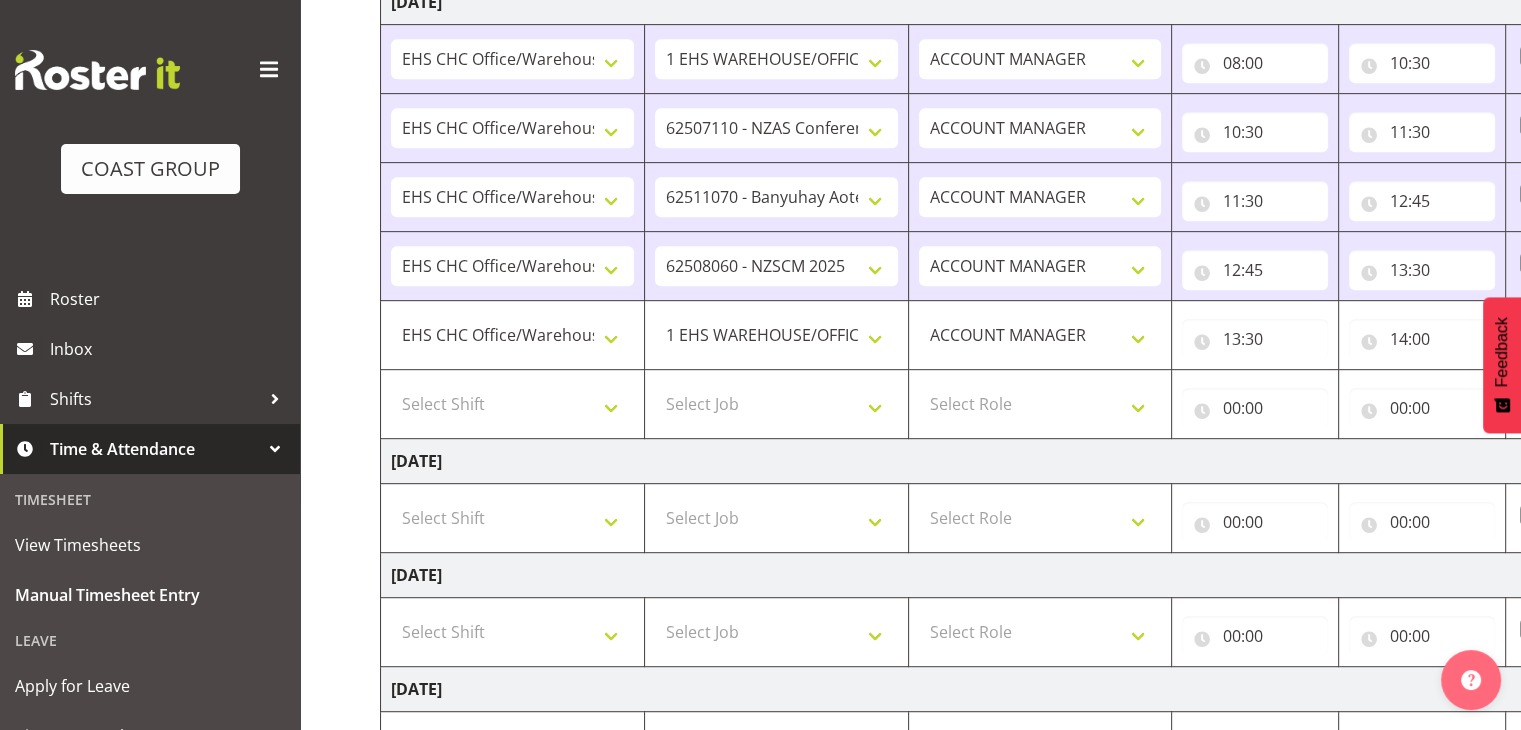 scroll, scrollTop: 1333, scrollLeft: 0, axis: vertical 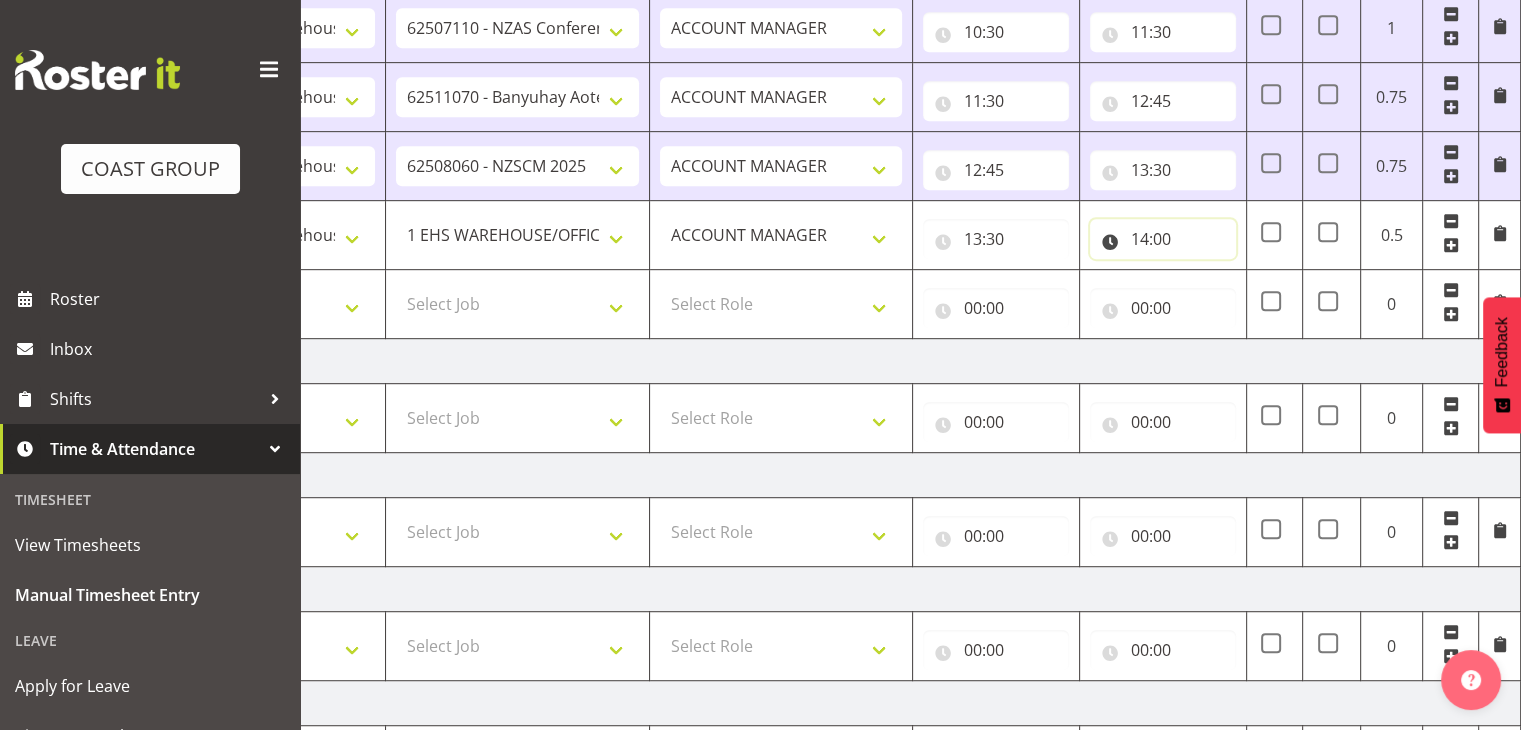 click on "14:00" at bounding box center (1163, 239) 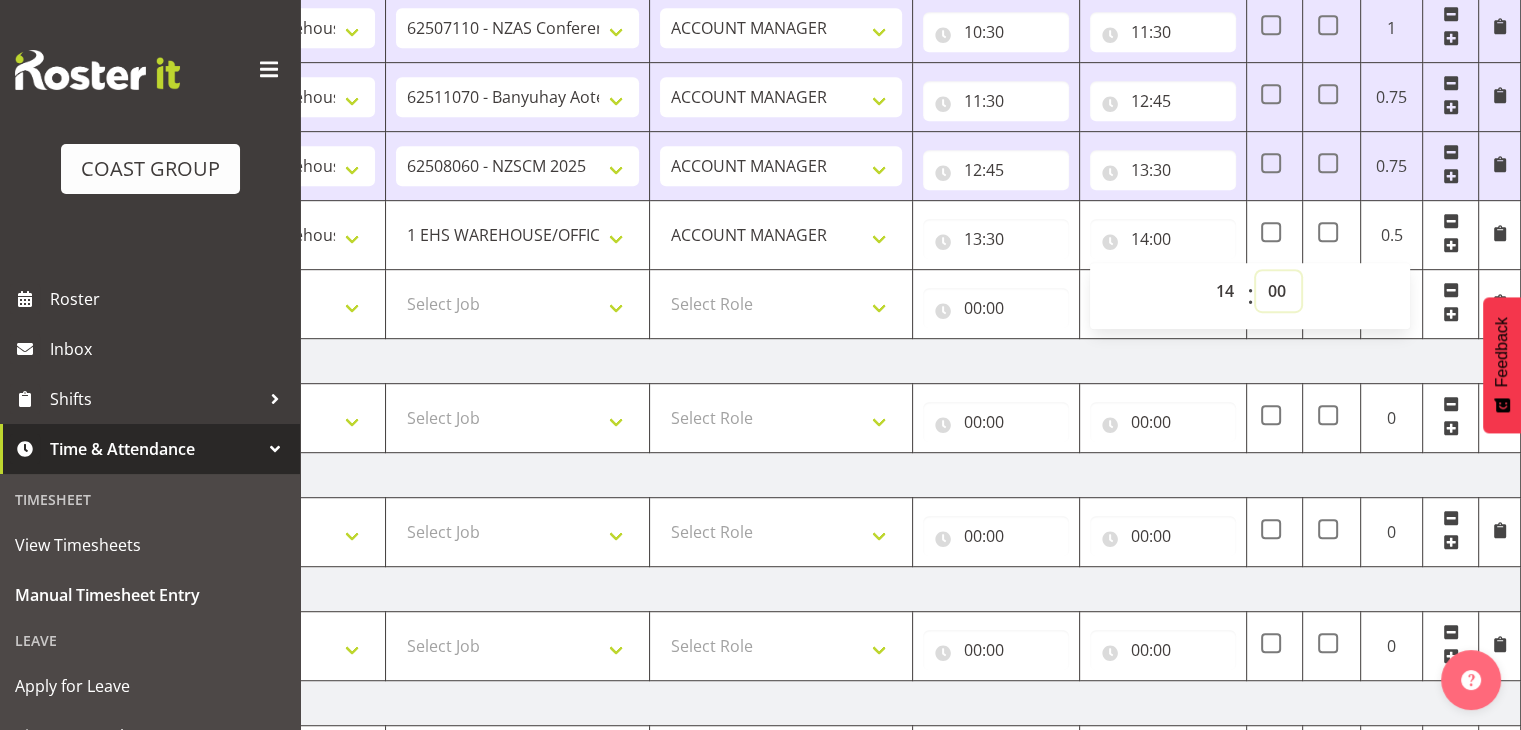 click on "00   01   02   03   04   05   06   07   08   09   10   11   12   13   14   15   16   17   18   19   20   21   22   23   24   25   26   27   28   29   30   31   32   33   34   35   36   37   38   39   40   41   42   43   44   45   46   47   48   49   50   51   52   53   54   55   56   57   58   59" at bounding box center (1278, 291) 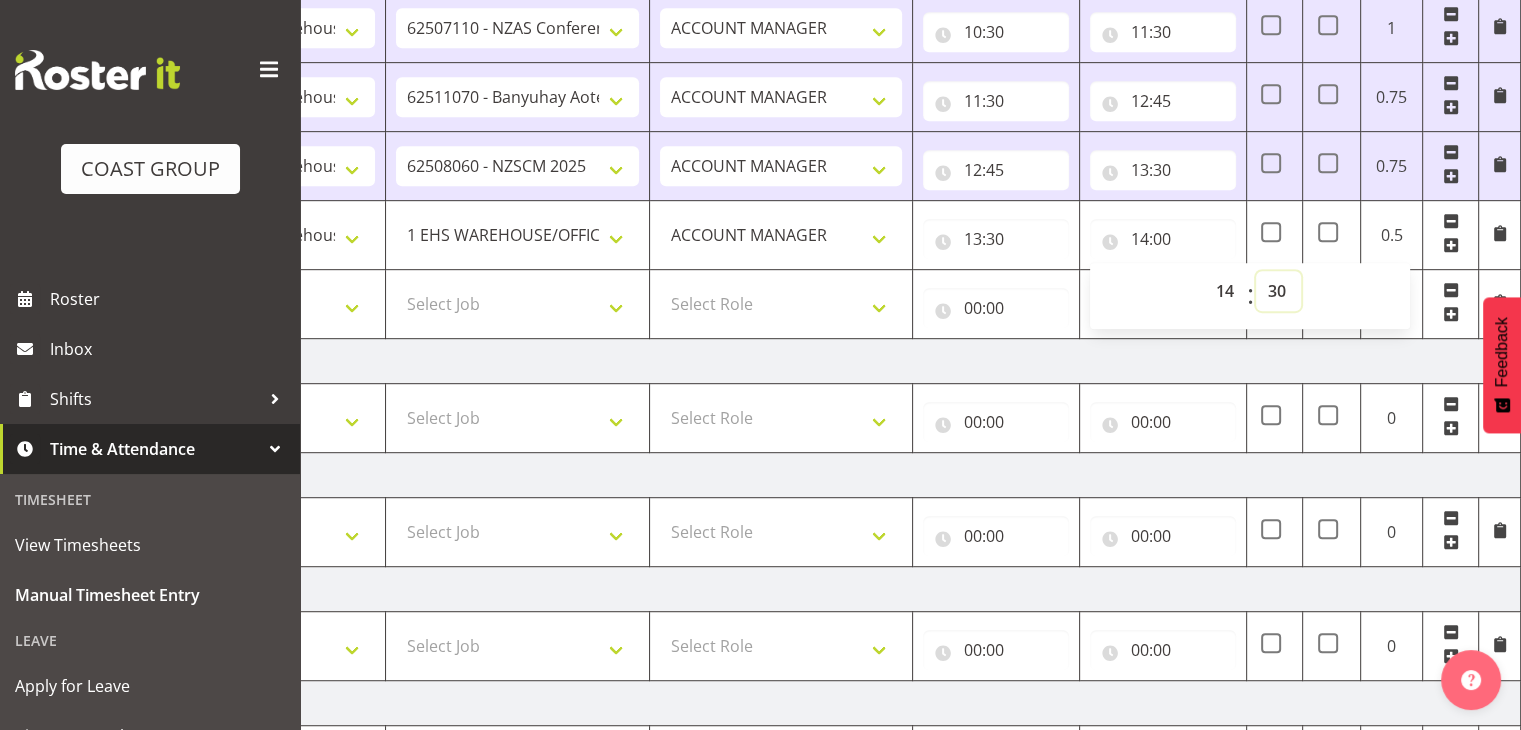 click on "00   01   02   03   04   05   06   07   08   09   10   11   12   13   14   15   16   17   18   19   20   21   22   23   24   25   26   27   28   29   30   31   32   33   34   35   36   37   38   39   40   41   42   43   44   45   46   47   48   49   50   51   52   53   54   55   56   57   58   59" at bounding box center [1278, 291] 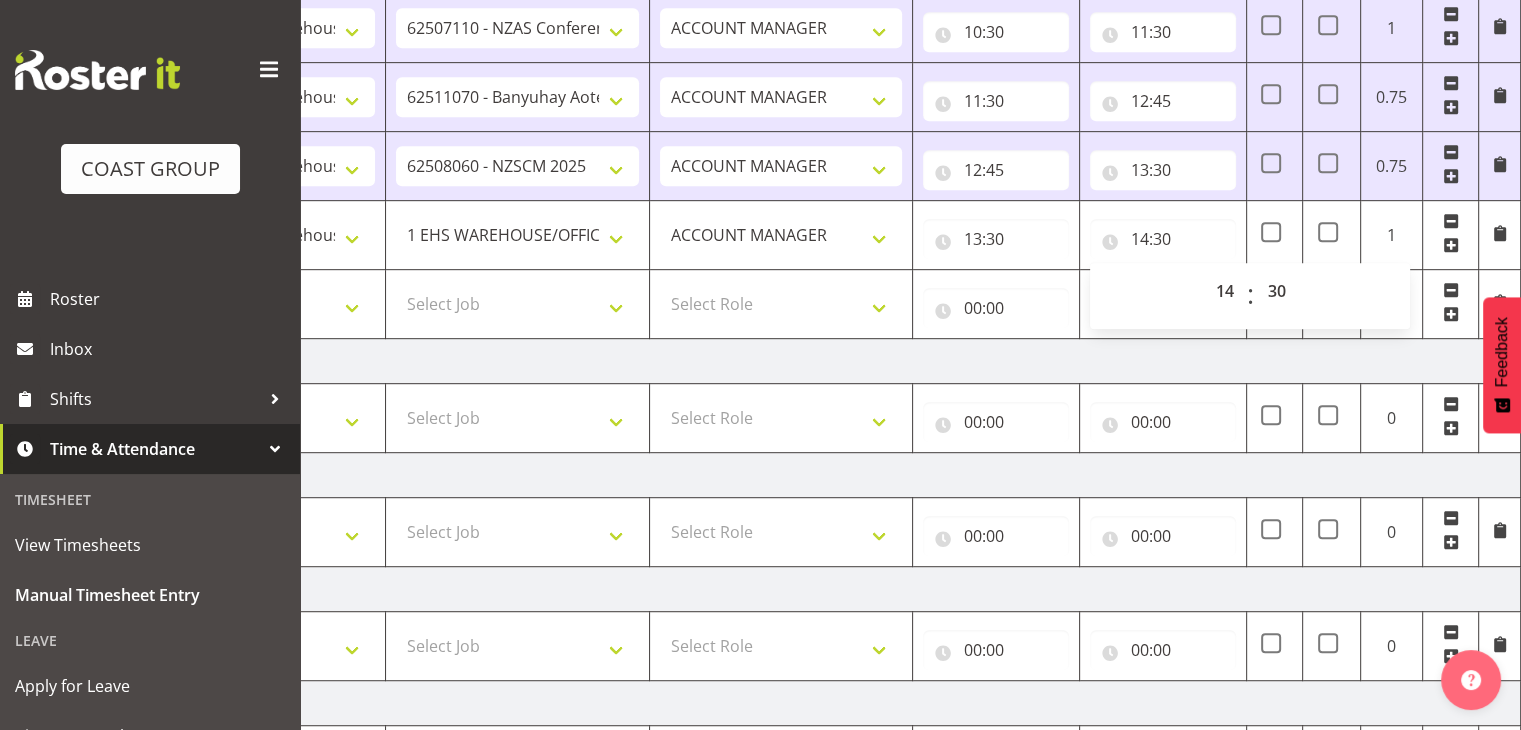 click on "[DATE]" at bounding box center [821, 361] 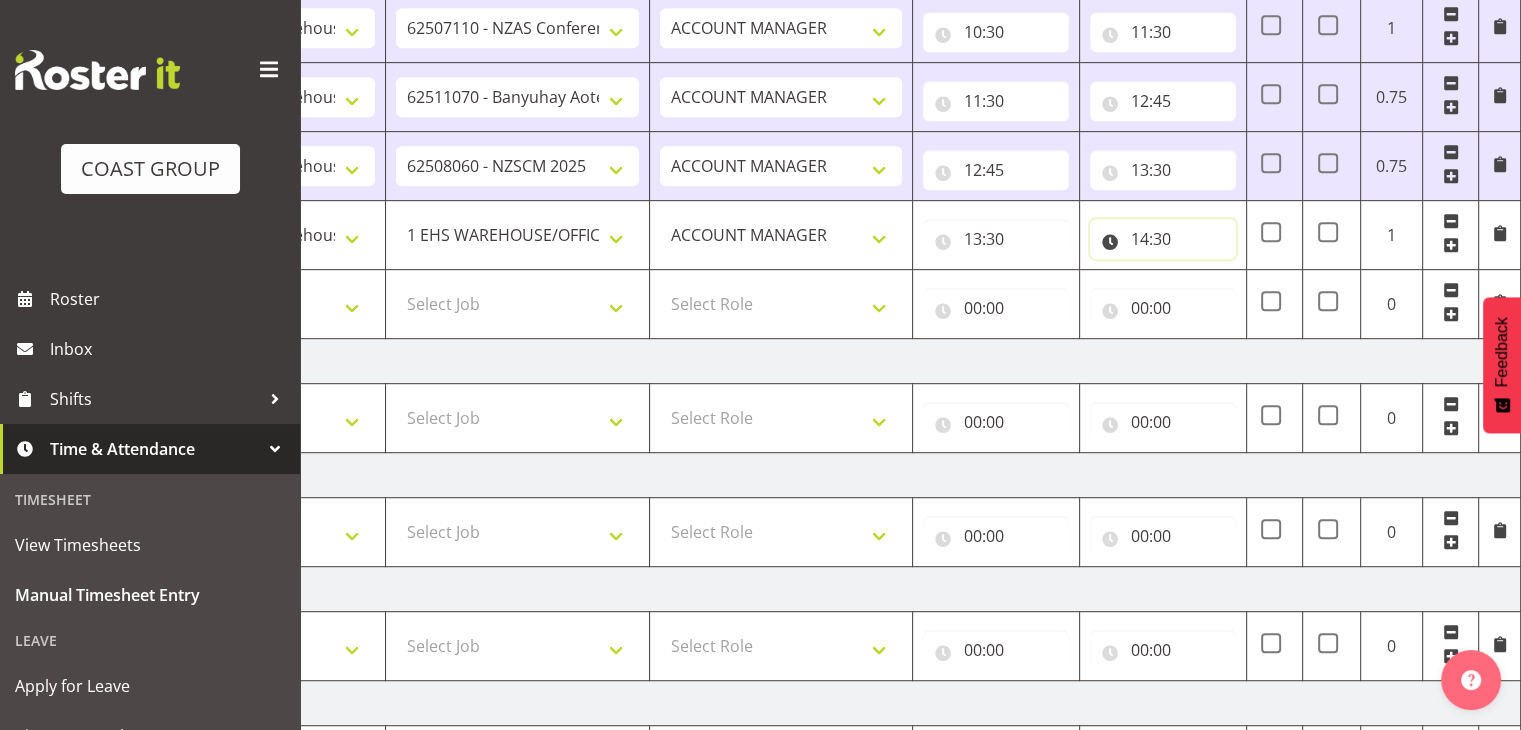 click on "14:30" at bounding box center [1163, 239] 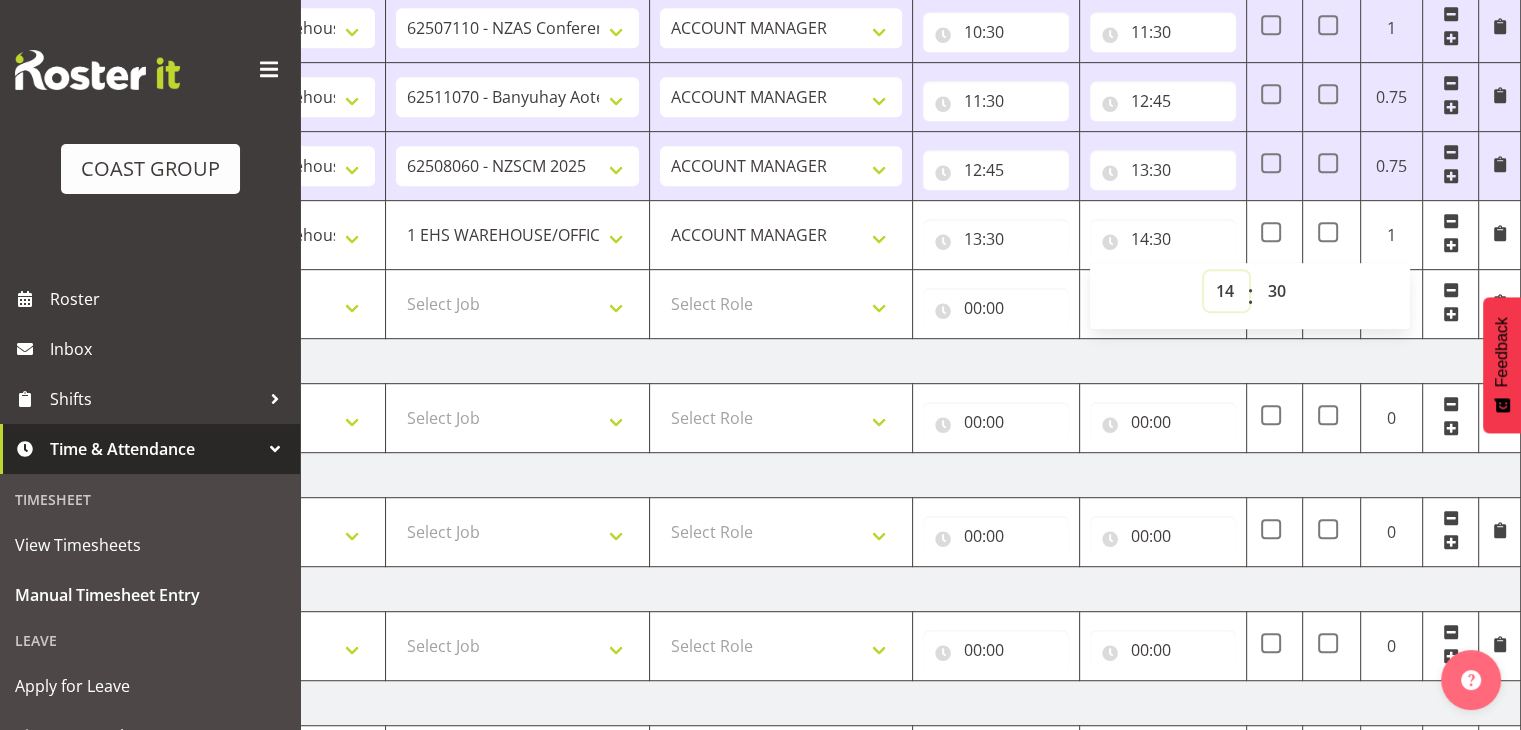 click on "00   01   02   03   04   05   06   07   08   09   10   11   12   13   14   15   16   17   18   19   20   21   22   23" at bounding box center (1226, 291) 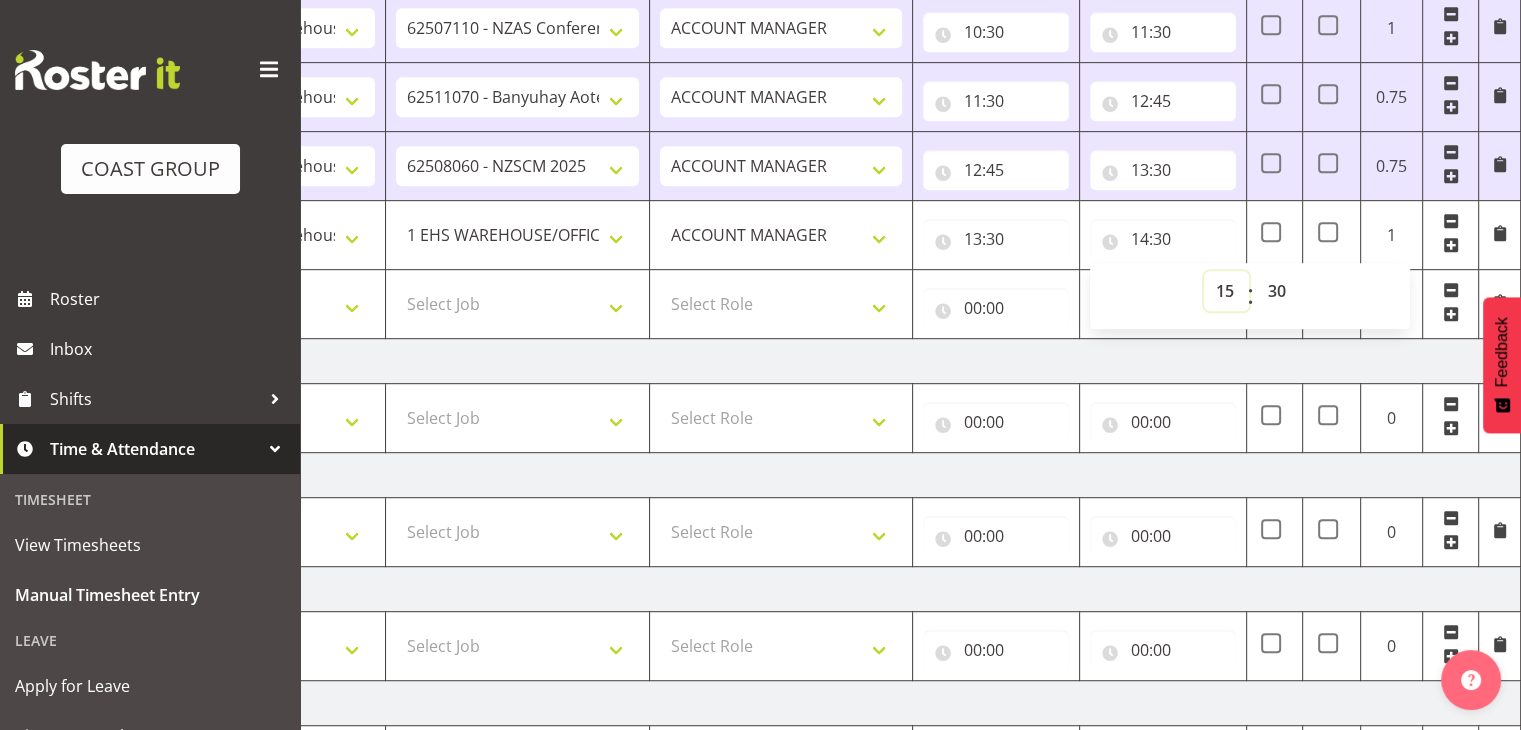 click on "00   01   02   03   04   05   06   07   08   09   10   11   12   13   14   15   16   17   18   19   20   21   22   23" at bounding box center [1226, 291] 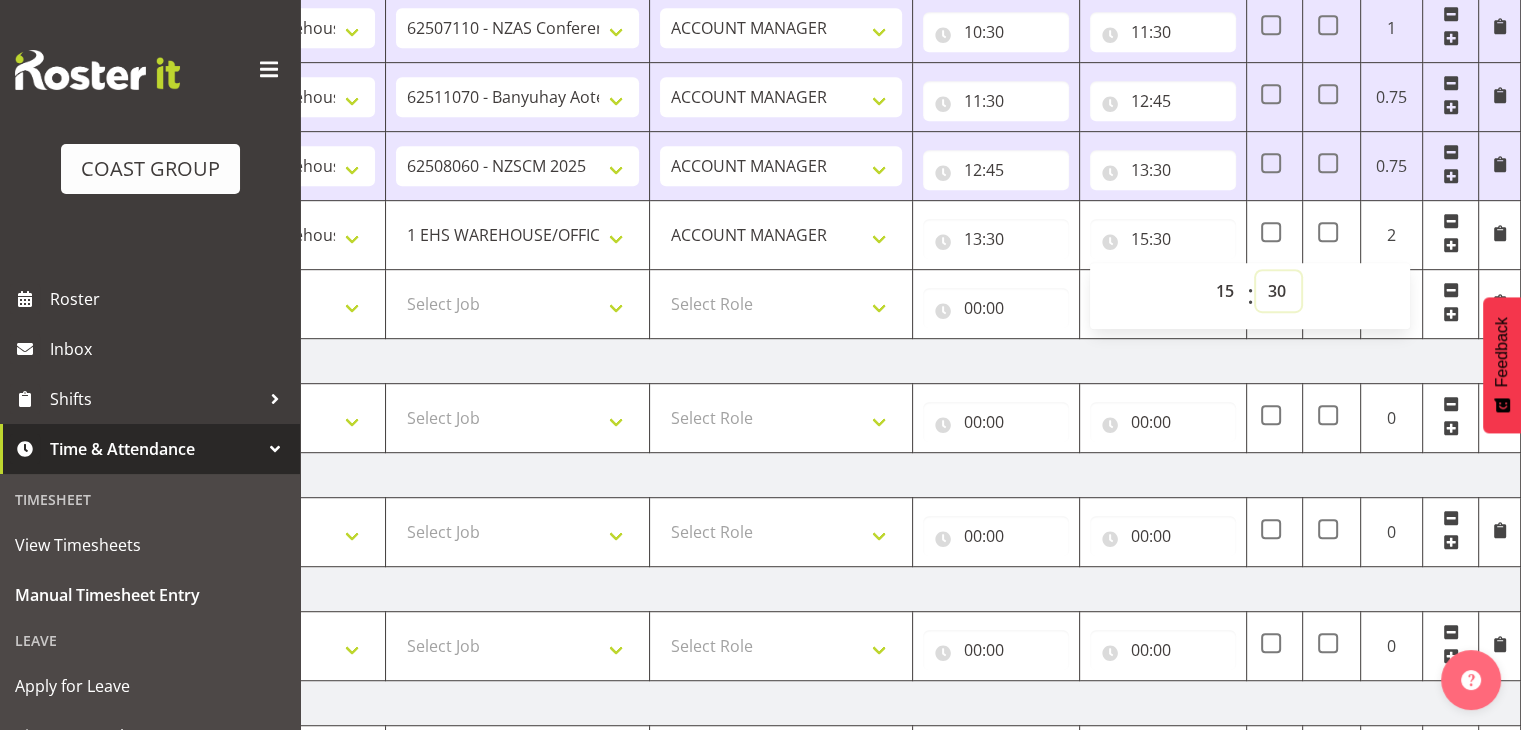 click on "00   01   02   03   04   05   06   07   08   09   10   11   12   13   14   15   16   17   18   19   20   21   22   23   24   25   26   27   28   29   30   31   32   33   34   35   36   37   38   39   40   41   42   43   44   45   46   47   48   49   50   51   52   53   54   55   56   57   58   59" at bounding box center [1278, 291] 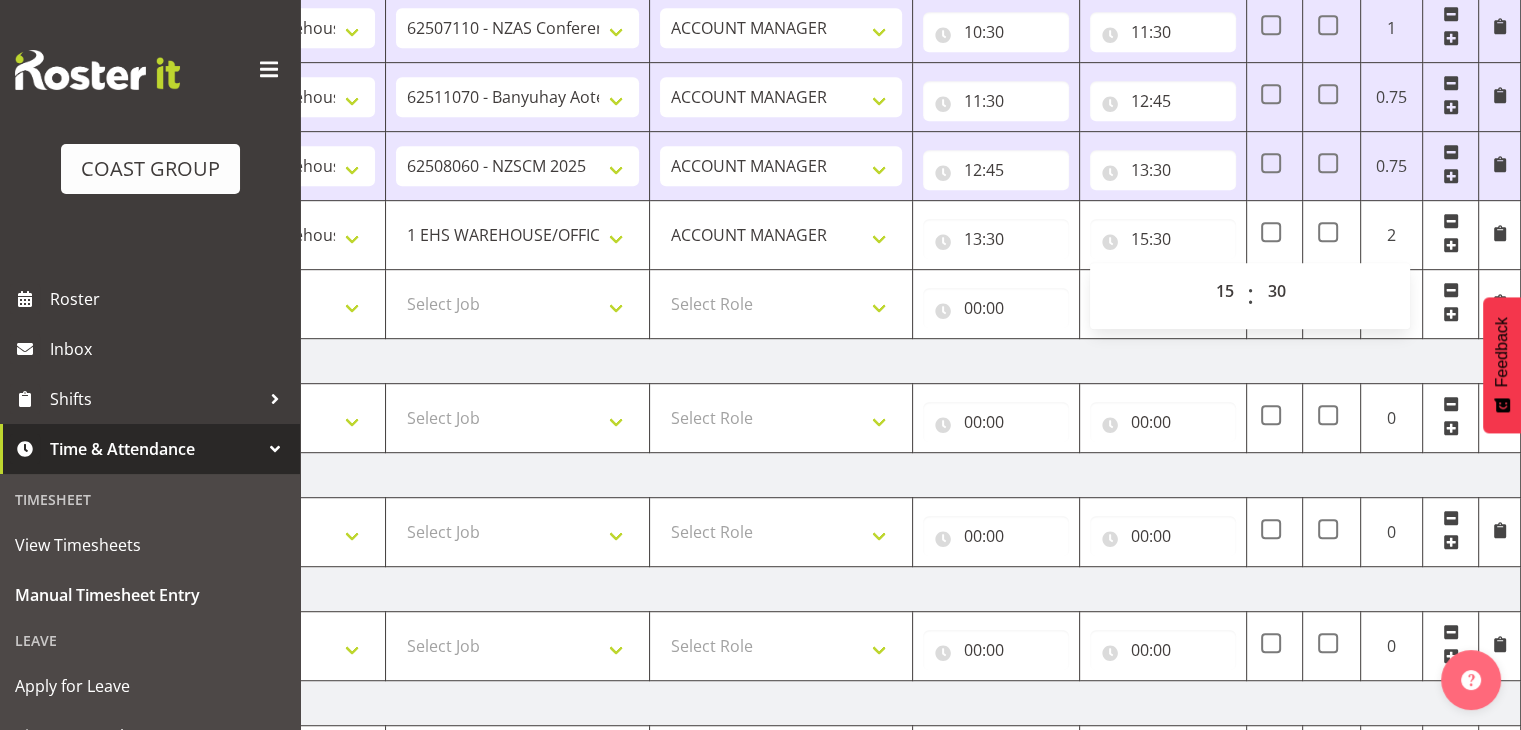 click on "[DATE]" at bounding box center (821, 361) 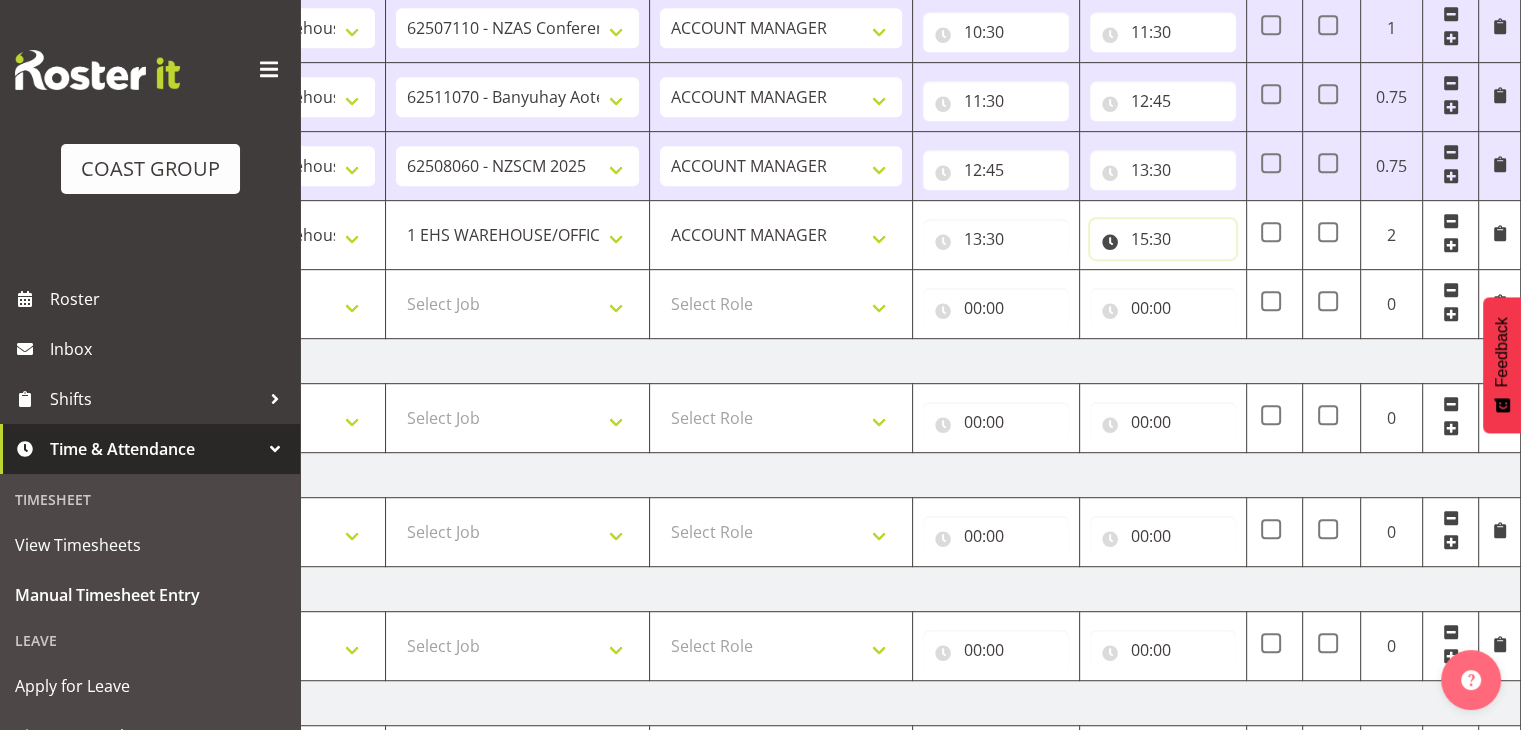 click on "15:30" at bounding box center (1163, 239) 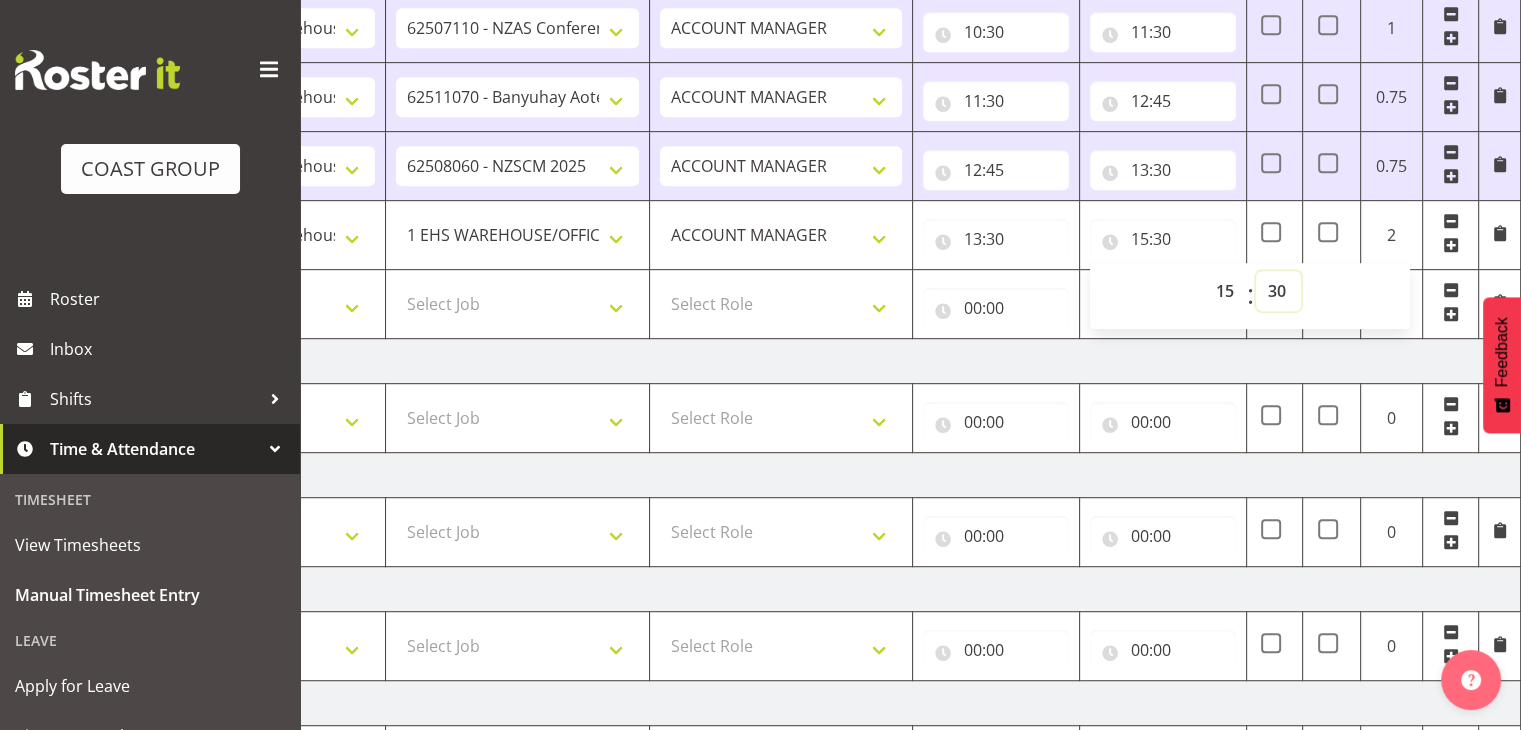click on "00   01   02   03   04   05   06   07   08   09   10   11   12   13   14   15   16   17   18   19   20   21   22   23   24   25   26   27   28   29   30   31   32   33   34   35   36   37   38   39   40   41   42   43   44   45   46   47   48   49   50   51   52   53   54   55   56   57   58   59" at bounding box center (1278, 291) 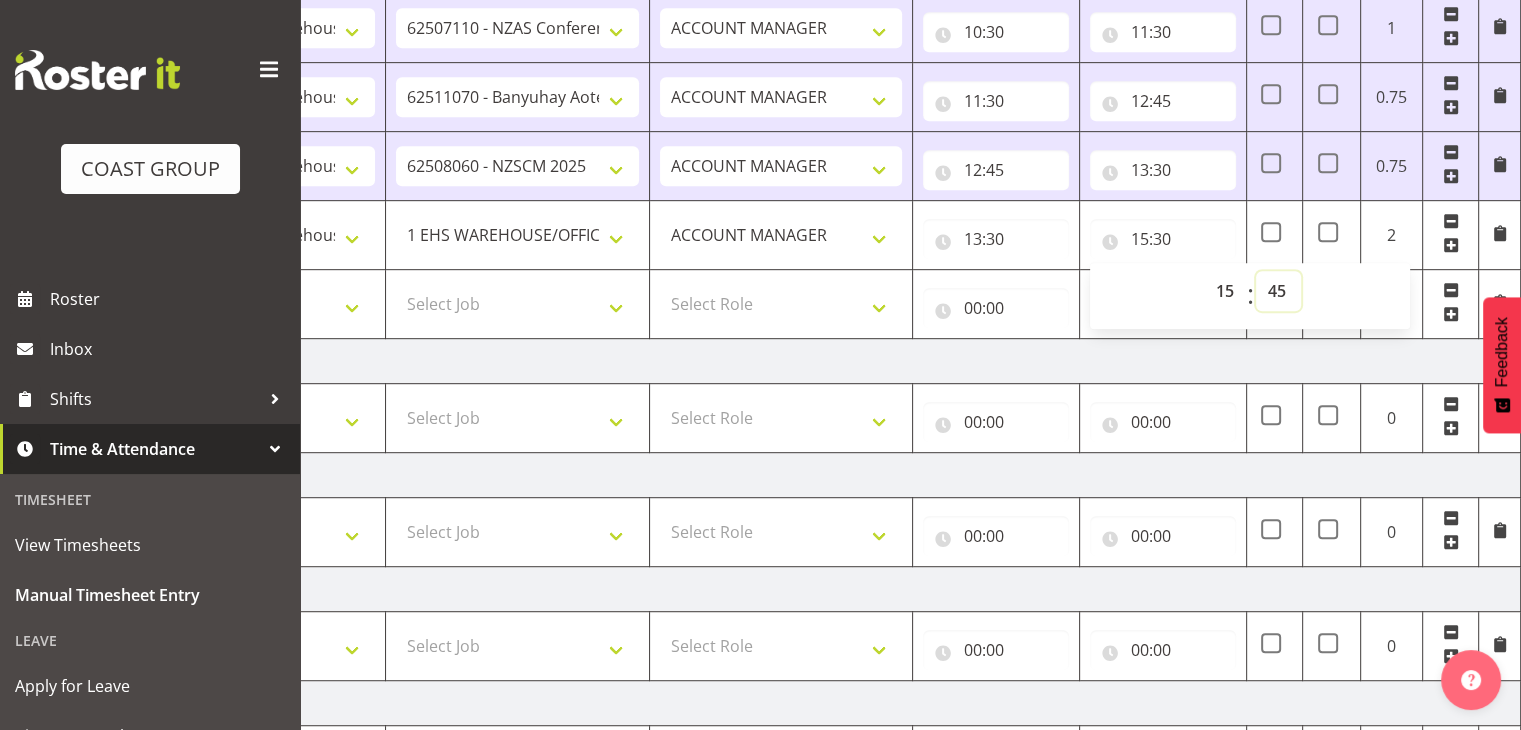 click on "00   01   02   03   04   05   06   07   08   09   10   11   12   13   14   15   16   17   18   19   20   21   22   23   24   25   26   27   28   29   30   31   32   33   34   35   36   37   38   39   40   41   42   43   44   45   46   47   48   49   50   51   52   53   54   55   56   57   58   59" at bounding box center [1278, 291] 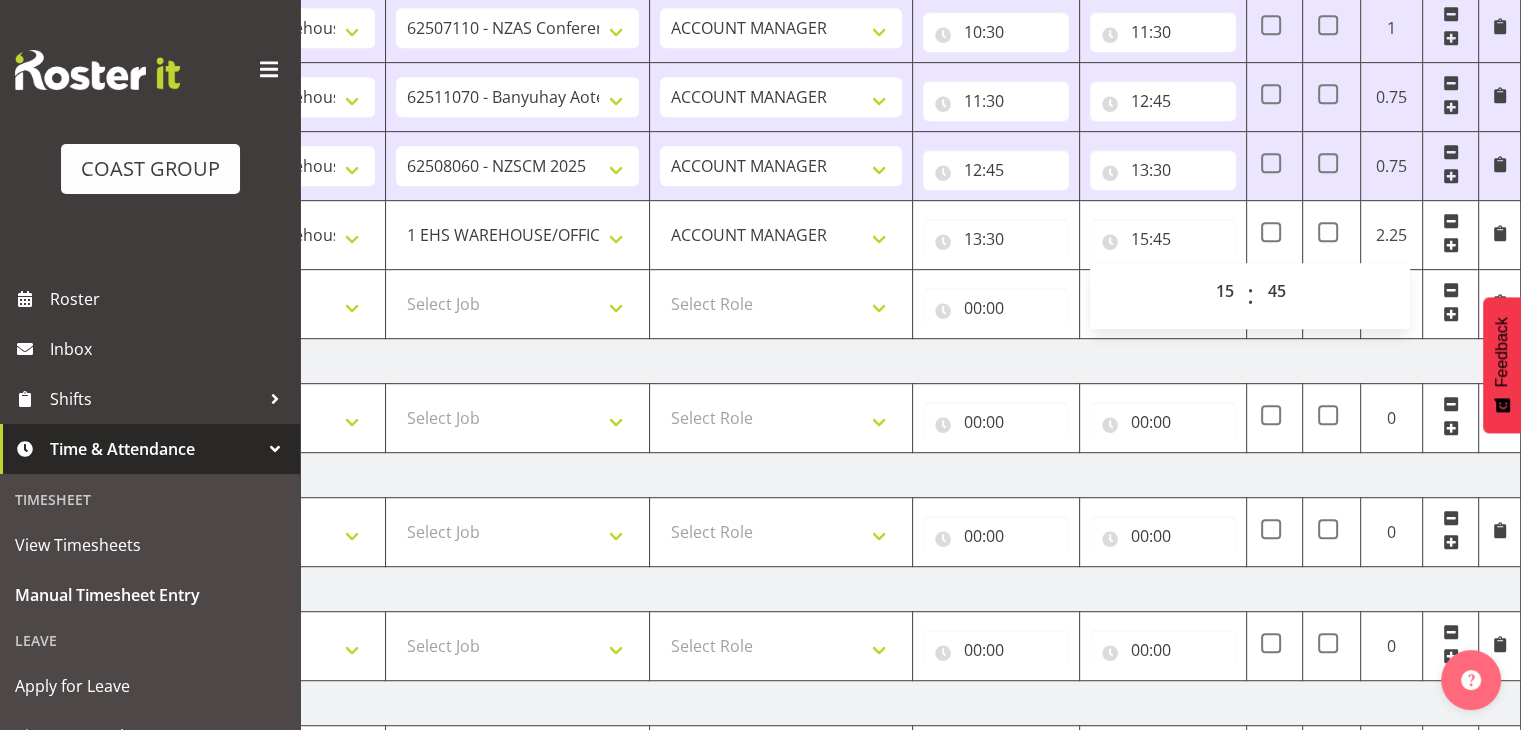 click on "[DATE]" at bounding box center (821, 361) 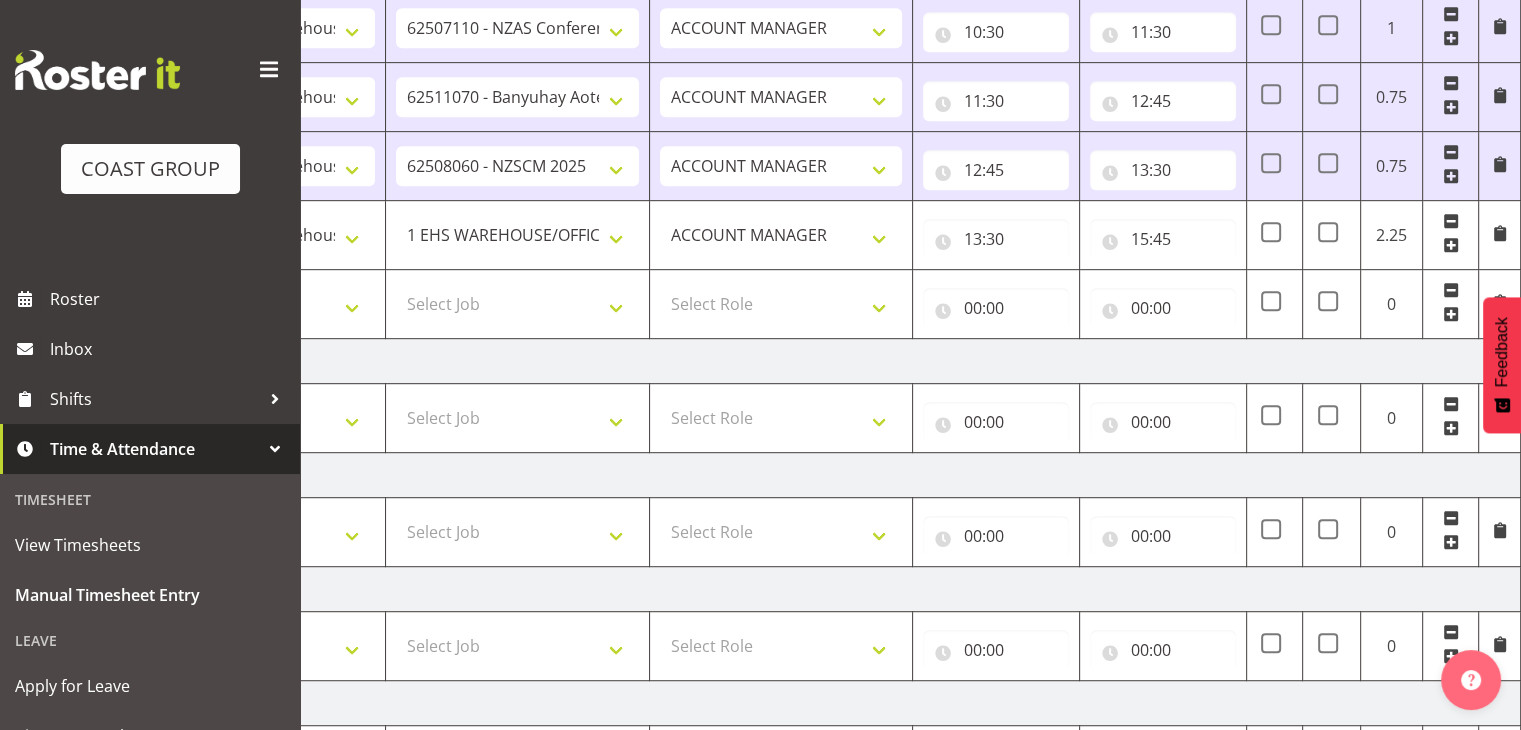 scroll, scrollTop: 1333, scrollLeft: 0, axis: vertical 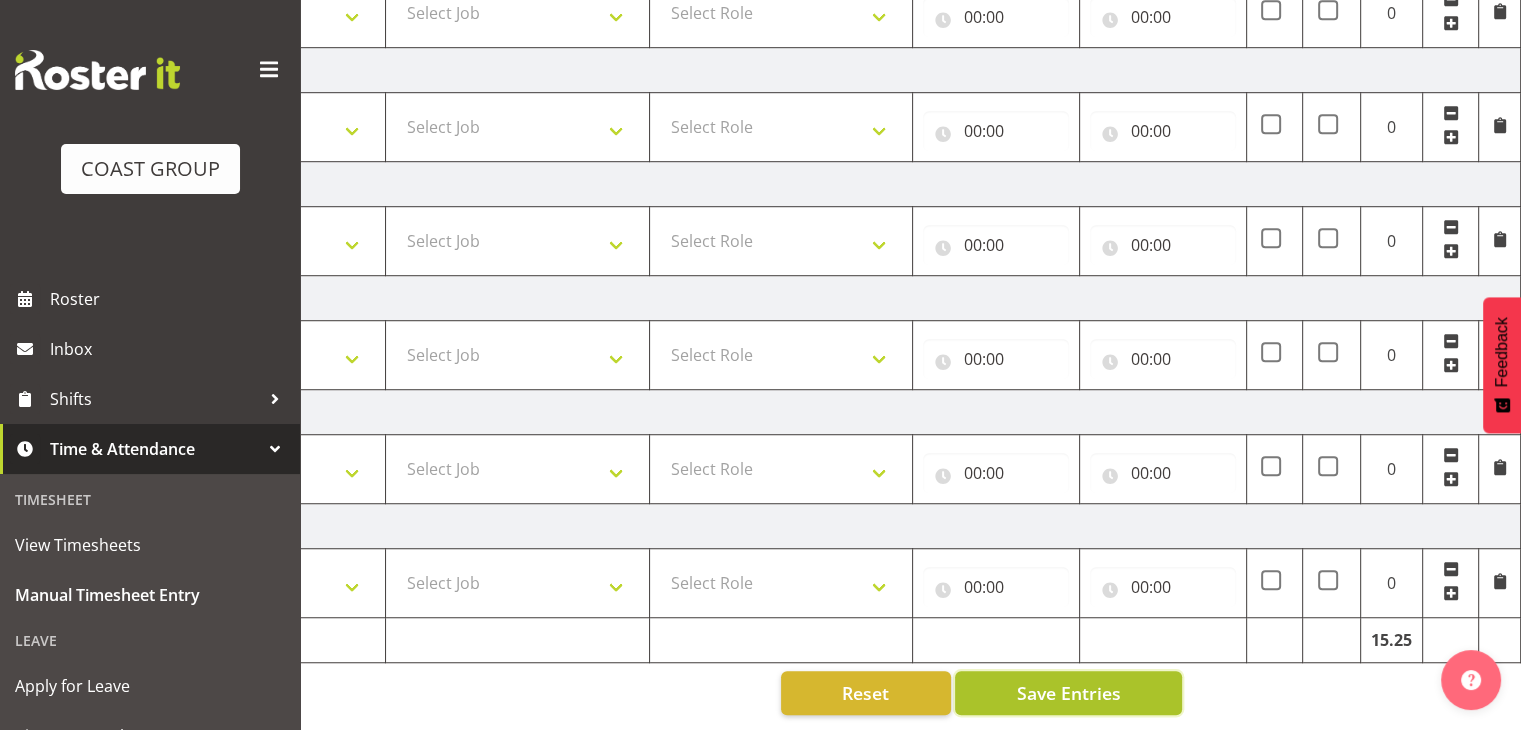 click on "Save
Entries" at bounding box center (1068, 693) 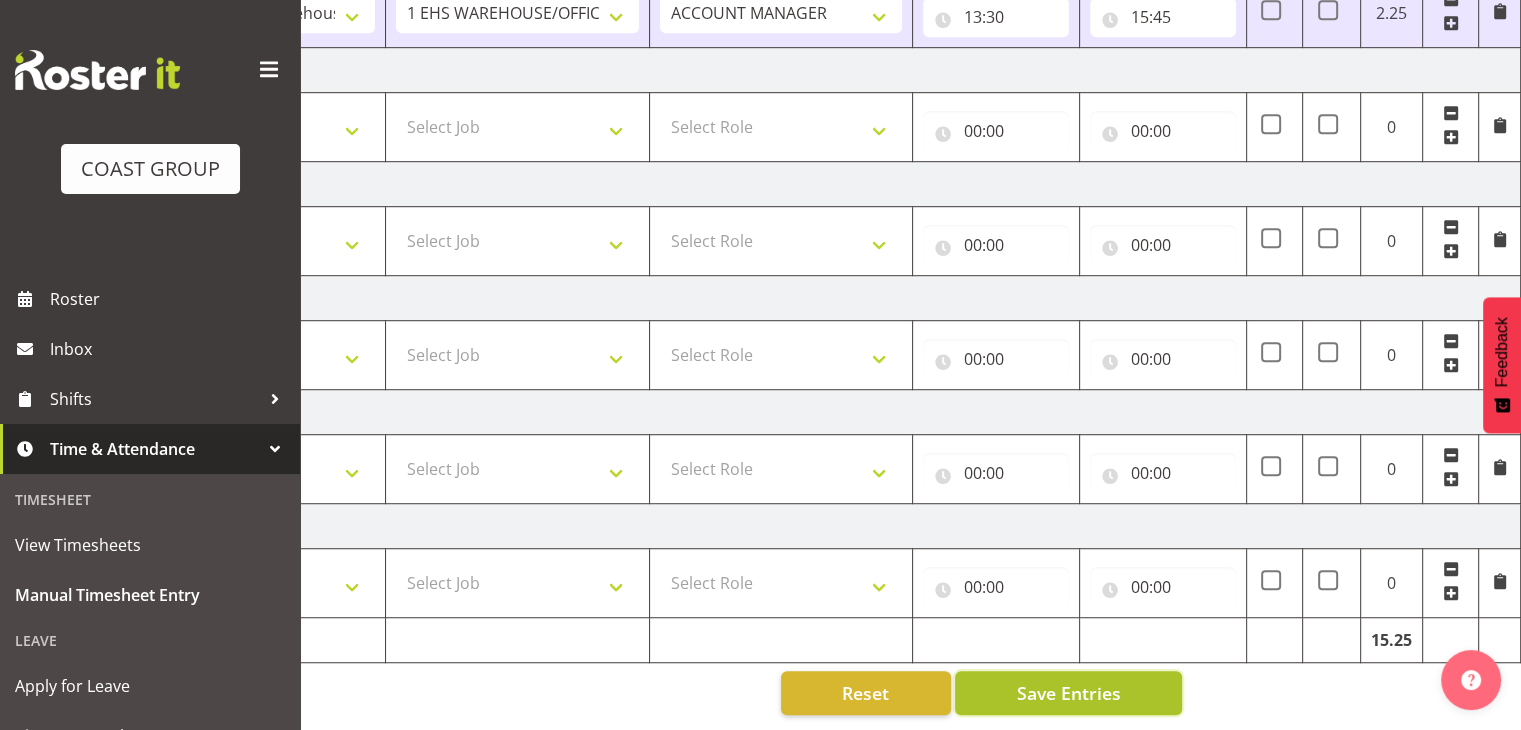 scroll, scrollTop: 864, scrollLeft: 0, axis: vertical 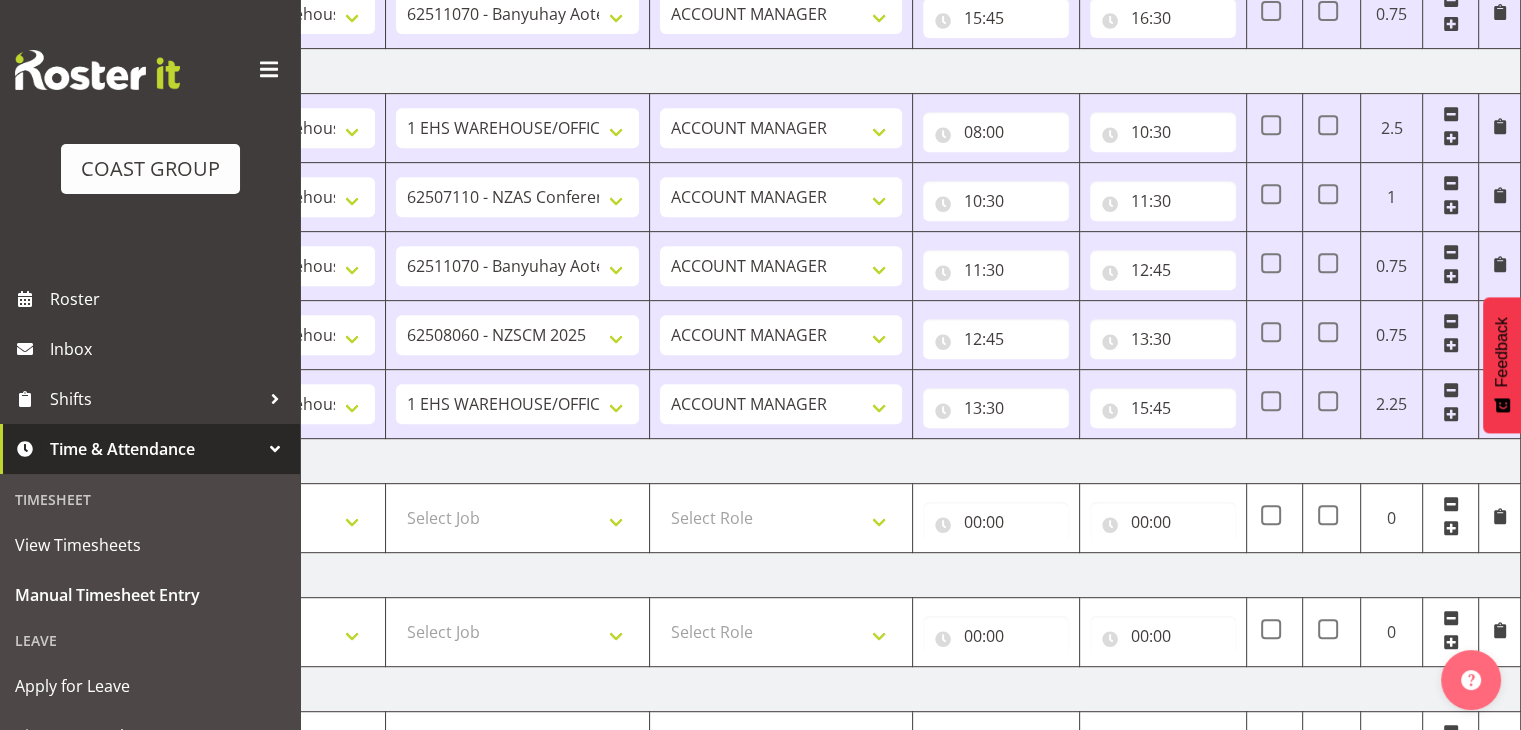 click at bounding box center (1451, 414) 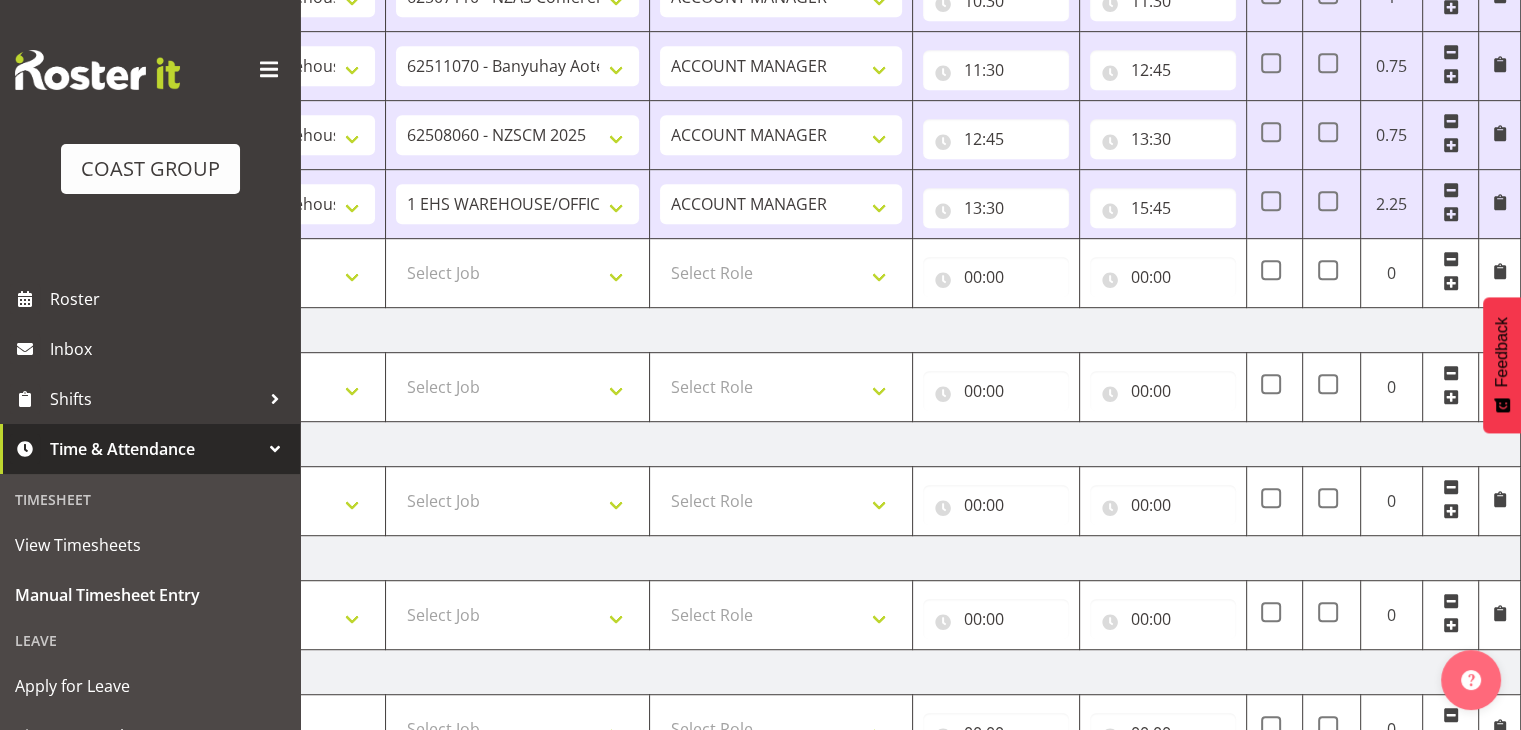 scroll, scrollTop: 1333, scrollLeft: 0, axis: vertical 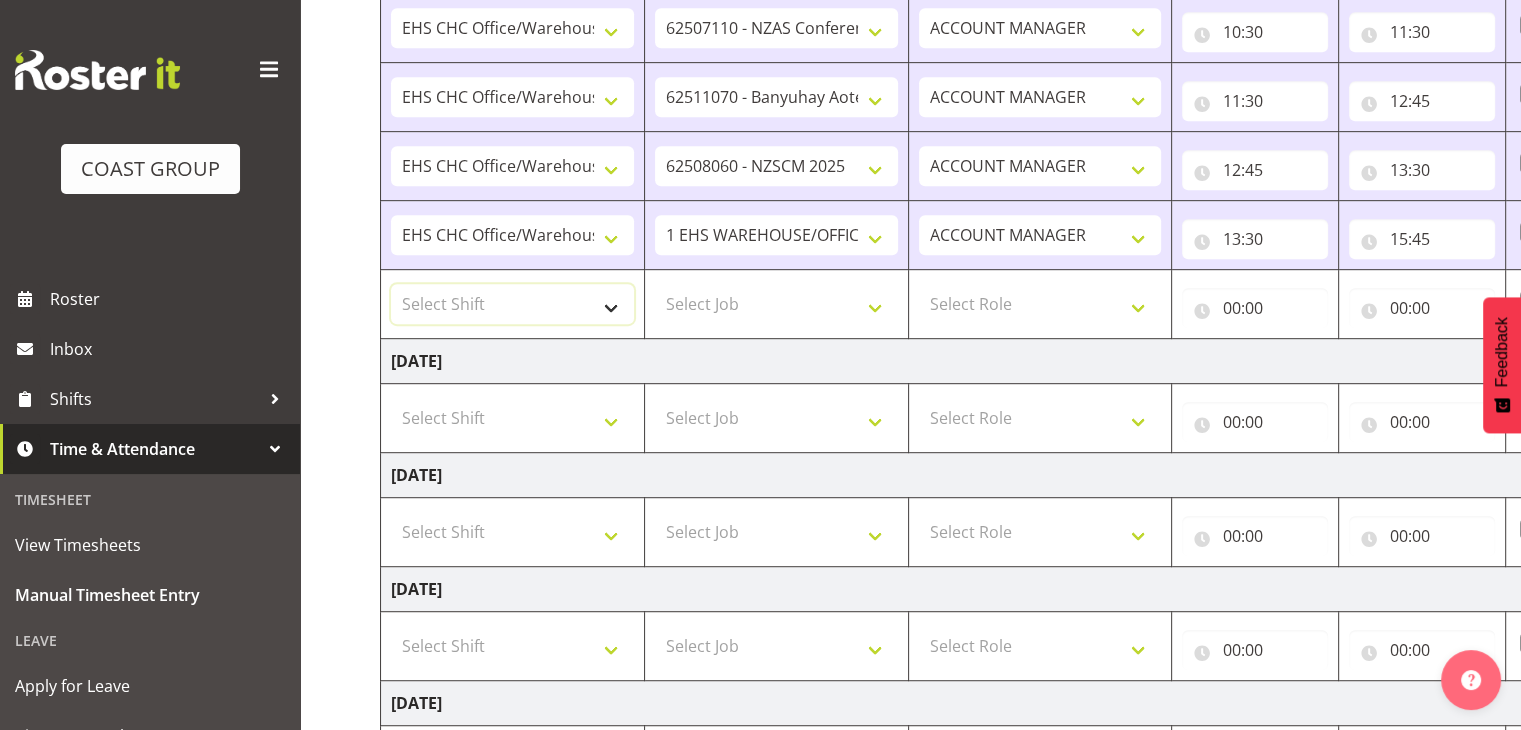 click on "Select Shift  Break ANZICS Break All Blacks casual Break Armageddon Break Art show Break CHCH Food Show Break CHCH Food Show Break CSNZ Break Canterbury Homeshow Break [PERSON_NAME] H/S Backwalls Break Clubs NZ Break Downstream Break Dramfest Break FANZ Break GP25 Break HOY Break HOY Break HOY Fly to CHCH Break Horticulture Break Host tech Break IBD Break LGNZ Break Lawlink Break Marlborough Home show Break NZ Shoulder and Elbow Break NZHS Break NZMCA Break NZMCA Break NZOHA Break NZSBA Break PINZ Break Panels Arena Break QT Homeshow Break [PERSON_NAME] Pinot Noir Break SYA Break Show your ability Break Wedding expo Break back walls of foodshow Break back walls of star homeshow Break brewers Guild Break red meat Break selwyn art show Break south mach Break south mach Break southerbys conference Break southland careerfest Break starhomeshow Build ANZICS Build BOINZ Build Baby Show Build GP25 Build GP25 Build Holiday parks Build Host tech Build LGNZ Build LGNZ Build Lawlink Build [GEOGRAPHIC_DATA] Home show Build NRHC Build NZMCA" at bounding box center (512, 304) 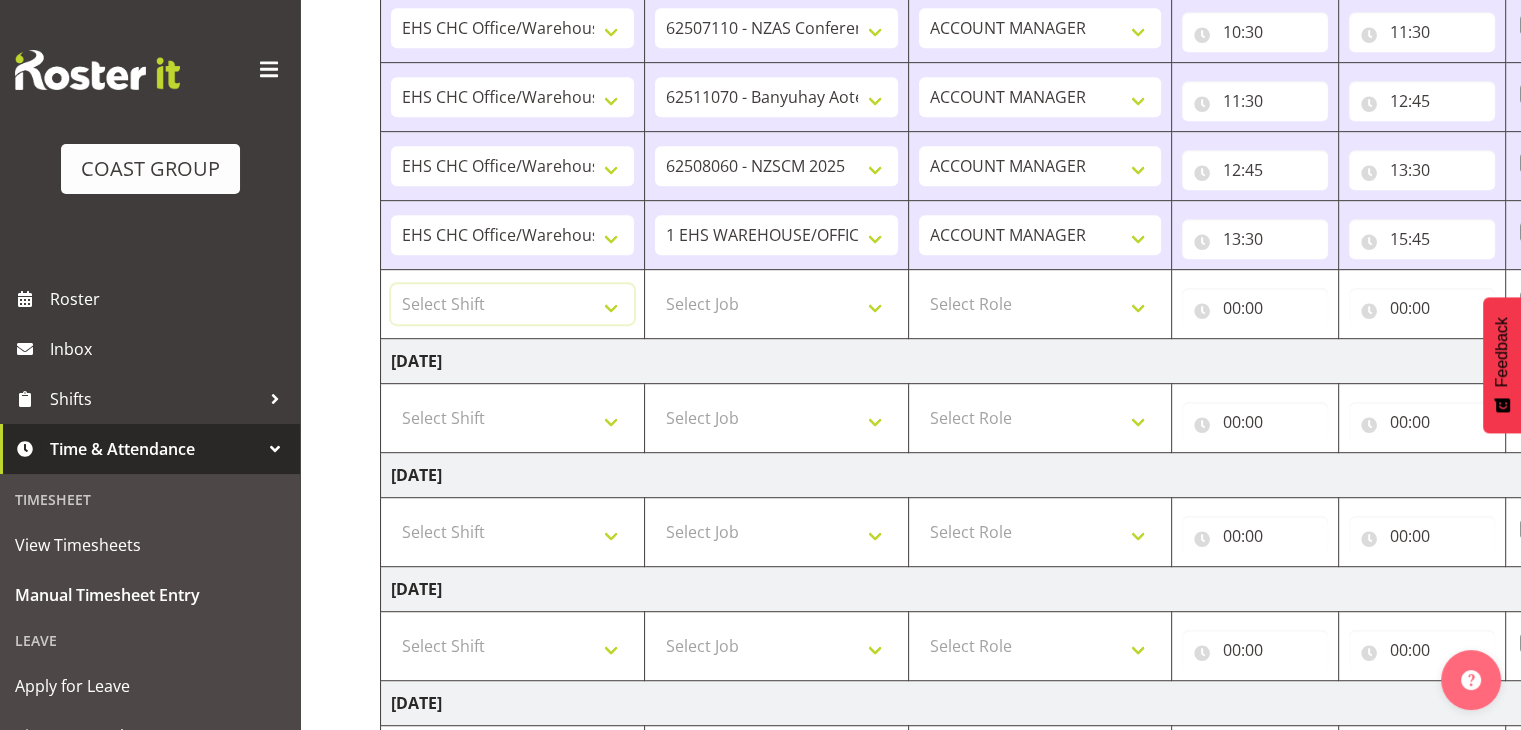 select on "1404" 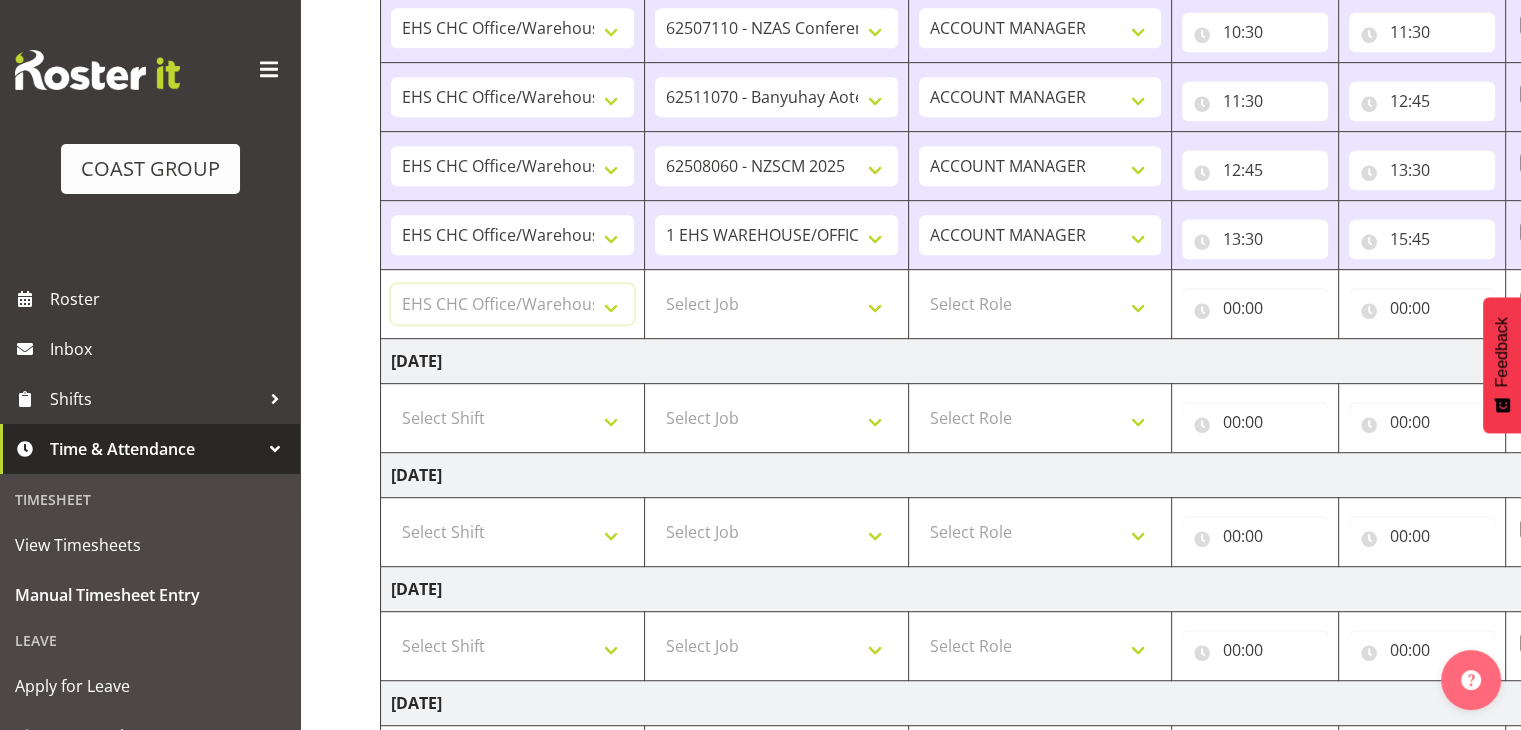 click on "Select Shift  Break ANZICS Break All Blacks casual Break Armageddon Break Art show Break CHCH Food Show Break CHCH Food Show Break CSNZ Break Canterbury Homeshow Break [PERSON_NAME] H/S Backwalls Break Clubs NZ Break Downstream Break Dramfest Break FANZ Break GP25 Break HOY Break HOY Break HOY Fly to CHCH Break Horticulture Break Host tech Break IBD Break LGNZ Break Lawlink Break Marlborough Home show Break NZ Shoulder and Elbow Break NZHS Break NZMCA Break NZMCA Break NZOHA Break NZSBA Break PINZ Break Panels Arena Break QT Homeshow Break [PERSON_NAME] Pinot Noir Break SYA Break Show your ability Break Wedding expo Break back walls of foodshow Break back walls of star homeshow Break brewers Guild Break red meat Break selwyn art show Break south mach Break south mach Break southerbys conference Break southland careerfest Break starhomeshow Build ANZICS Build BOINZ Build Baby Show Build GP25 Build GP25 Build Holiday parks Build Host tech Build LGNZ Build LGNZ Build Lawlink Build [GEOGRAPHIC_DATA] Home show Build NRHC Build NZMCA" at bounding box center (512, 304) 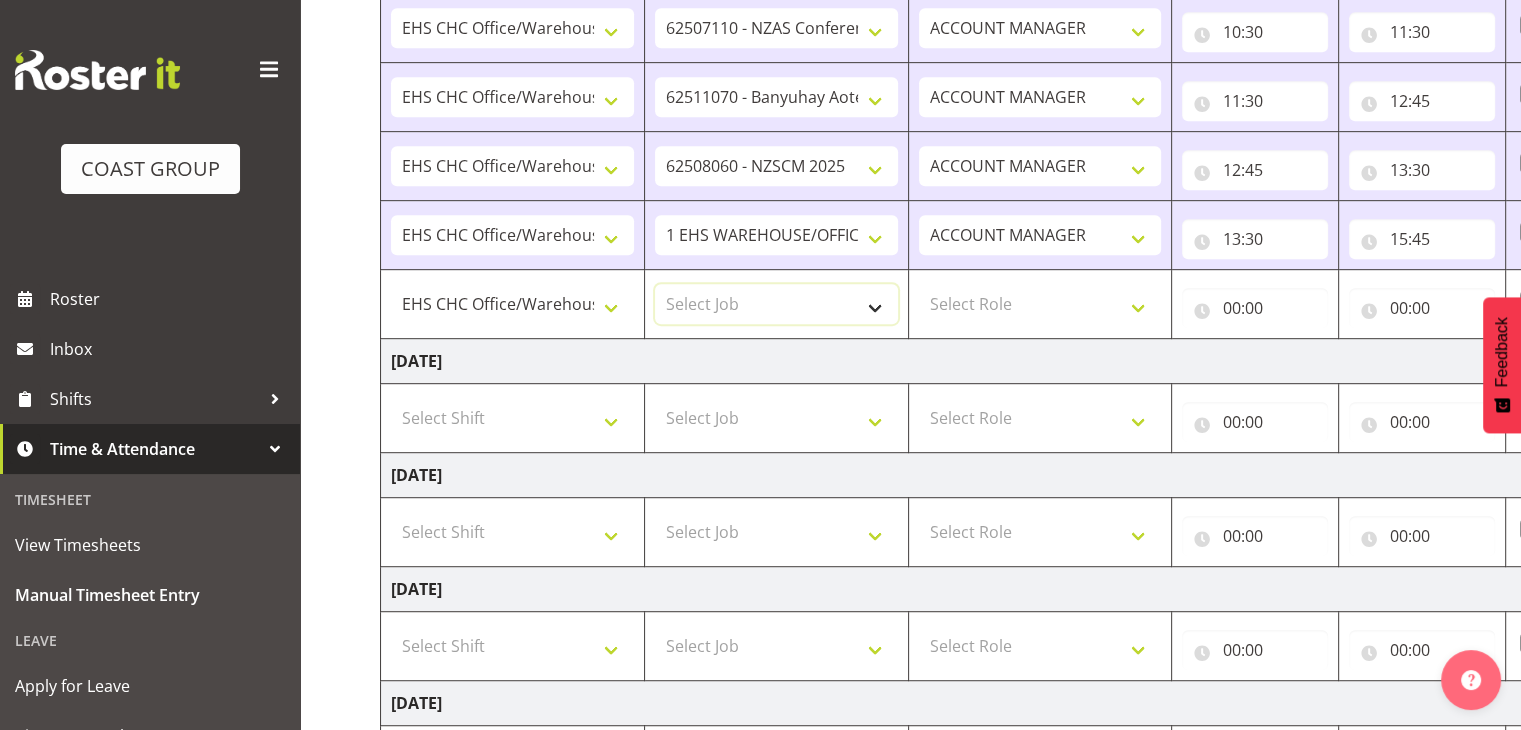click on "Select Job  1 Carlton Events 1 [PERSON_NAME][GEOGRAPHIC_DATA] 1 [PERSON_NAME][GEOGRAPHIC_DATA] 1 EHS WAREHOUSE/OFFICE 1 GRS 1 SLP Production 1 SLP Tradeshows 12504000 - AKL Casual [DATE] 1250400R - April Casual C&R 2025 12504050 - CDES Engineering and Technology Expo 2025 12504070 - FINZ (National Financial Adviser Conf) 2025 1250407A - Fidelity @ FINZ Conf 2025 1250407B - La Trobe @ FINZ Conf 25 1250407C - Partners Life @ FINZ Conf 25 12504080 - AKL Go Green 2025 12504100 - NZSEE 2025 12504120 - Ester Show 2025 12504150 - Test-[PERSON_NAME]-May 12505000 - AKL Casual [DATE] 1250500R - May Casual C&R 2025 12505020 - Hutchwilco Boat Show 2025 1250502R - [GEOGRAPHIC_DATA] Boat Show 2025 - C&R 12505030 - NZOHS Conference 2025 12505040 - Aotearoa Art Fair 2025 12505060 - Waipa Home Show 2025 12505070 - CAS 2025 1250507A - CAS 2025 - 200 Doors 1250507B - CAS 2025 - Cutera 1250507C - CAS 2025 - Dermocosmetica 12505080 - [GEOGRAPHIC_DATA] Conference 2025 1250508A - Zeiss @ [GEOGRAPHIC_DATA] 25 1250508B - Roche @ [GEOGRAPHIC_DATA] 25 1250508C - Alcon @ [GEOGRAPHIC_DATA] 25 12505130 - Test- [PERSON_NAME] 1" at bounding box center [776, 304] 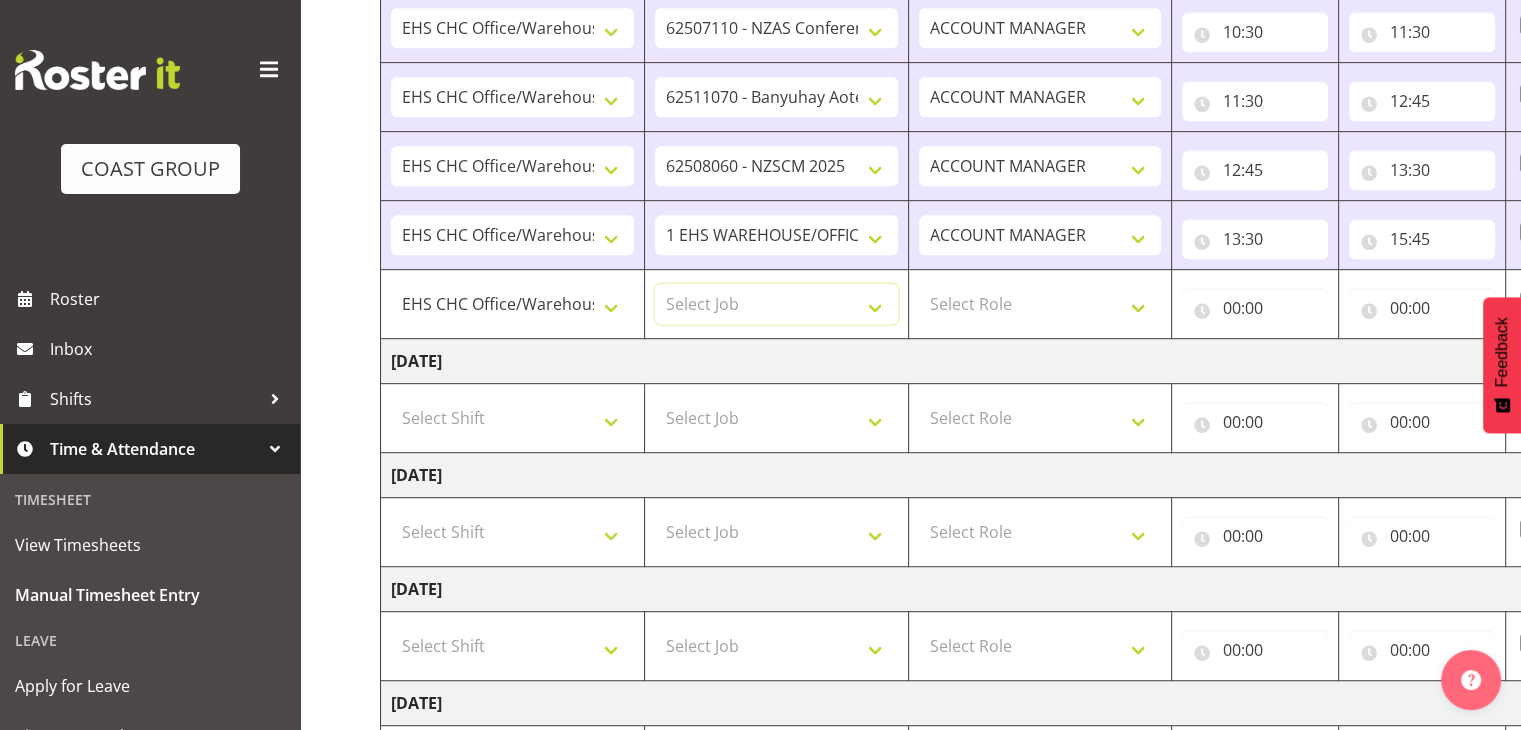 select on "9840" 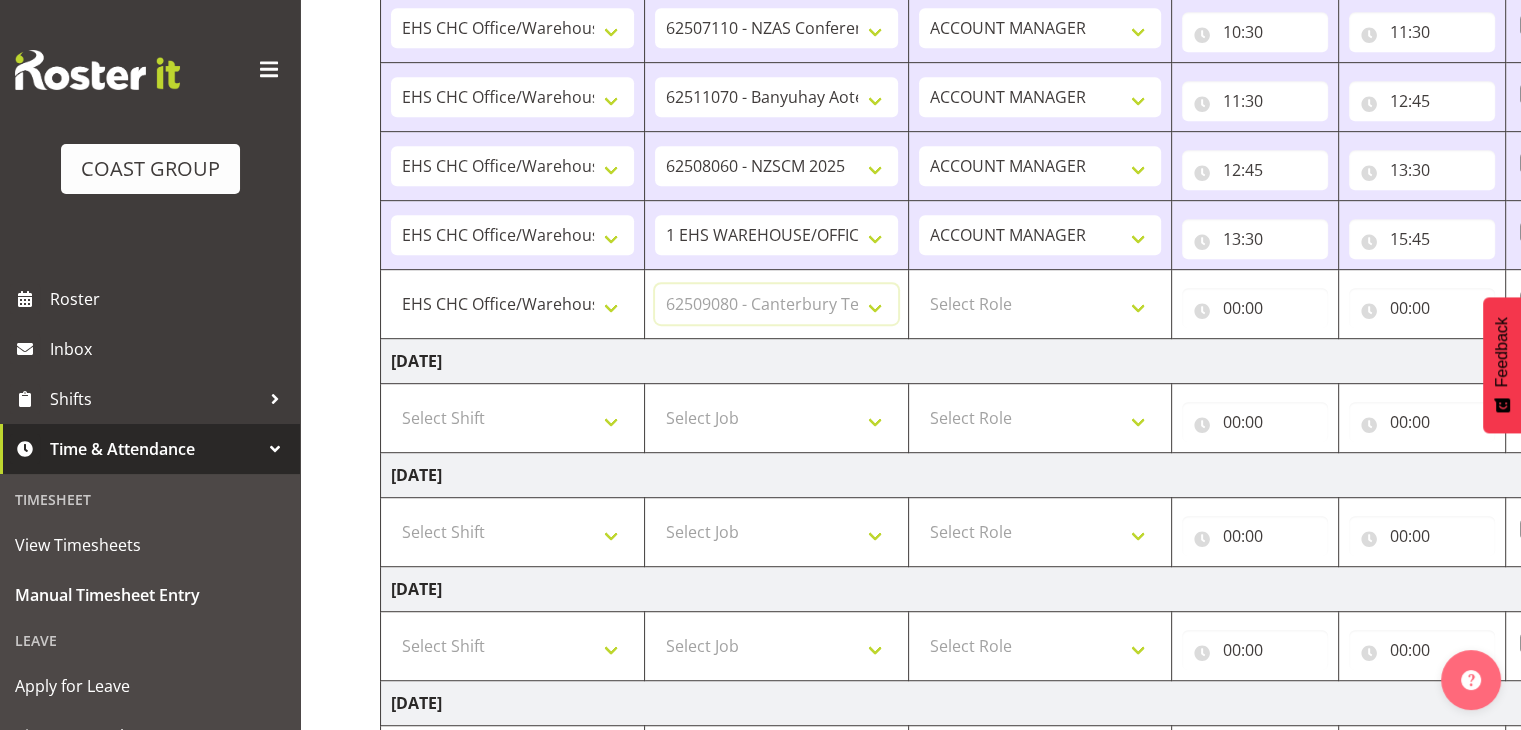 click on "Select Job  1 Carlton Events 1 [PERSON_NAME][GEOGRAPHIC_DATA] 1 [PERSON_NAME][GEOGRAPHIC_DATA] 1 EHS WAREHOUSE/OFFICE 1 GRS 1 SLP Production 1 SLP Tradeshows 12504000 - AKL Casual [DATE] 1250400R - April Casual C&R 2025 12504050 - CDES Engineering and Technology Expo 2025 12504070 - FINZ (National Financial Adviser Conf) 2025 1250407A - Fidelity @ FINZ Conf 2025 1250407B - La Trobe @ FINZ Conf 25 1250407C - Partners Life @ FINZ Conf 25 12504080 - AKL Go Green 2025 12504100 - NZSEE 2025 12504120 - Ester Show 2025 12504150 - Test-[PERSON_NAME]-May 12505000 - AKL Casual [DATE] 1250500R - May Casual C&R 2025 12505020 - Hutchwilco Boat Show 2025 1250502R - [GEOGRAPHIC_DATA] Boat Show 2025 - C&R 12505030 - NZOHS Conference 2025 12505040 - Aotearoa Art Fair 2025 12505060 - Waipa Home Show 2025 12505070 - CAS 2025 1250507A - CAS 2025 - 200 Doors 1250507B - CAS 2025 - Cutera 1250507C - CAS 2025 - Dermocosmetica 12505080 - [GEOGRAPHIC_DATA] Conference 2025 1250508A - Zeiss @ [GEOGRAPHIC_DATA] 25 1250508B - Roche @ [GEOGRAPHIC_DATA] 25 1250508C - Alcon @ [GEOGRAPHIC_DATA] 25 12505130 - Test- [PERSON_NAME] 1" at bounding box center [776, 304] 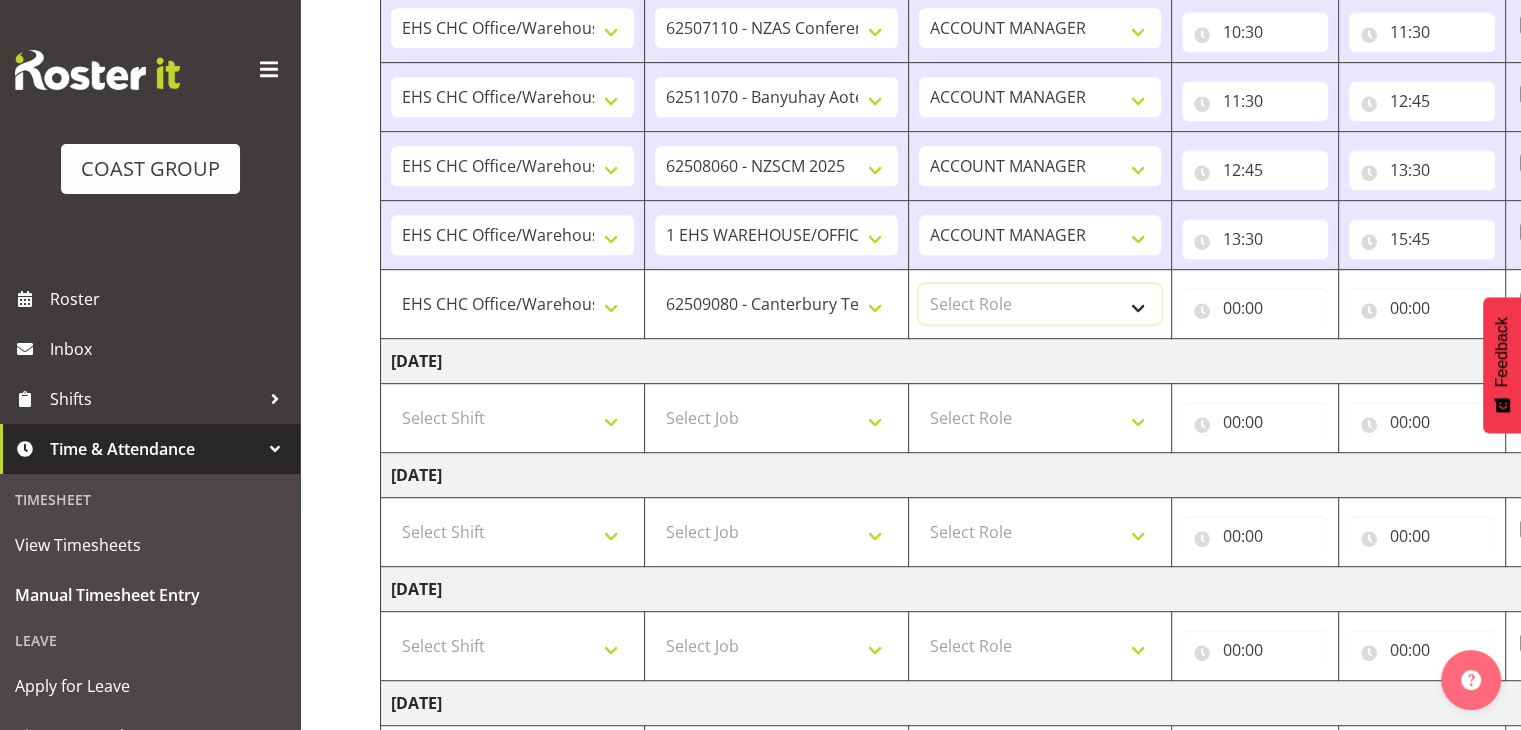click on "Select Role  ACCOUNT MANAGER" at bounding box center (1040, 304) 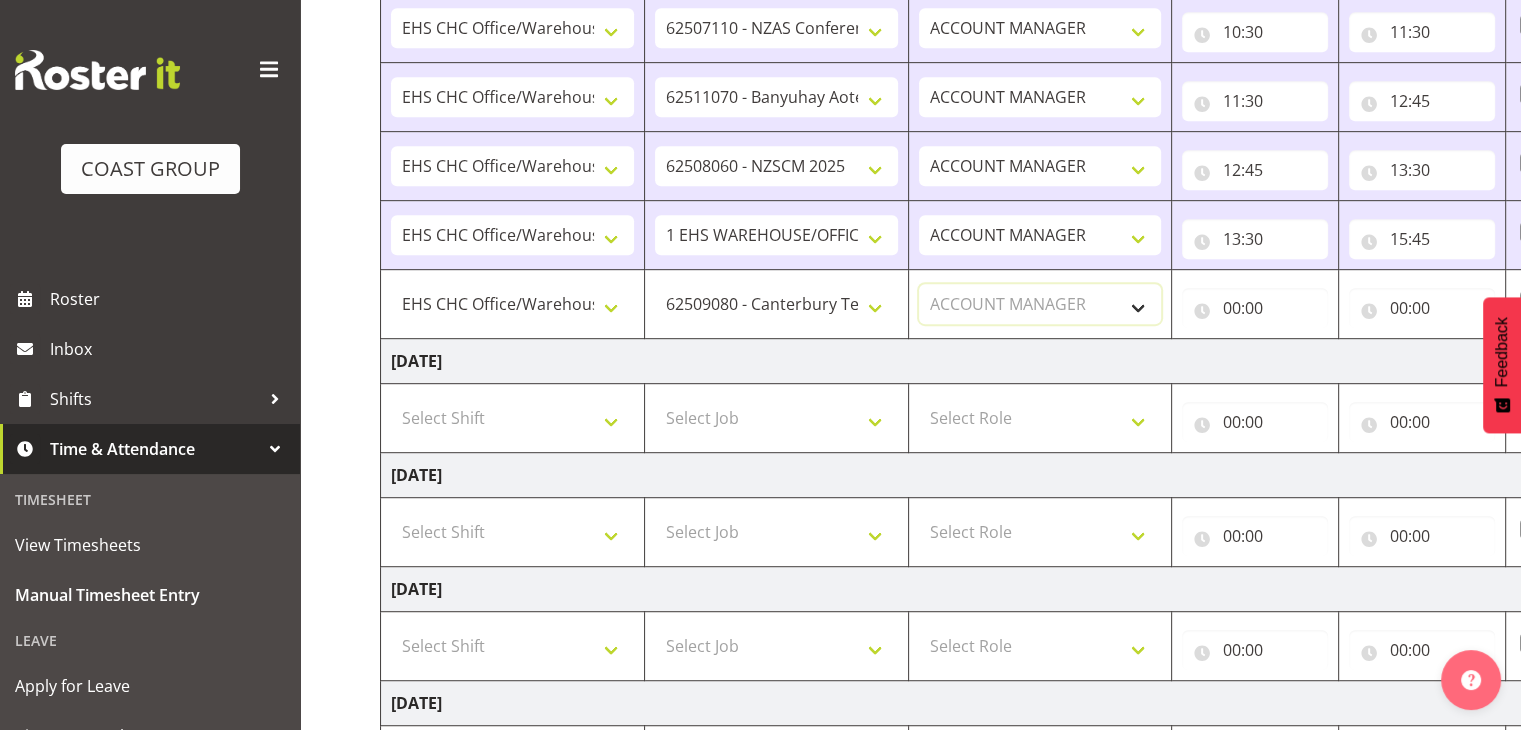 click on "Select Role  ACCOUNT MANAGER" at bounding box center (1040, 304) 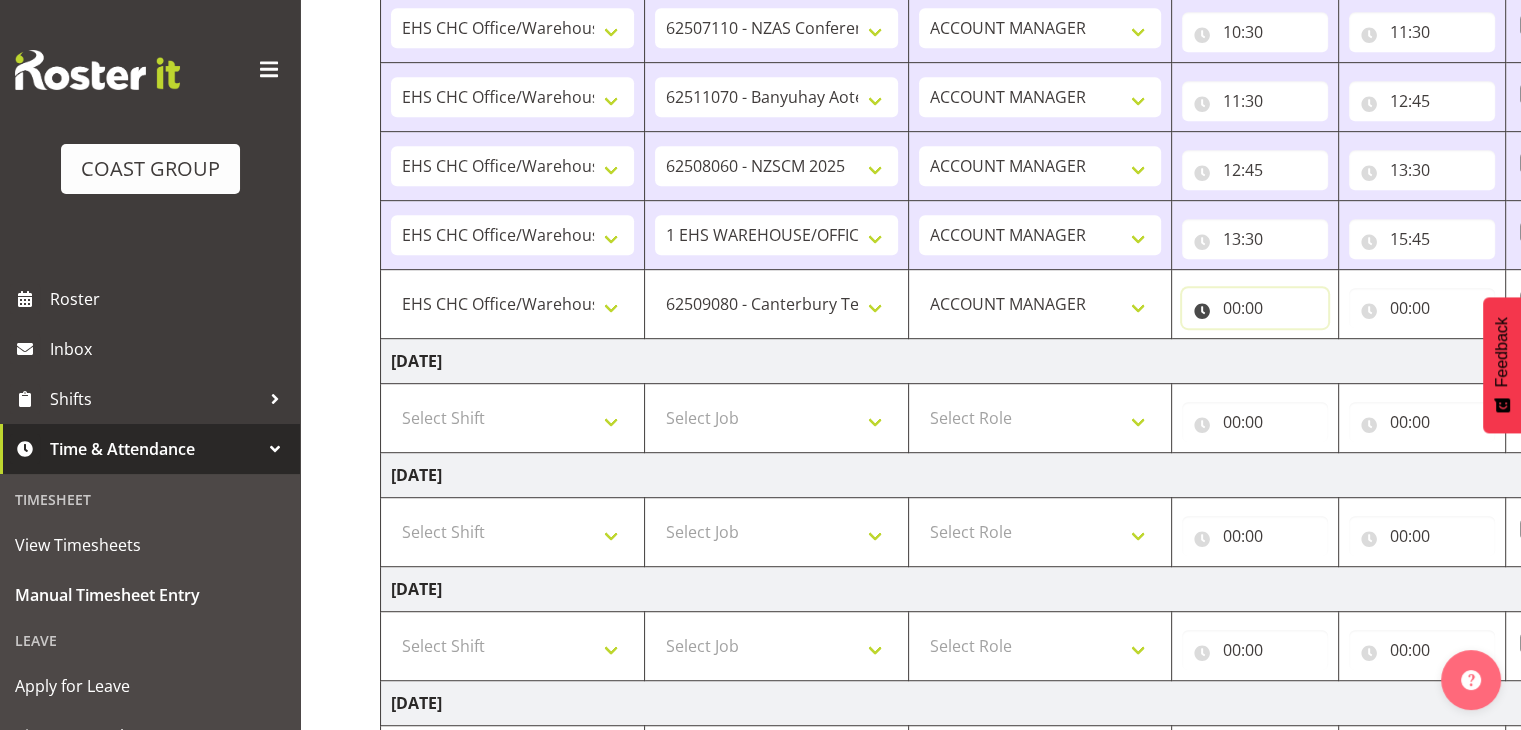 click on "00:00" at bounding box center [1255, 308] 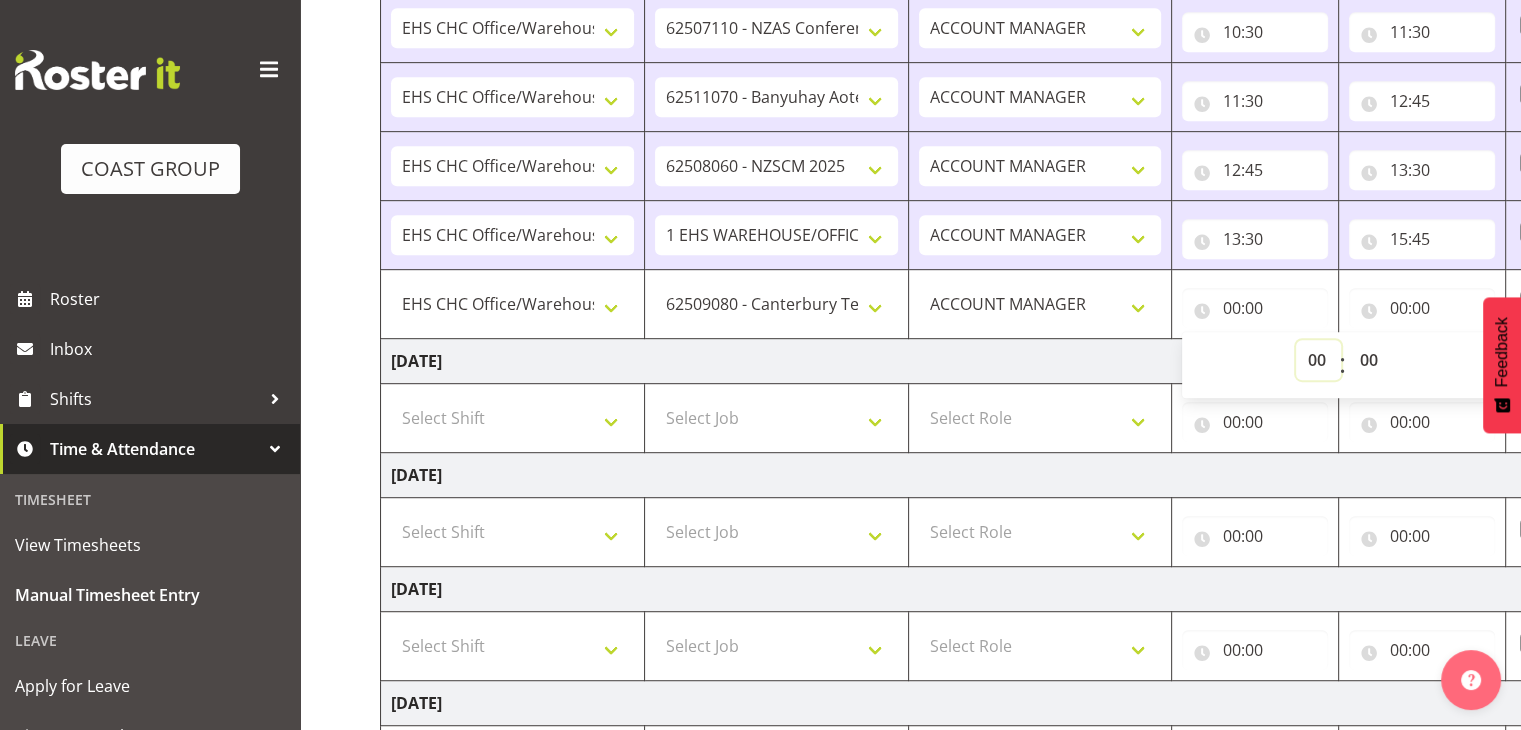 click on "00   01   02   03   04   05   06   07   08   09   10   11   12   13   14   15   16   17   18   19   20   21   22   23" at bounding box center [1318, 360] 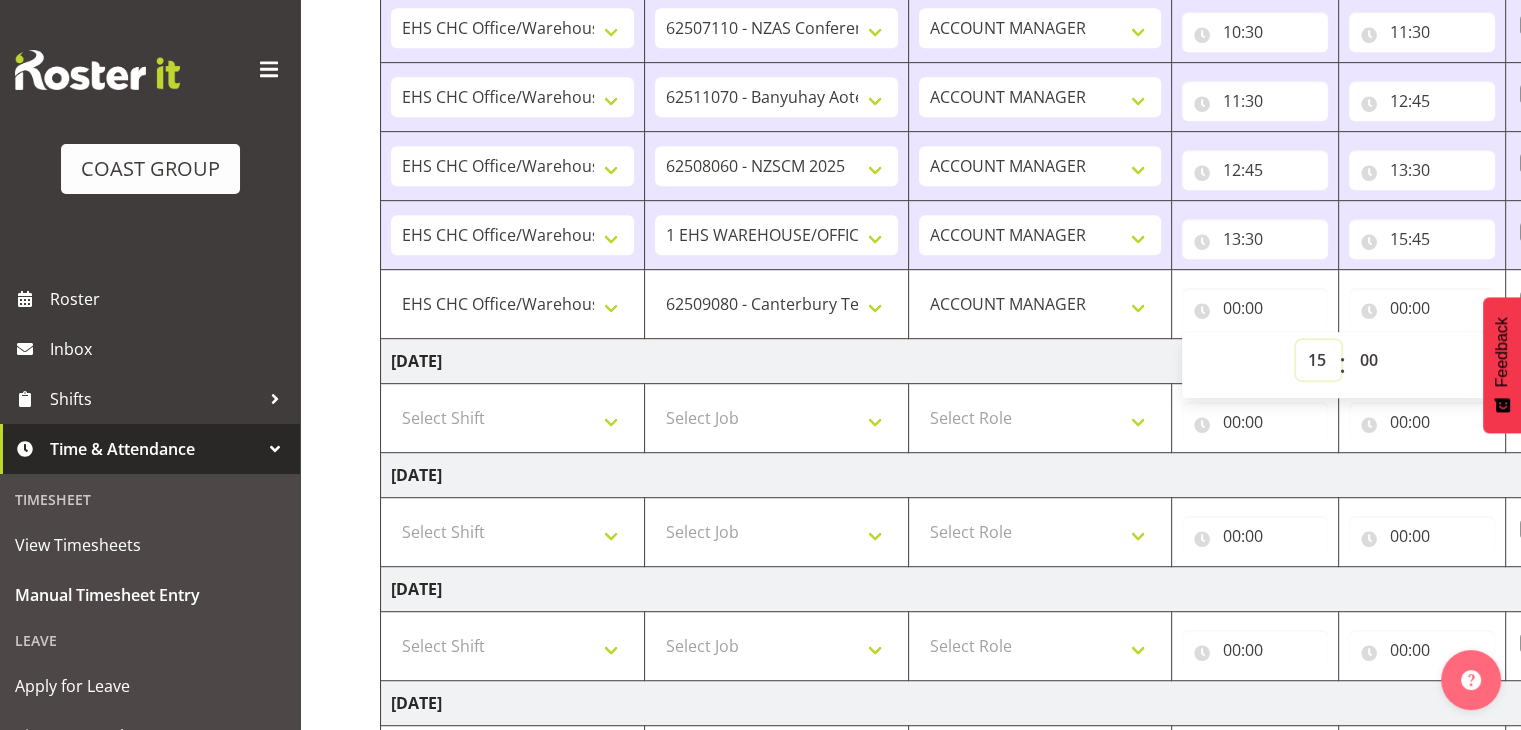 click on "00   01   02   03   04   05   06   07   08   09   10   11   12   13   14   15   16   17   18   19   20   21   22   23" at bounding box center [1318, 360] 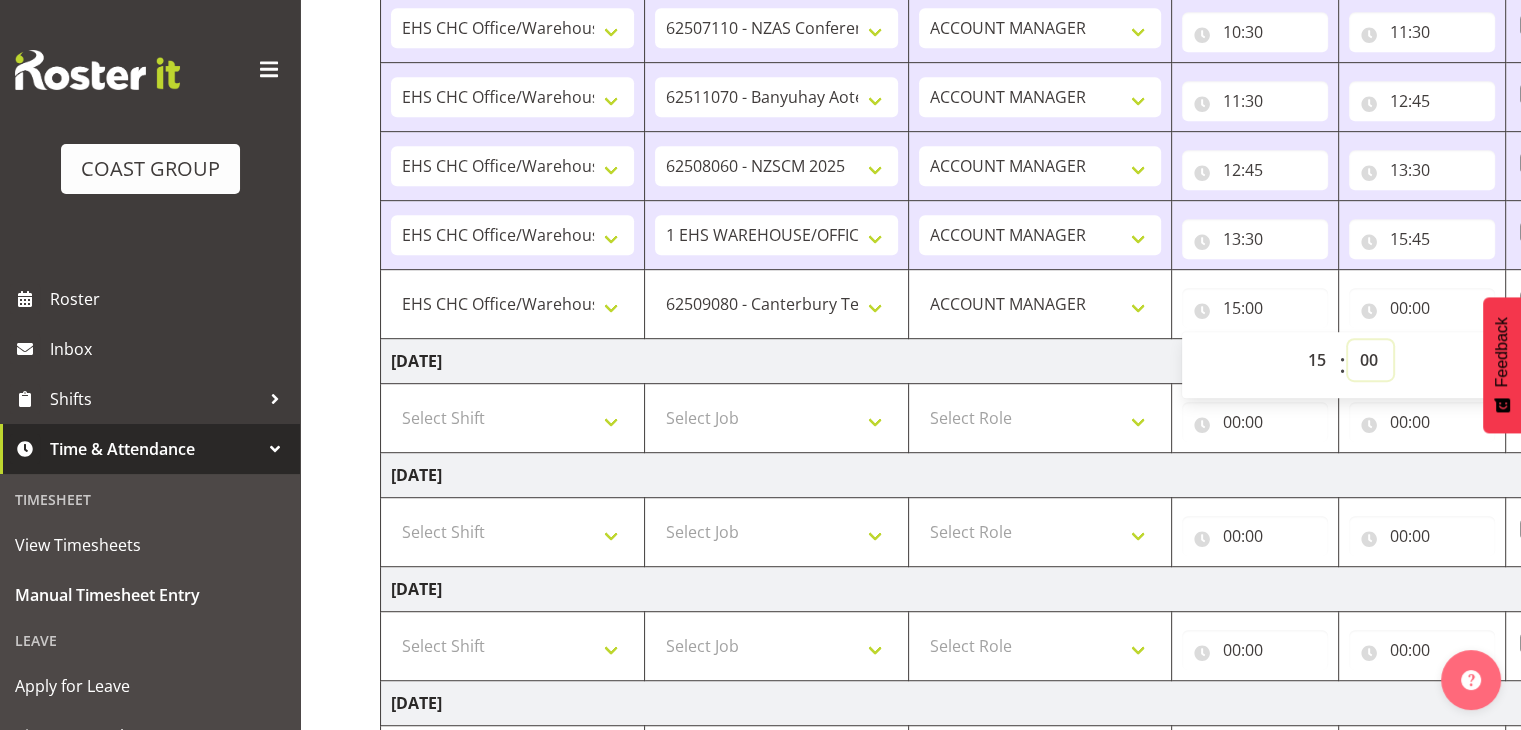 click on "00   01   02   03   04   05   06   07   08   09   10   11   12   13   14   15   16   17   18   19   20   21   22   23   24   25   26   27   28   29   30   31   32   33   34   35   36   37   38   39   40   41   42   43   44   45   46   47   48   49   50   51   52   53   54   55   56   57   58   59" at bounding box center (1370, 360) 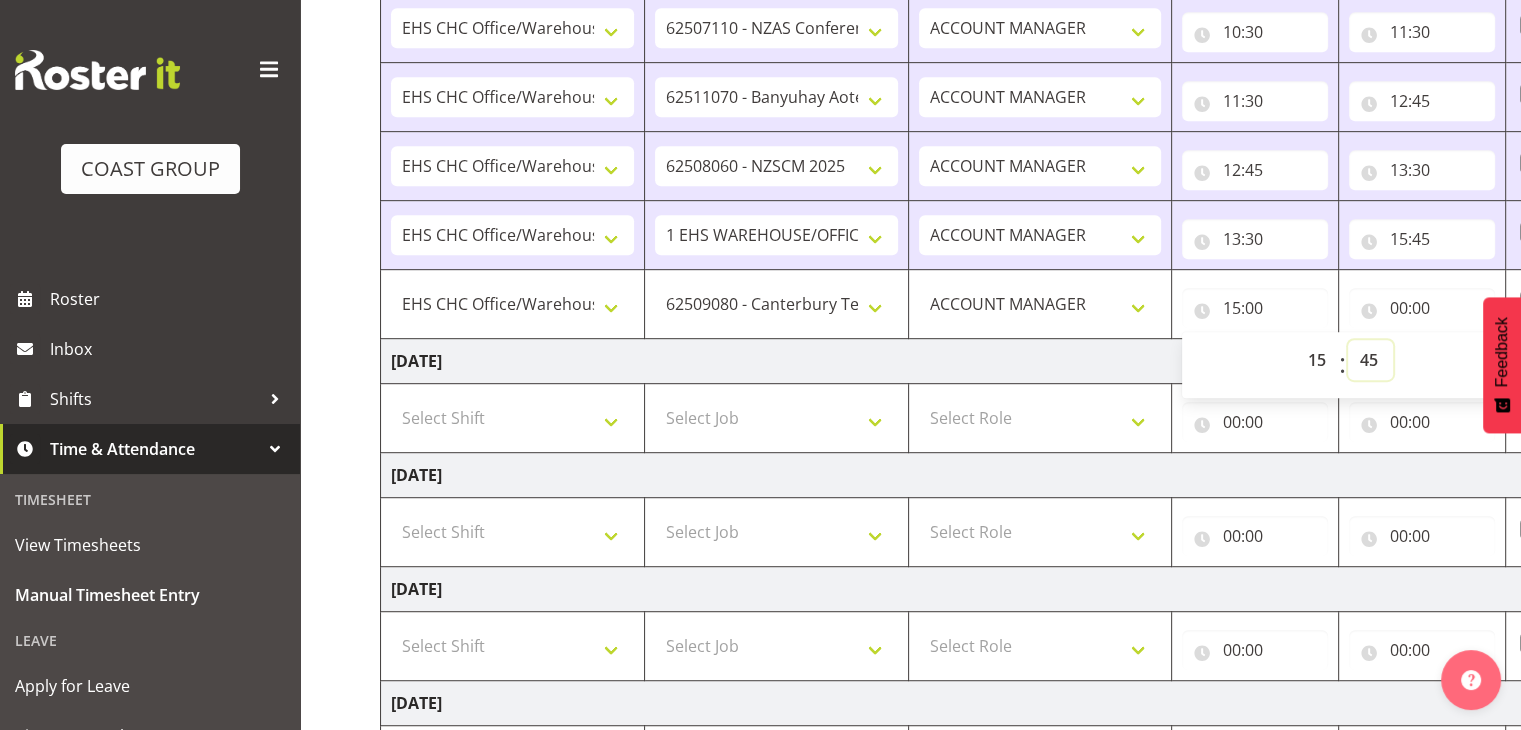 click on "00   01   02   03   04   05   06   07   08   09   10   11   12   13   14   15   16   17   18   19   20   21   22   23   24   25   26   27   28   29   30   31   32   33   34   35   36   37   38   39   40   41   42   43   44   45   46   47   48   49   50   51   52   53   54   55   56   57   58   59" at bounding box center [1370, 360] 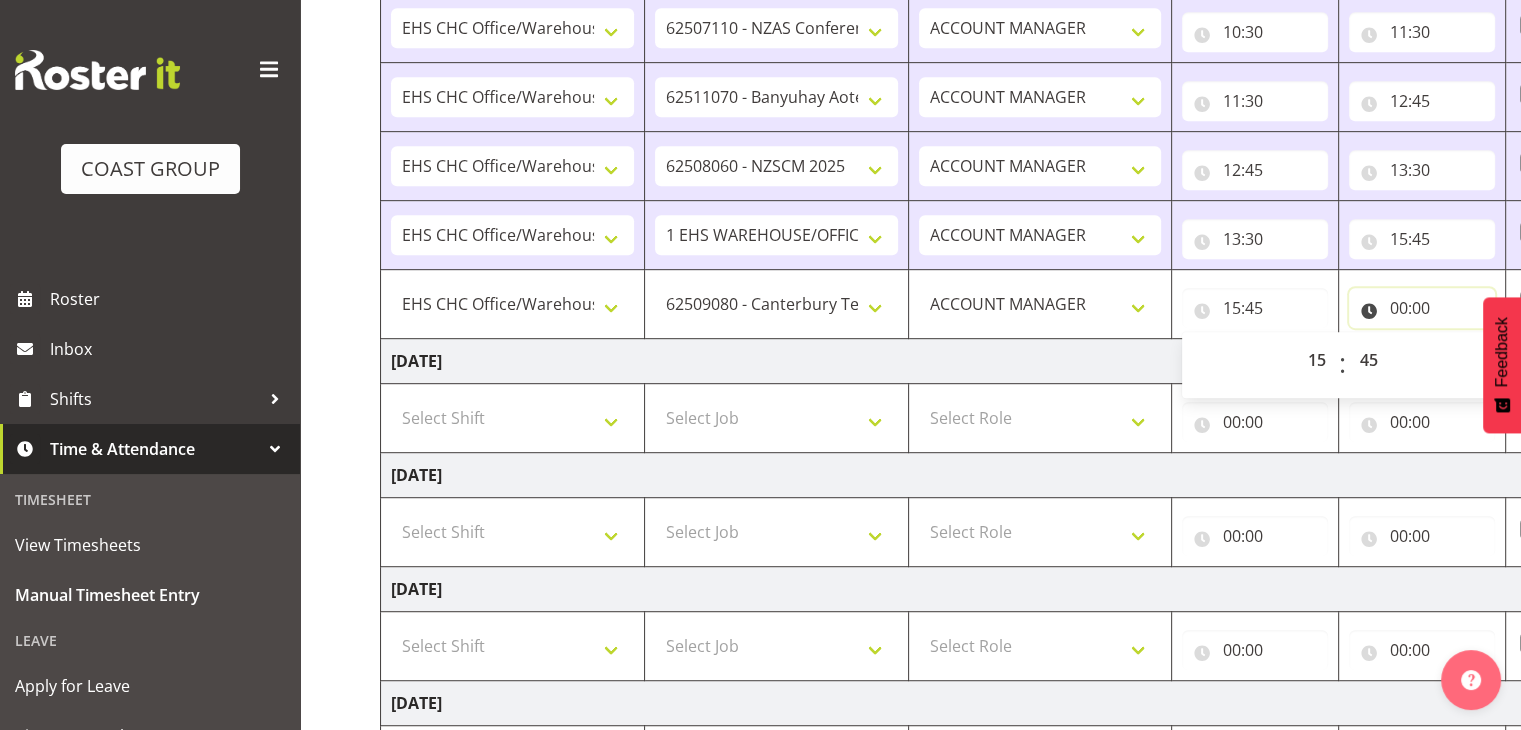click on "00:00" at bounding box center (1422, 308) 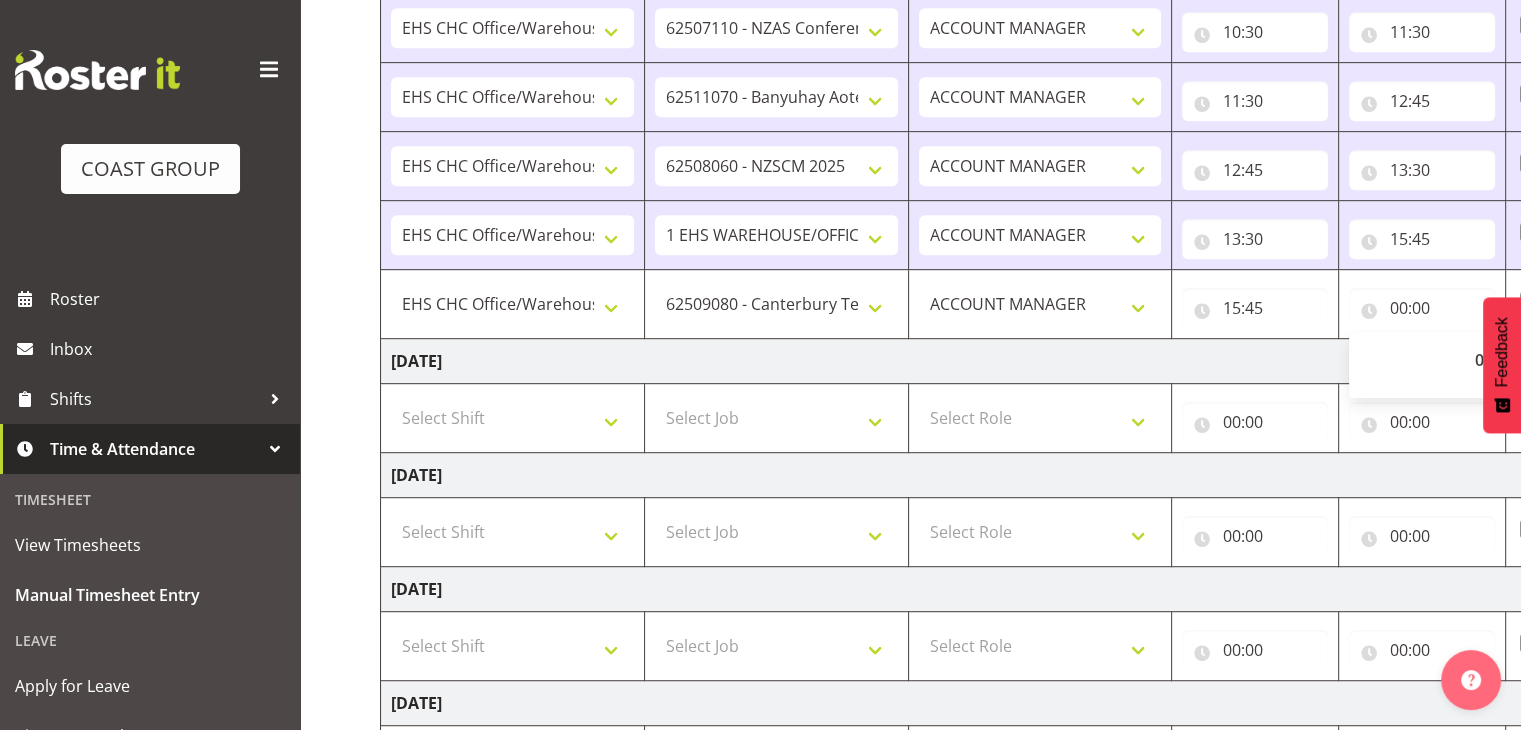 click on "00   01   02   03   04   05   06   07   08   09   10   11   12   13   14   15   16   17   18   19   20   21   22   23  :  00   01   02   03   04   05   06   07   08   09   10   11   12   13   14   15   16   17   18   19   20   21   22   23   24   25   26   27   28   29   30   31   32   33   34   35   36   37   38   39   40   41   42   43   44   45   46   47   48   49   50   51   52   53   54   55   56   57   58   59" at bounding box center [1509, 365] 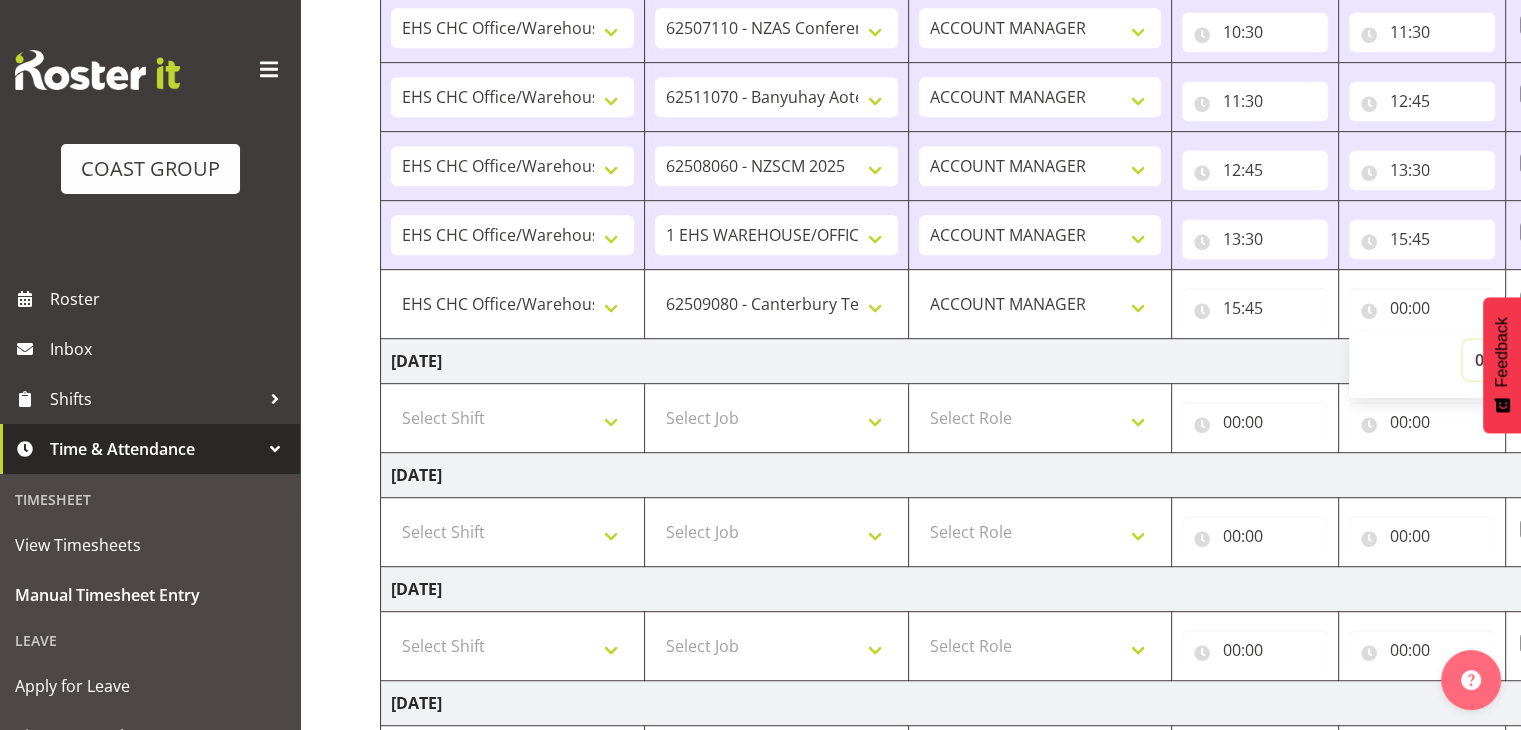 click on "00   01   02   03   04   05   06   07   08   09   10   11   12   13   14   15   16   17   18   19   20   21   22   23" at bounding box center (1485, 360) 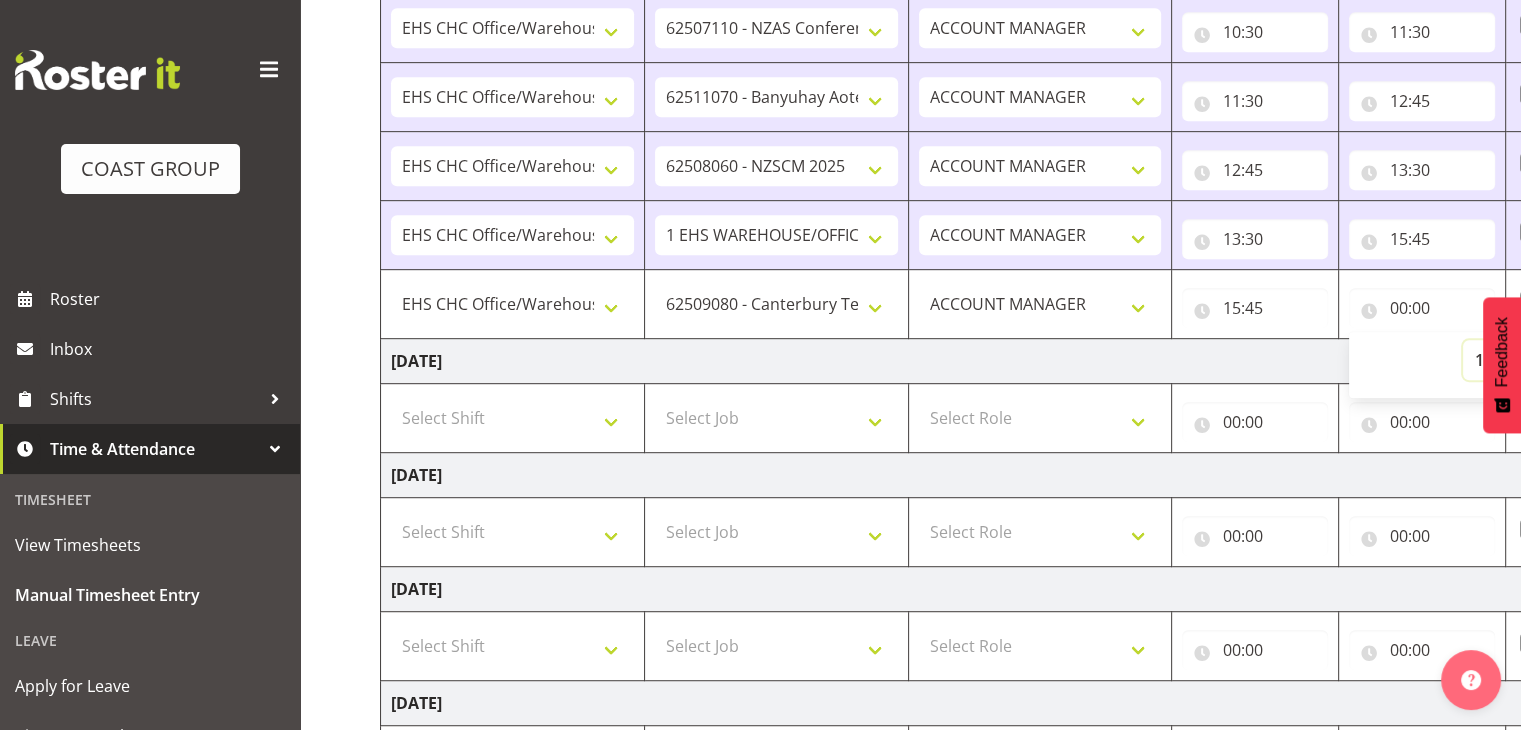 click on "00   01   02   03   04   05   06   07   08   09   10   11   12   13   14   15   16   17   18   19   20   21   22   23" at bounding box center (1485, 360) 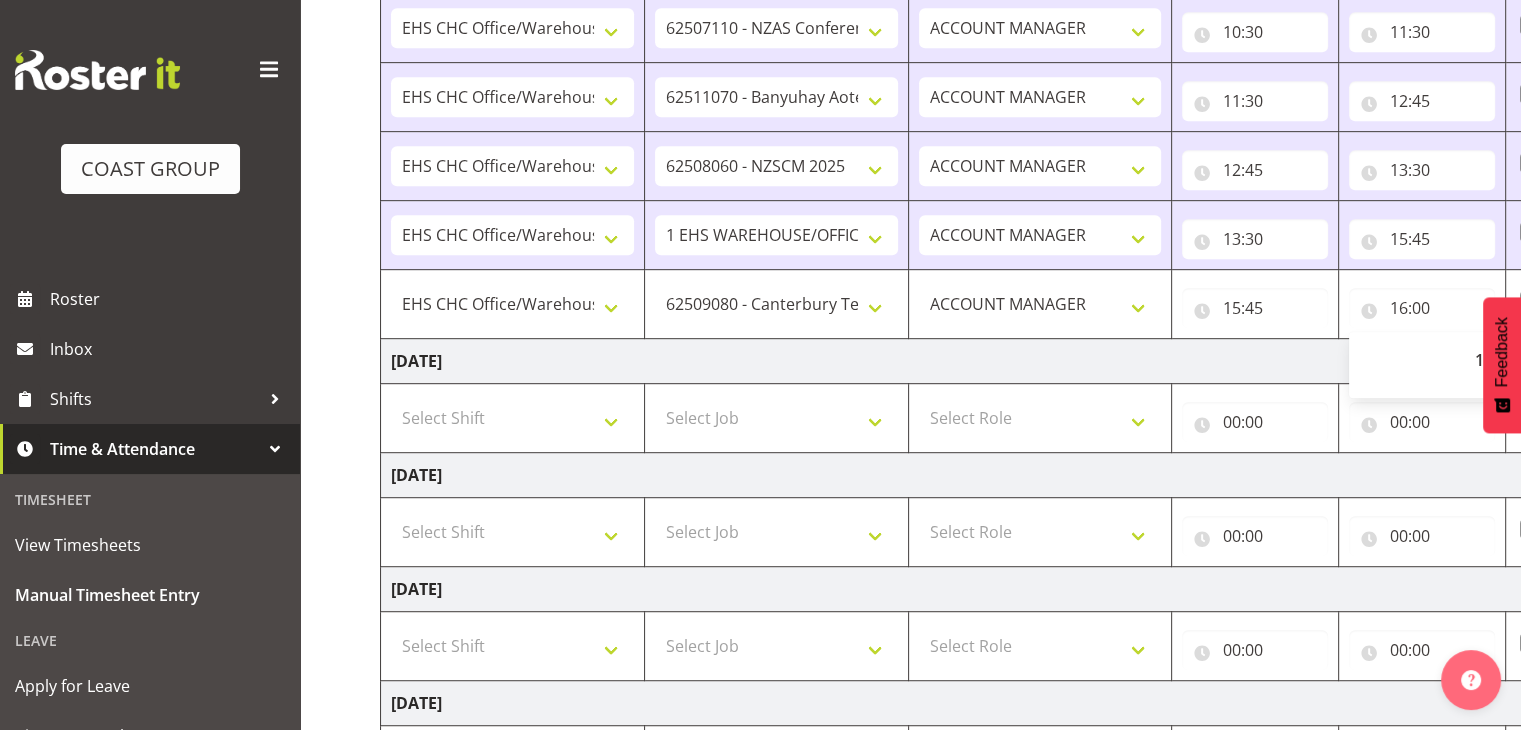 click on "[DATE]" at bounding box center (1080, 361) 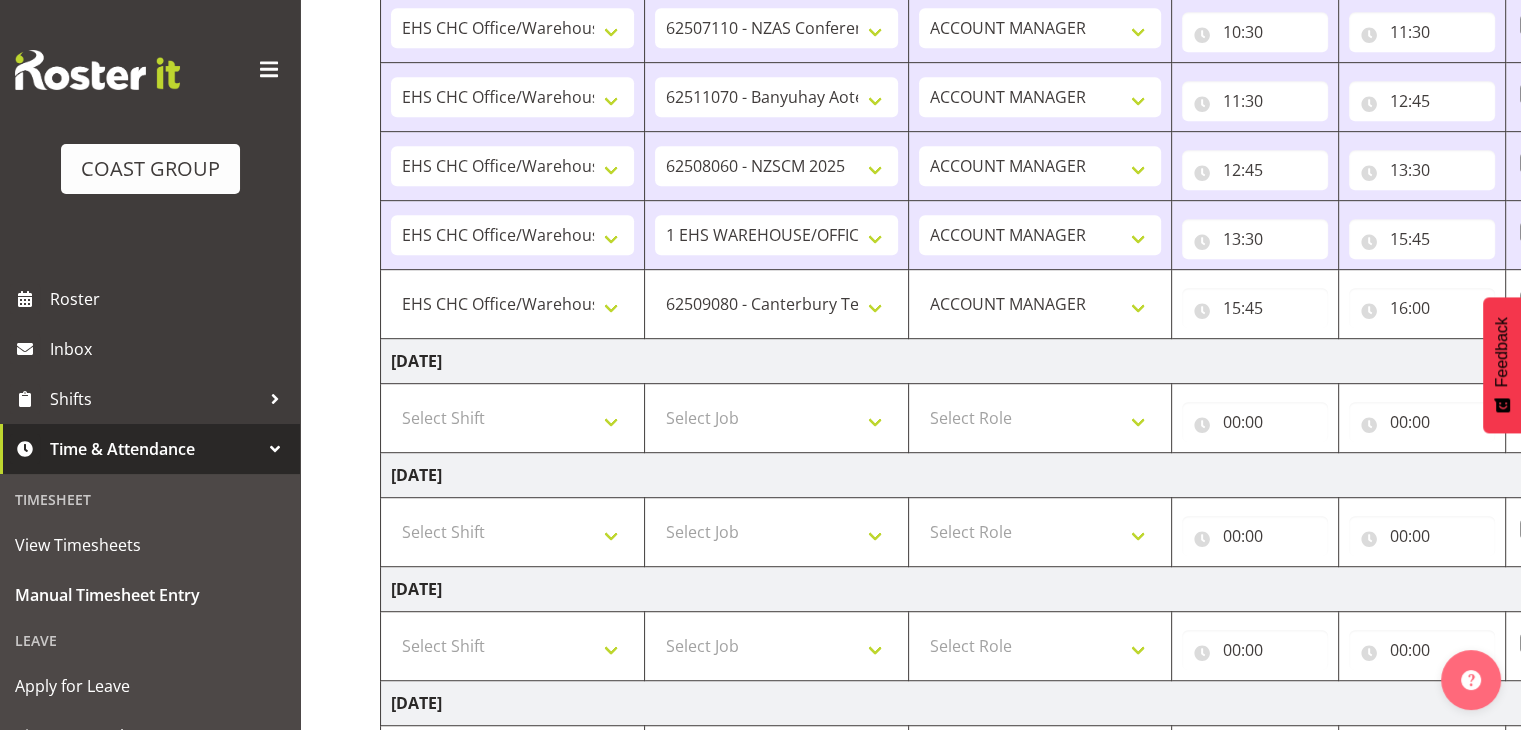 scroll, scrollTop: 1333, scrollLeft: 0, axis: vertical 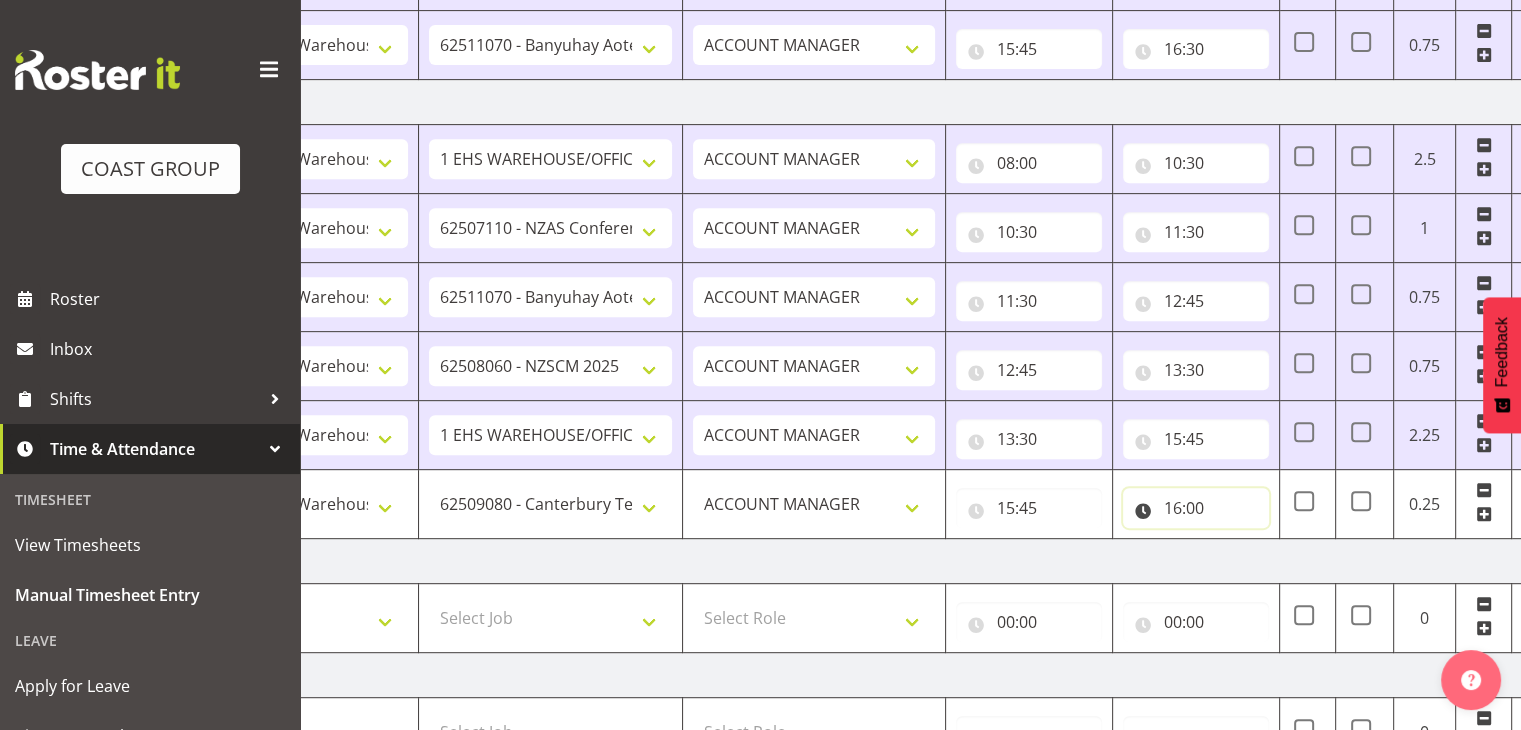 click on "16:00" at bounding box center (1196, 508) 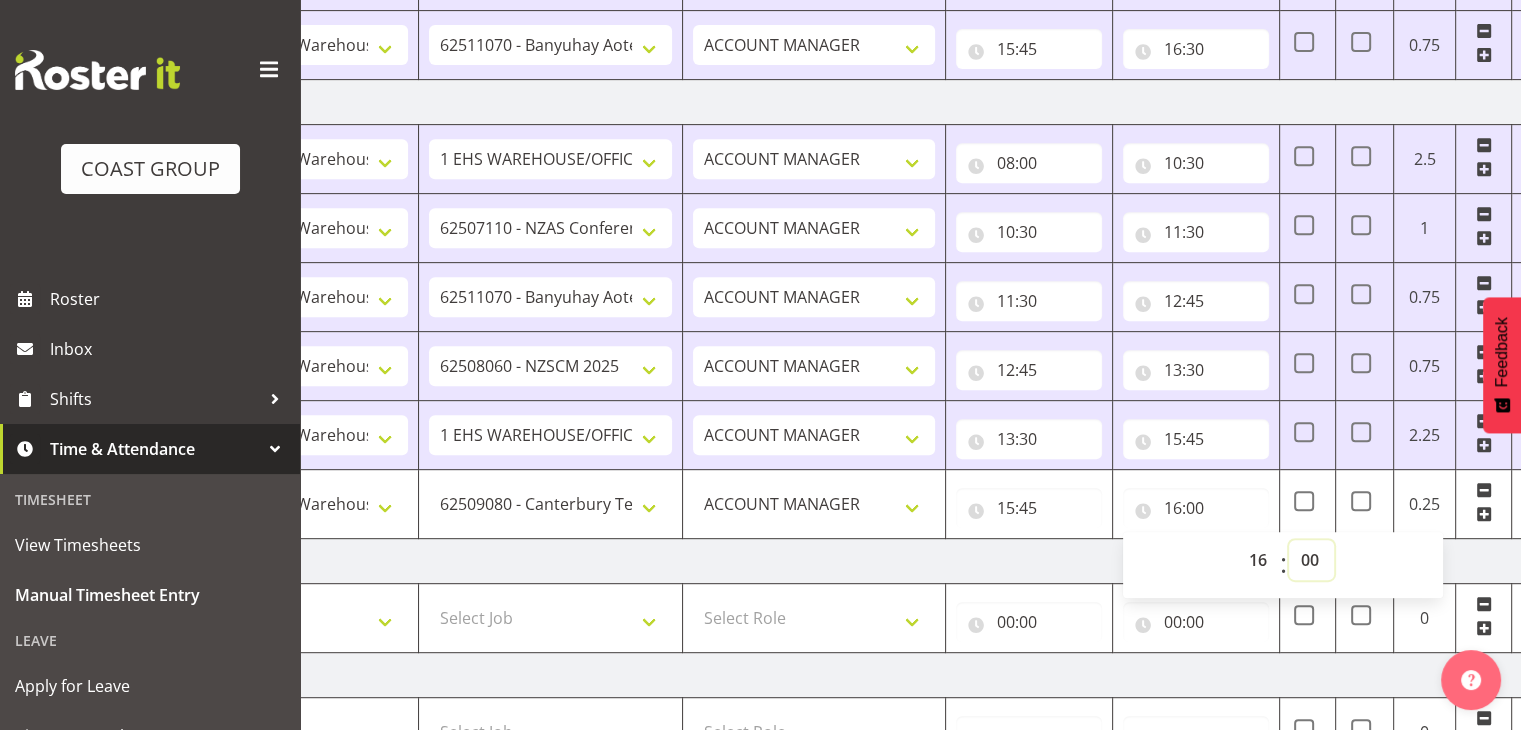 drag, startPoint x: 1299, startPoint y: 542, endPoint x: 1311, endPoint y: 537, distance: 13 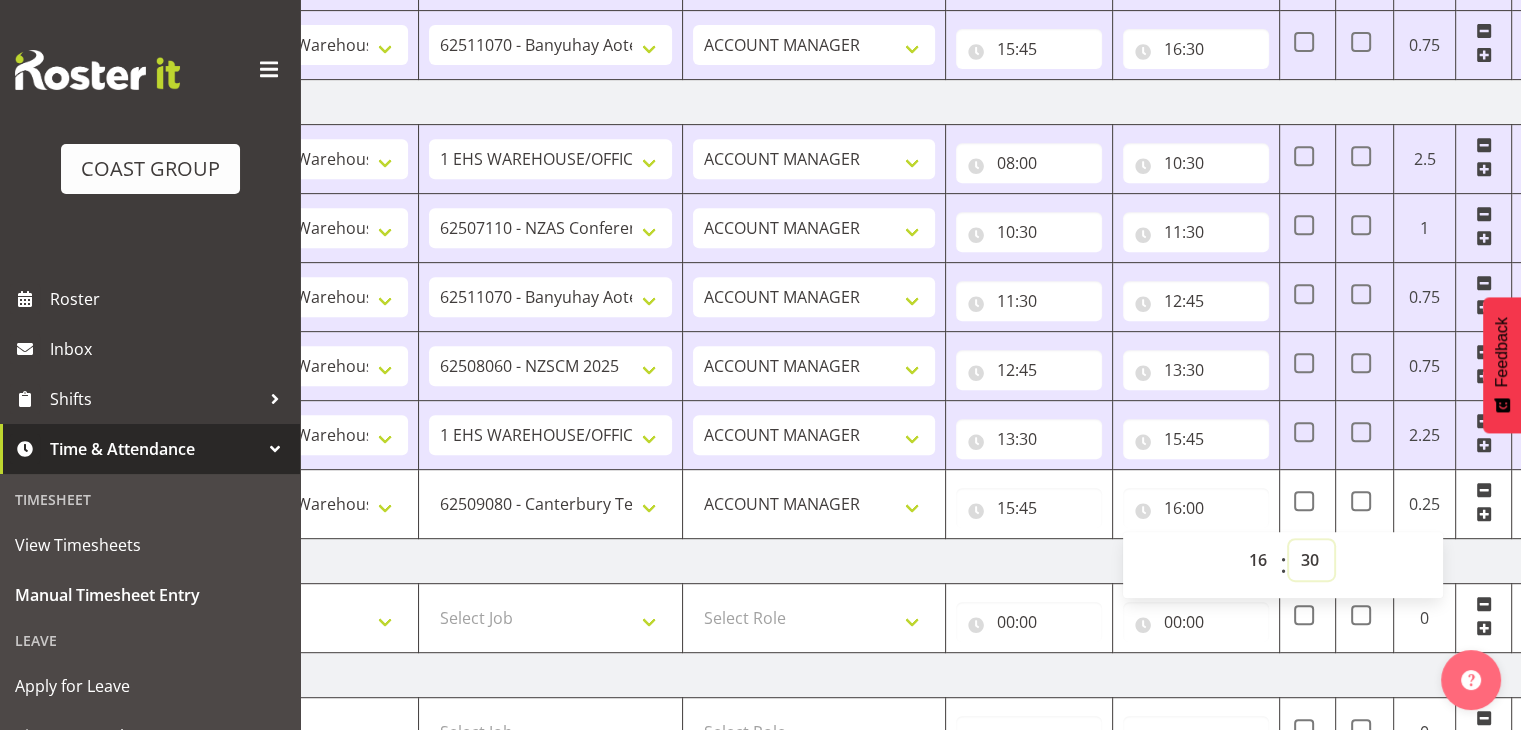 click on "00   01   02   03   04   05   06   07   08   09   10   11   12   13   14   15   16   17   18   19   20   21   22   23   24   25   26   27   28   29   30   31   32   33   34   35   36   37   38   39   40   41   42   43   44   45   46   47   48   49   50   51   52   53   54   55   56   57   58   59" at bounding box center [1311, 560] 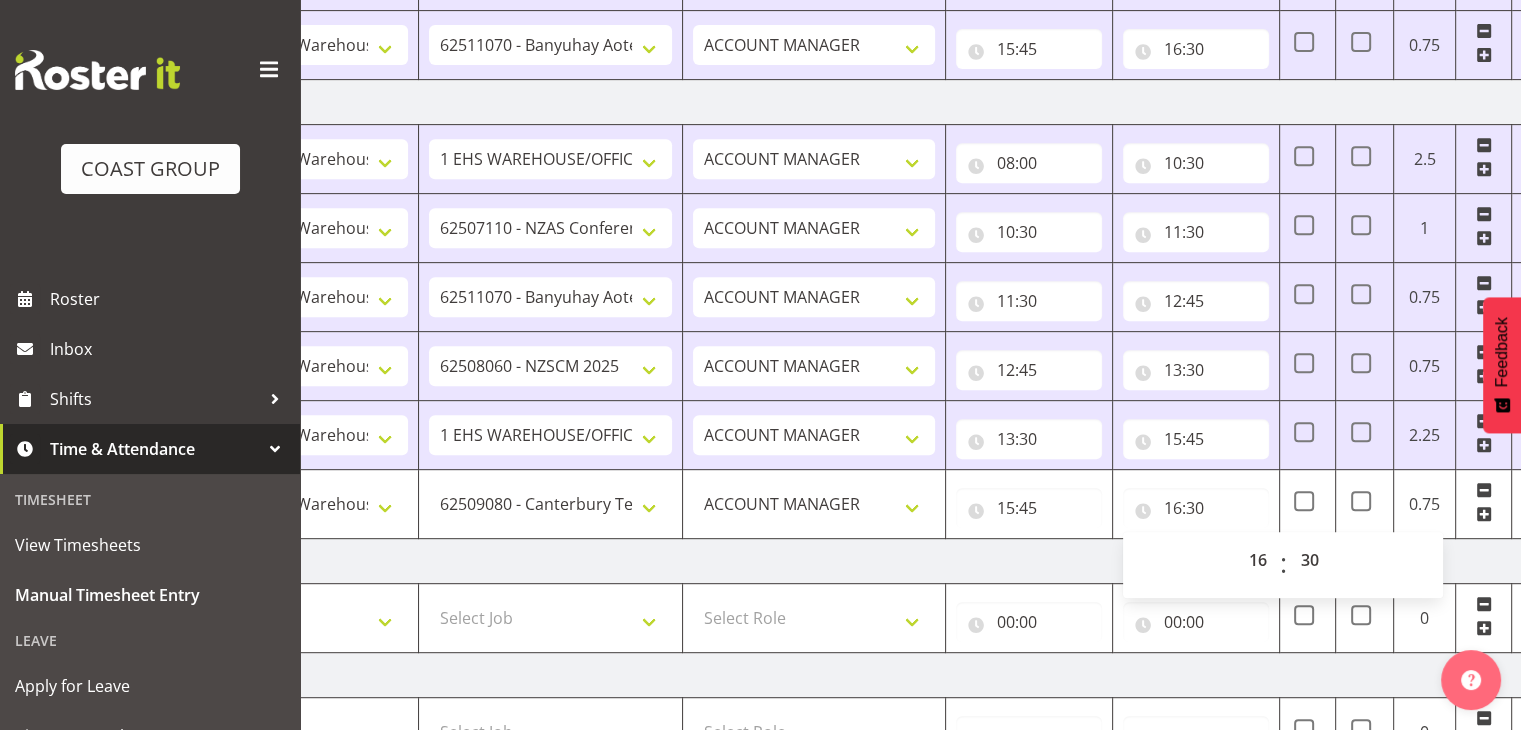 click on "[DATE]" at bounding box center (854, 561) 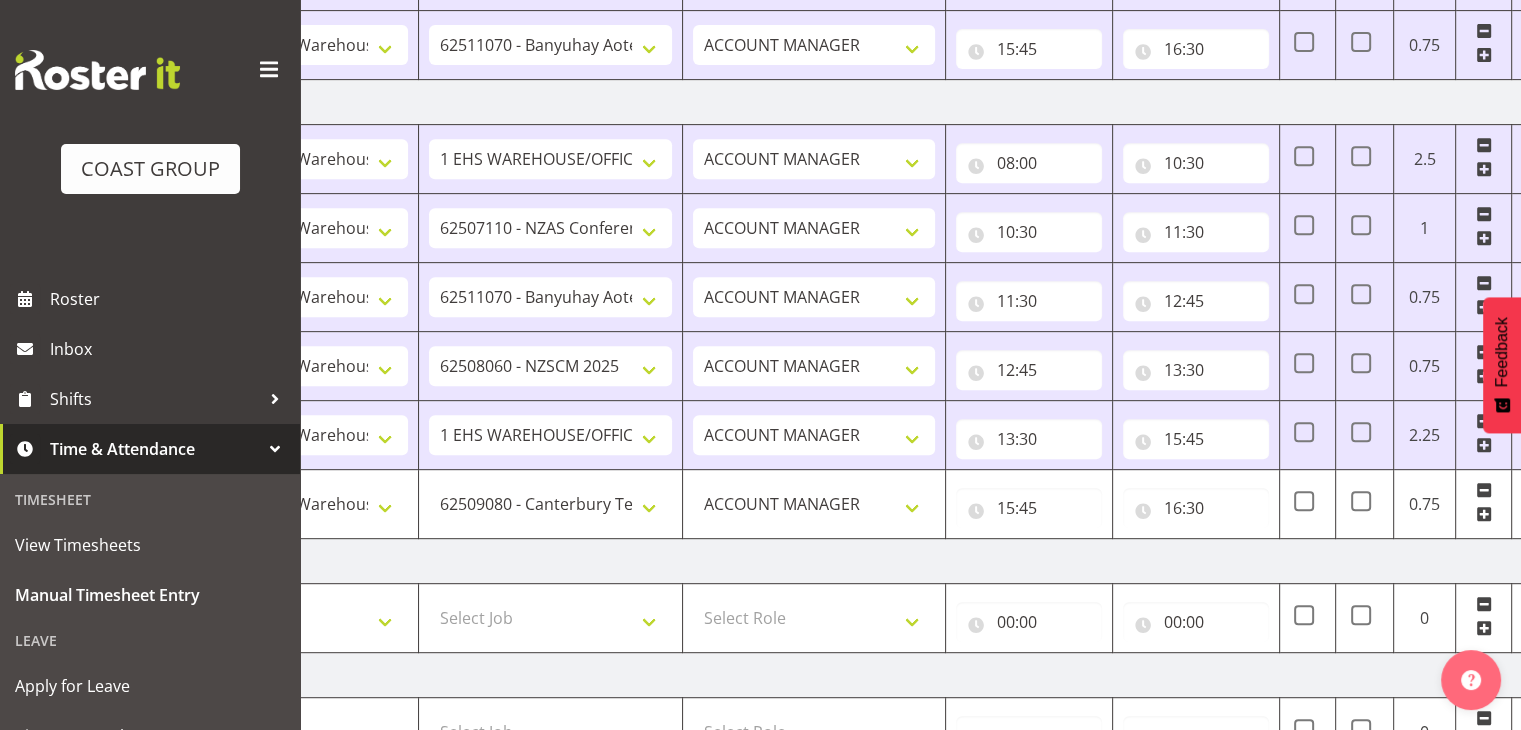 scroll, scrollTop: 1333, scrollLeft: 0, axis: vertical 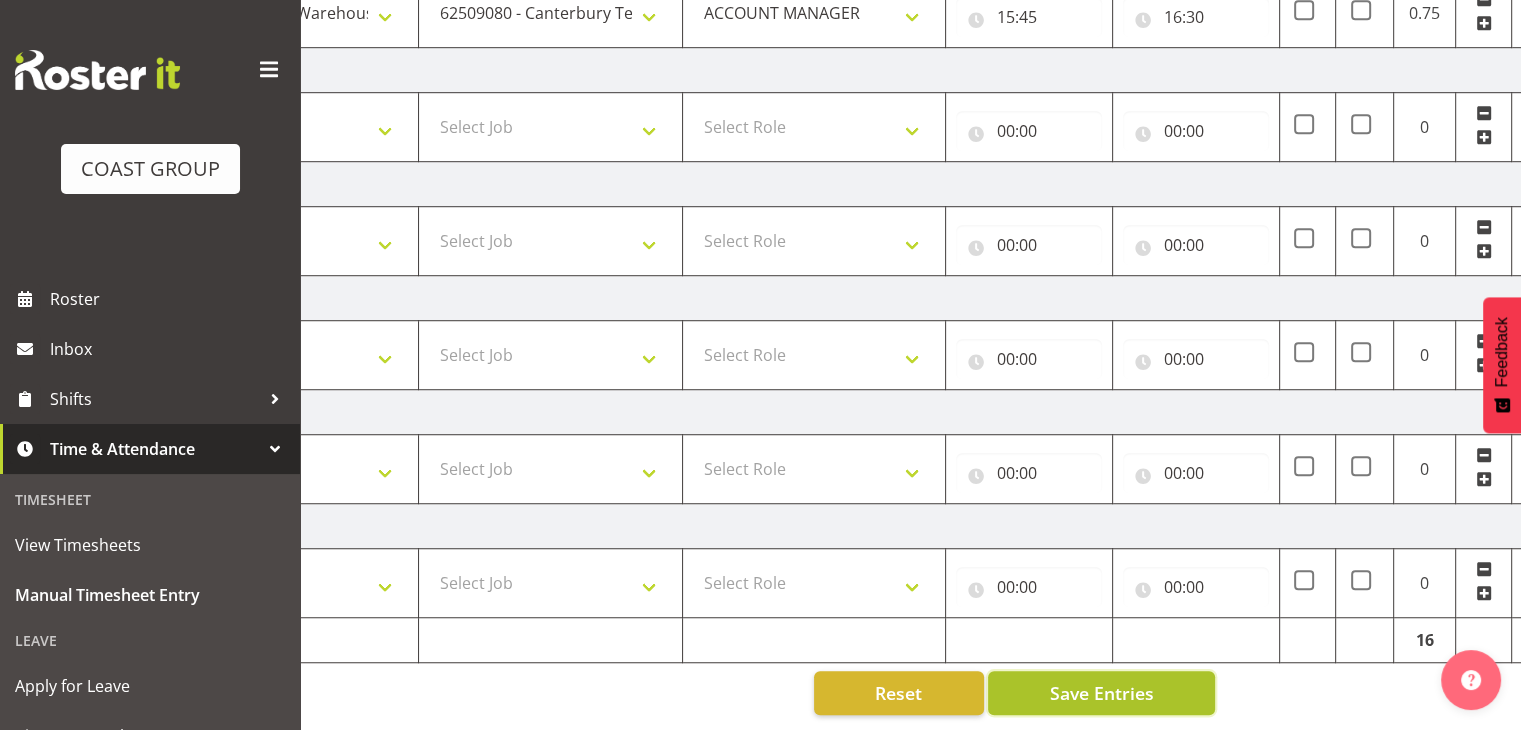 click on "Save
Entries" at bounding box center (1101, 693) 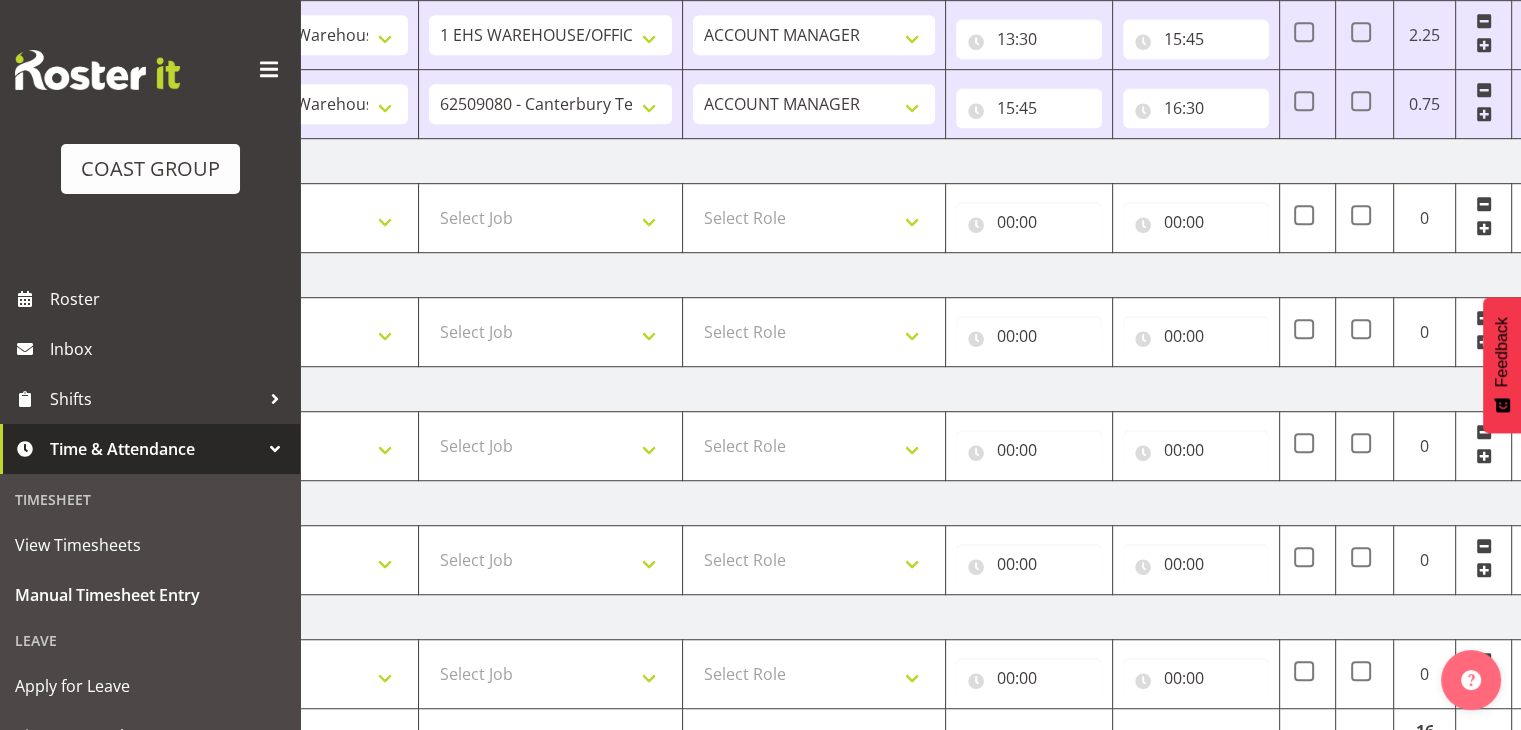 scroll, scrollTop: 1333, scrollLeft: 0, axis: vertical 